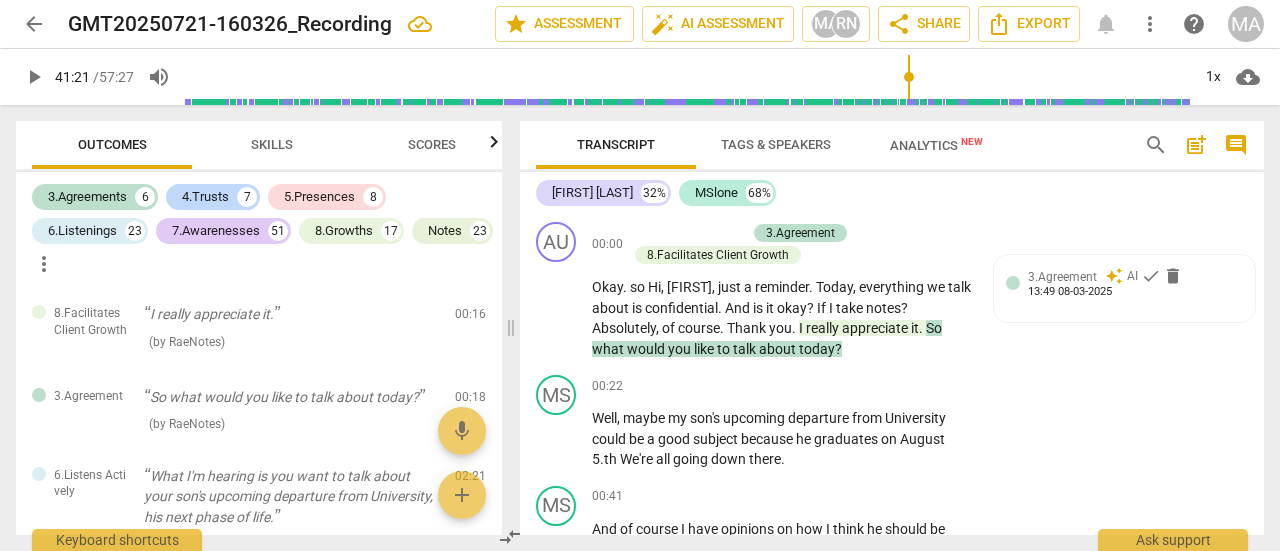scroll, scrollTop: 0, scrollLeft: 0, axis: both 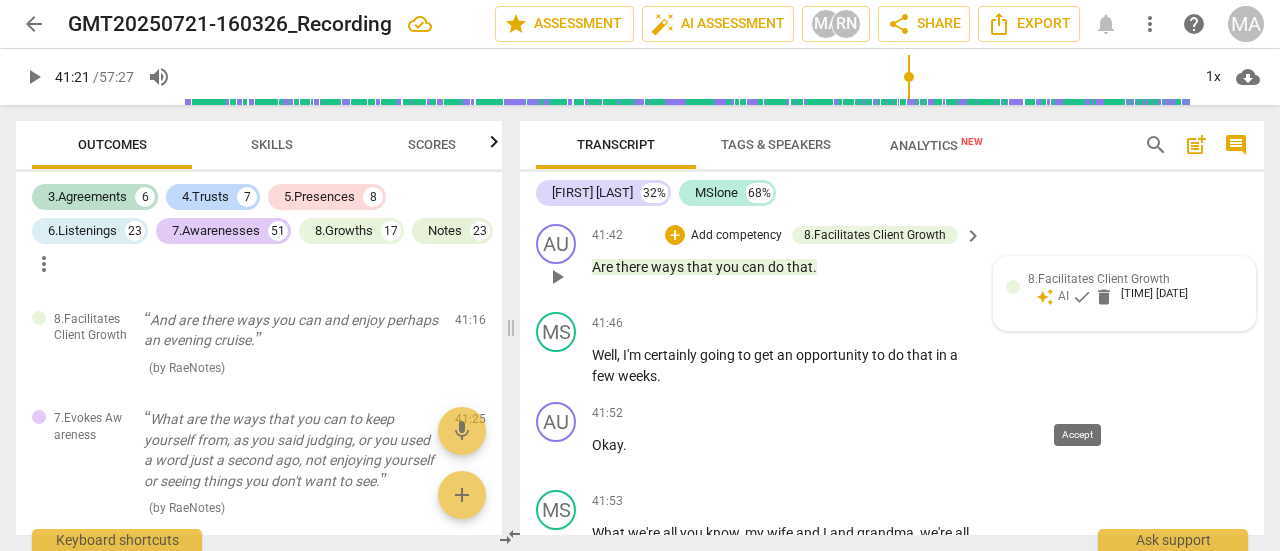 click on "check" at bounding box center [1082, 297] 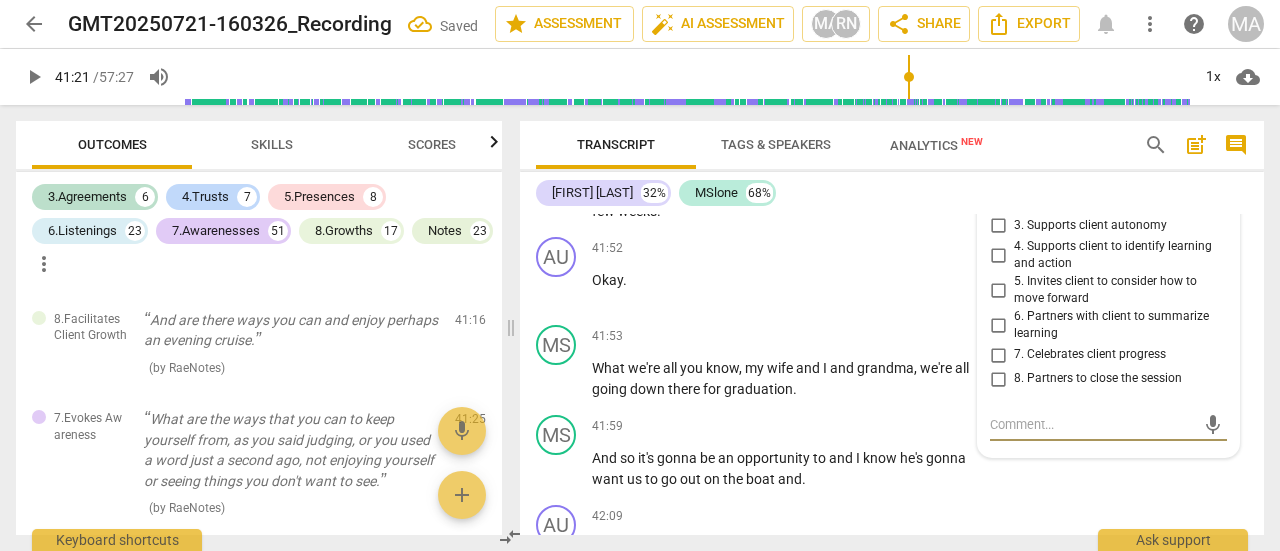 scroll, scrollTop: 21280, scrollLeft: 0, axis: vertical 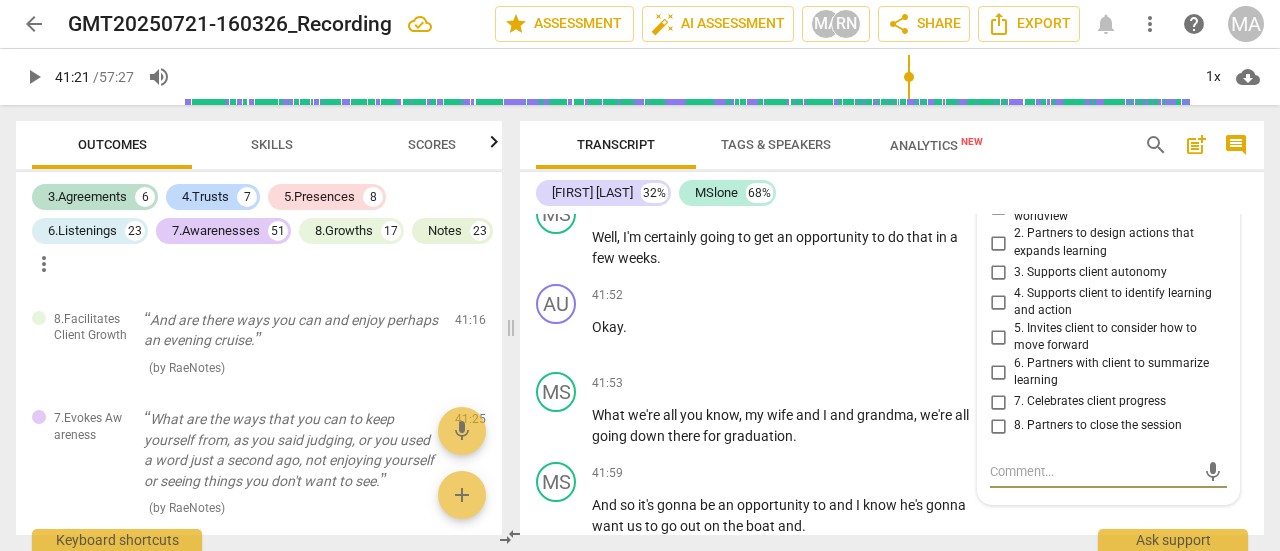 click on "2. Partners to design actions that expands learning" at bounding box center [998, 243] 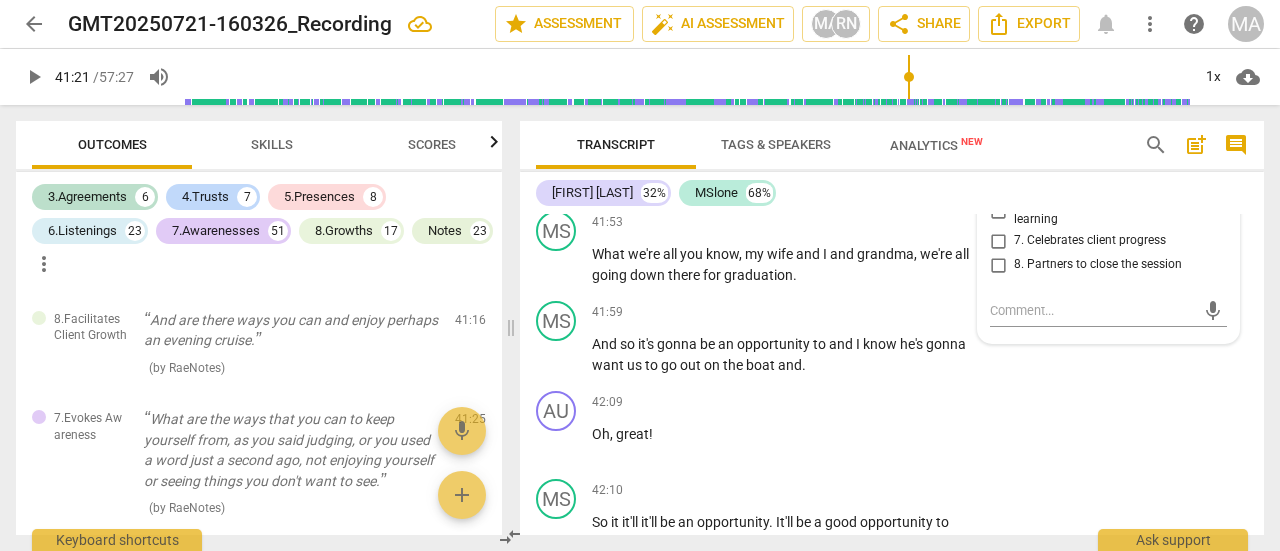 scroll, scrollTop: 21480, scrollLeft: 0, axis: vertical 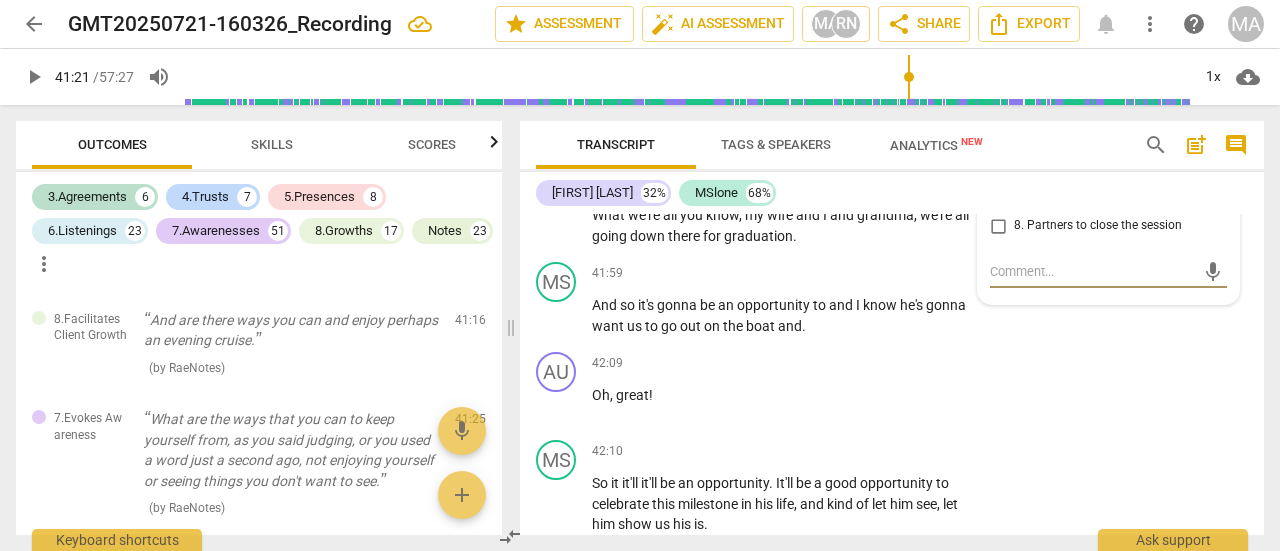 click at bounding box center [1092, 271] 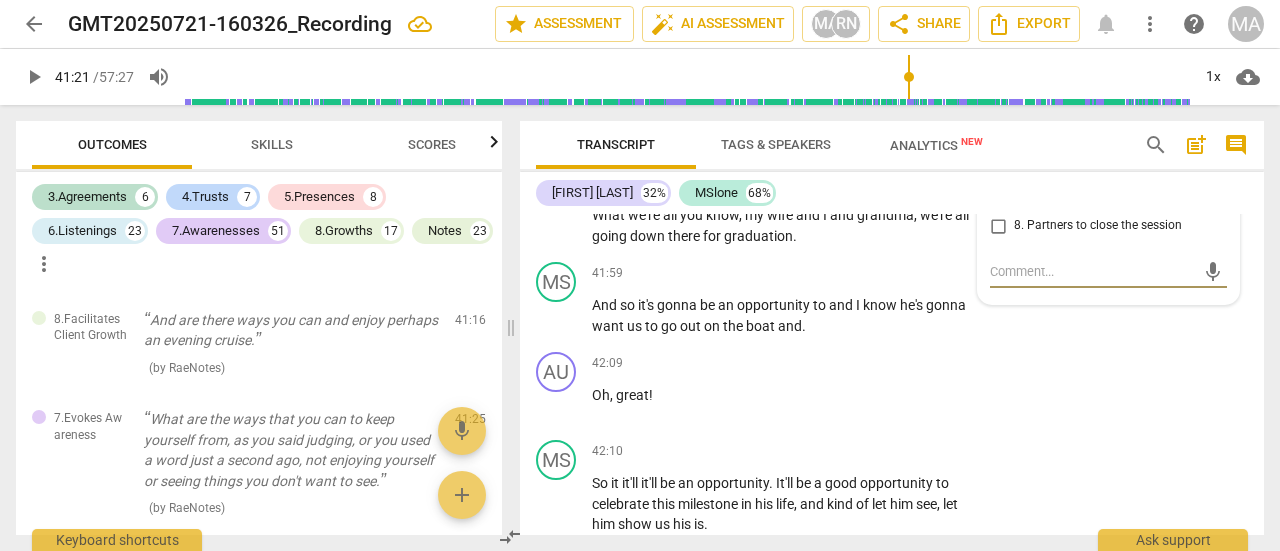 type on "N" 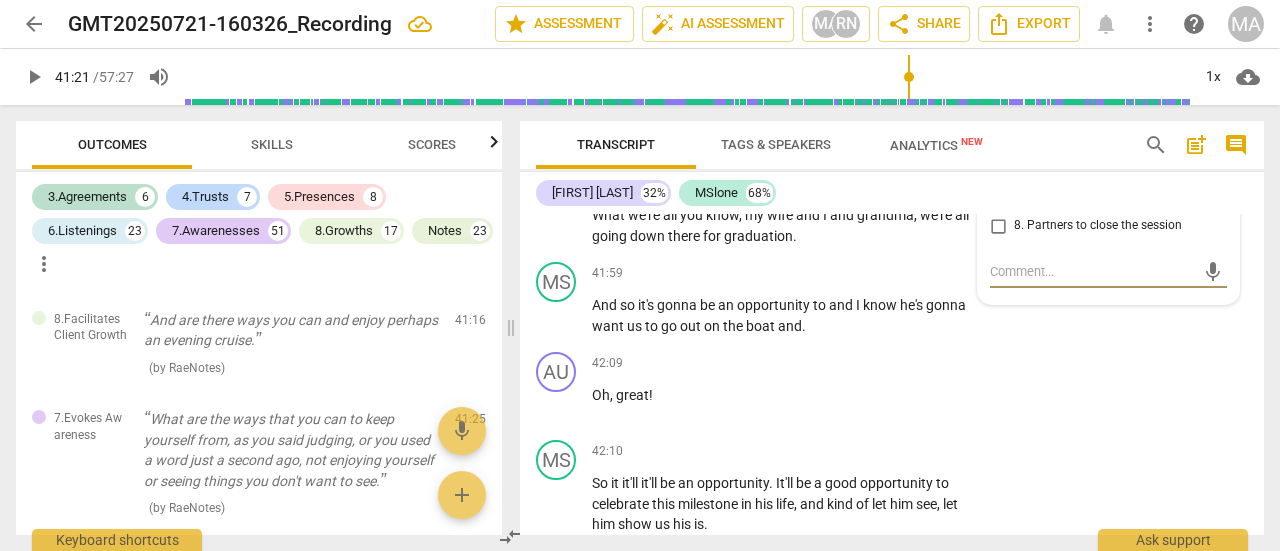 type on "N" 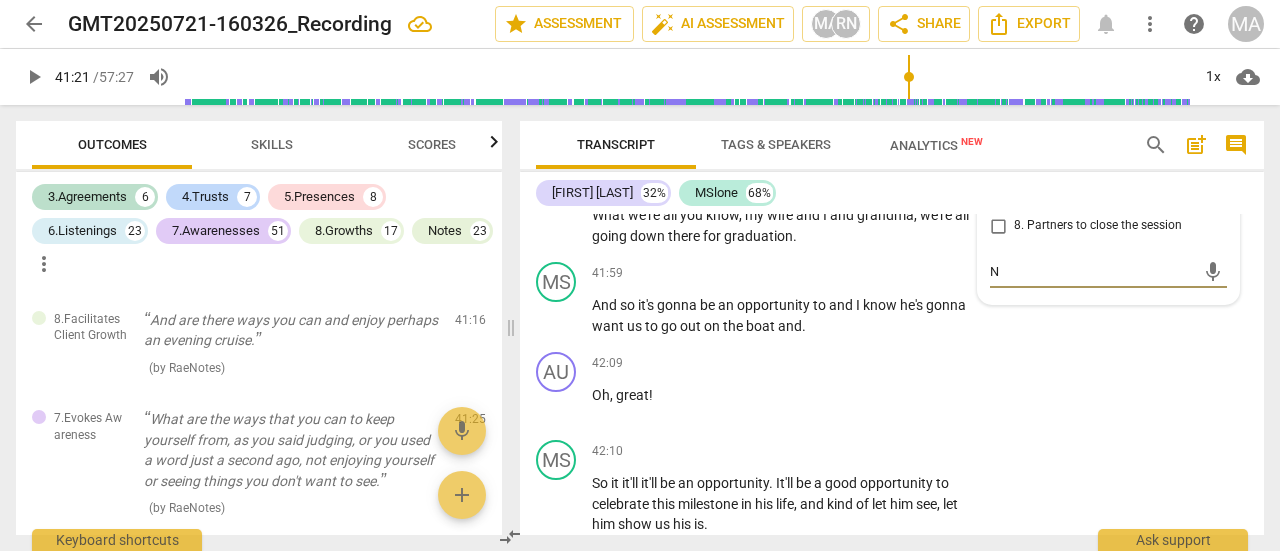 type on "No" 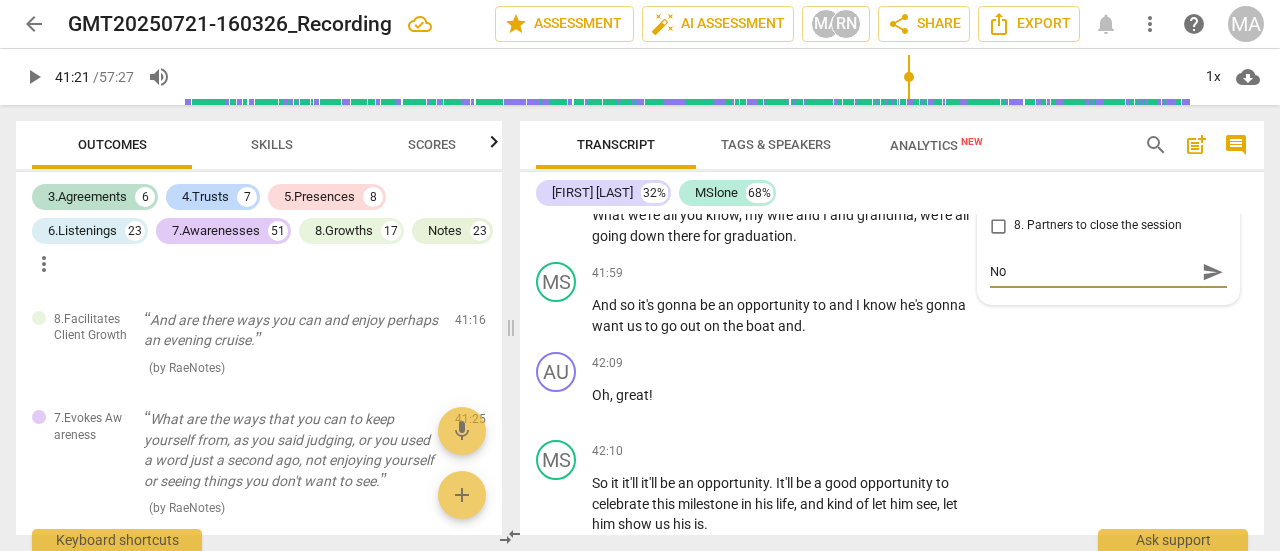 type on "Not" 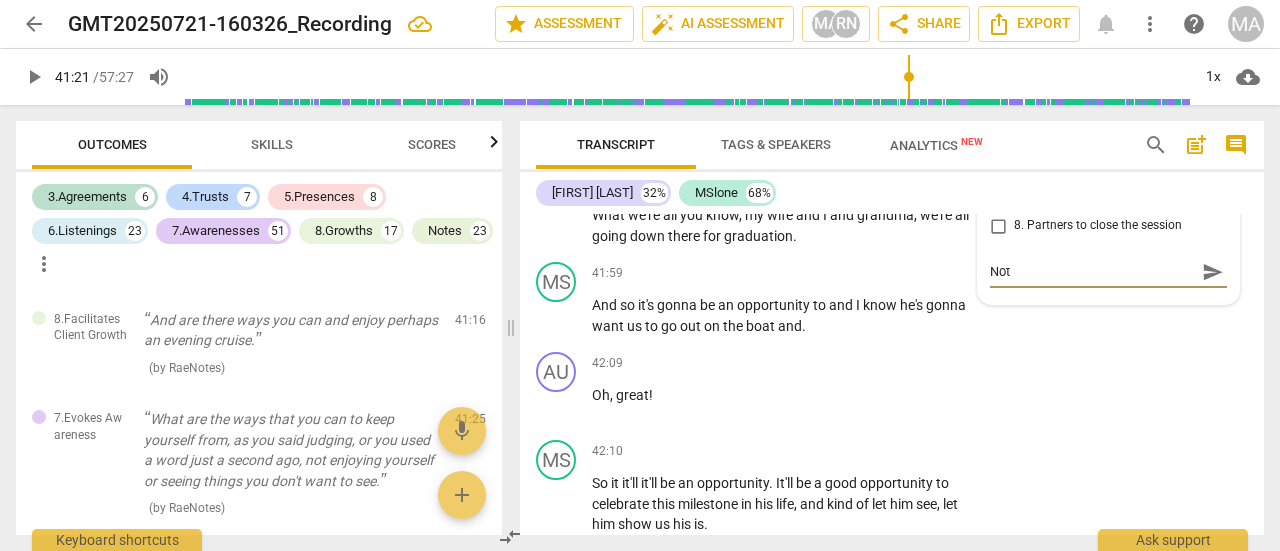 type on "Note" 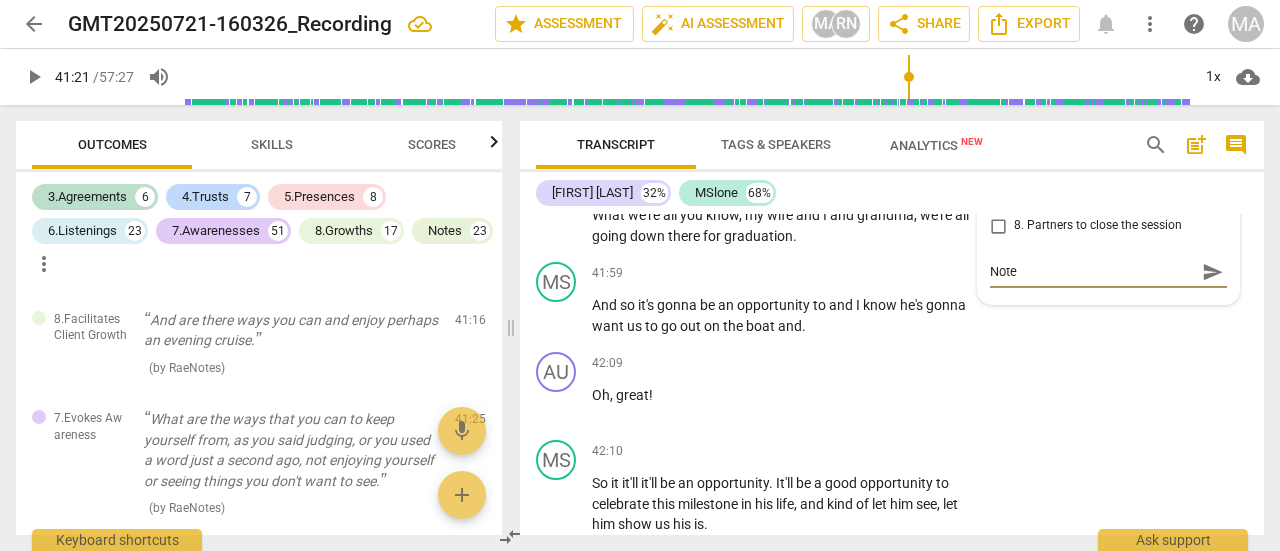 type on "Note:" 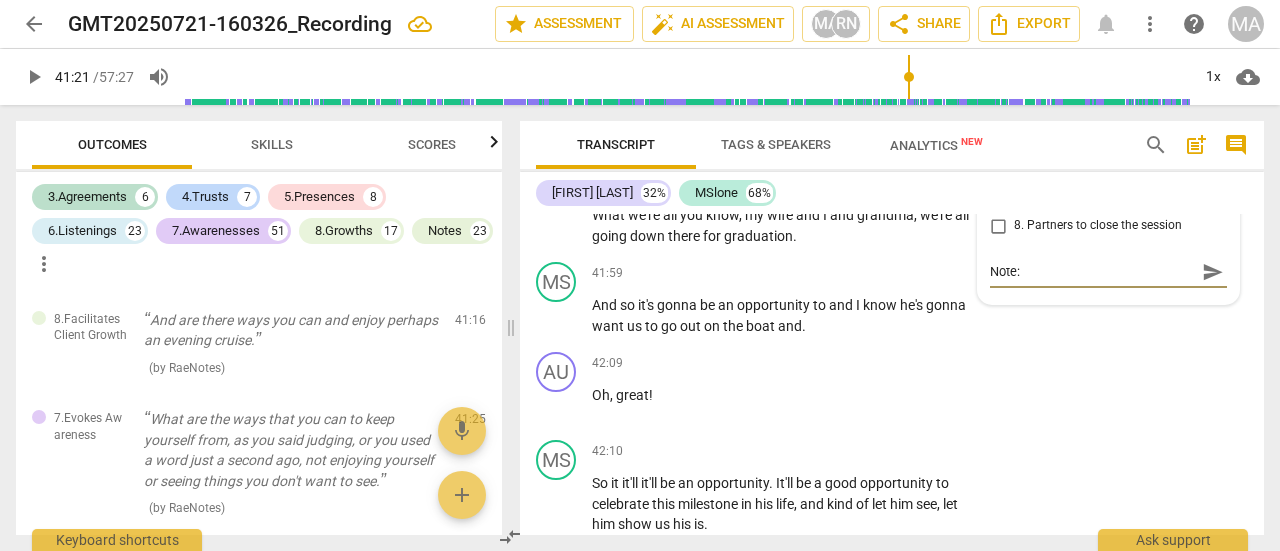 type on "Note:" 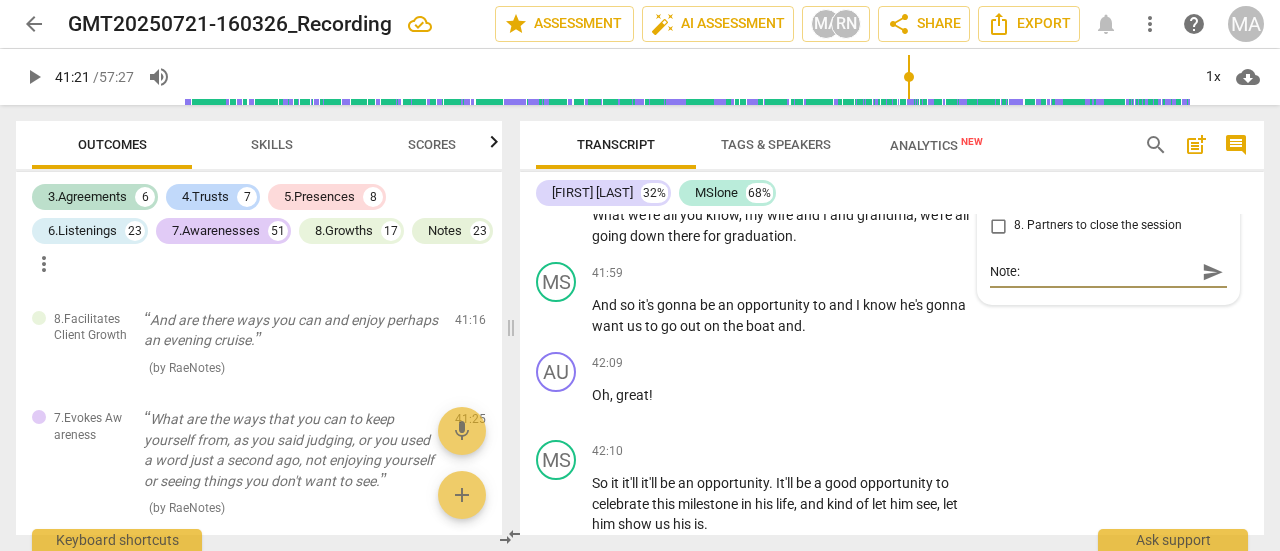 type on "Note: m" 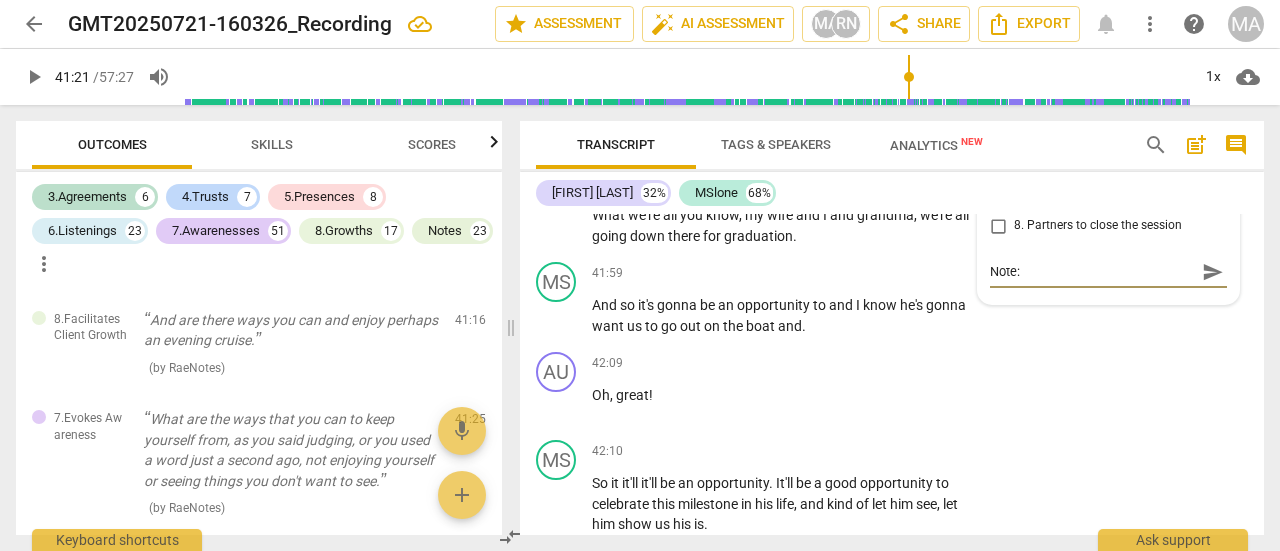 type on "Note: m" 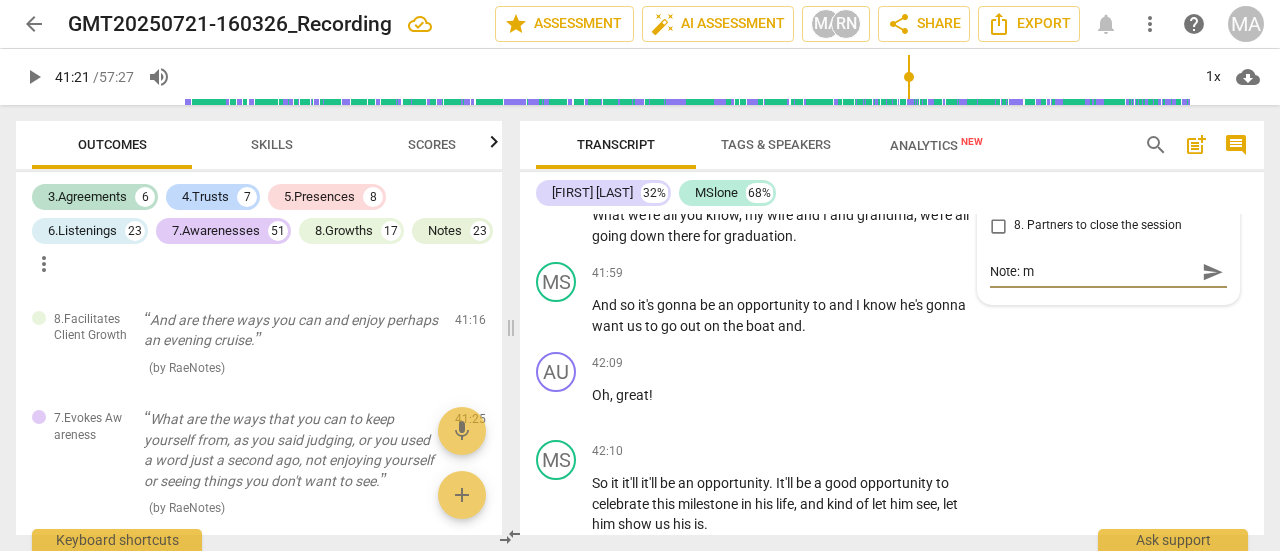 type on "Note: ma" 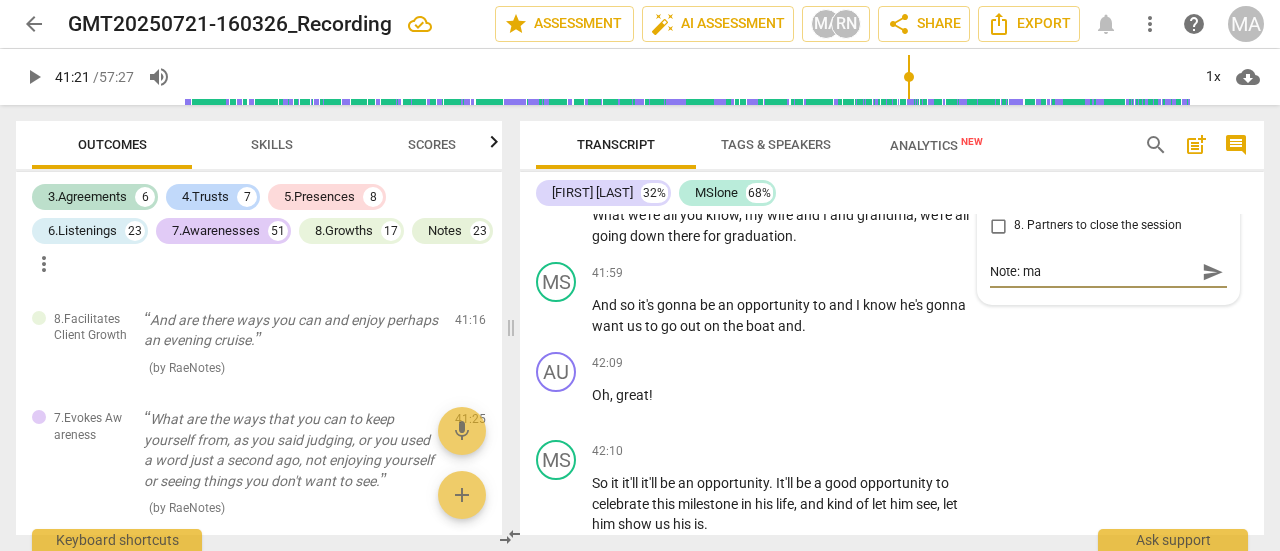 type on "Note: mak" 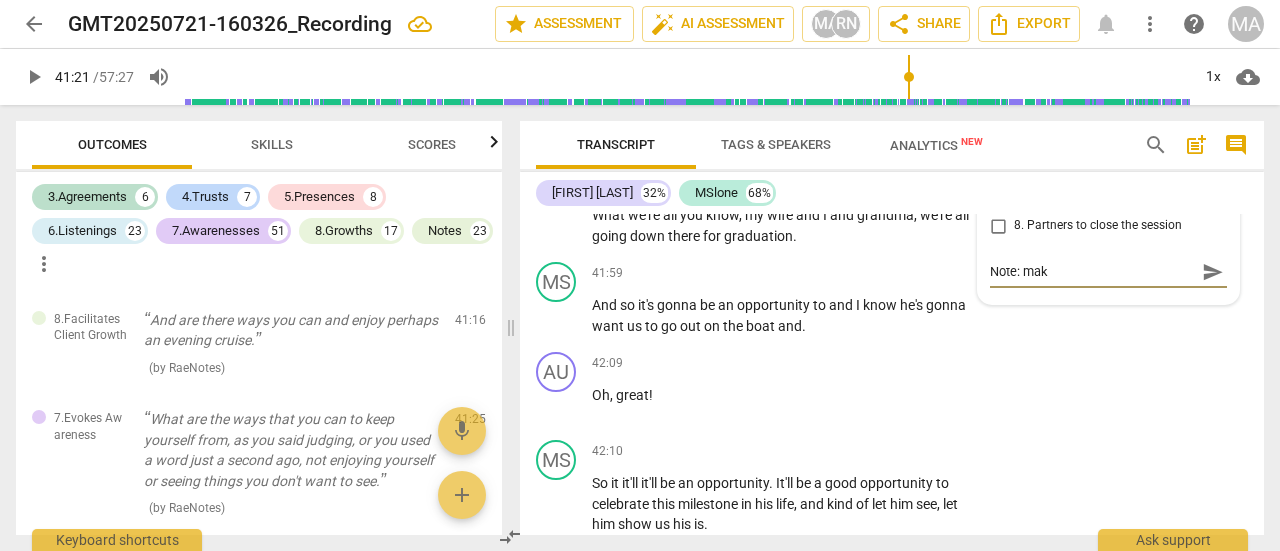 type on "Note: make" 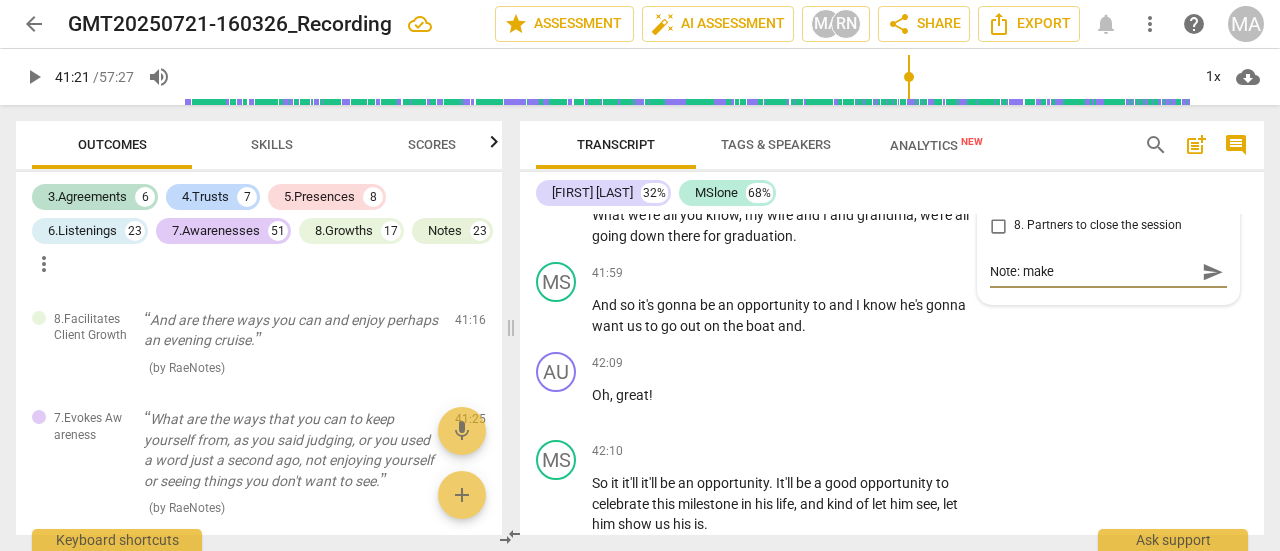 type on "Note: make" 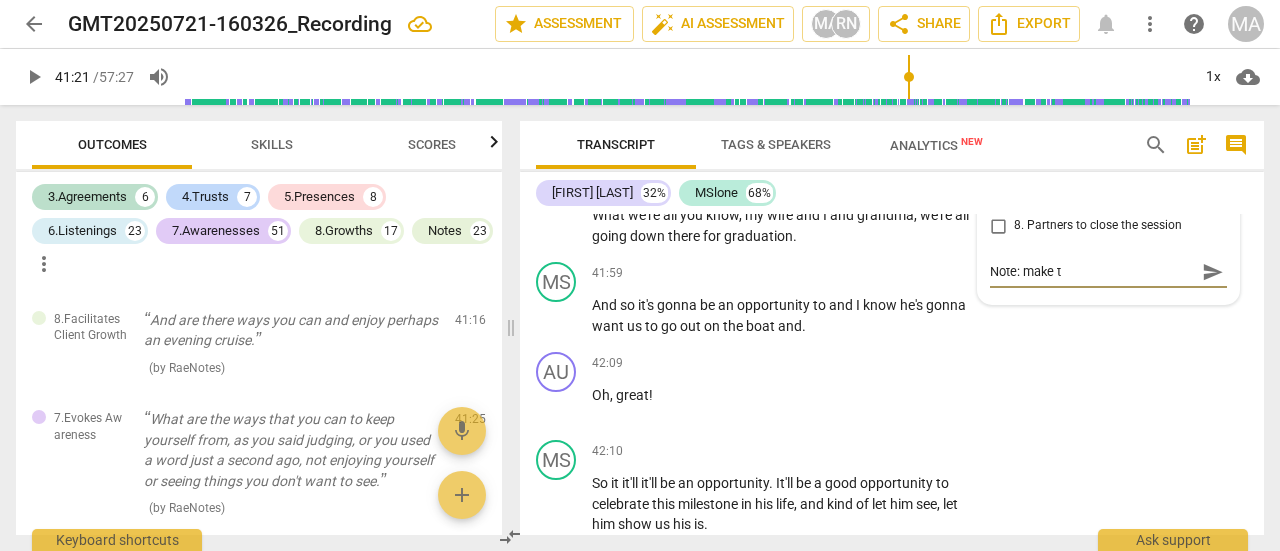 type on "Note: make th" 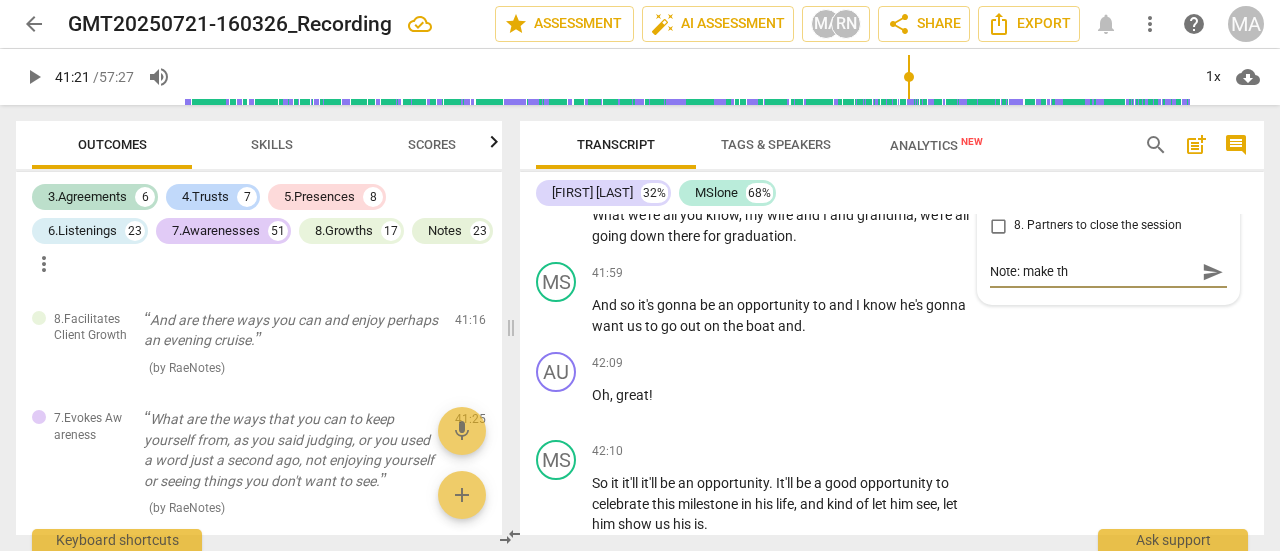 type on "Note: make thi" 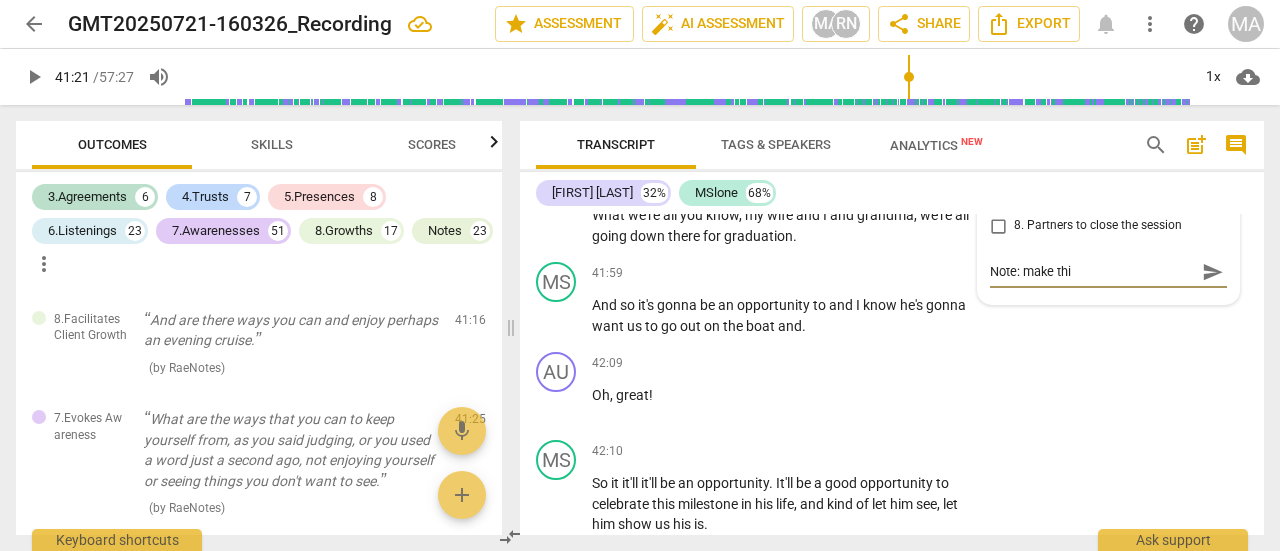 type on "Note: make this" 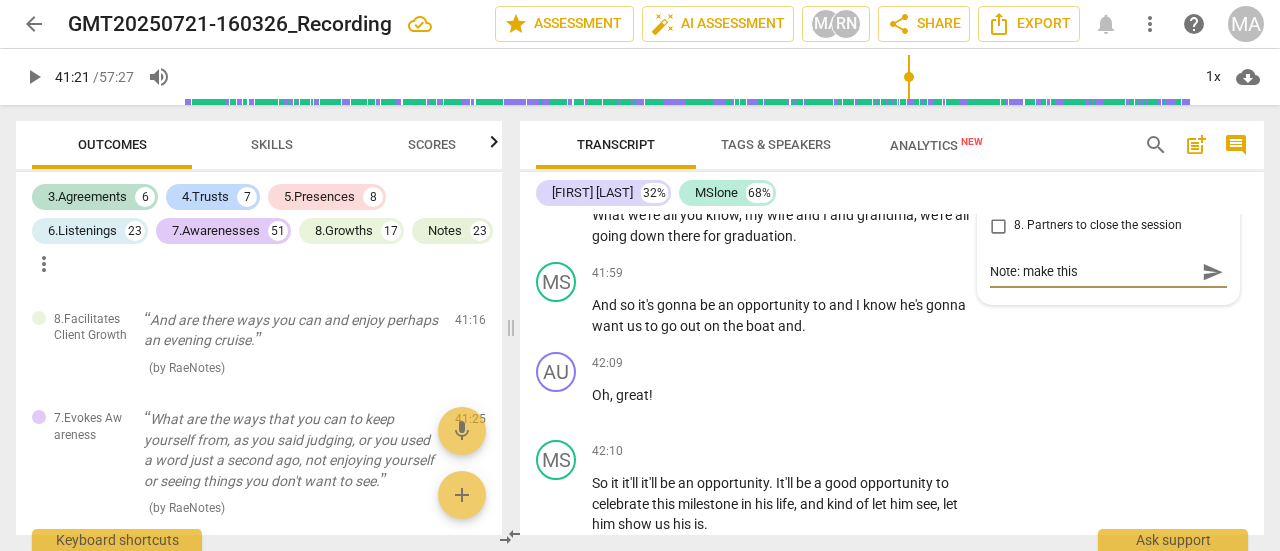 type on "Note: make this" 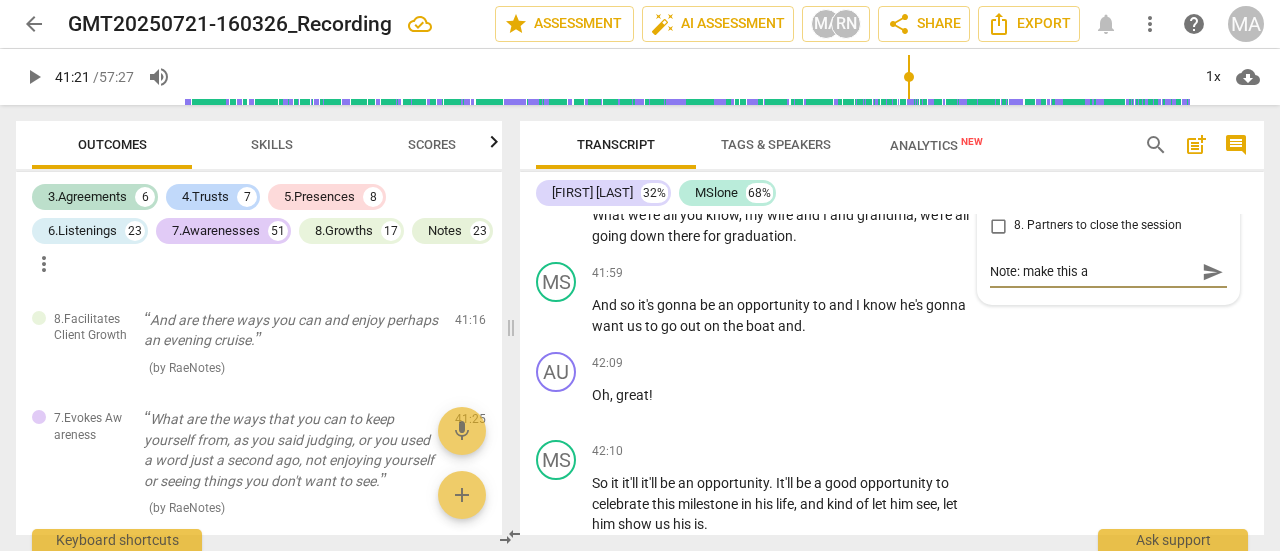 type on "Note: make this an" 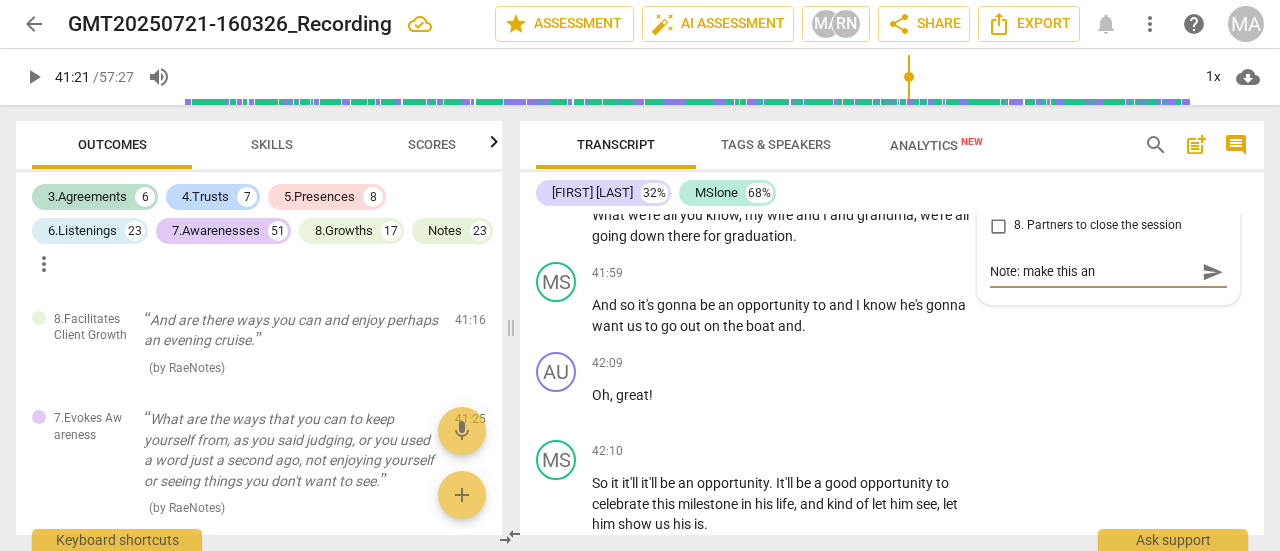 type on "Note: make this an" 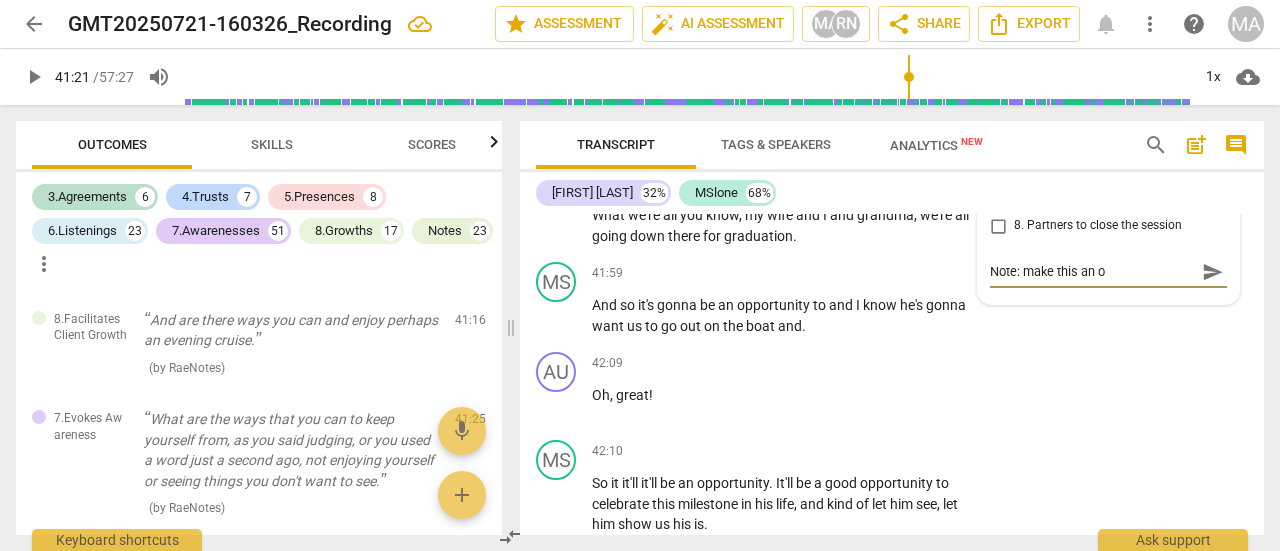 type on "Note: make this an op" 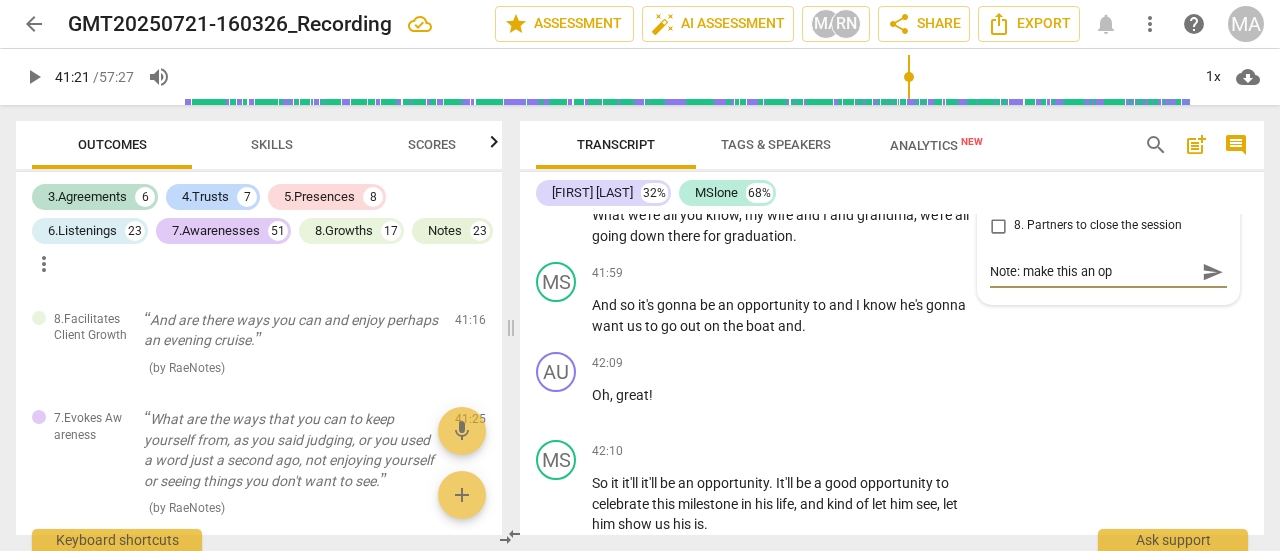 type on "Note: make this an ope" 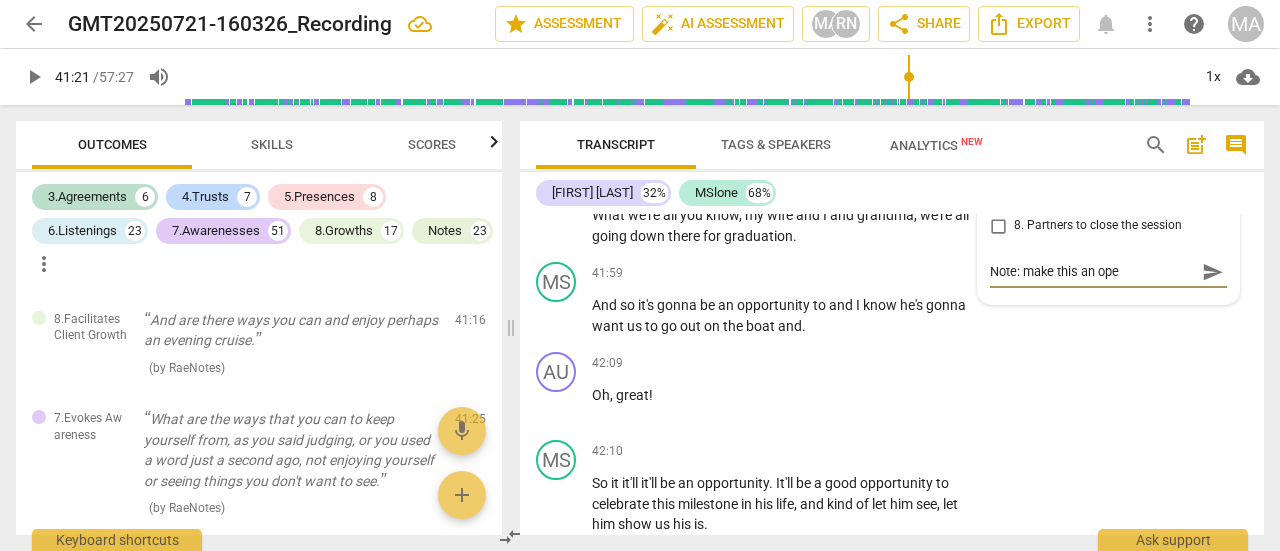 type on "Note: make this an open" 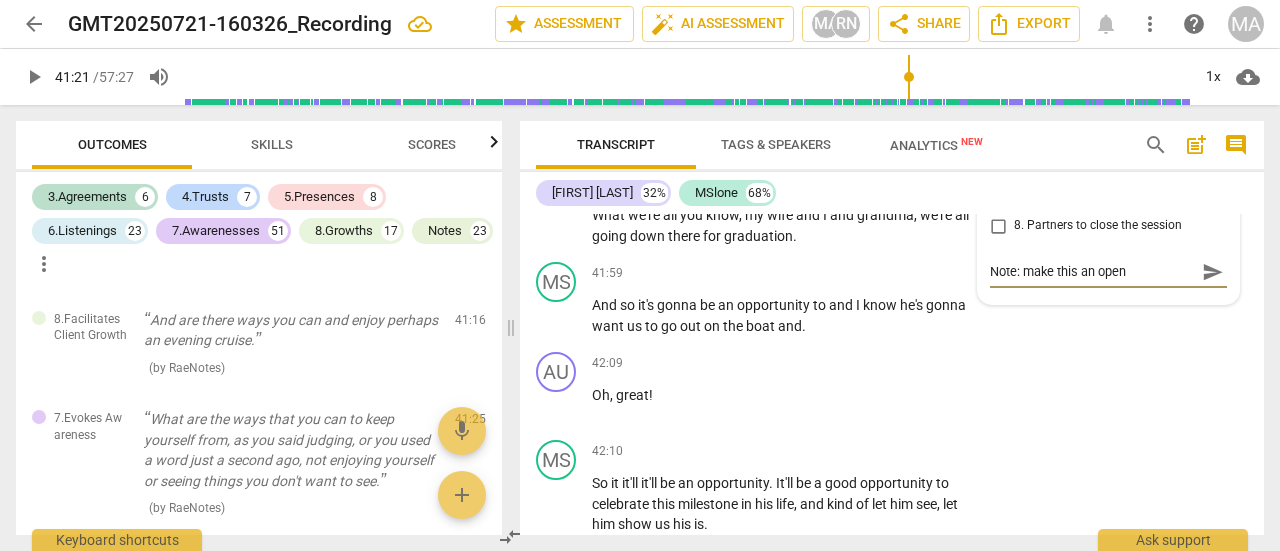 type on "Note: make this an open-" 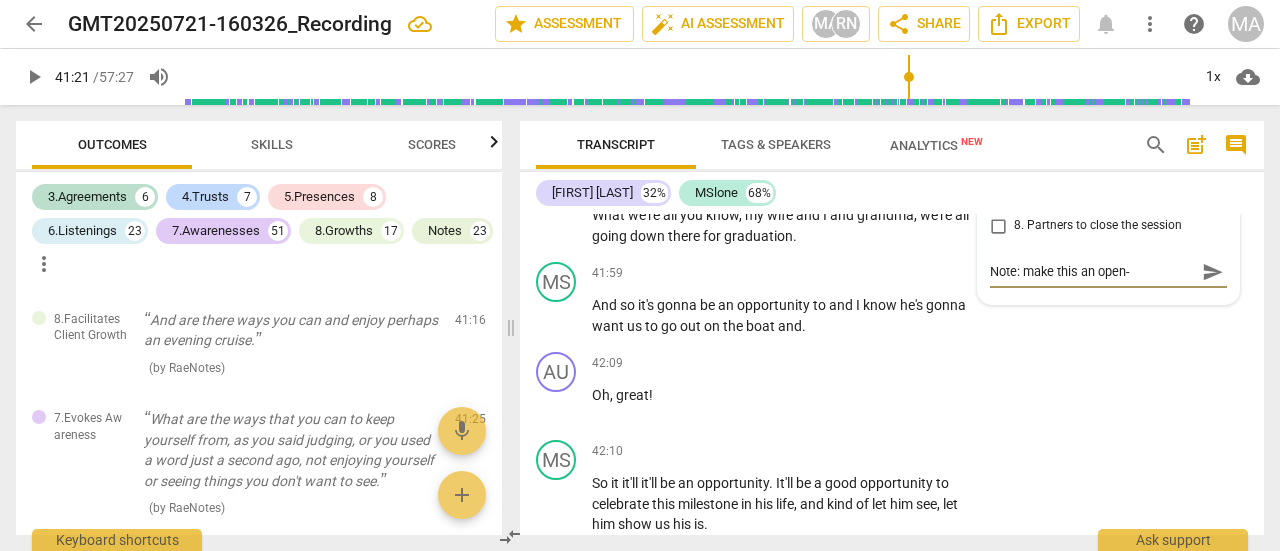type on "Note: make this an open-e" 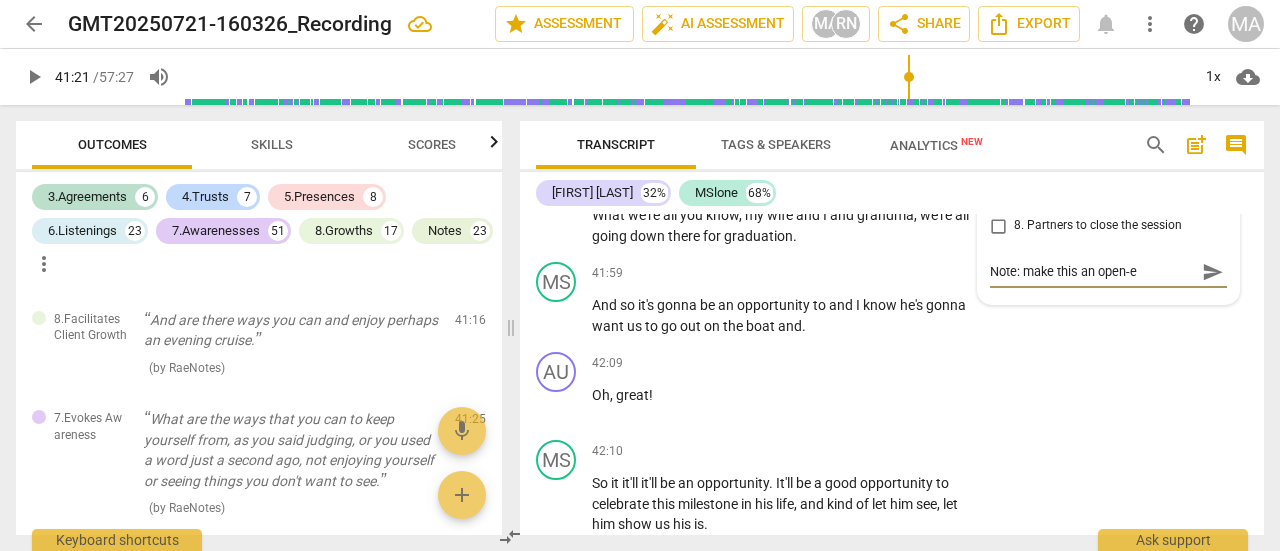 type on "Note: make this an open-en" 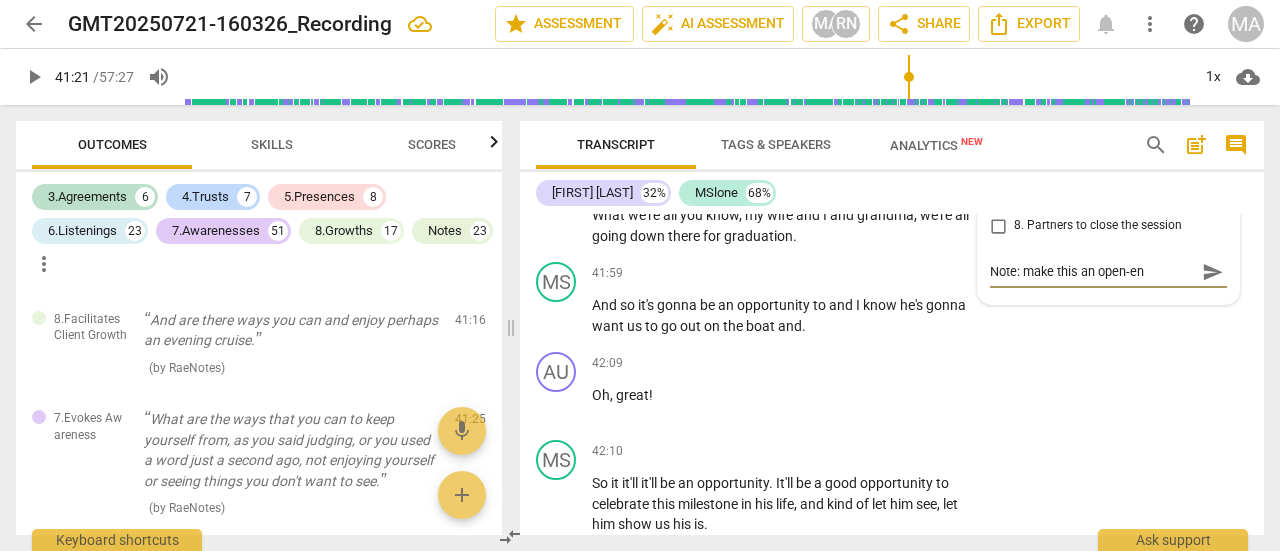 type on "Note: make this an open-end" 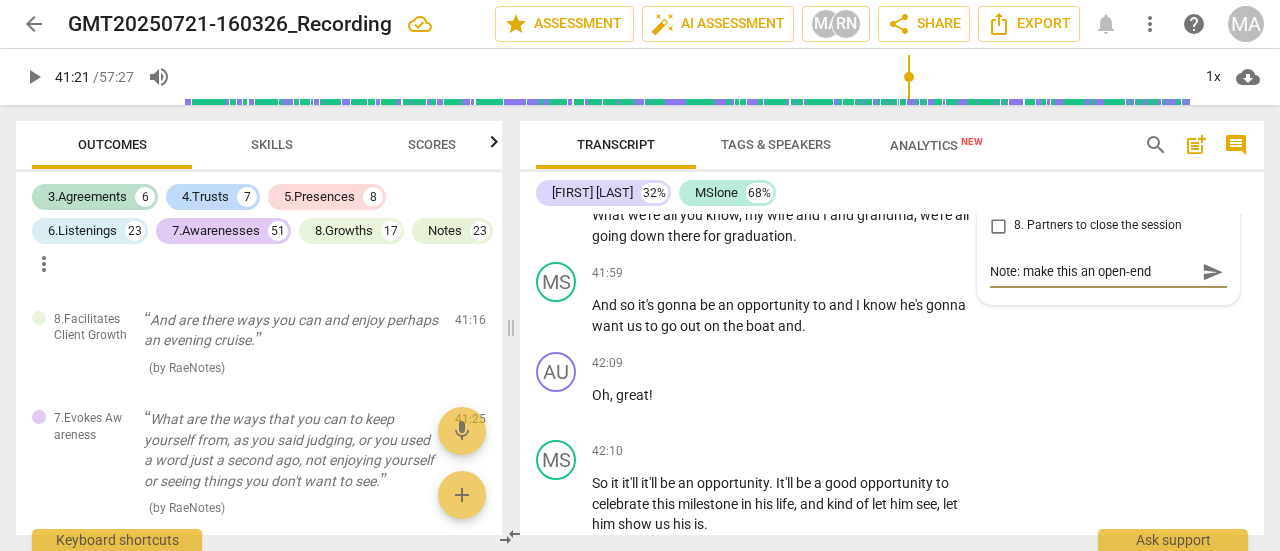 type on "Note: make this an open-ende" 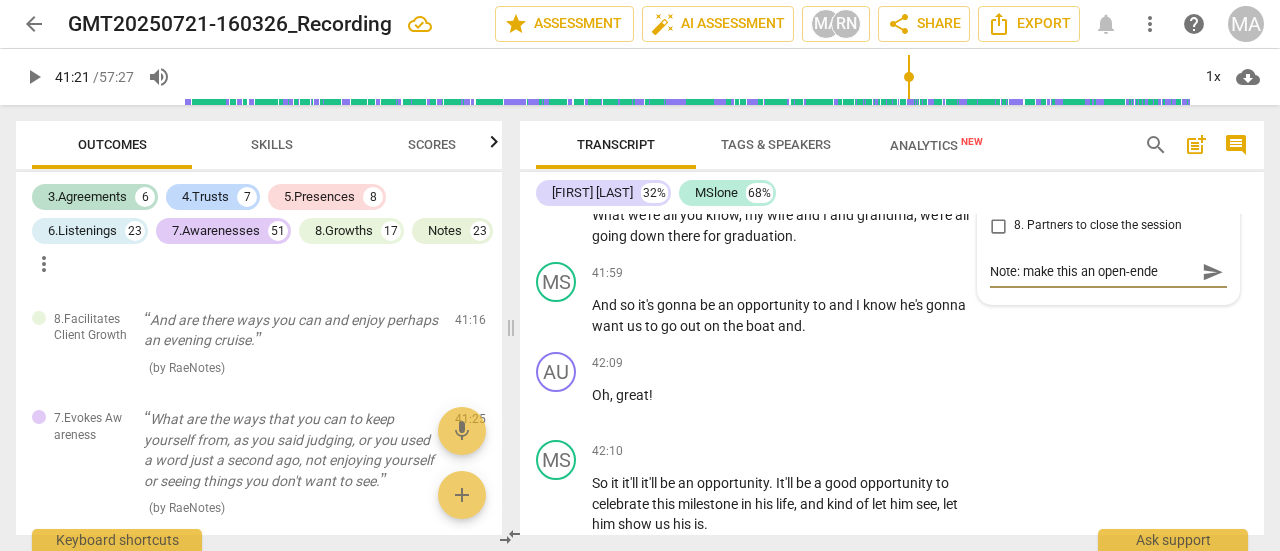 type on "Note: make this an open-ended" 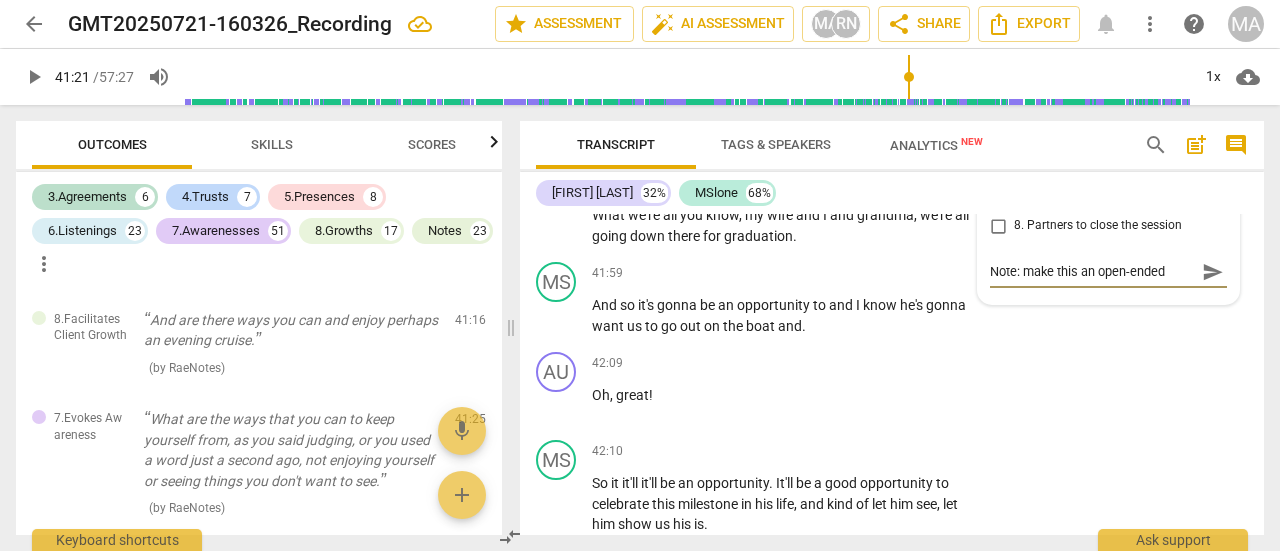 type on "Note: make this an open-ended" 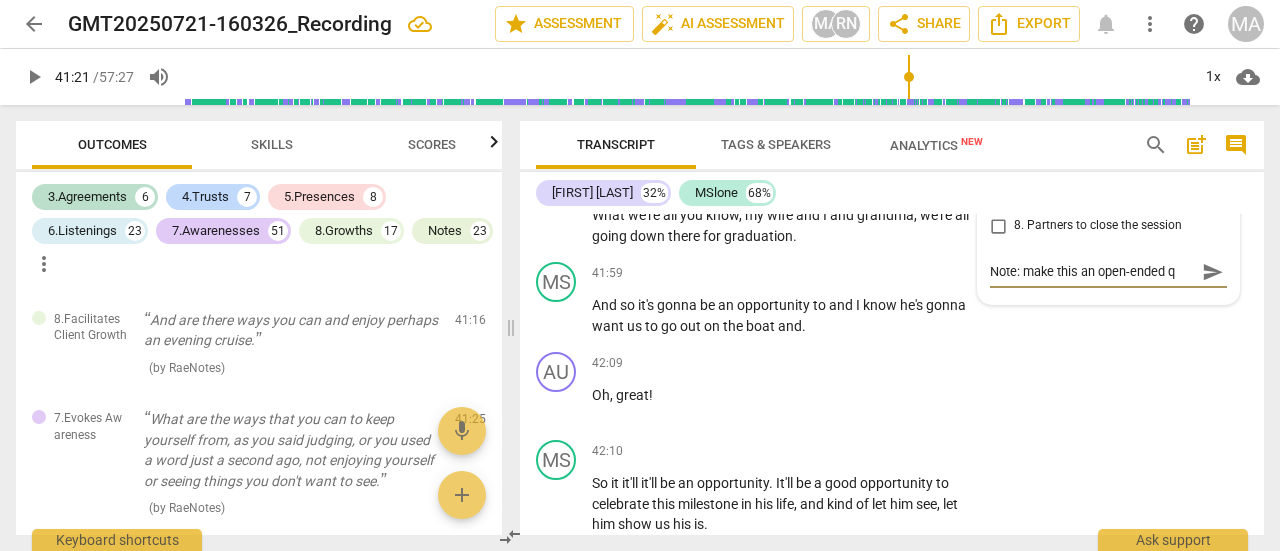 type on "Note: make this an open-ended qu" 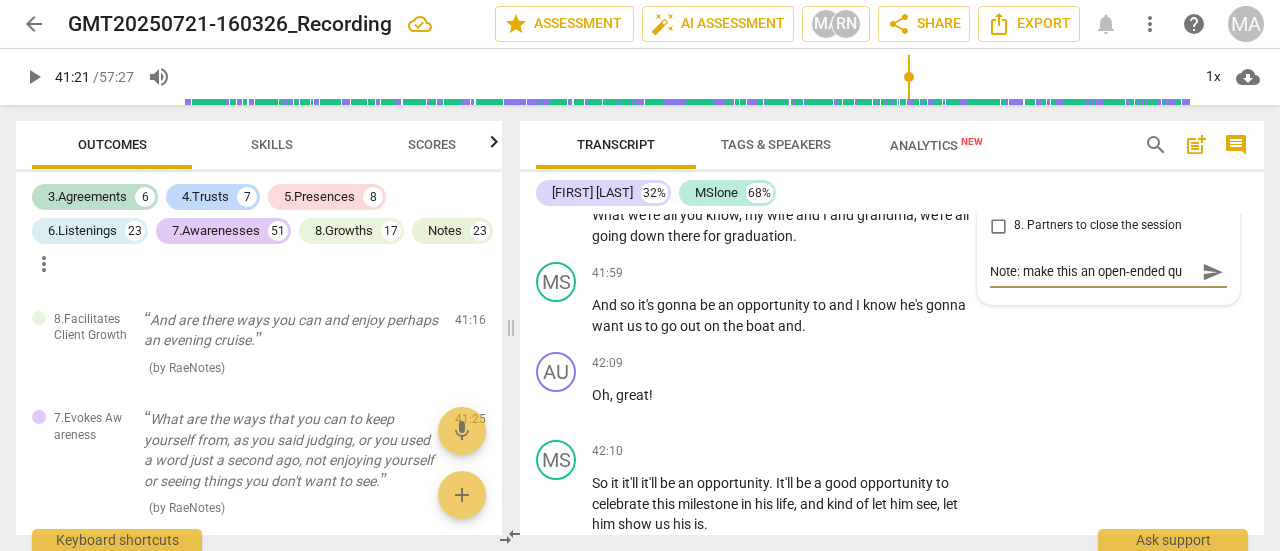type on "Note: make this an open-ended que" 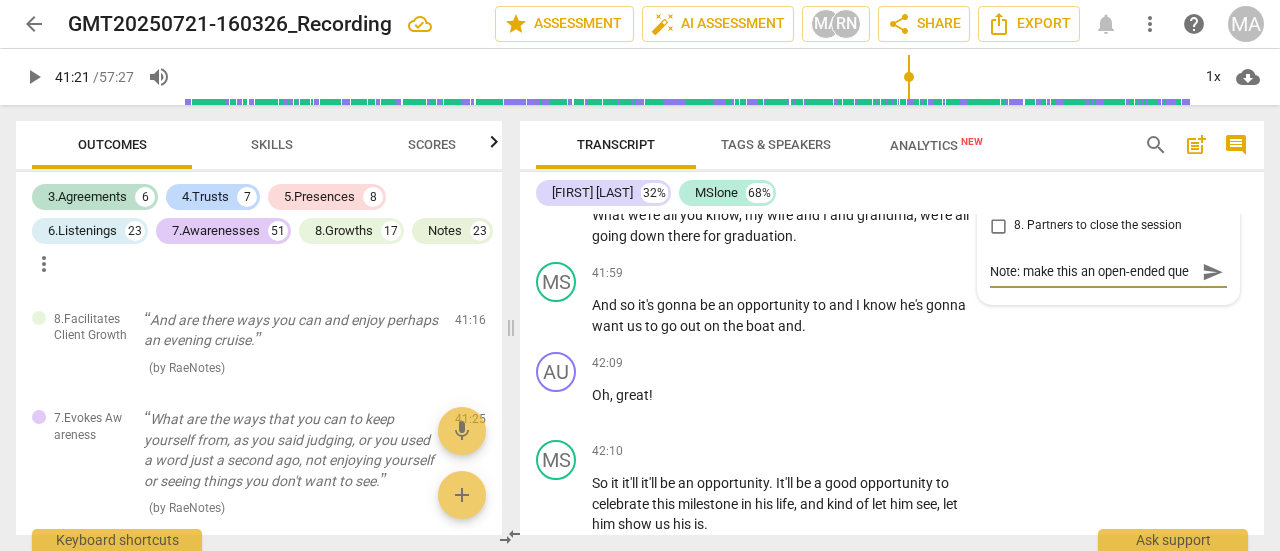 type on "Note: make this an open-ended ques" 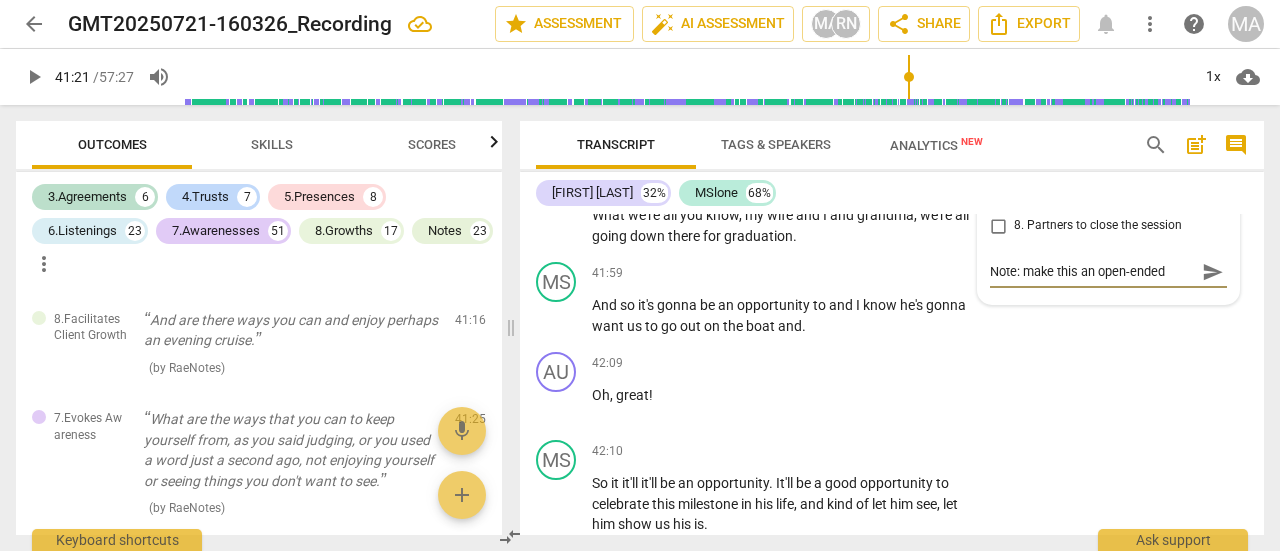 scroll, scrollTop: 16, scrollLeft: 0, axis: vertical 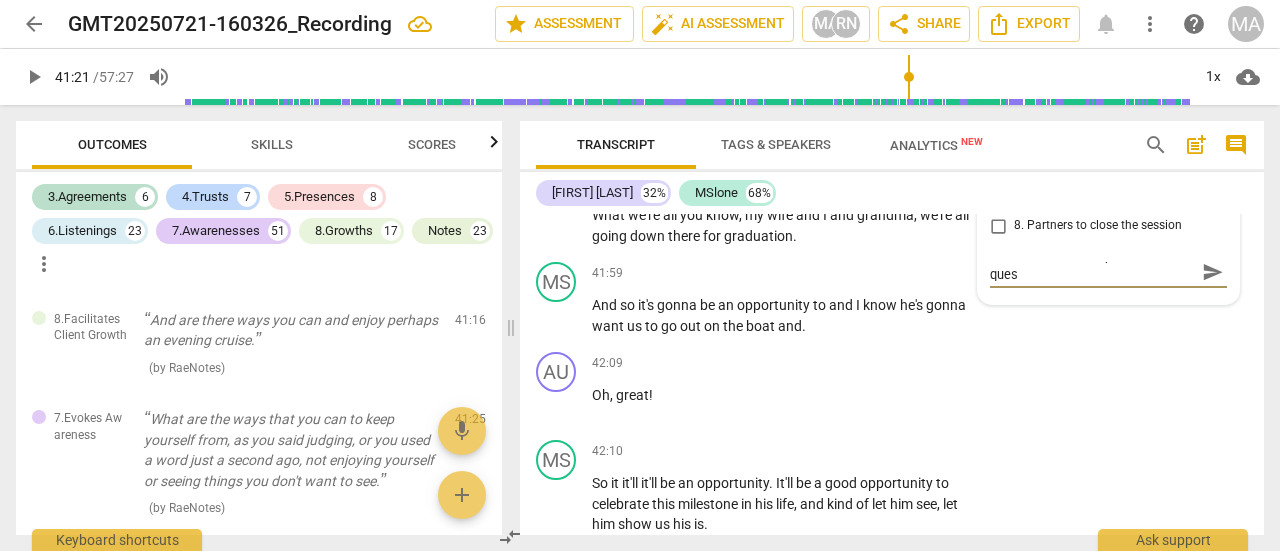 type on "Note: make this an open-ended quest" 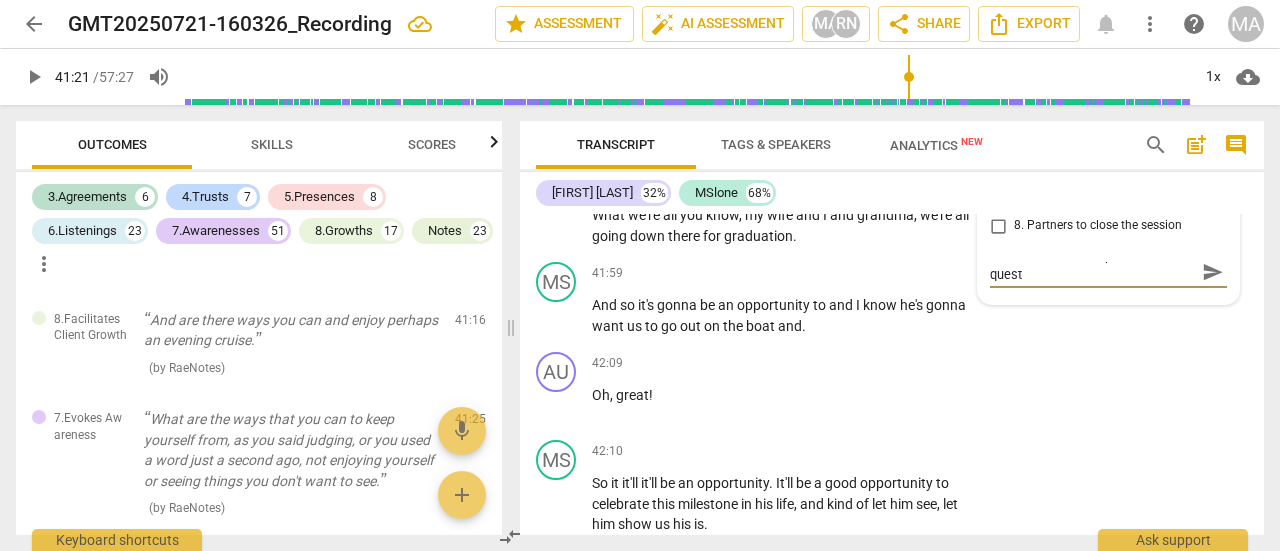 type on "Note: make this an open-ended questi" 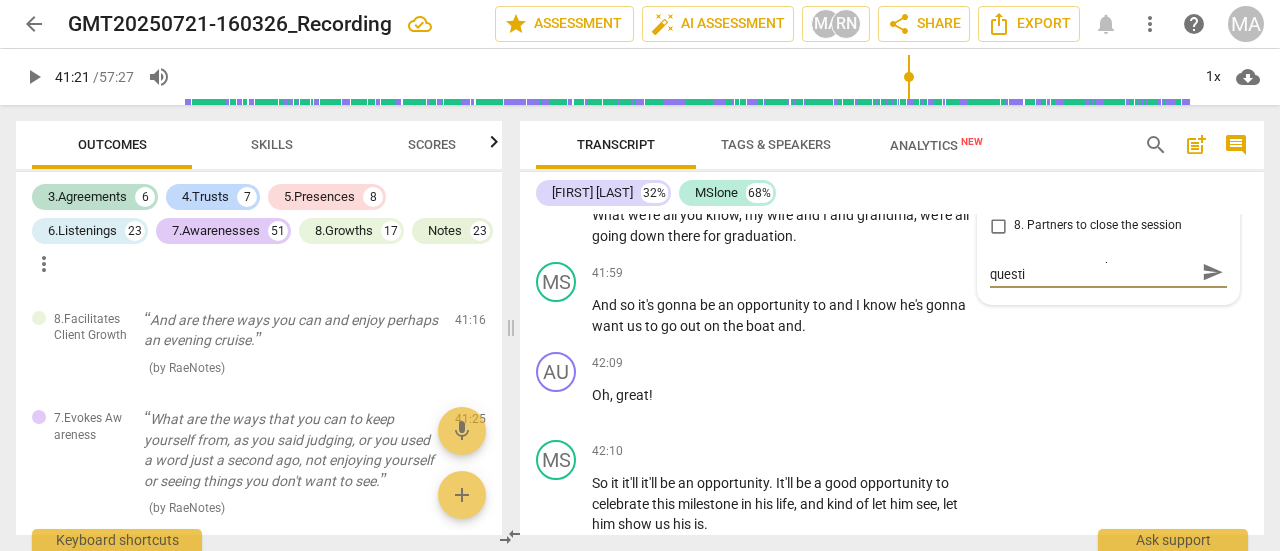type on "Note: make this an open-ended questio" 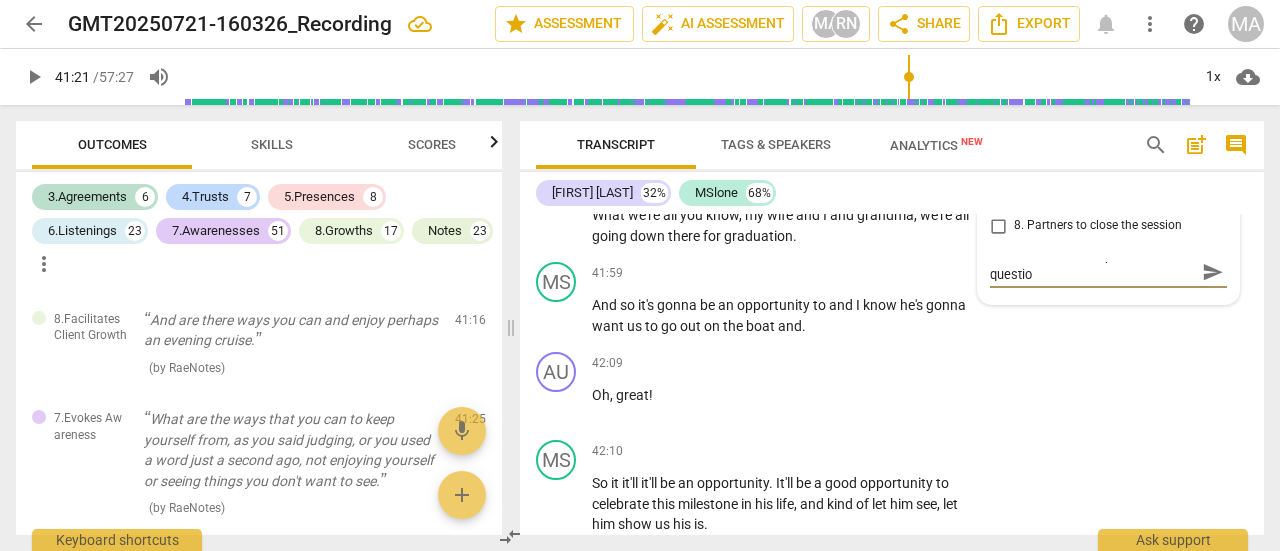 type on "Note: make this an open-ended question" 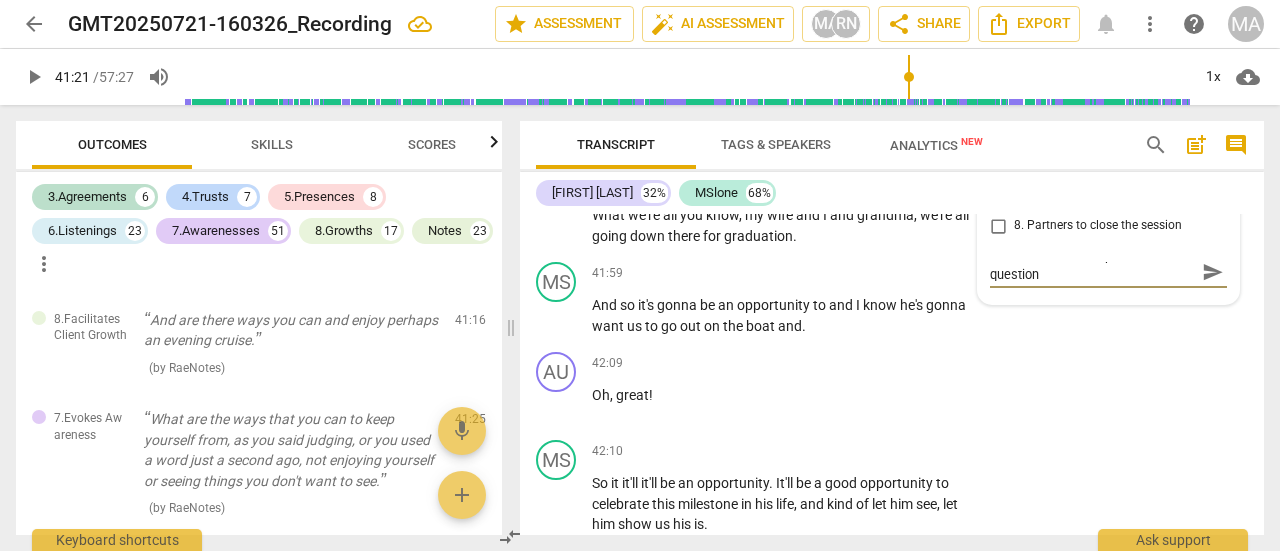 type on "Note: make this an open-ended question" 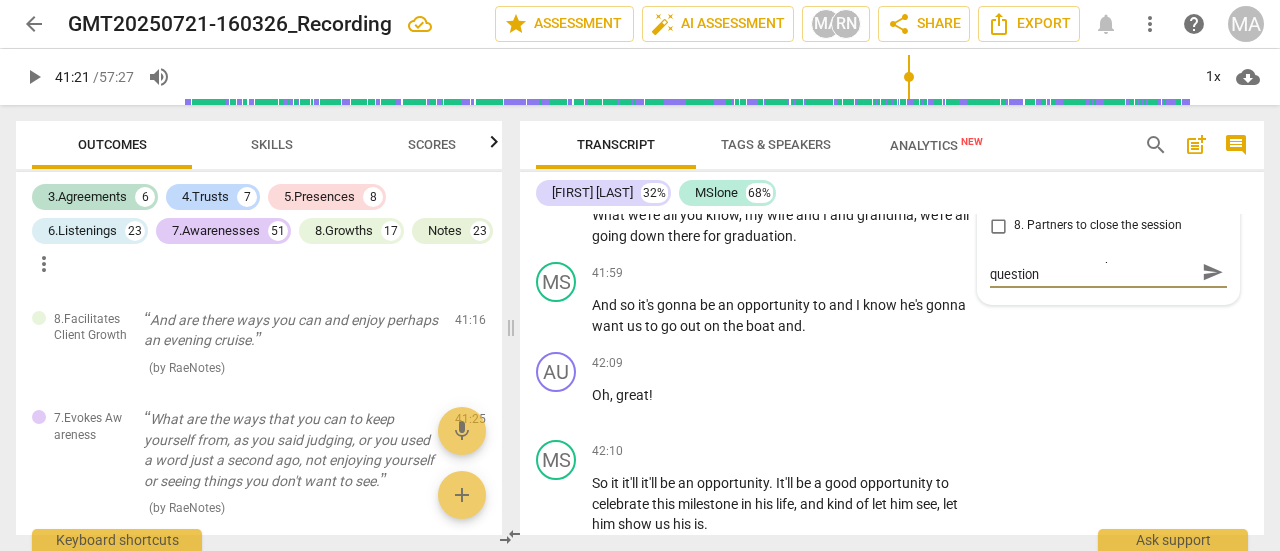 type on "Note: make this an open-ended question (" 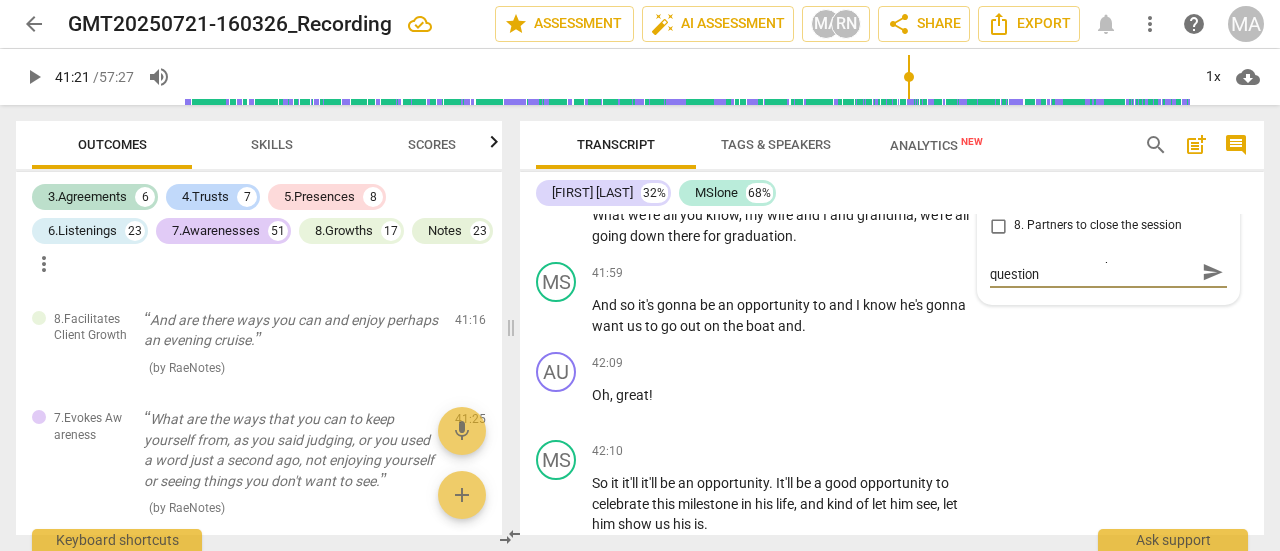 type on "Note: make this an open-ended question (" 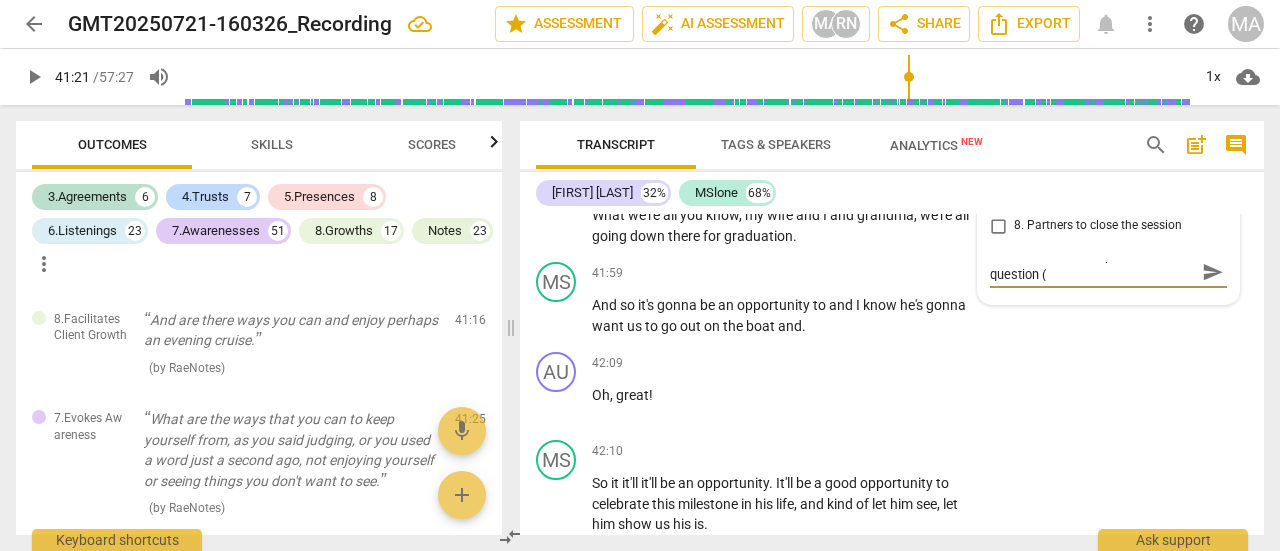 scroll, scrollTop: 0, scrollLeft: 0, axis: both 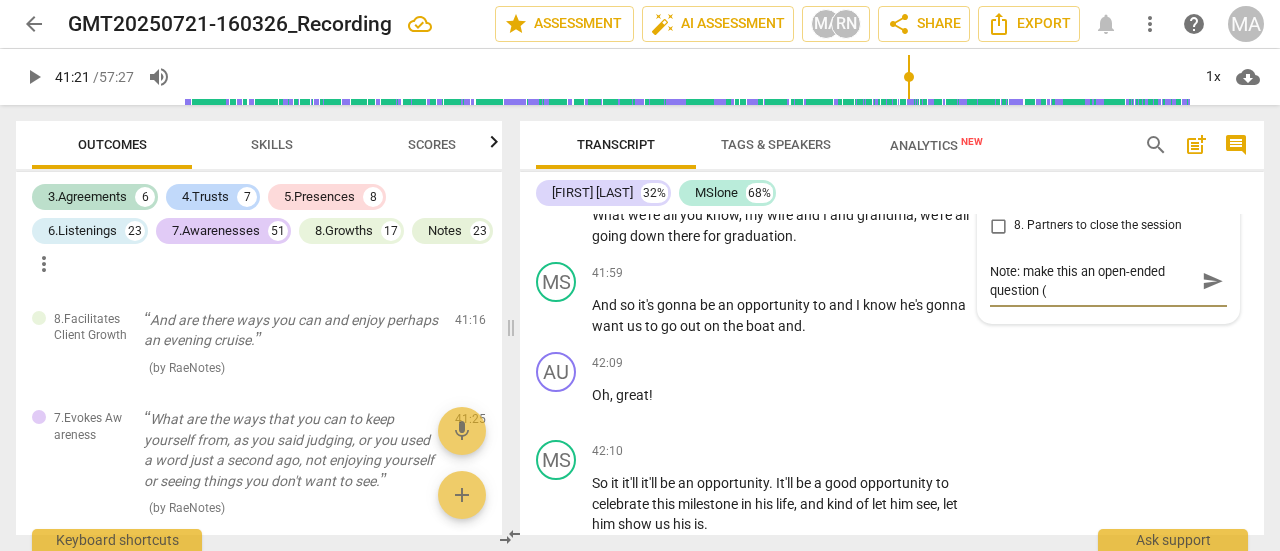 type on "Note: make this an open-ended question ("" 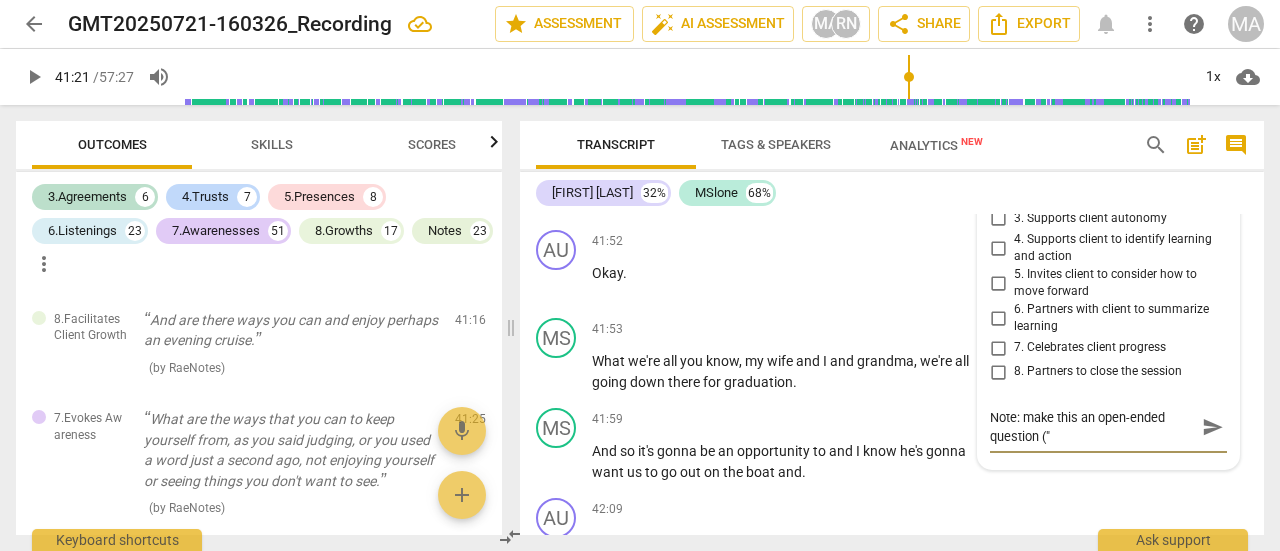scroll, scrollTop: 21380, scrollLeft: 0, axis: vertical 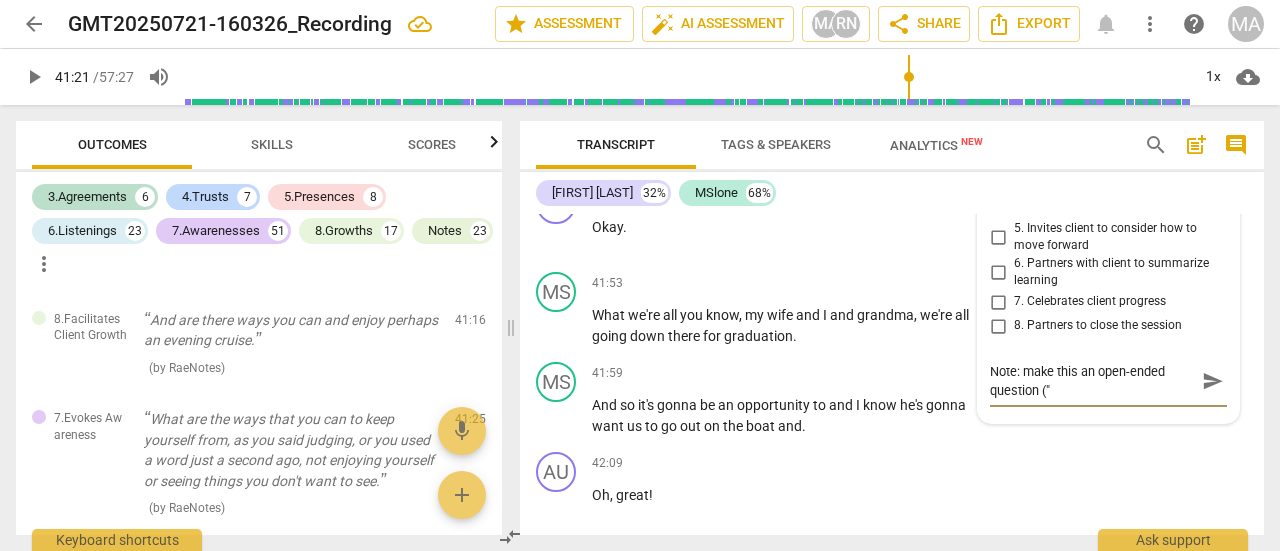 type on "Note: make this an open-ended question ("e" 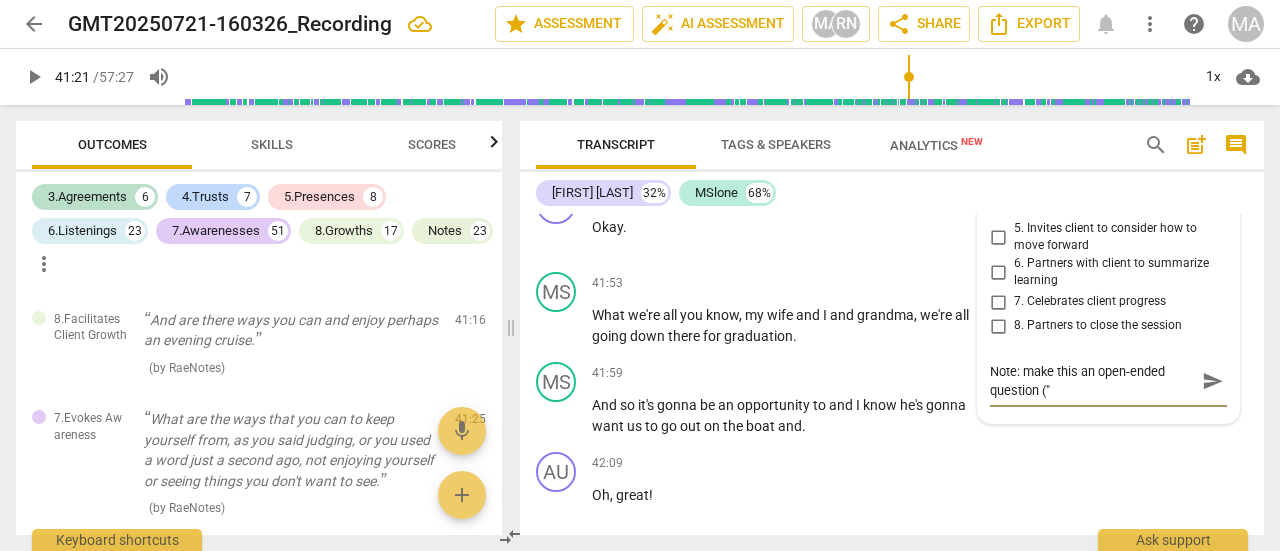type on "Note: make this an open-ended question ("e" 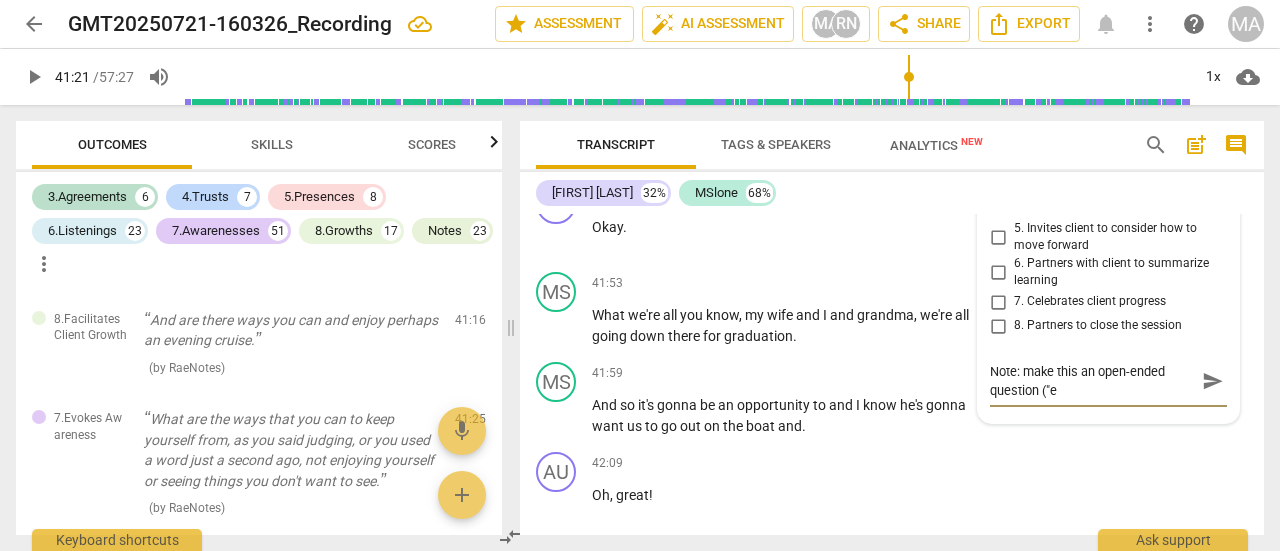 type on "Note: make this an open-ended question ("eg" 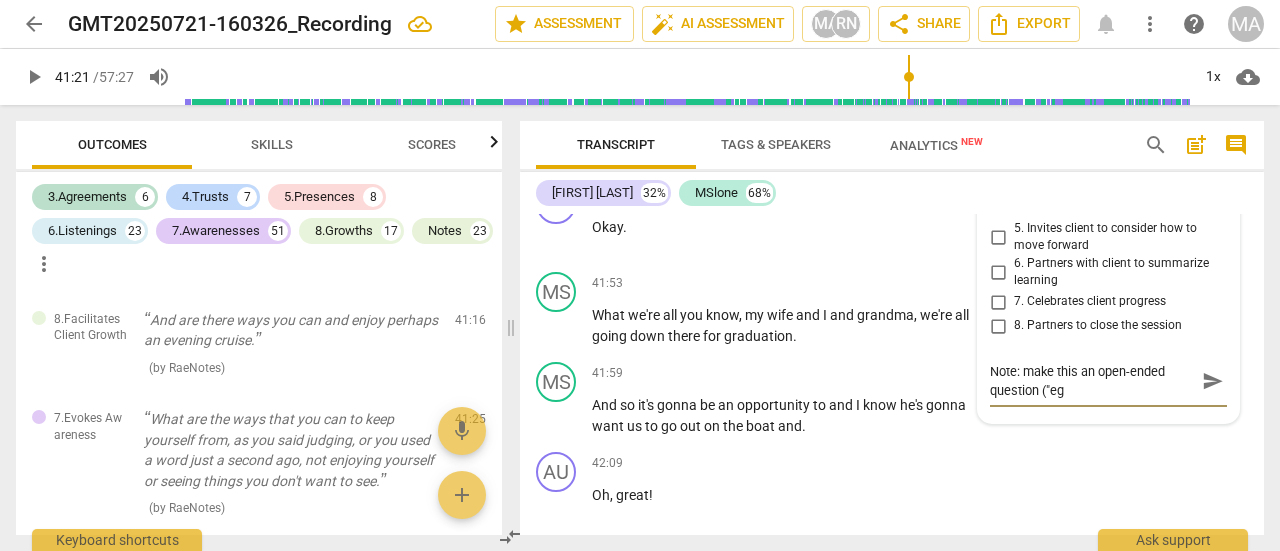 type on "Note: make this an open-ended question ("e" 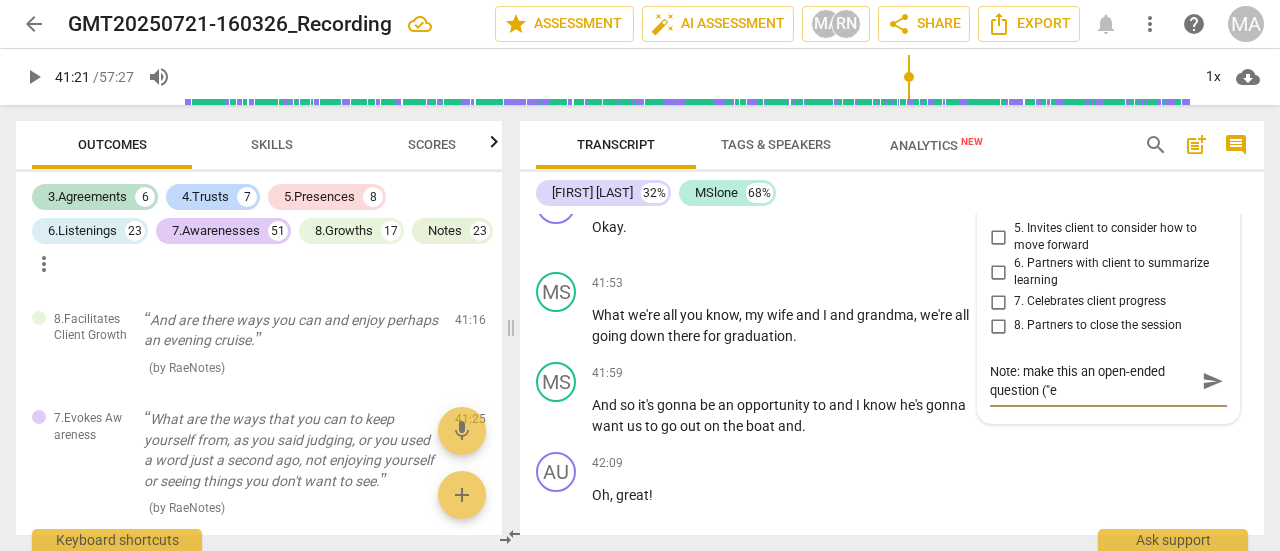 type on "Note: make this an open-ended question ("" 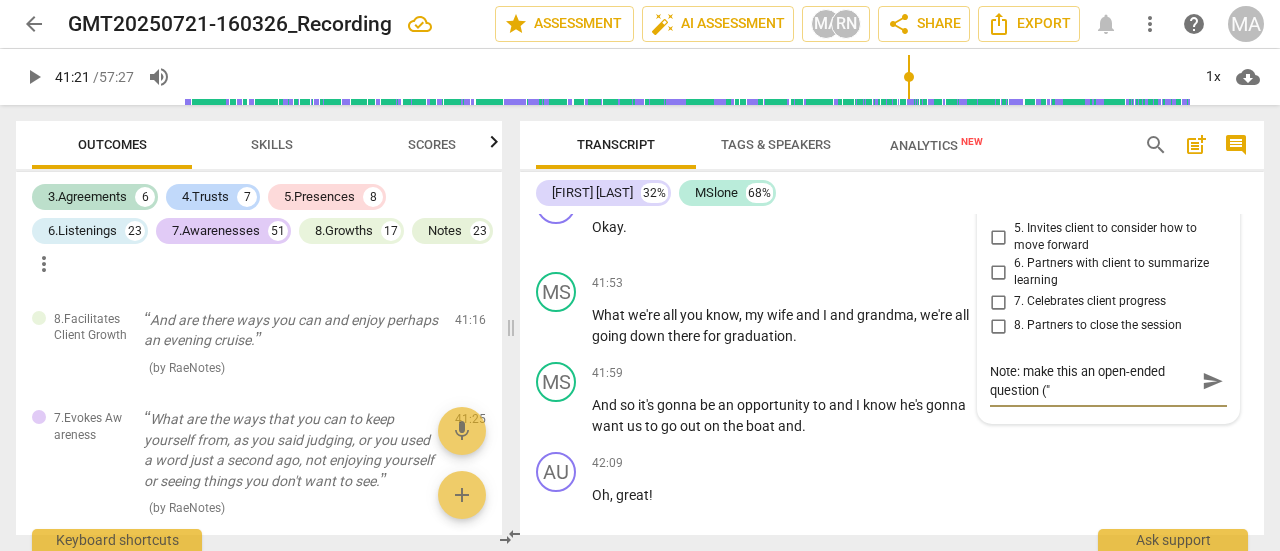 type on "Note: make this an open-ended question (" 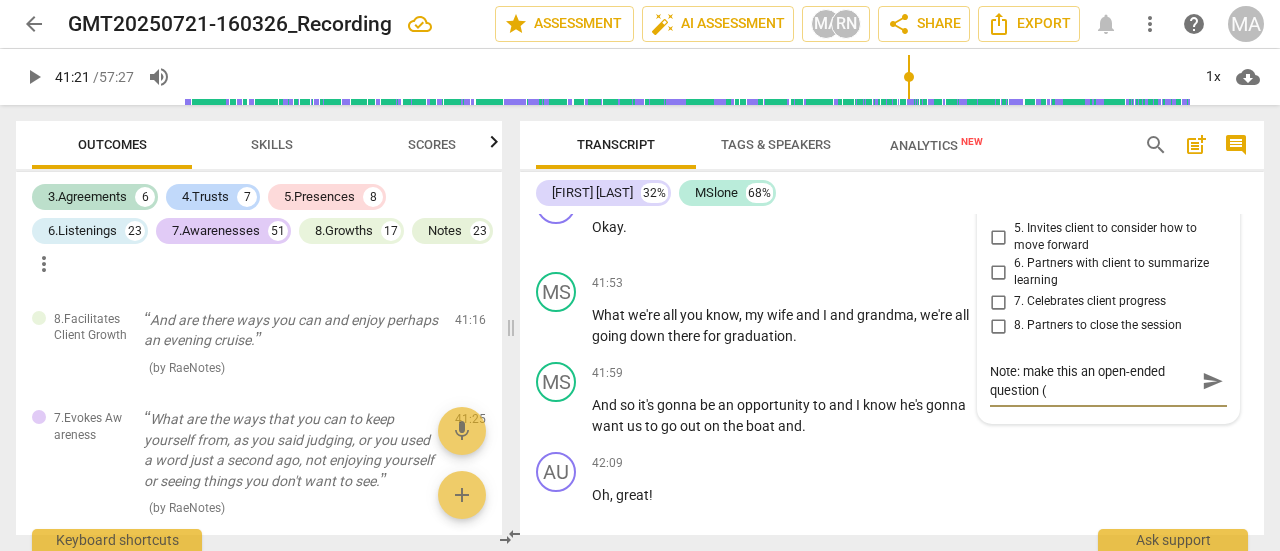 type on "Note: make this an open-ended question (e" 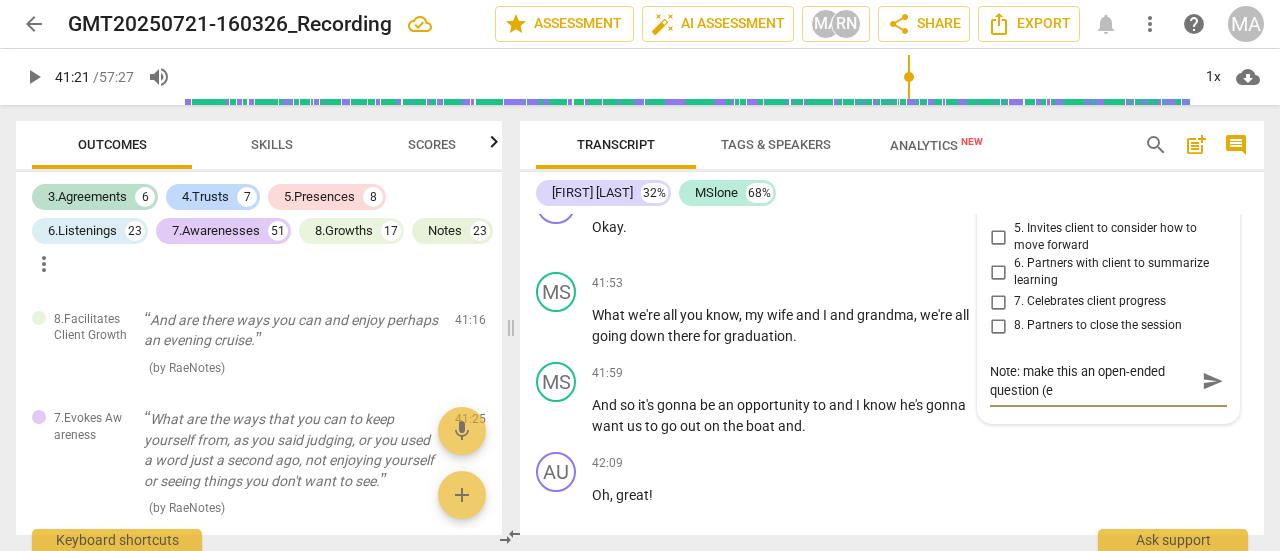type on "Note: make this an open-ended question (eg" 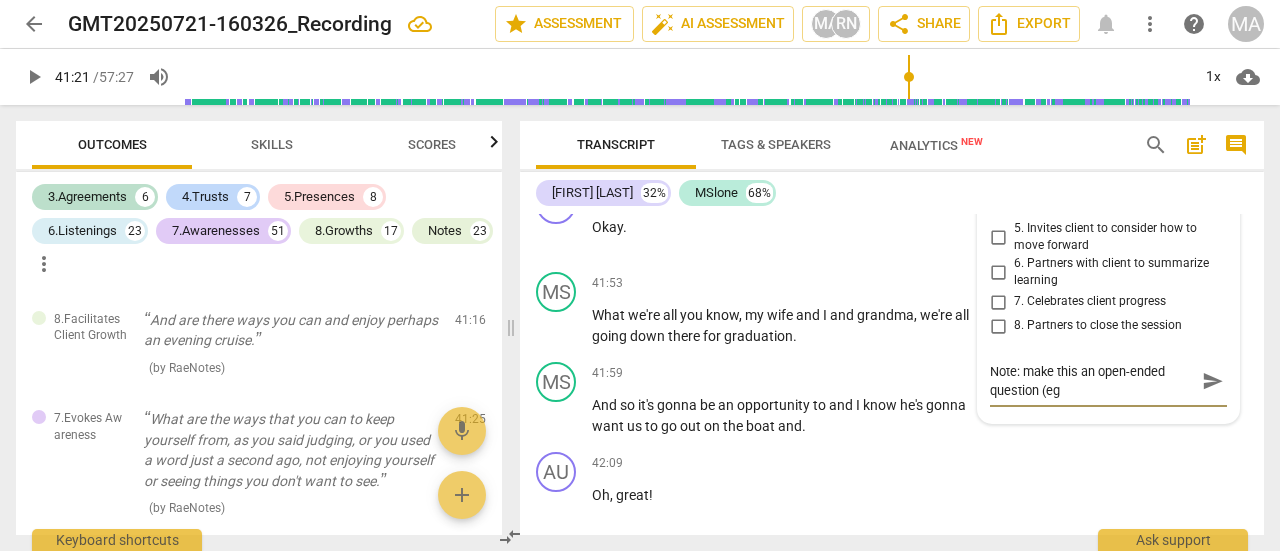 type on "Note: make this an open-ended question (eg." 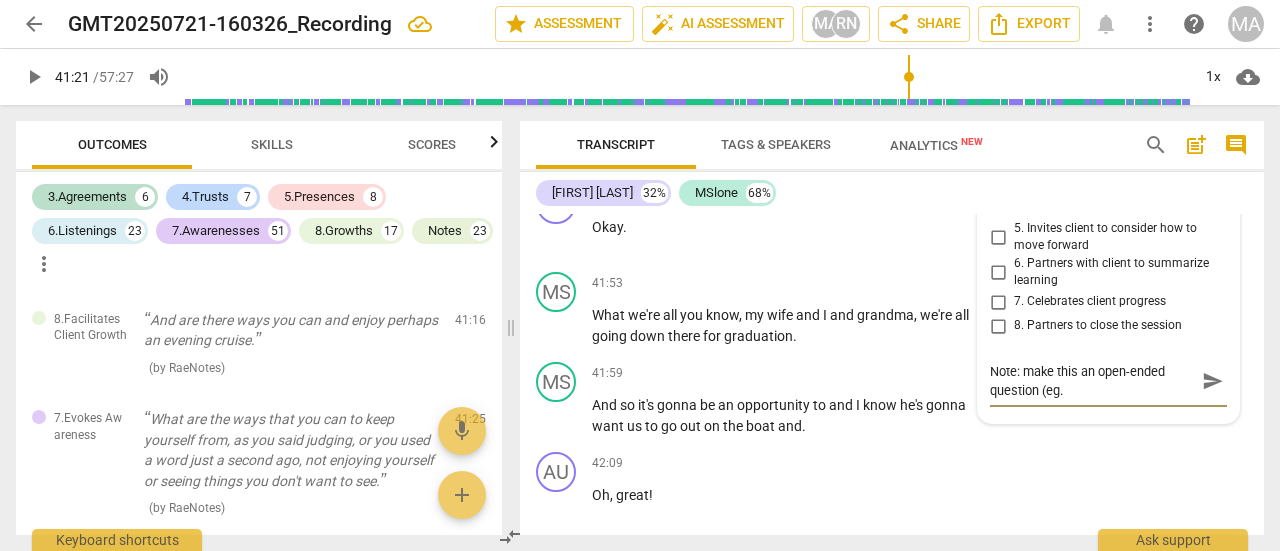 type on "Note: make this an open-ended question (eg." 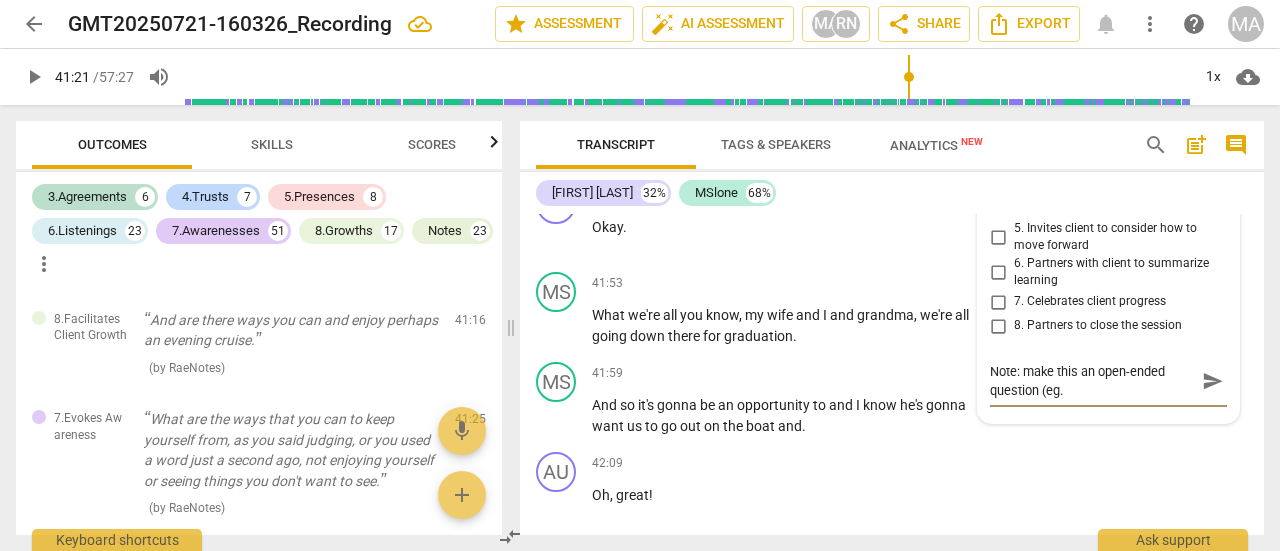 type on "Note: make this an open-ended question (eg. H" 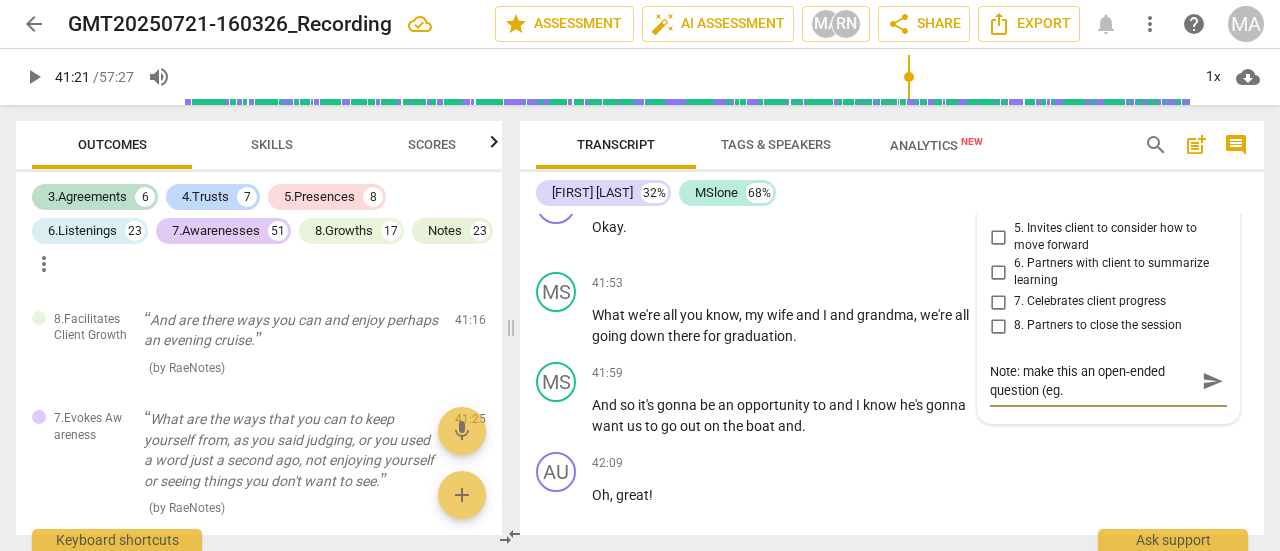 type on "Note: make this an open-ended question (eg. H" 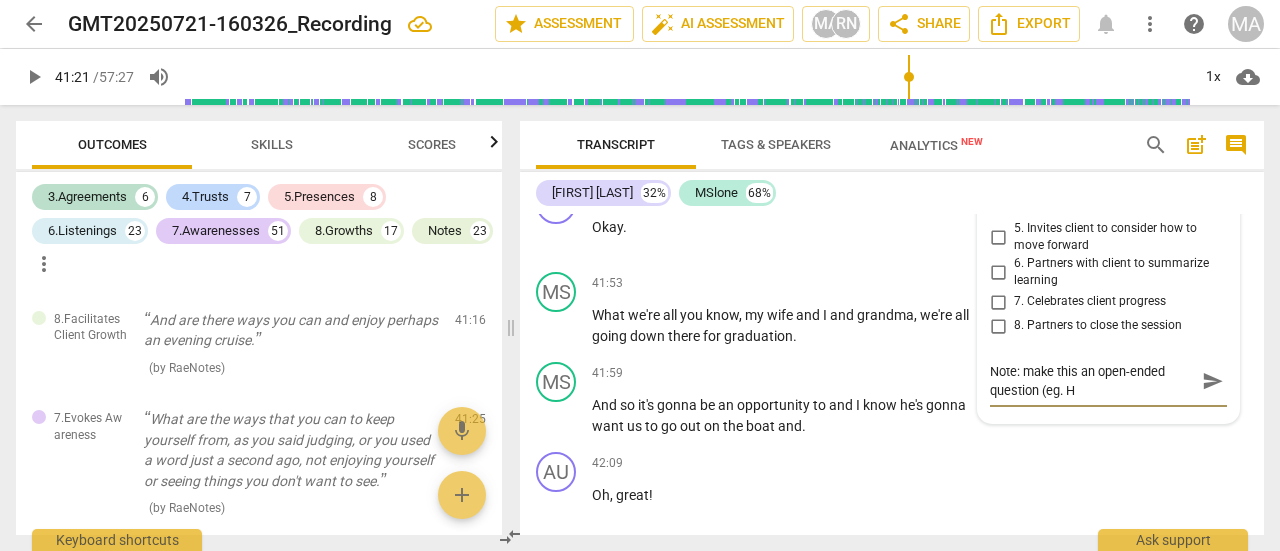 type on "Note: make this an open-ended question (eg. Ho" 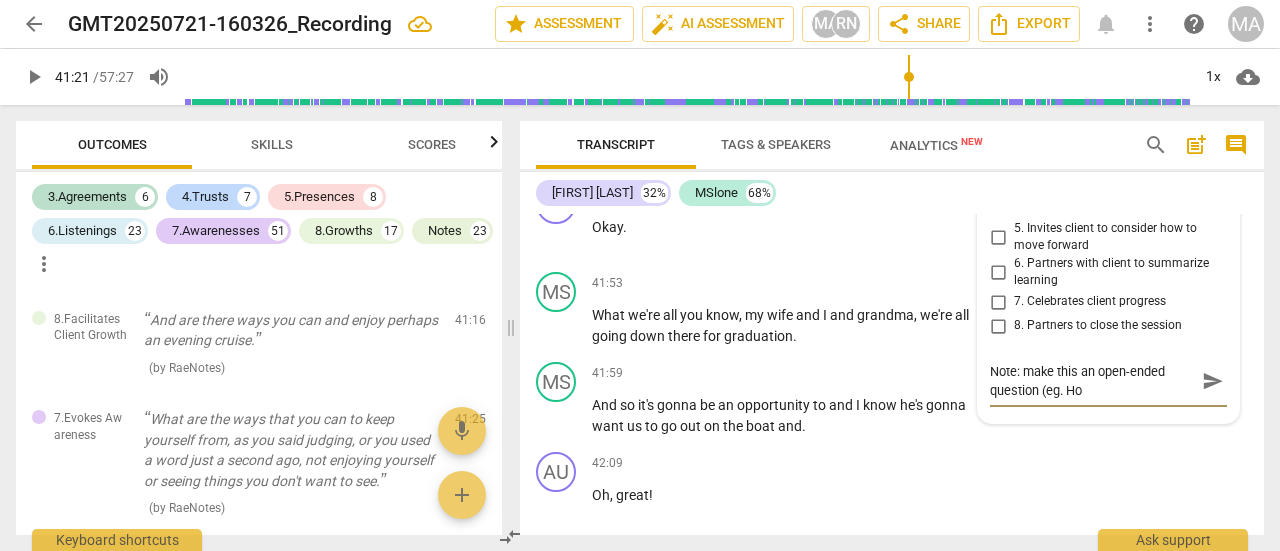 type on "Note: make this an open-ended question (eg. How" 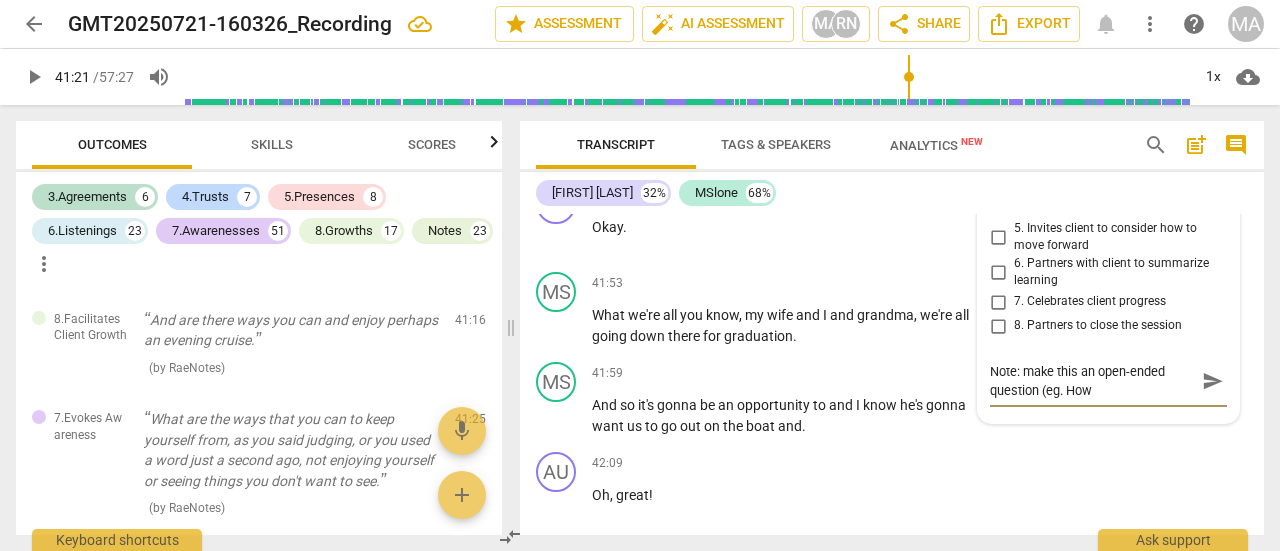 type on "Note: make this an open-ended question (eg. How" 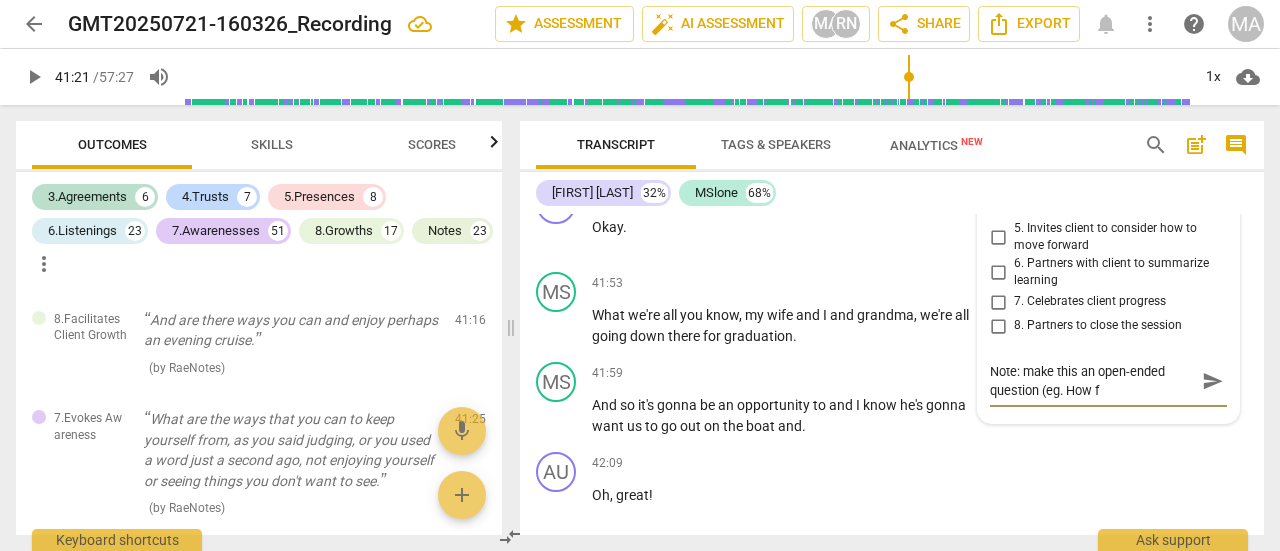type on "Note: make this an open-ended question (eg. How fa" 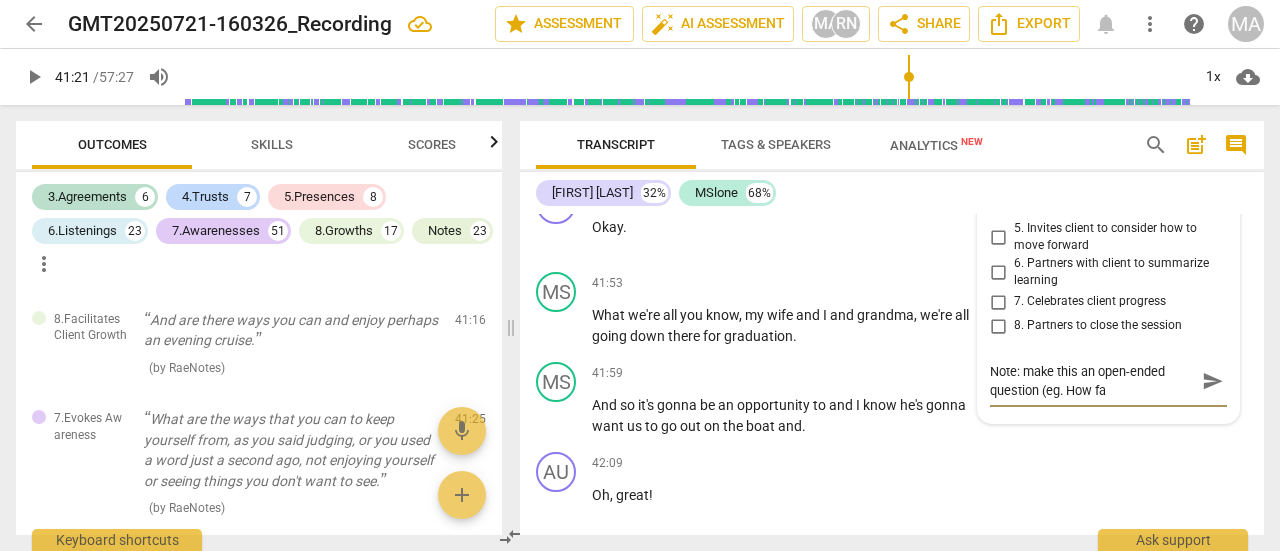 type on "Note: make this an open-ended question (eg. How fan" 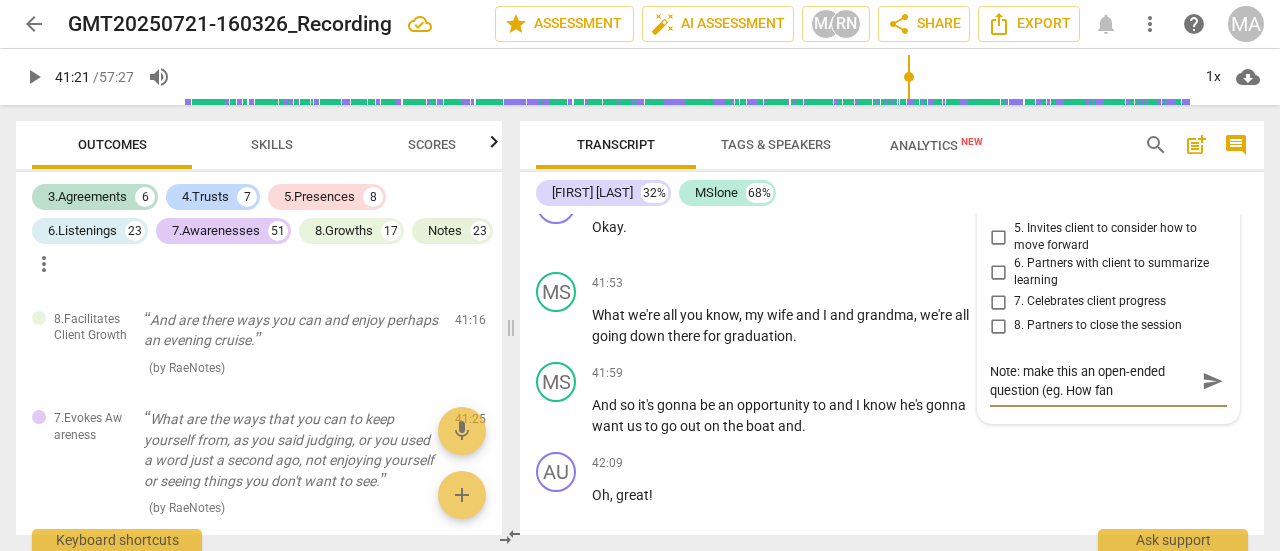 type on "Note: make this an open-ended question (eg. How fan" 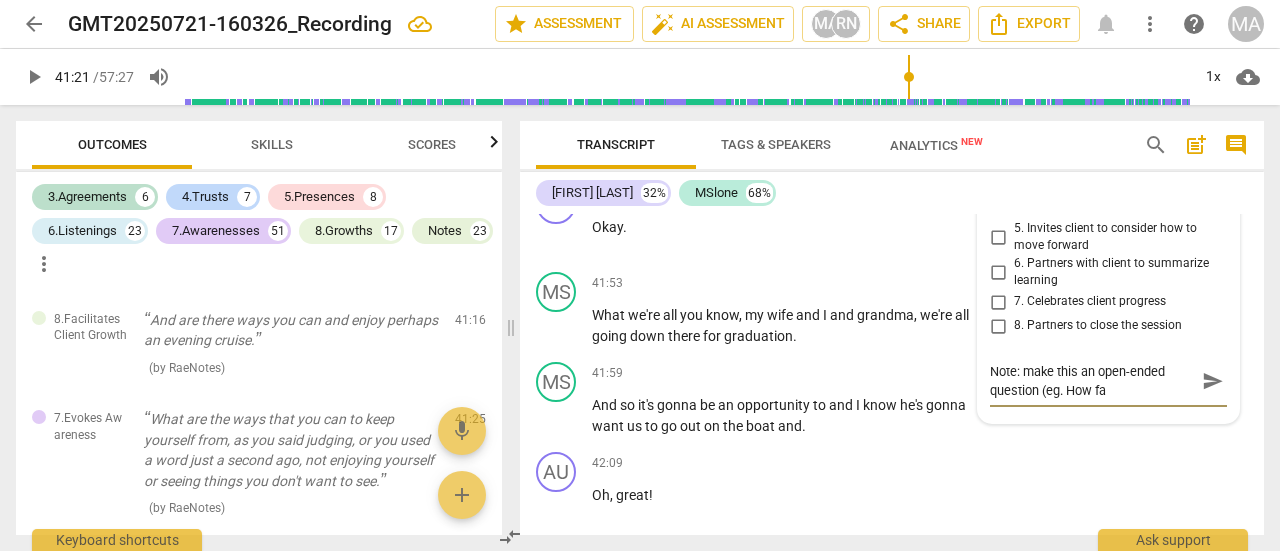 type on "Note: make this an open-ended question (eg. How f" 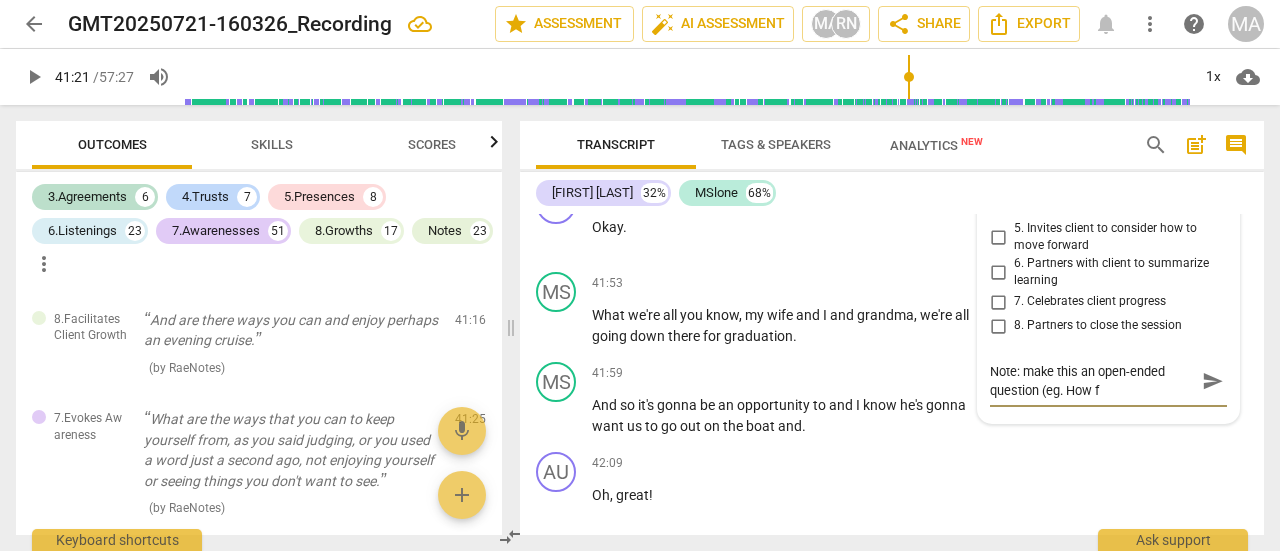 type on "Note: make this an open-ended question (eg. How" 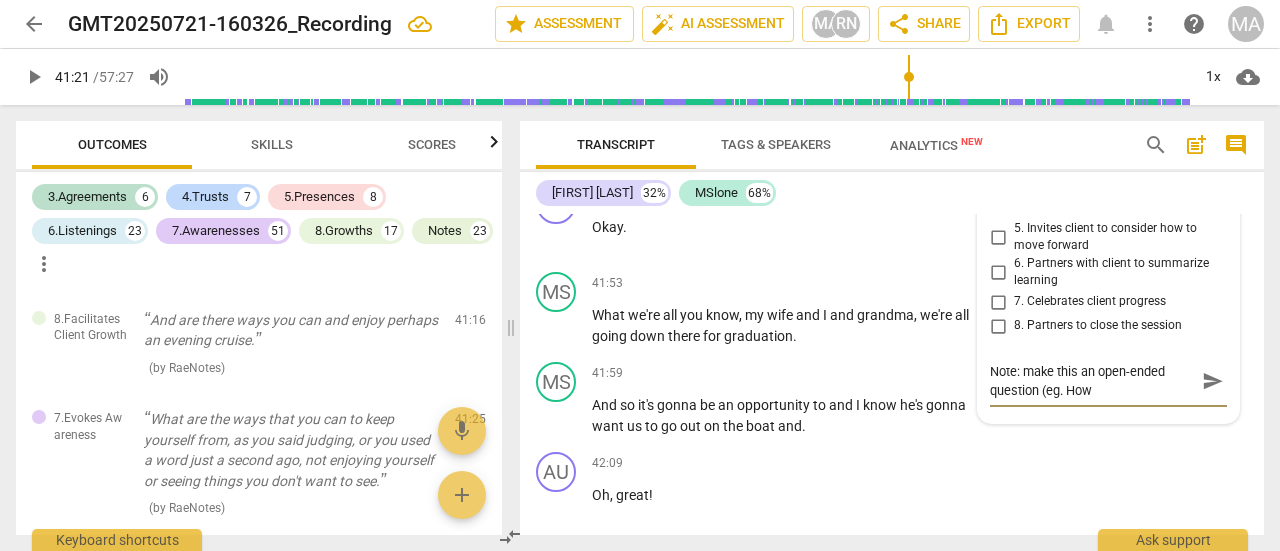 type on "Note: make this an open-ended question (eg. How c" 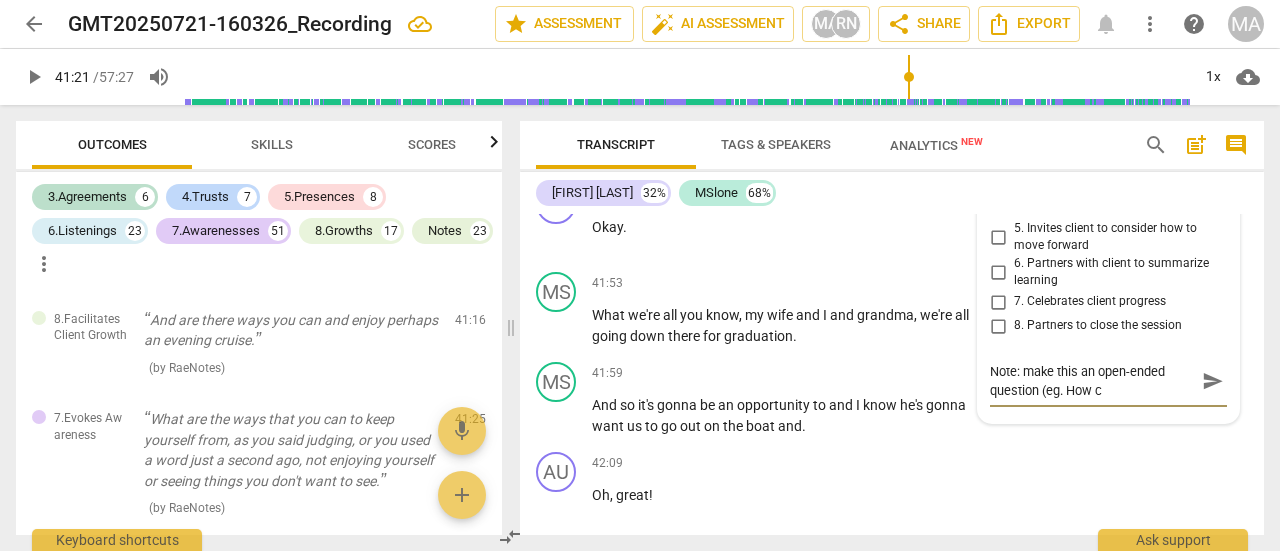 type on "Note: make this an open-ended question (eg. How ca" 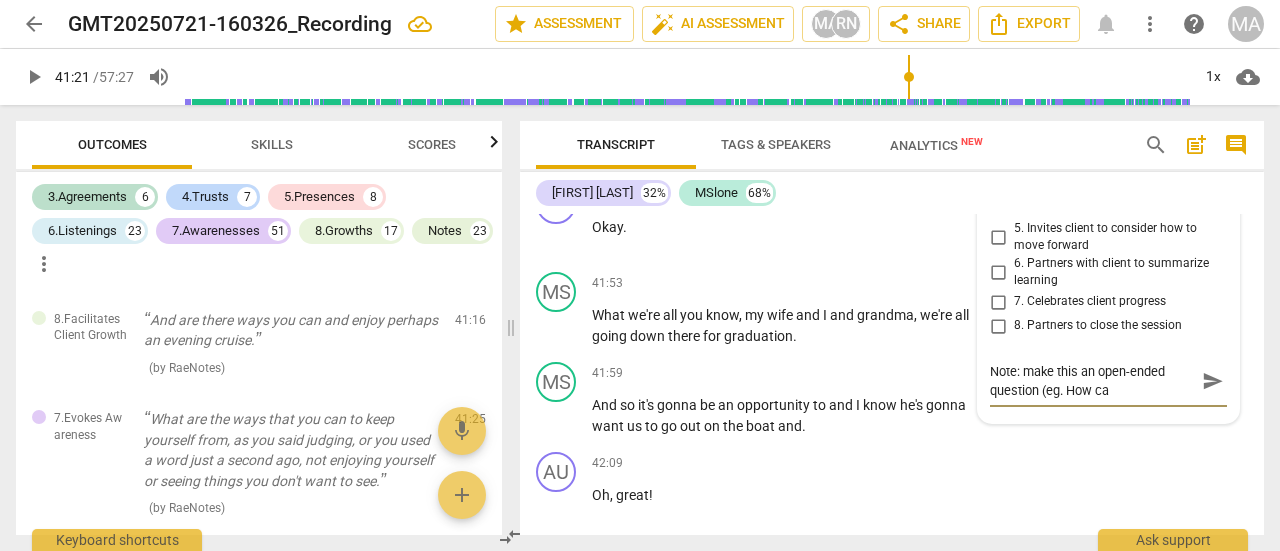 type on "Note: make this an open-ended question (eg. How can" 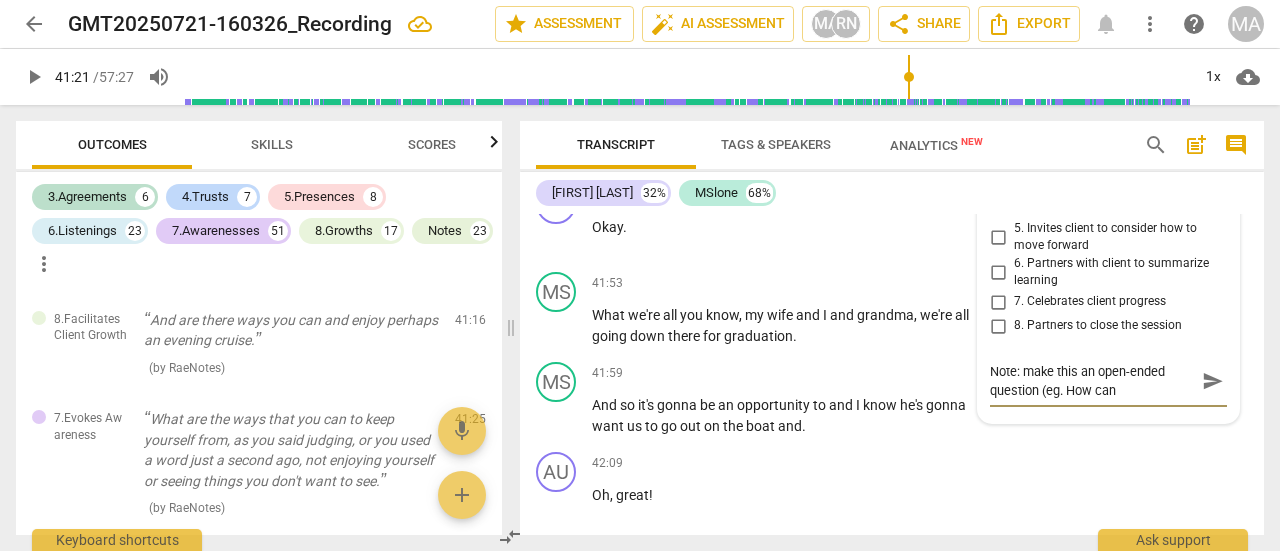 type on "Note: make this an open-ended question (eg. How can" 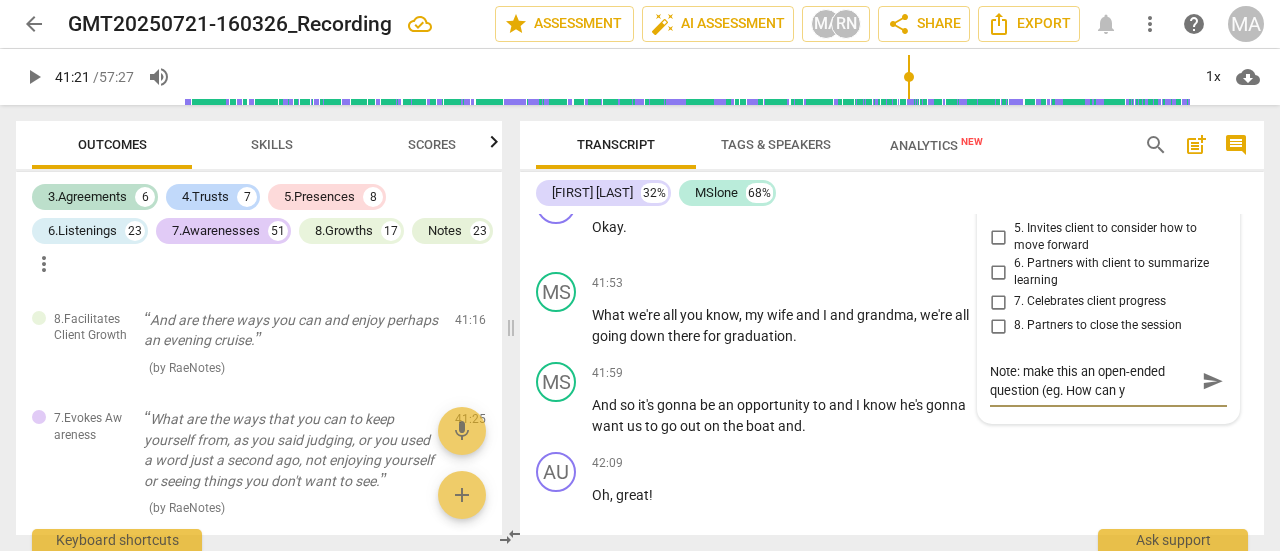 type on "Note: make this an open-ended question (eg. How can yo" 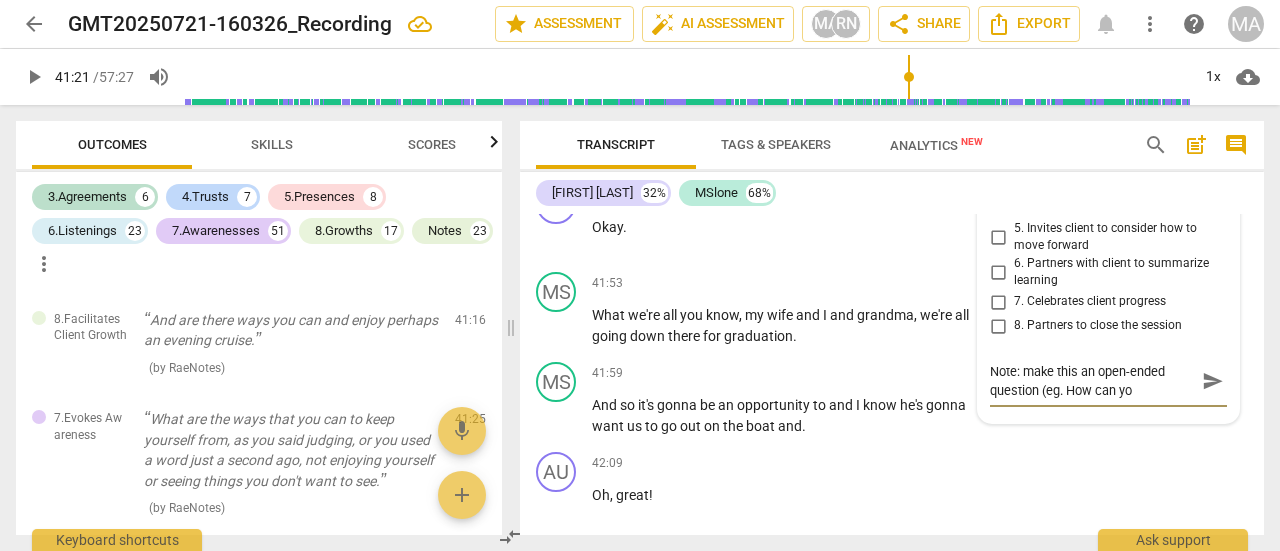 type on "Note: make this an open-ended question (eg. How can yo" 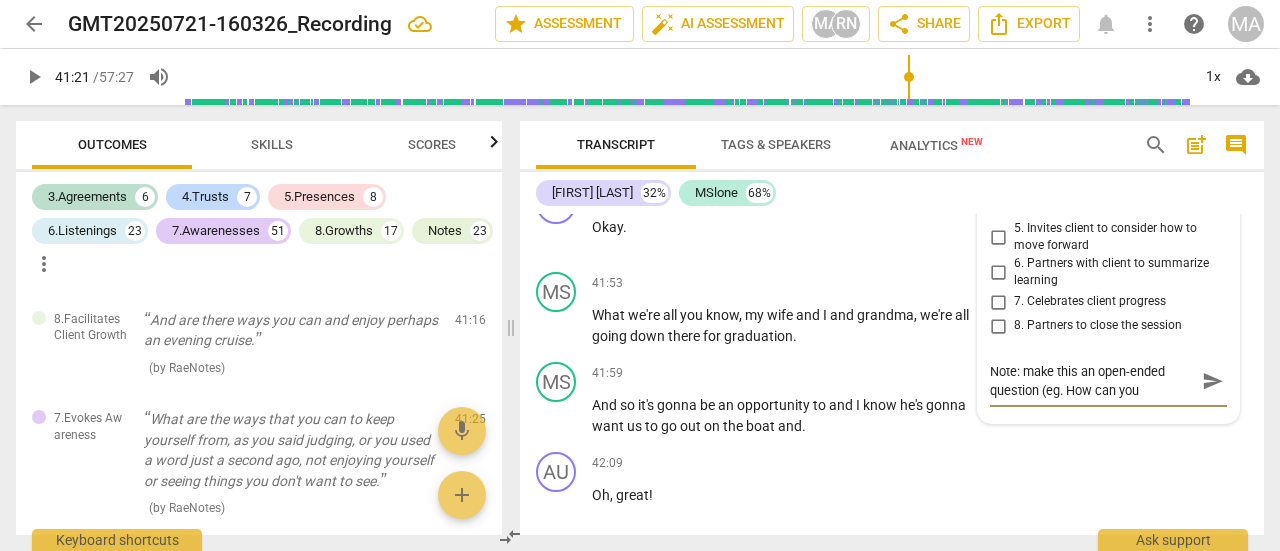 type on "Note: make this an open-ended question (eg. How can you" 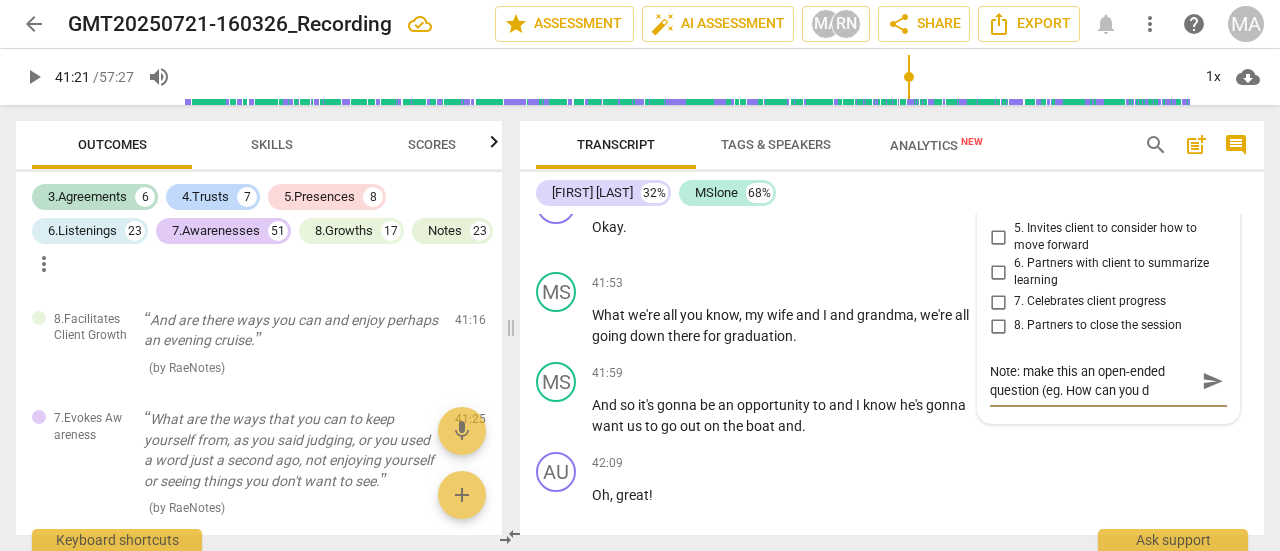 type on "Note: make this an open-ended question (eg. How can you do" 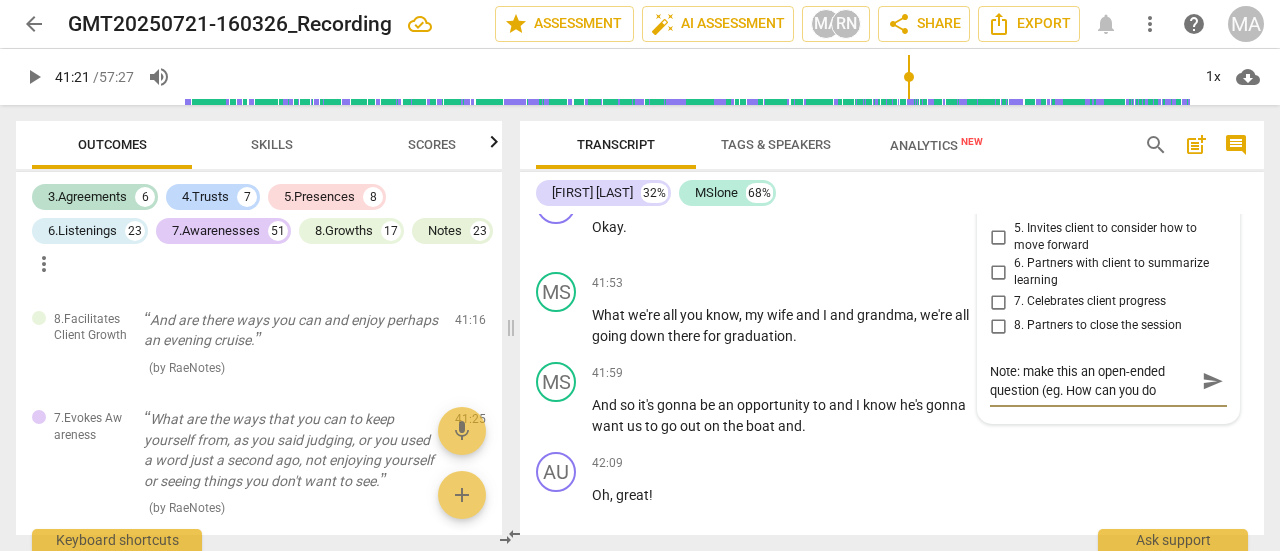 type on "Note: make this an open-ended question (eg. How can you do" 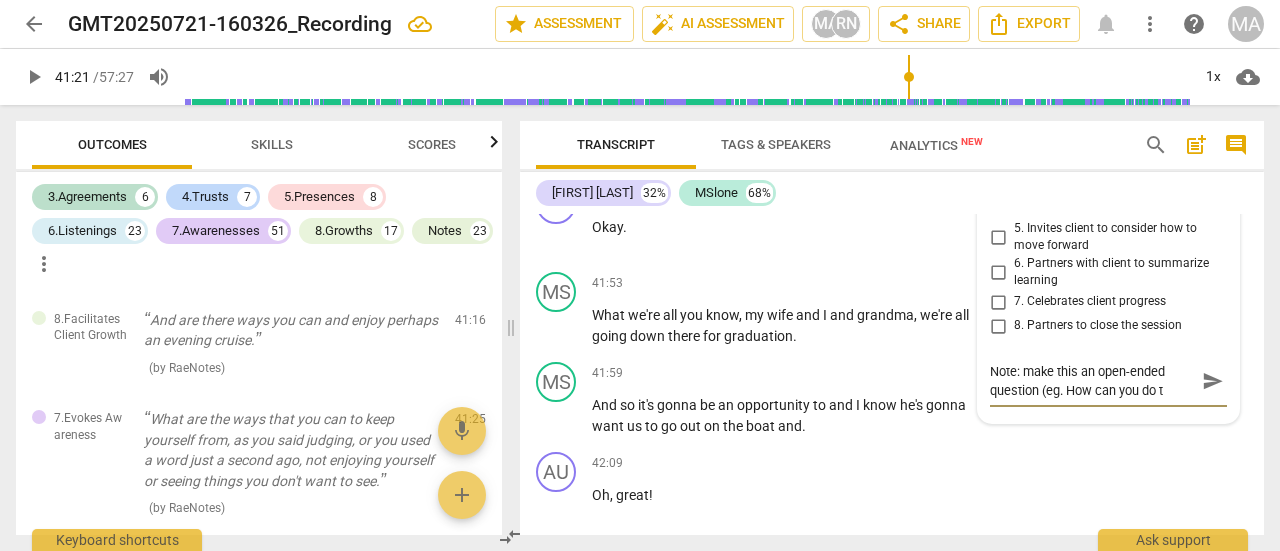 type on "Note: make this an open-ended question (eg. How can you do th" 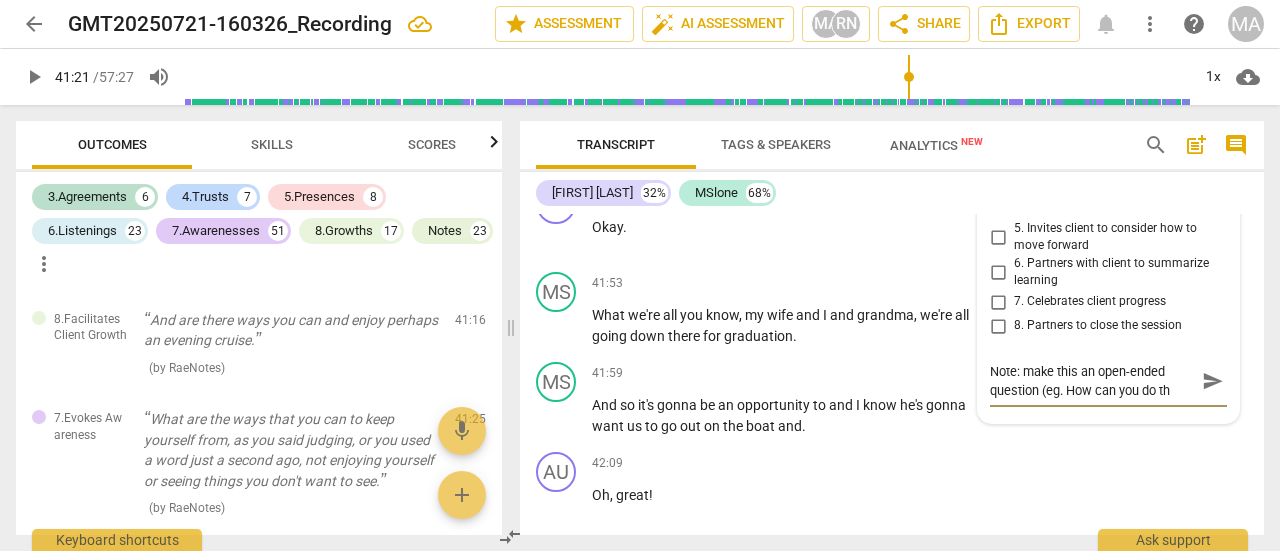type on "Note: make this an open-ended question (eg. How can you do tha" 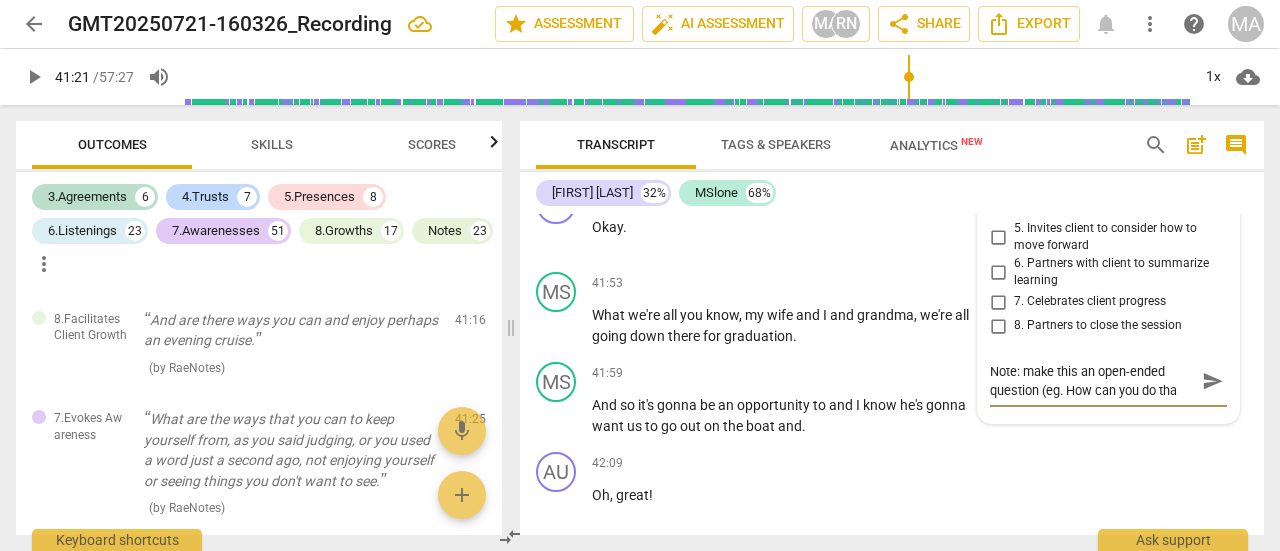 type on "Note: make this an open-ended question (eg. How can you do that" 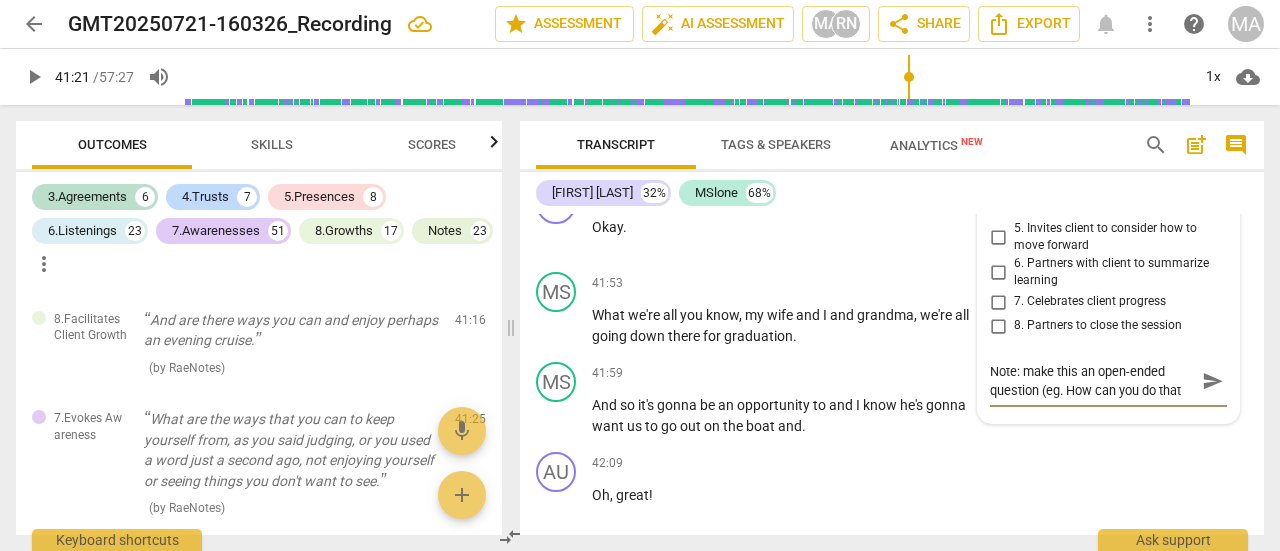 type on "Note: make this an open-ended question (eg. How can you do that?" 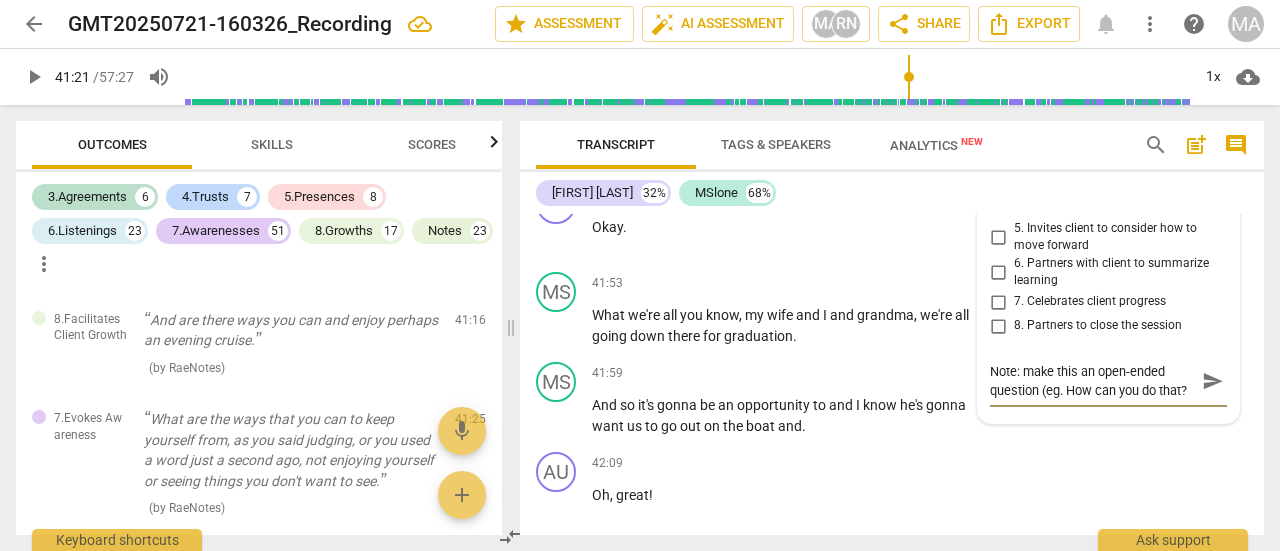 type on "Note: make this an open-ended question (eg. How can you do that?)" 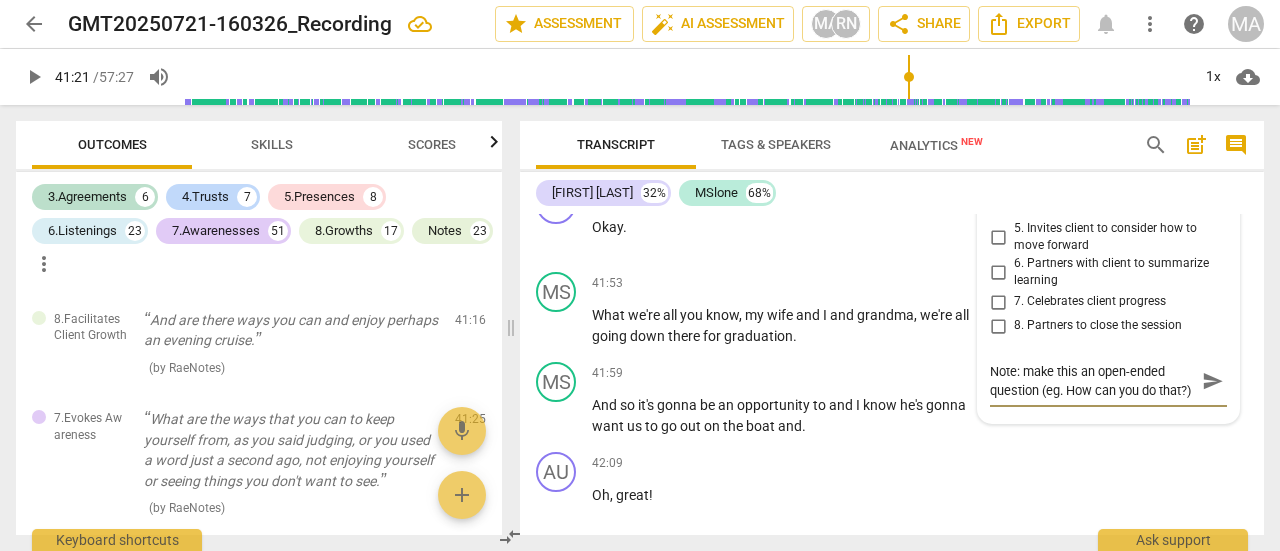 scroll, scrollTop: 17, scrollLeft: 0, axis: vertical 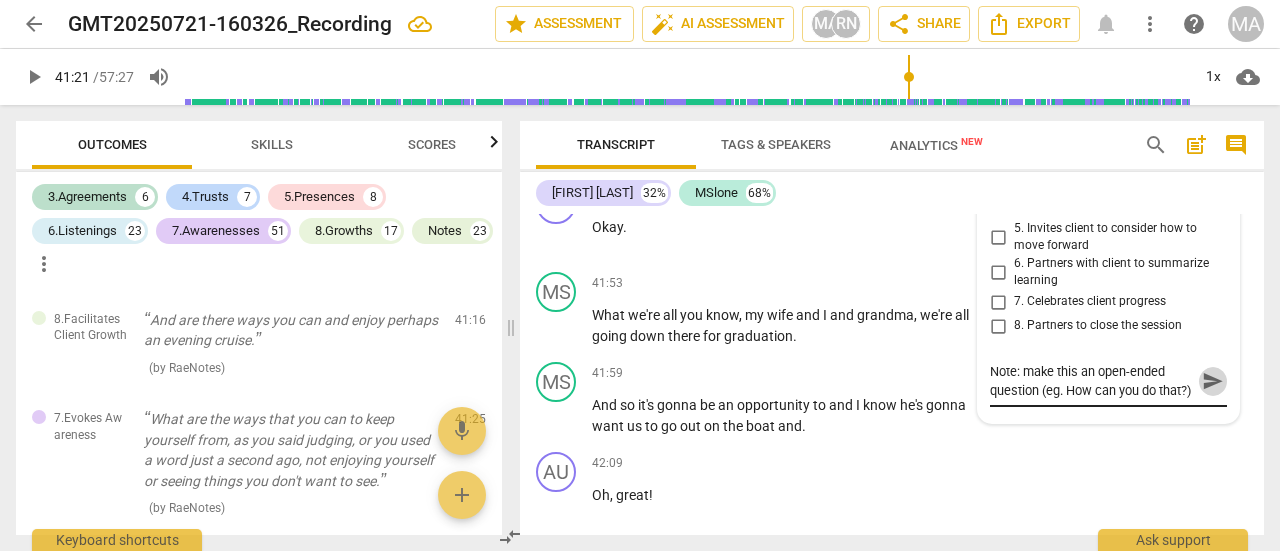 click on "send" at bounding box center [1213, 381] 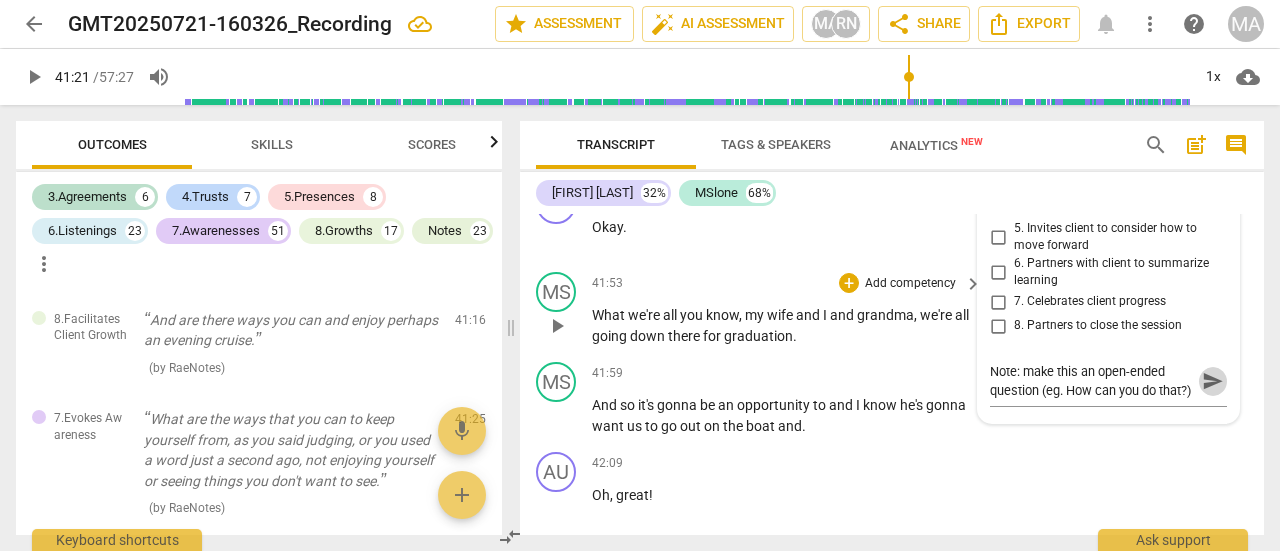 type 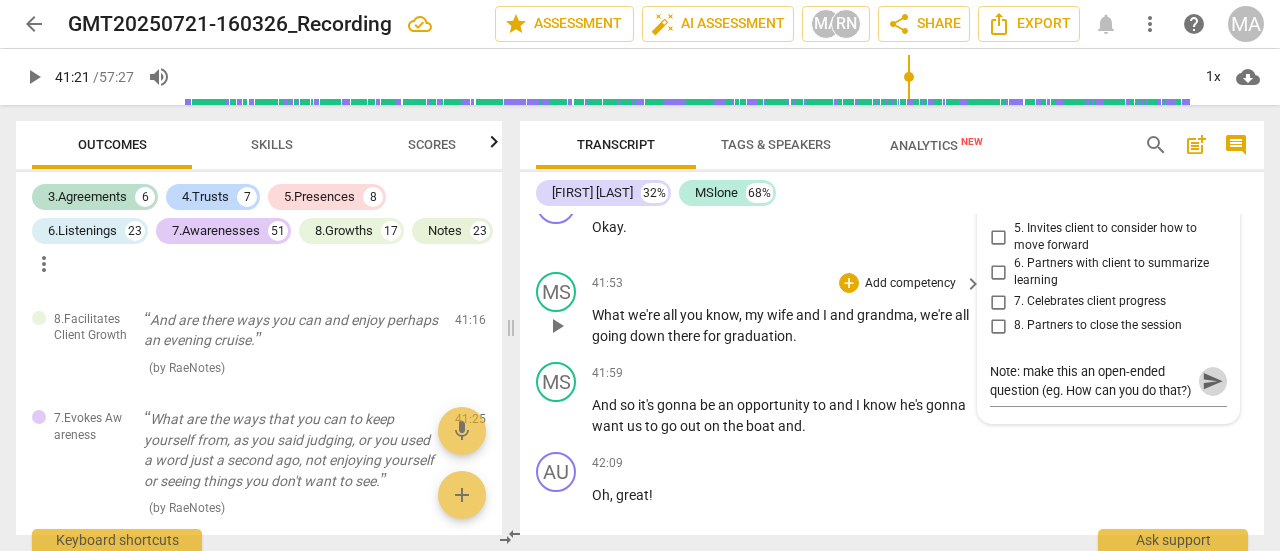type 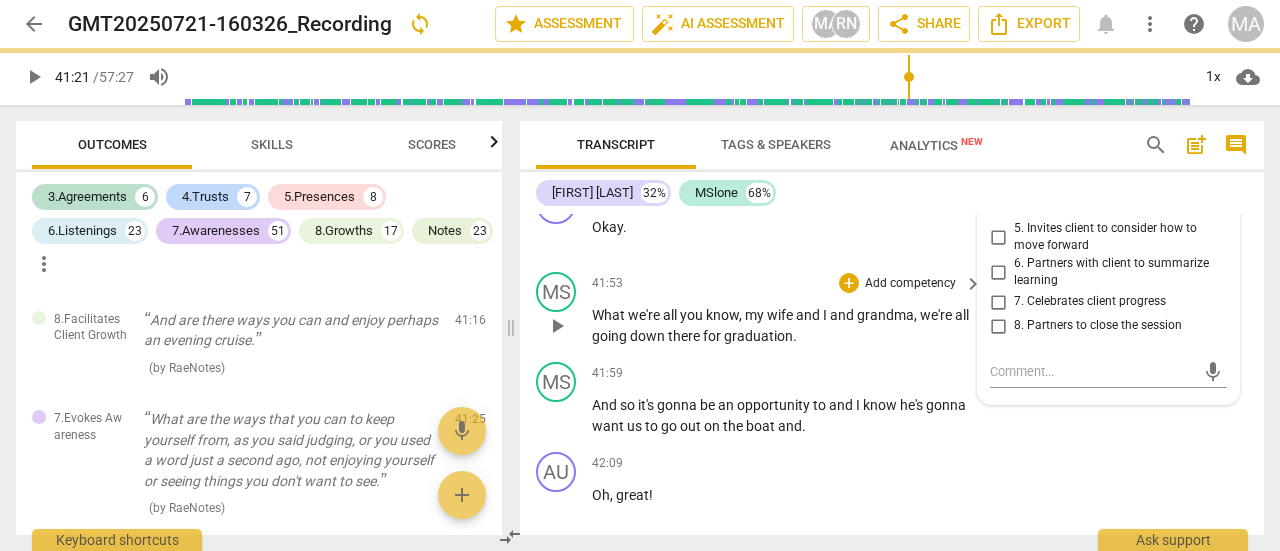 scroll, scrollTop: 0, scrollLeft: 0, axis: both 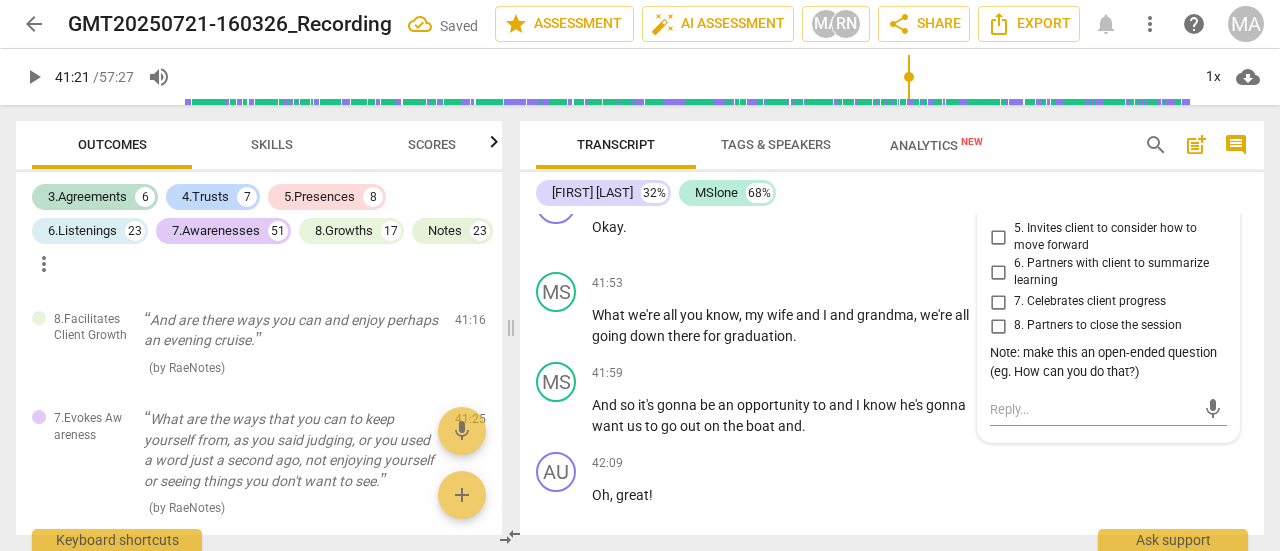 click on "3. Supports client autonomy" at bounding box center [998, 173] 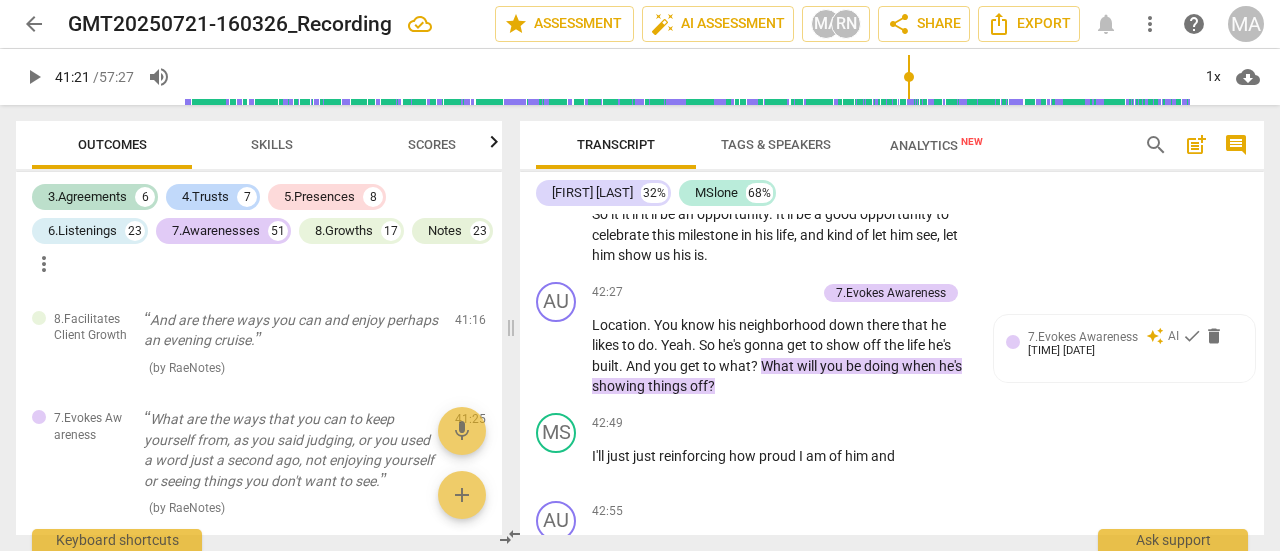 scroll, scrollTop: 21780, scrollLeft: 0, axis: vertical 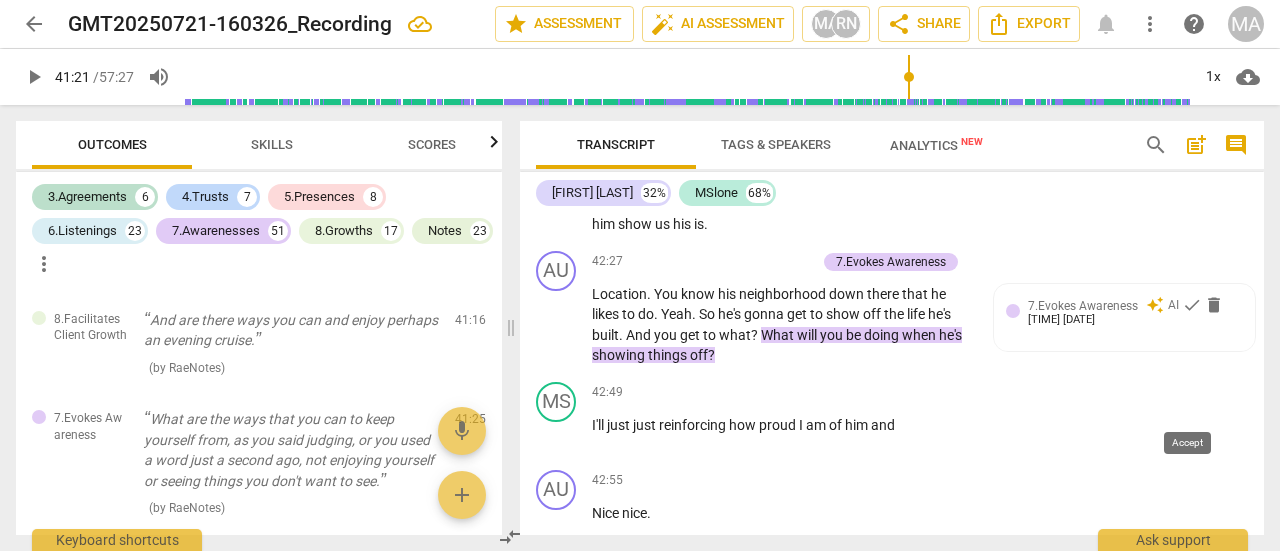 drag, startPoint x: 1189, startPoint y: 414, endPoint x: 734, endPoint y: 426, distance: 455.1582 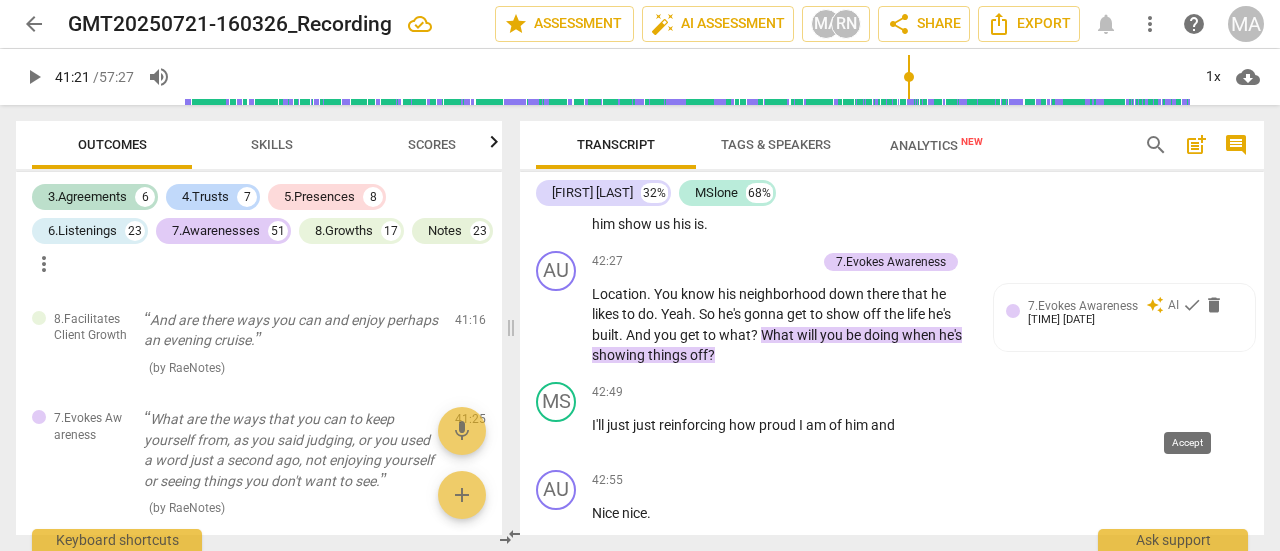 click on "check" at bounding box center [1192, 305] 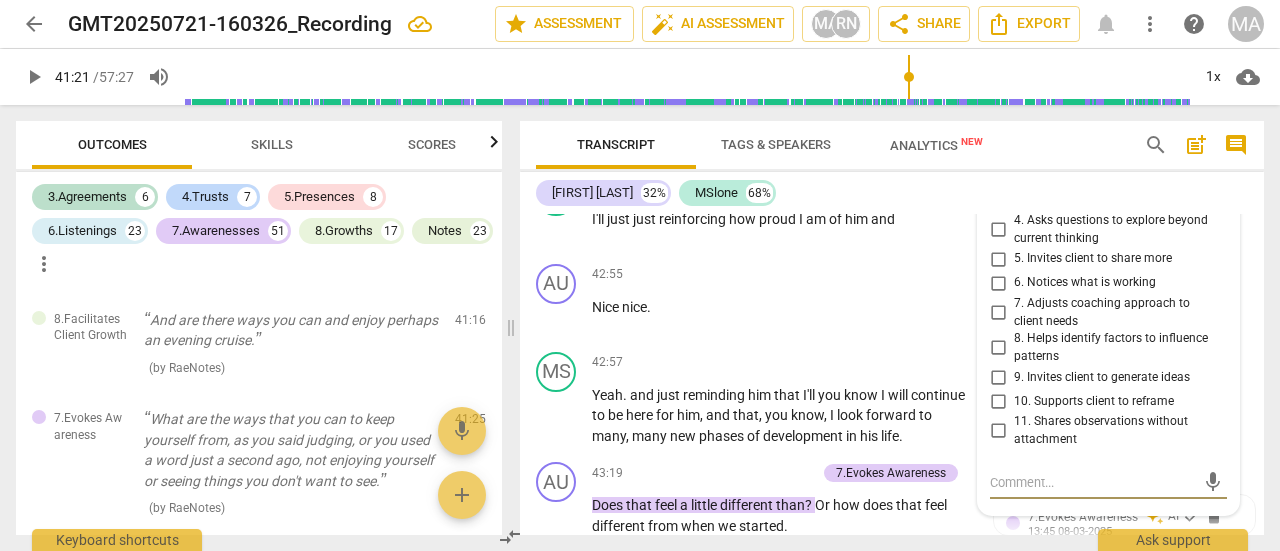 scroll, scrollTop: 21902, scrollLeft: 0, axis: vertical 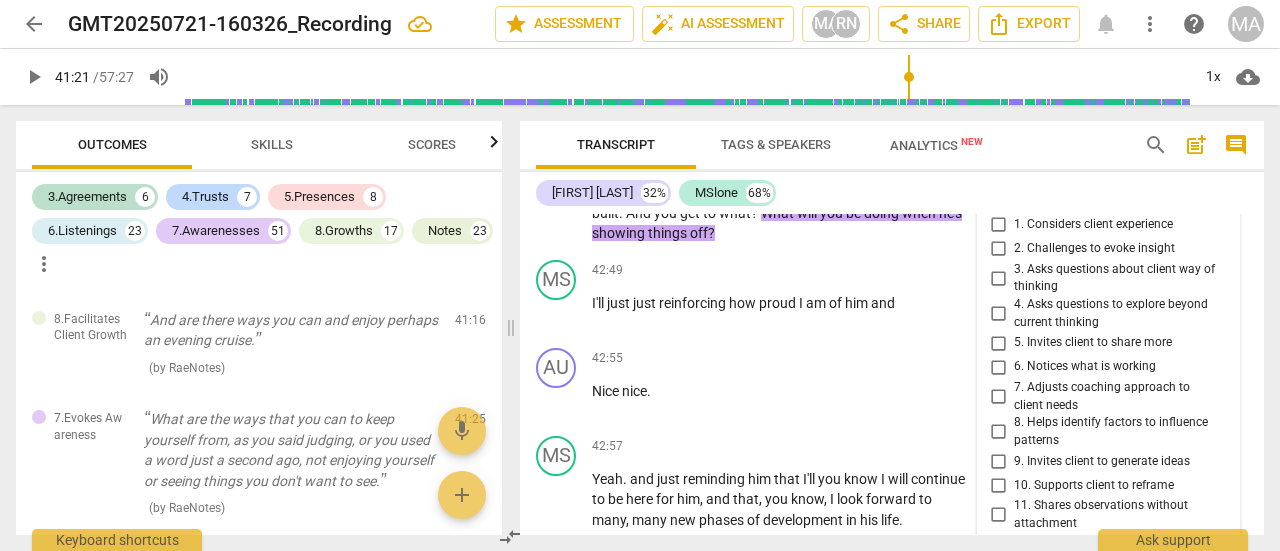 click on "4. Asks questions to explore beyond current thinking" at bounding box center [998, 314] 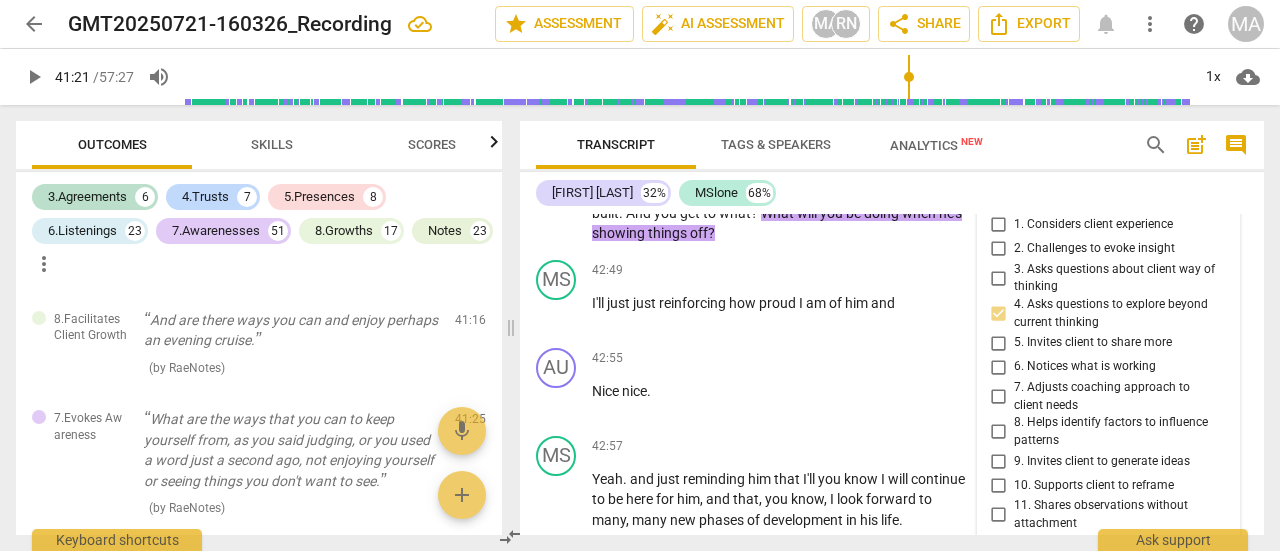 click on "5. Invites client to share more" at bounding box center (998, 343) 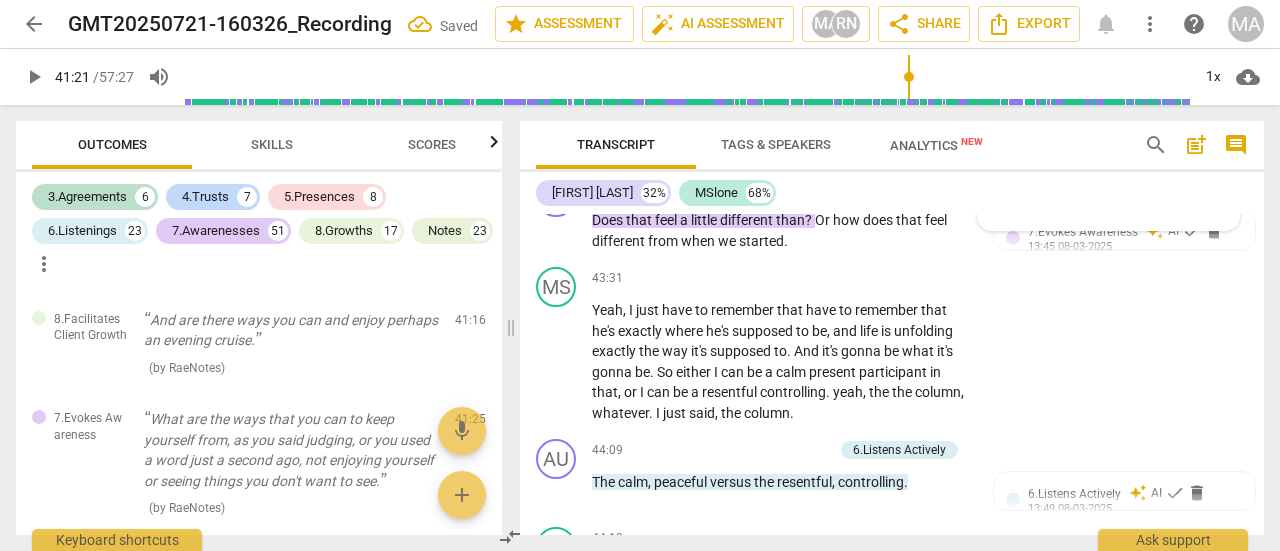 scroll, scrollTop: 22302, scrollLeft: 0, axis: vertical 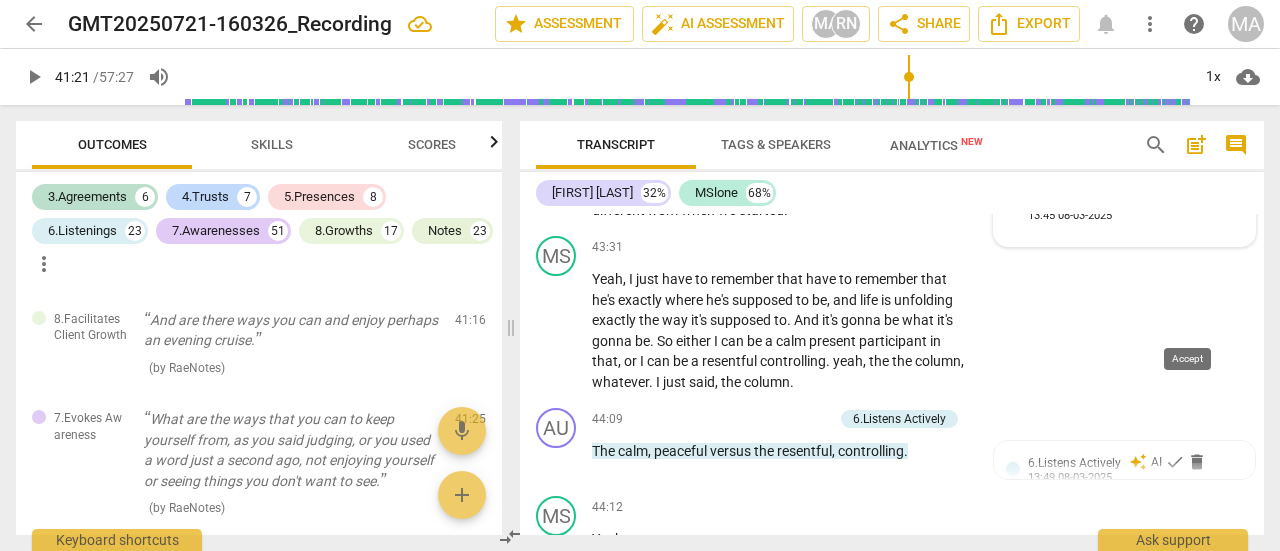 click on "check" at bounding box center [1192, 200] 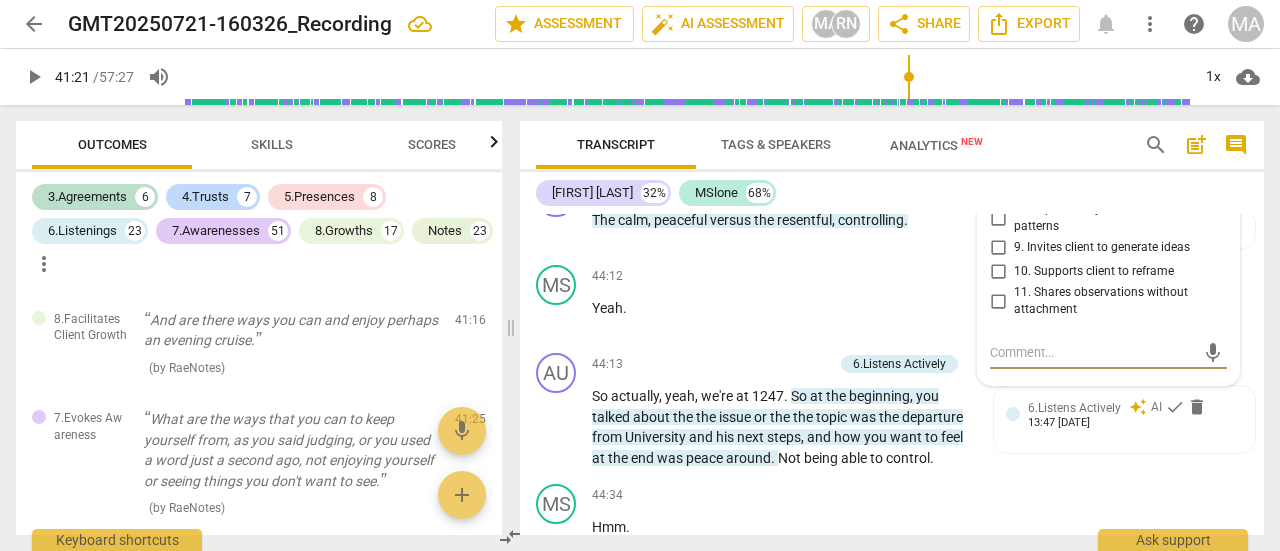 scroll, scrollTop: 22540, scrollLeft: 0, axis: vertical 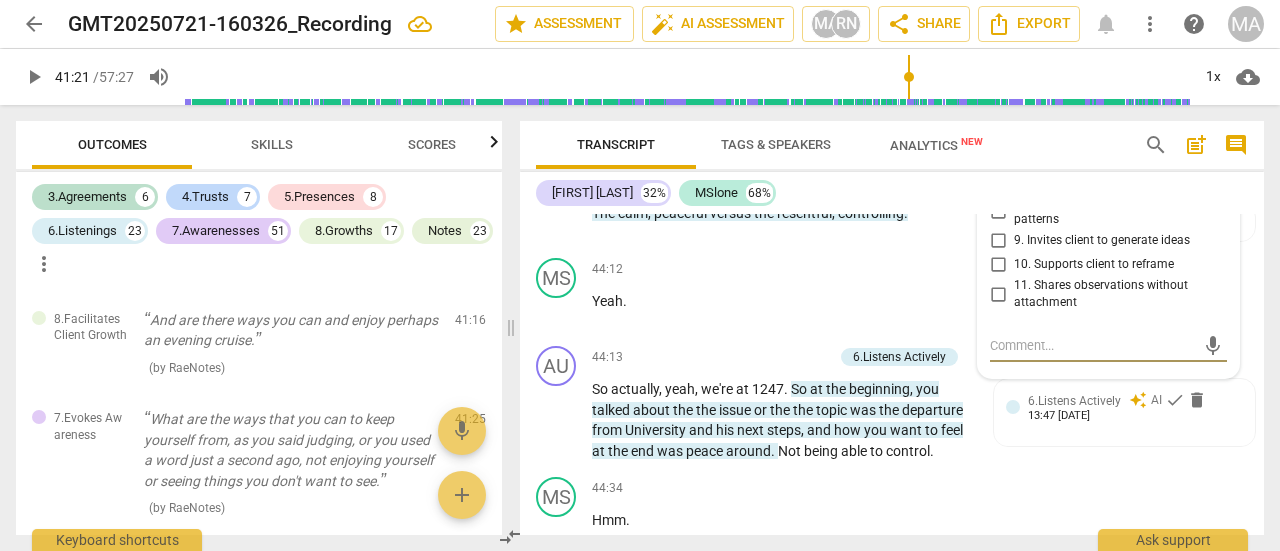 type on "G" 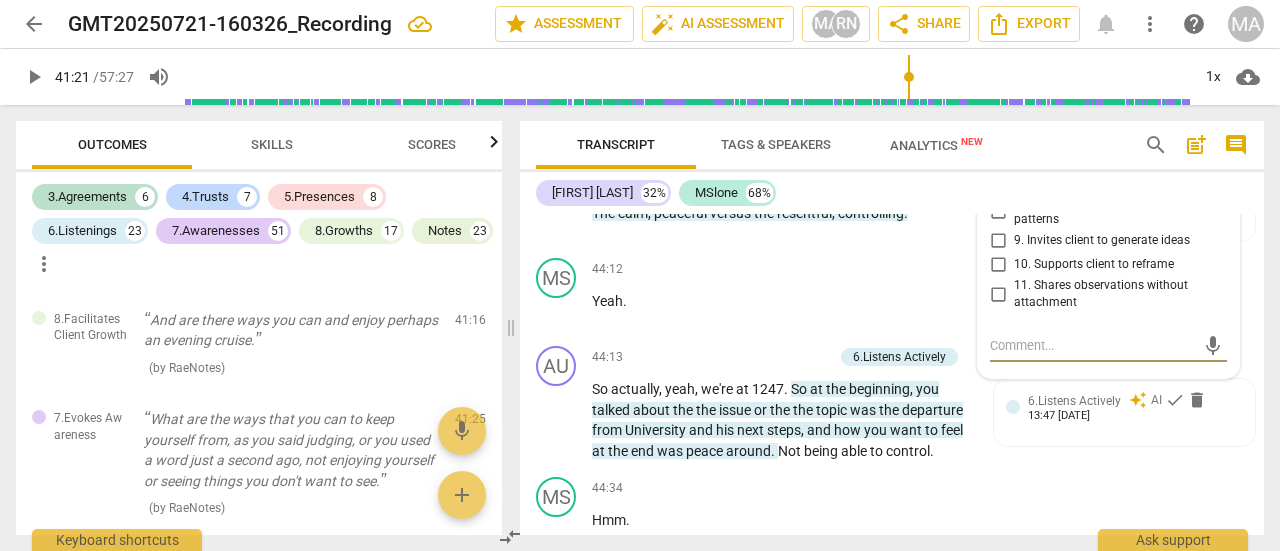 type on "G" 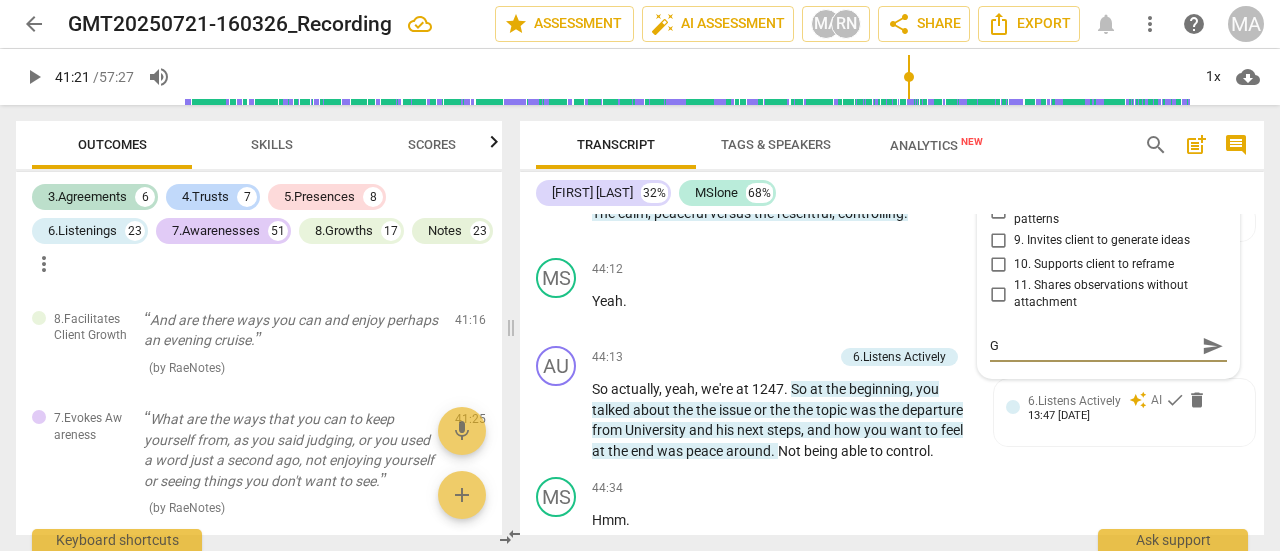 type on "Gr" 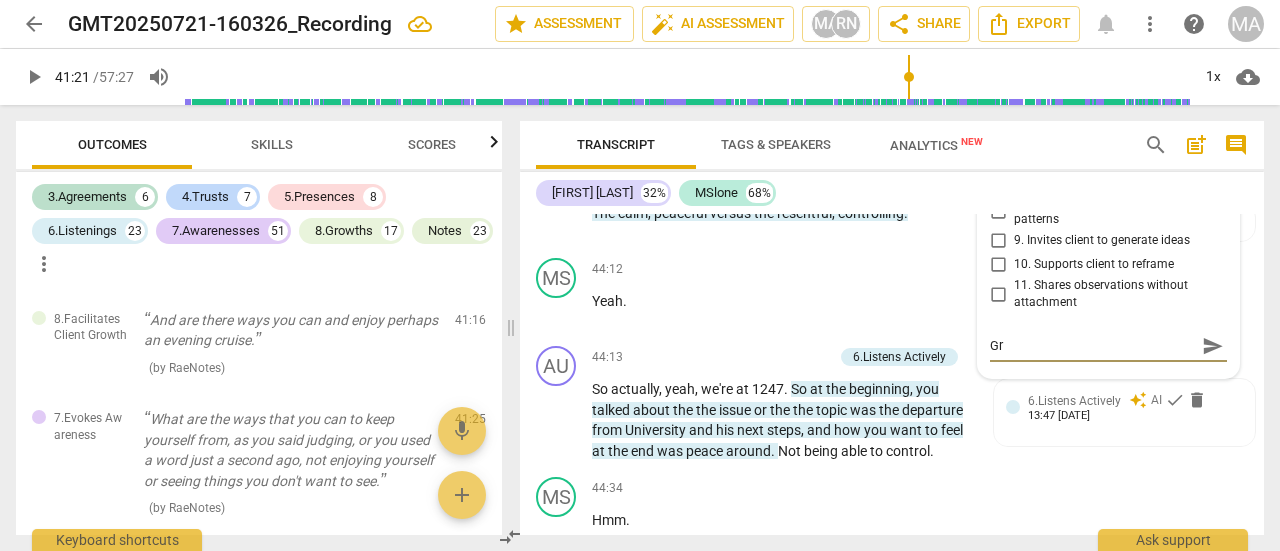 type on "Gre" 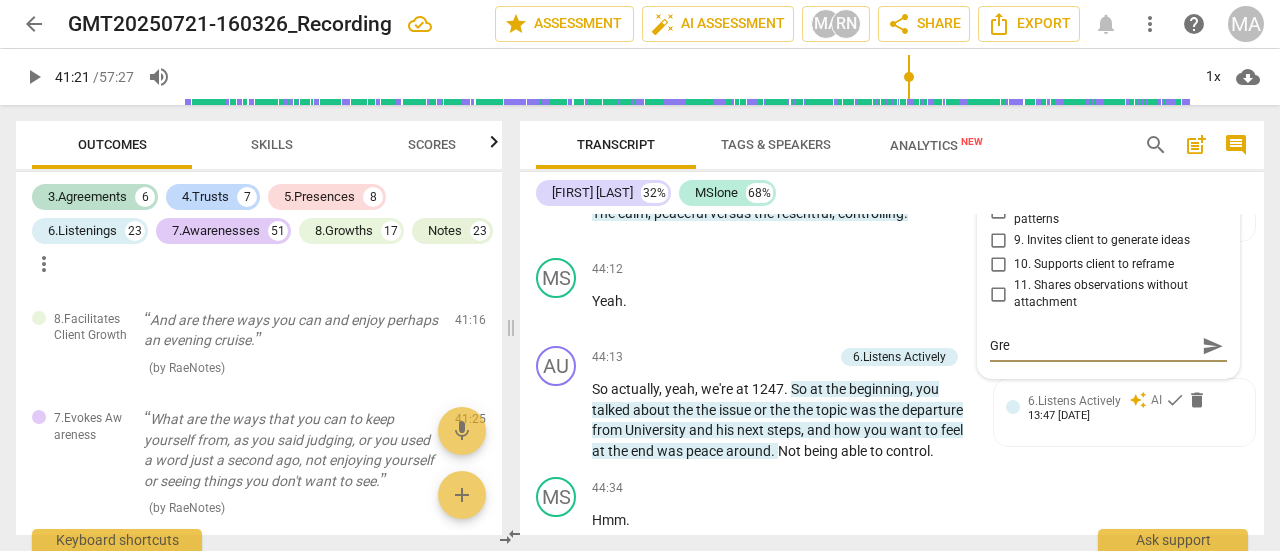 type on "Grea" 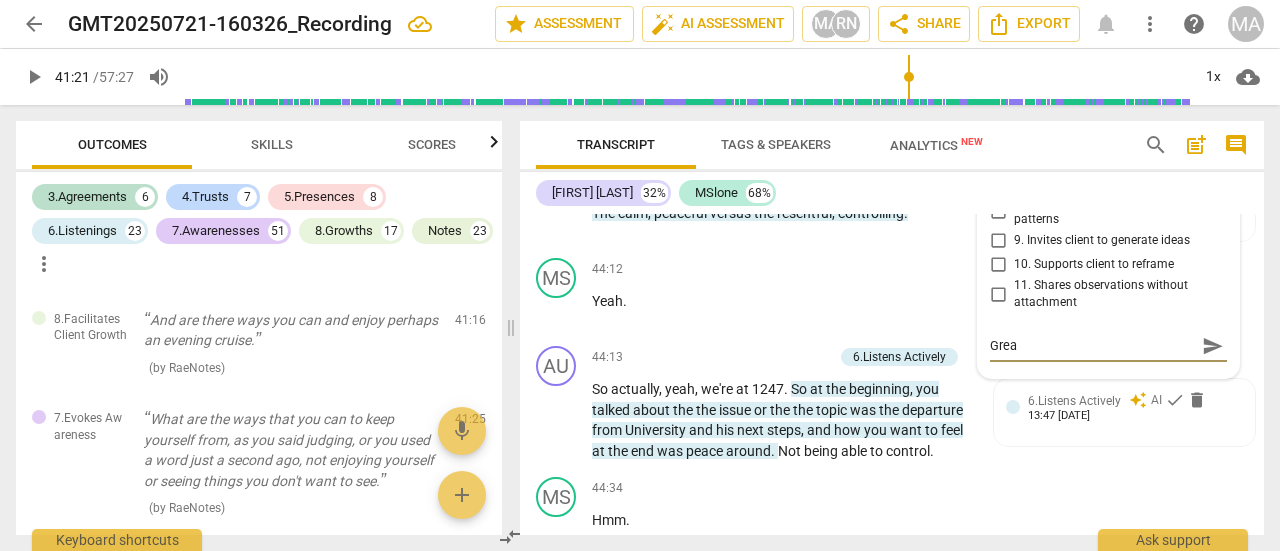 type on "Great" 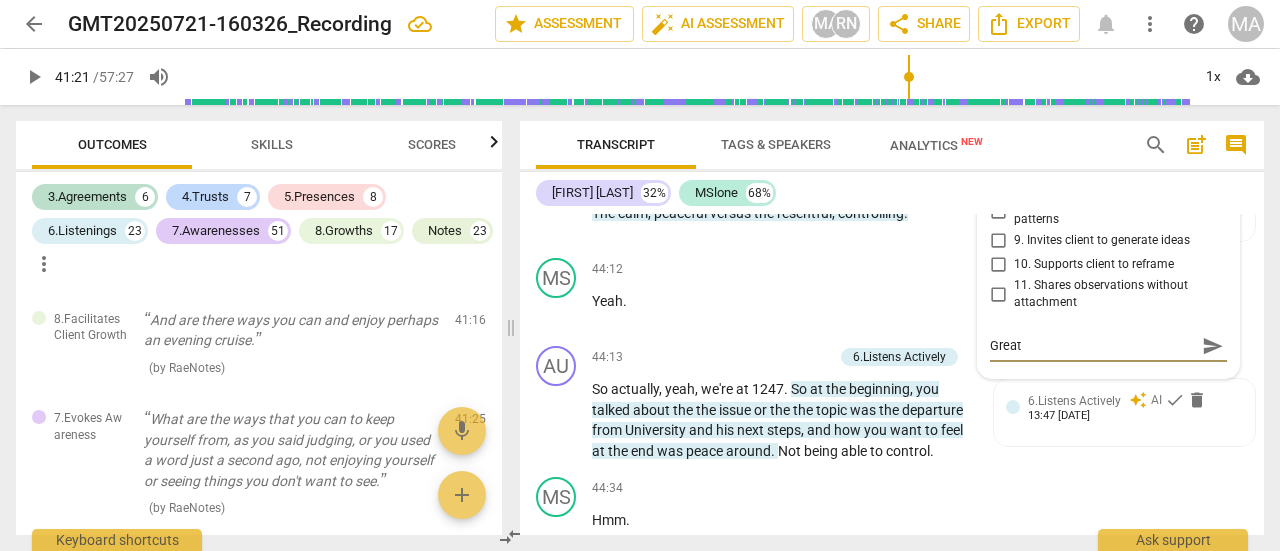 type on "Great" 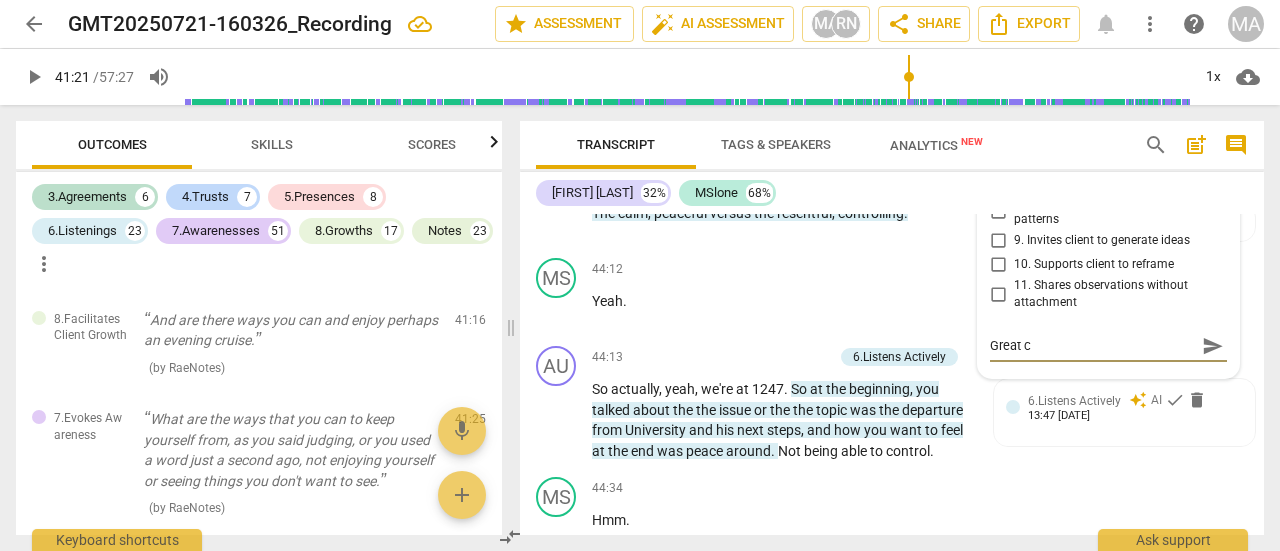 type on "Great co" 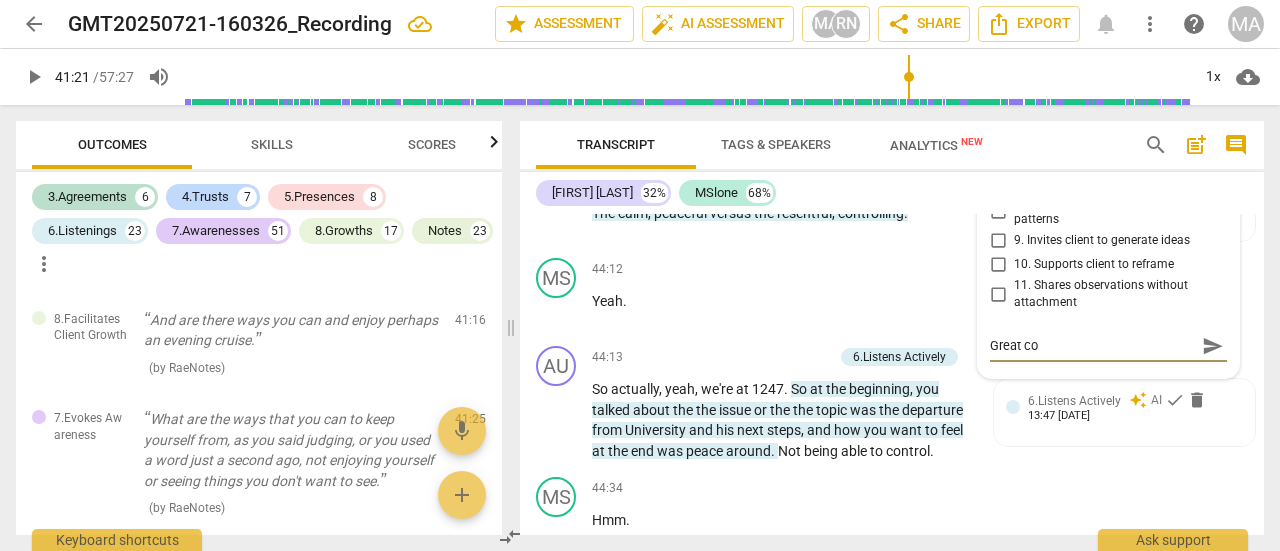 type on "Great cor" 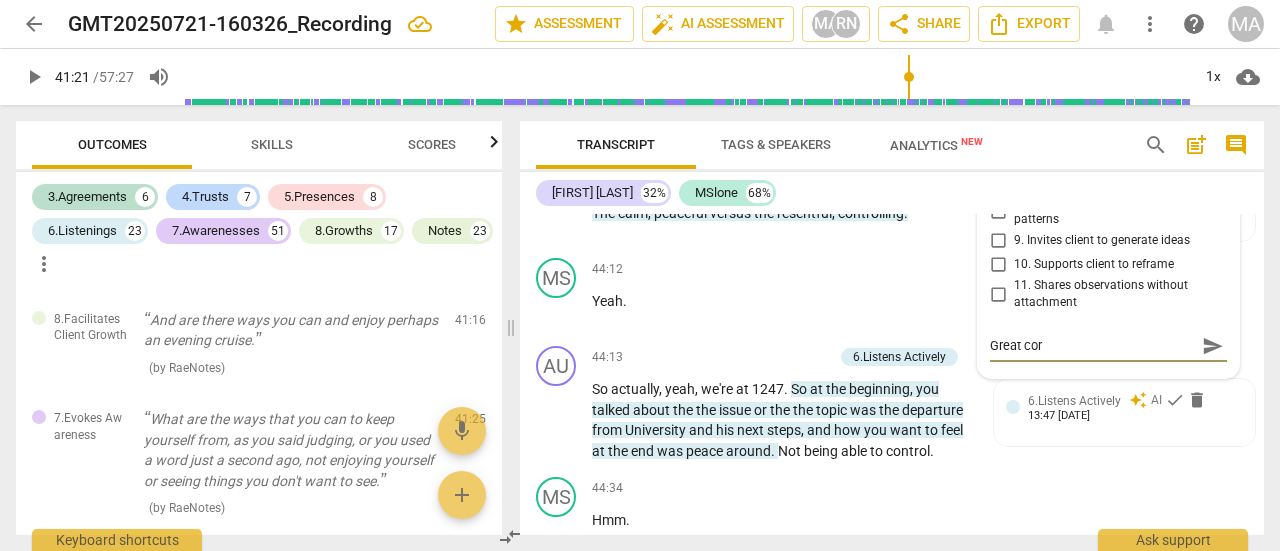 type on "Great corr" 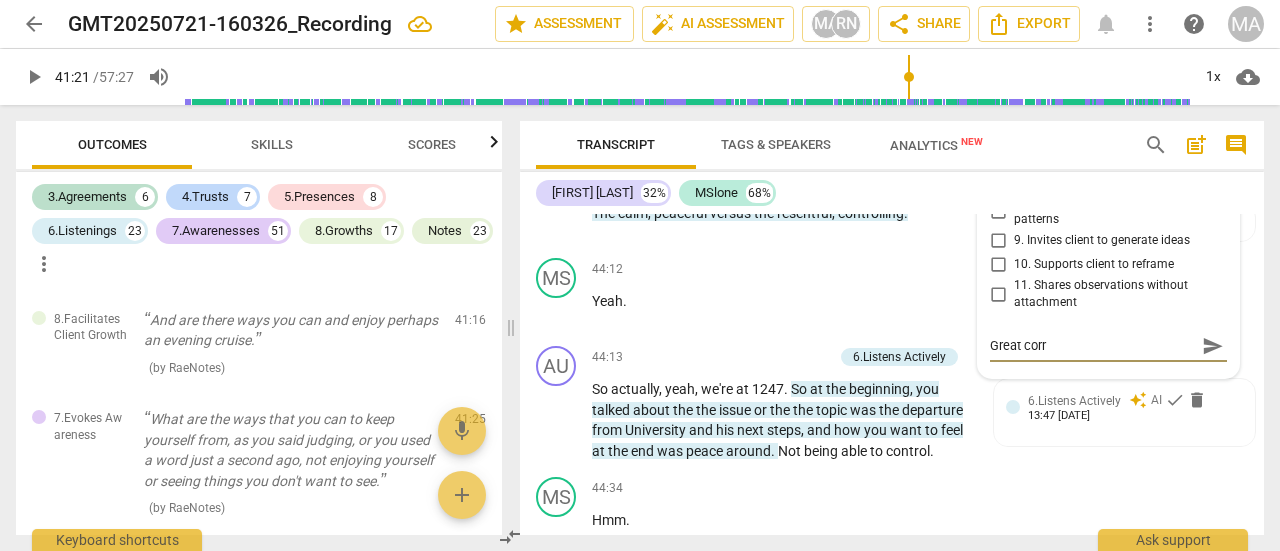 type on "Great corre" 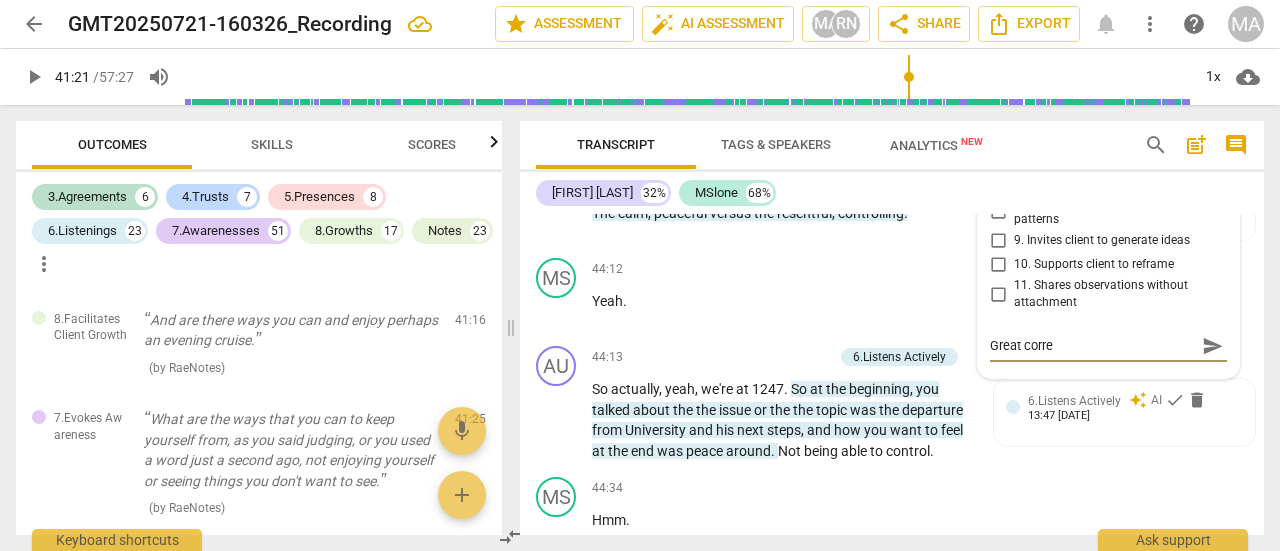 type on "Great correc" 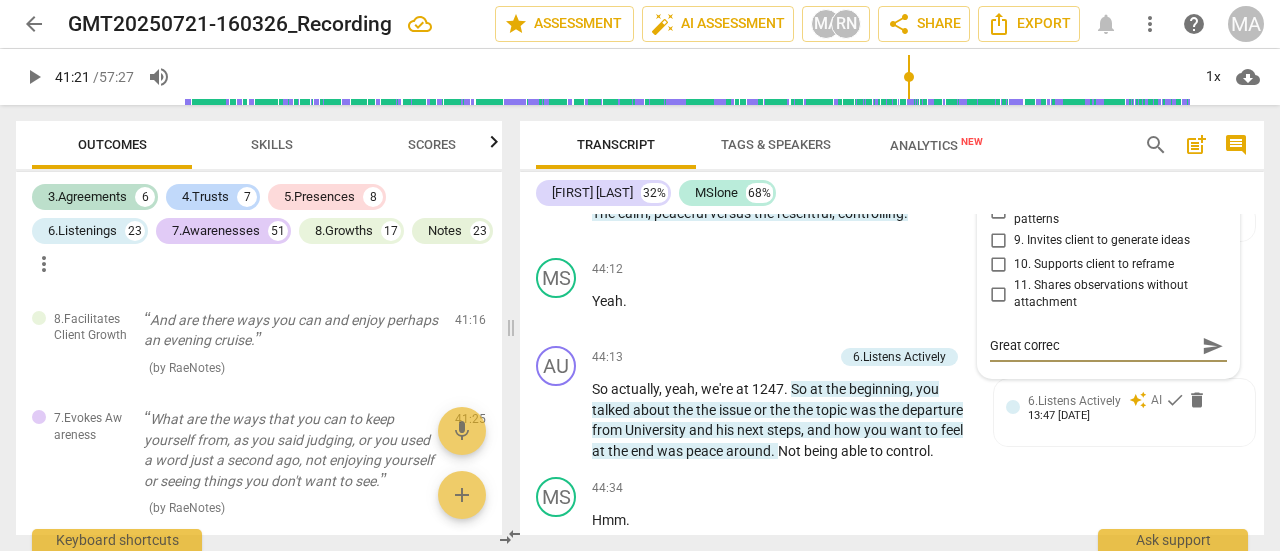 type on "Great correct" 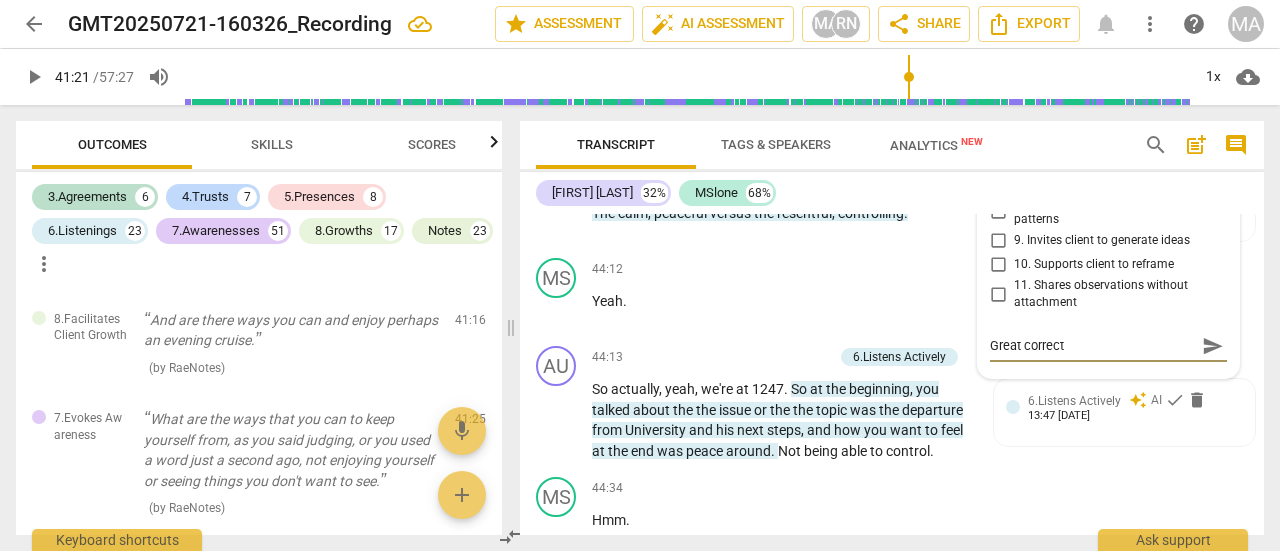 type on "Great correcti" 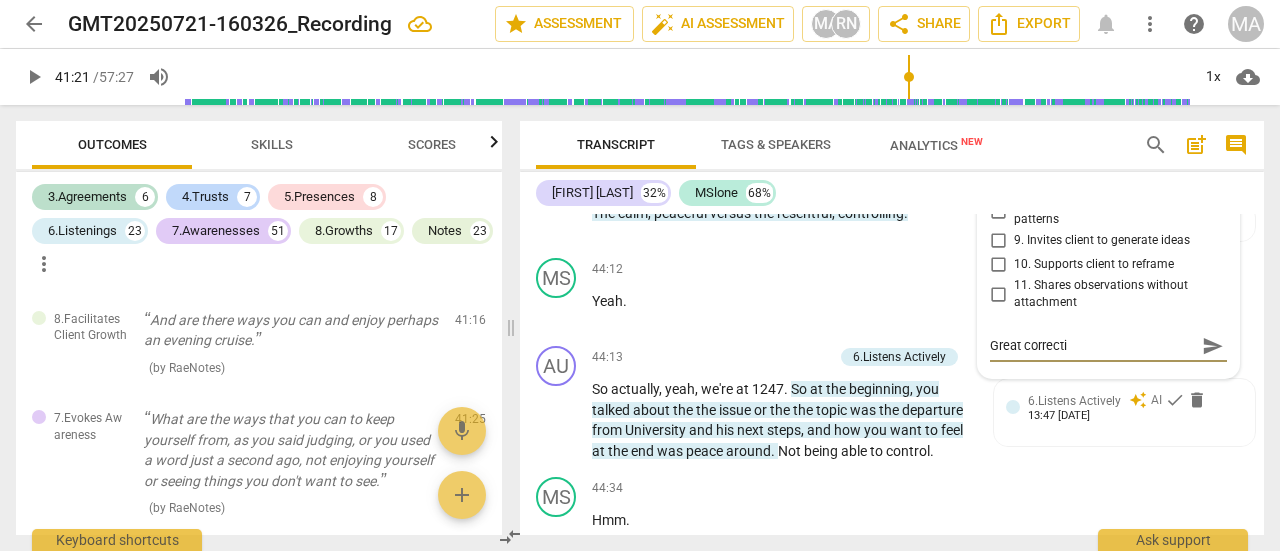 type on "Great correctio" 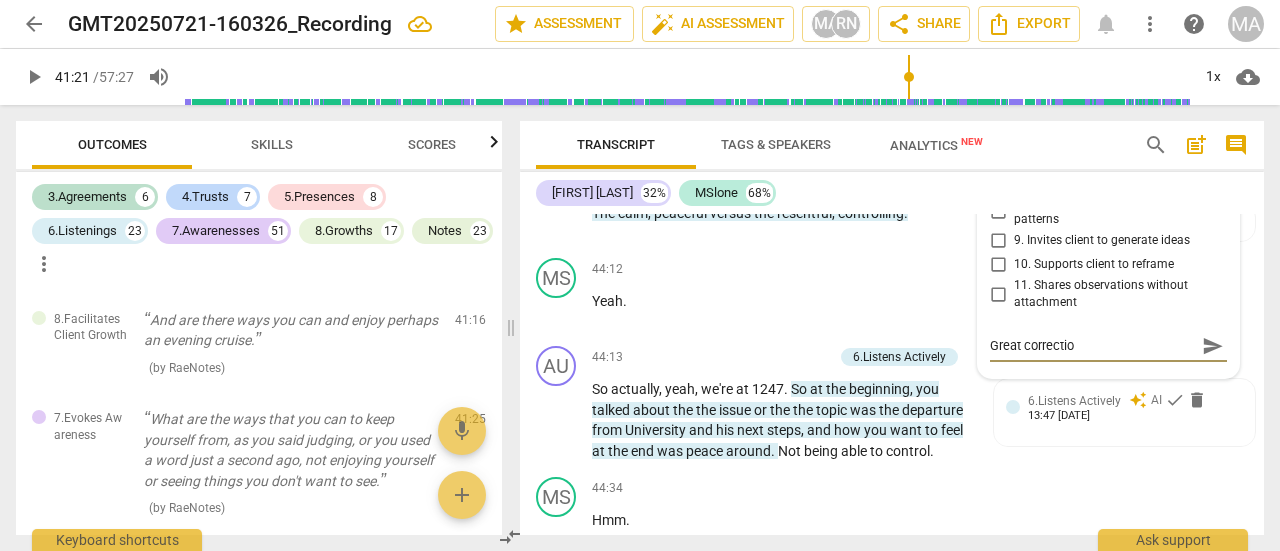 type on "Great correction" 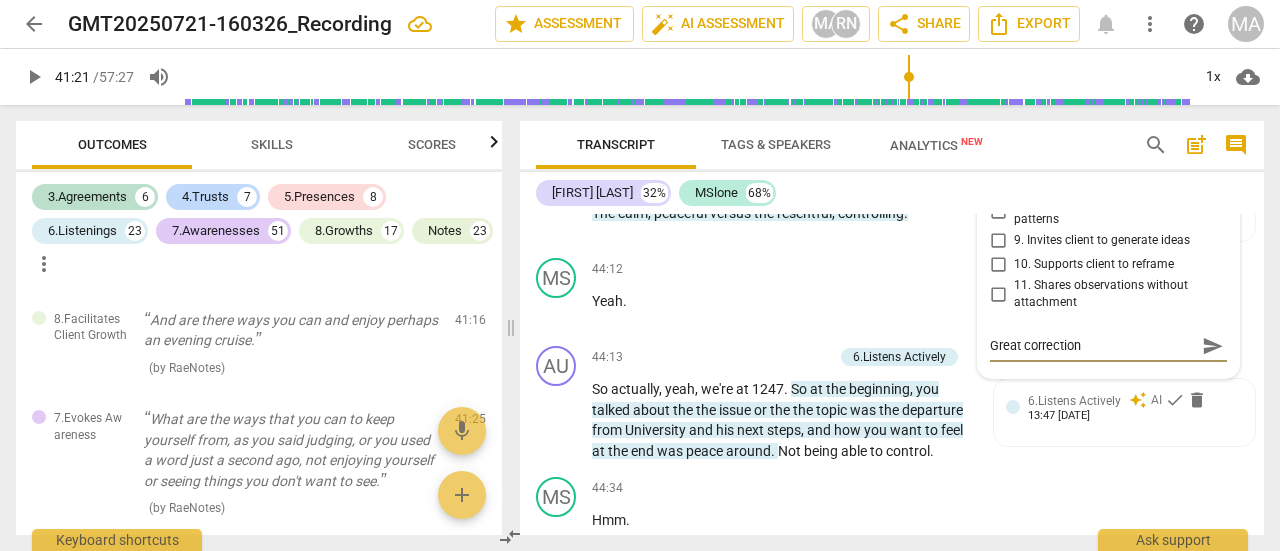 type on "Great correction!" 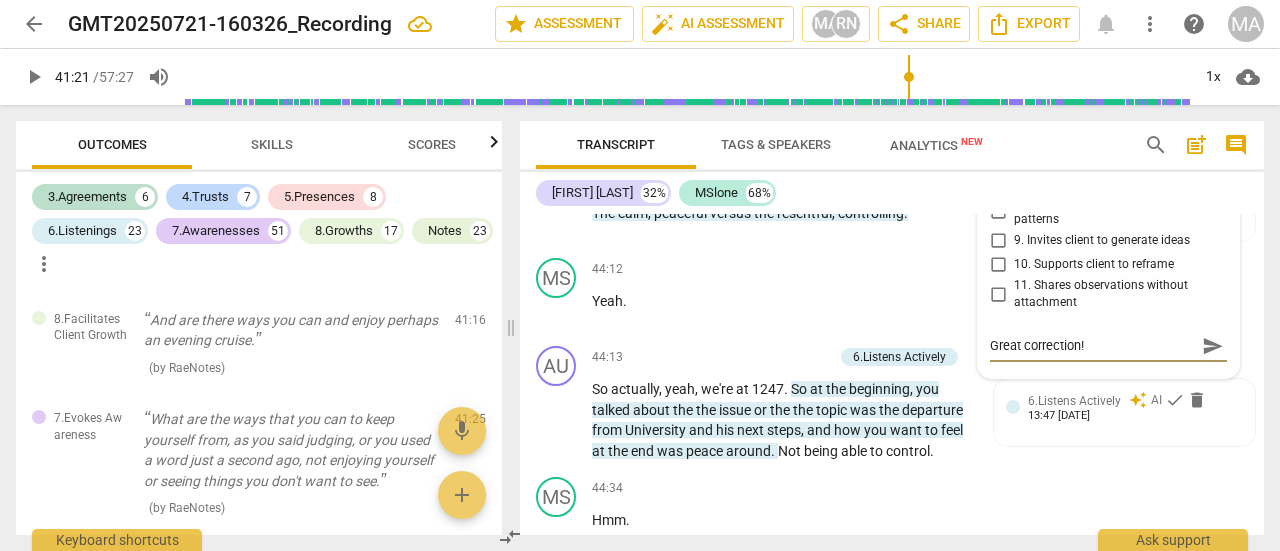 type on "Great correction!" 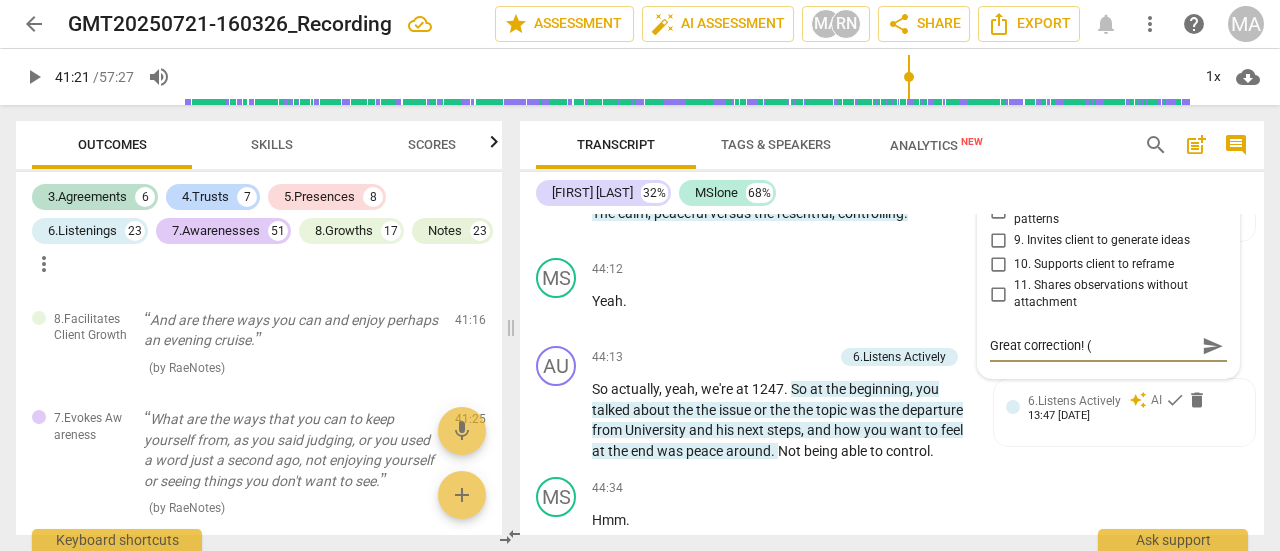 type on "Great correction! (f" 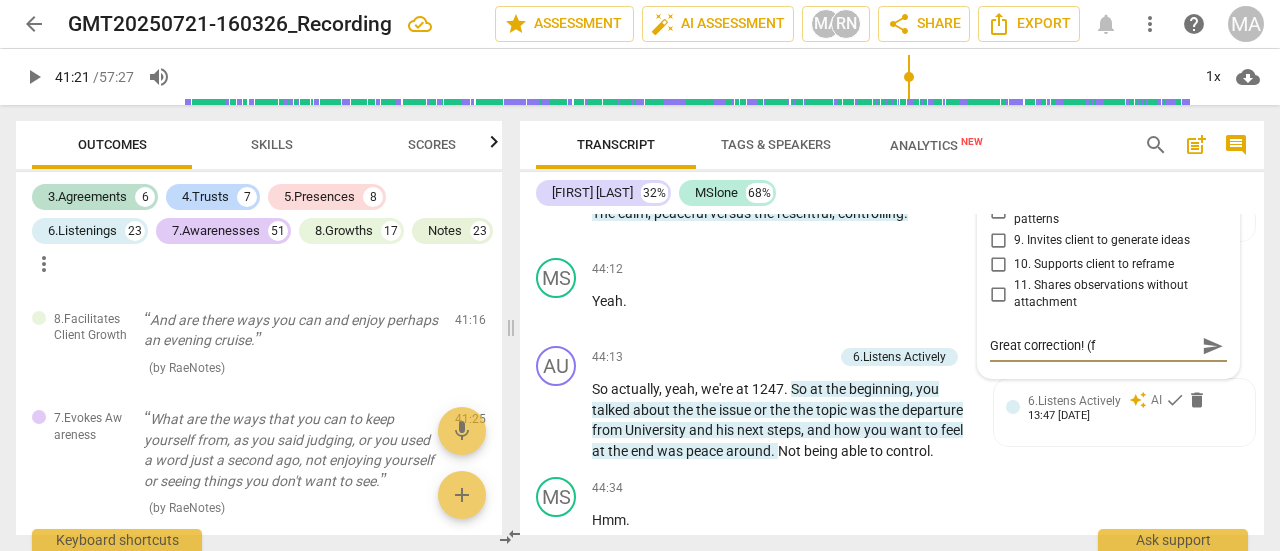 type on "Great correction! (fr" 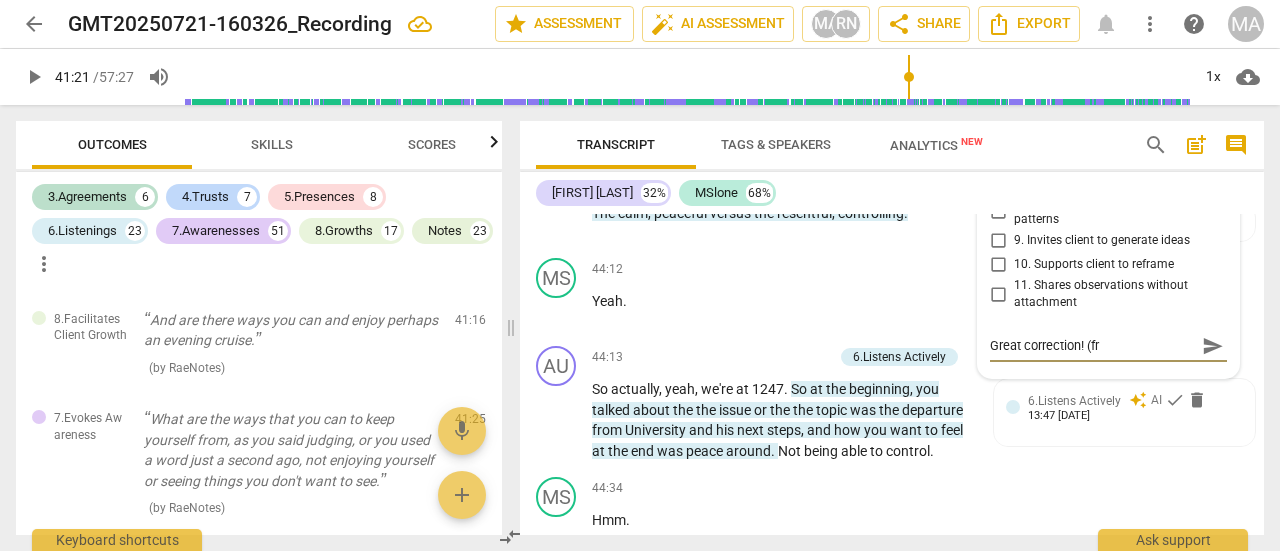 type on "Great correction! (fro" 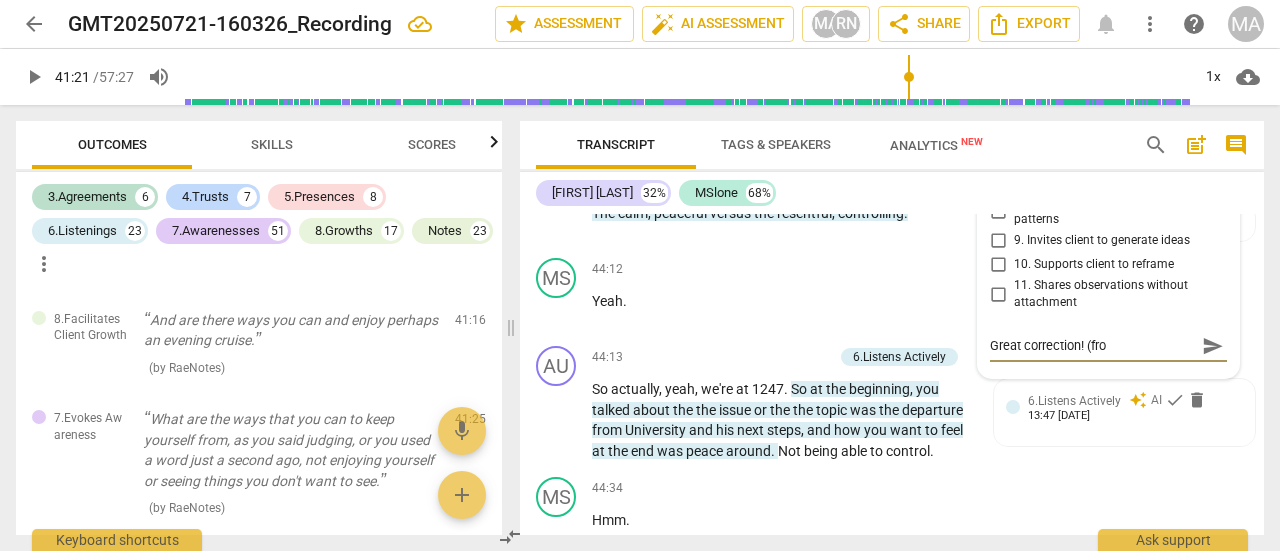 type on "Great correction! (from" 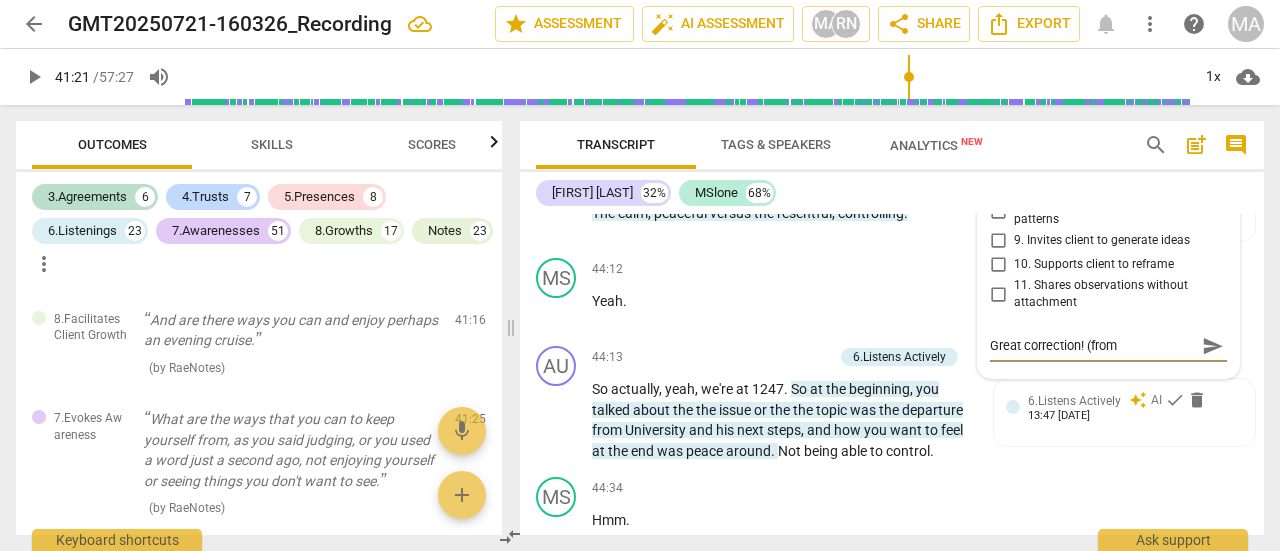 type on "Great correction! (from" 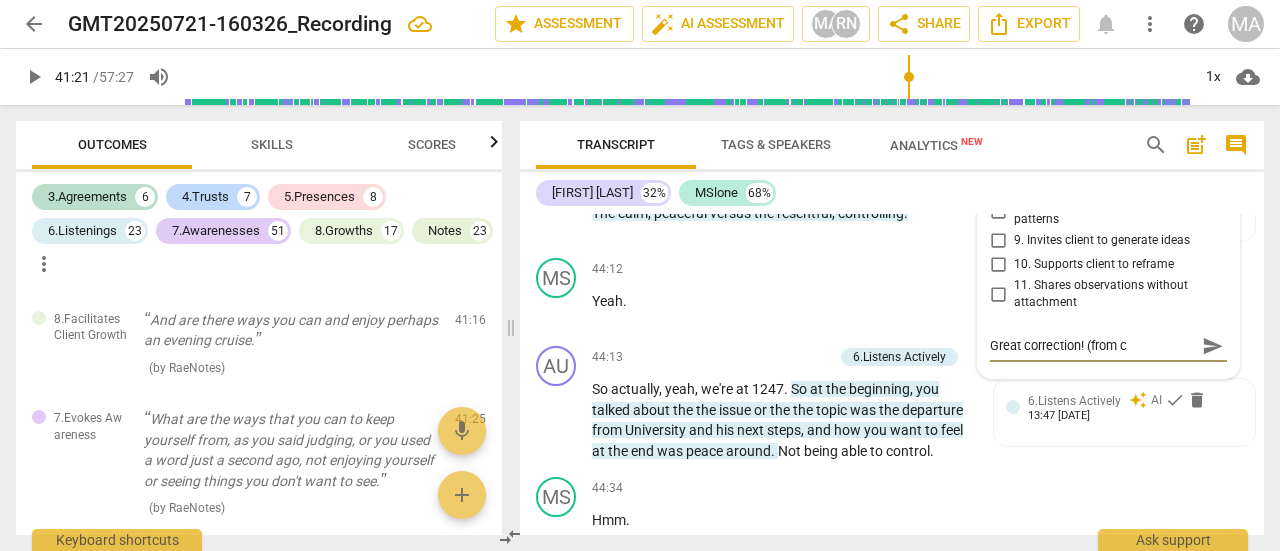 type on "Great correction! (from cl" 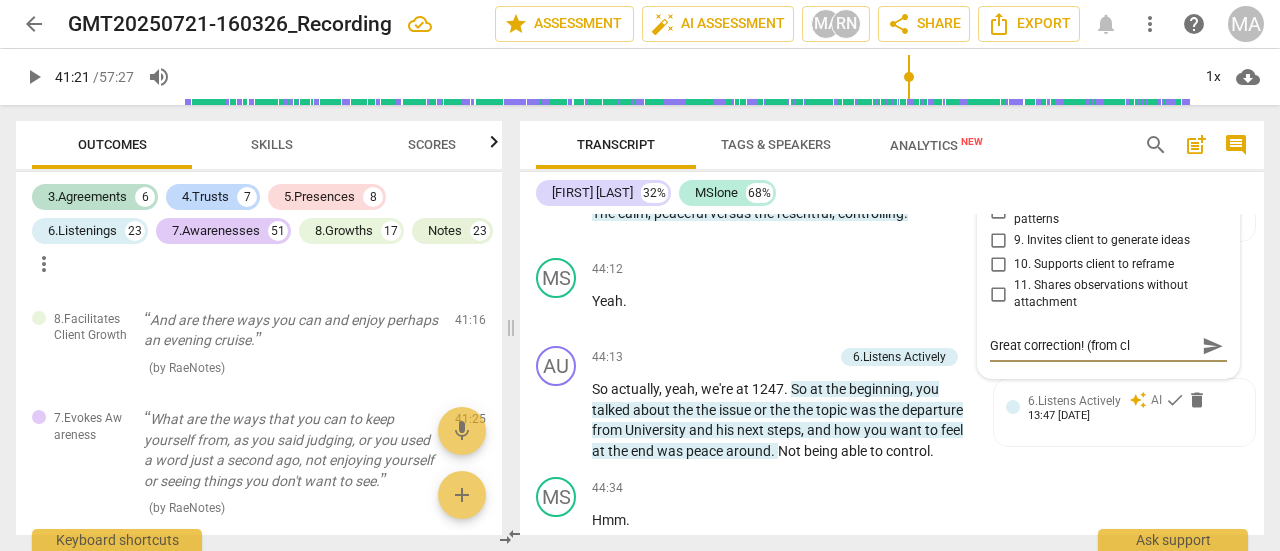 type 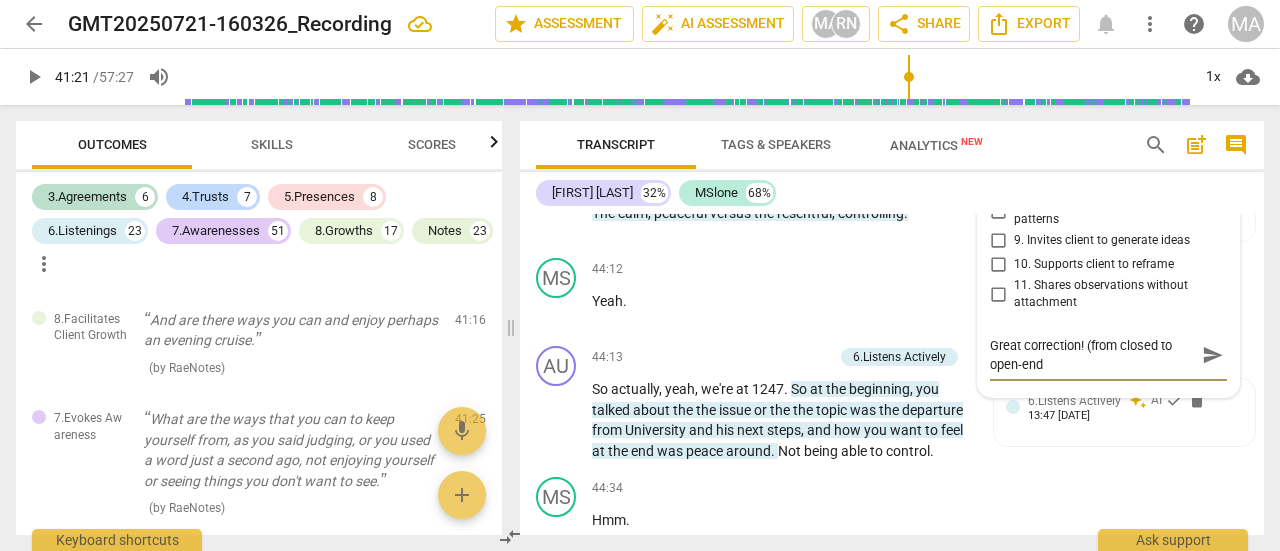 scroll, scrollTop: 0, scrollLeft: 0, axis: both 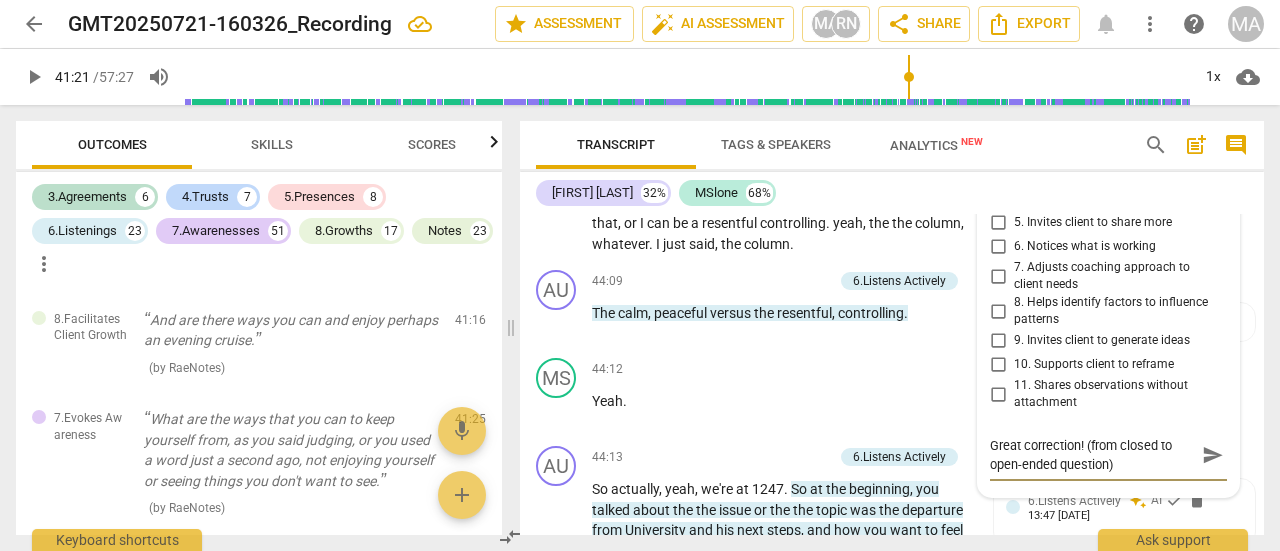 click on "2. Challenges to evoke insight" at bounding box center [998, 128] 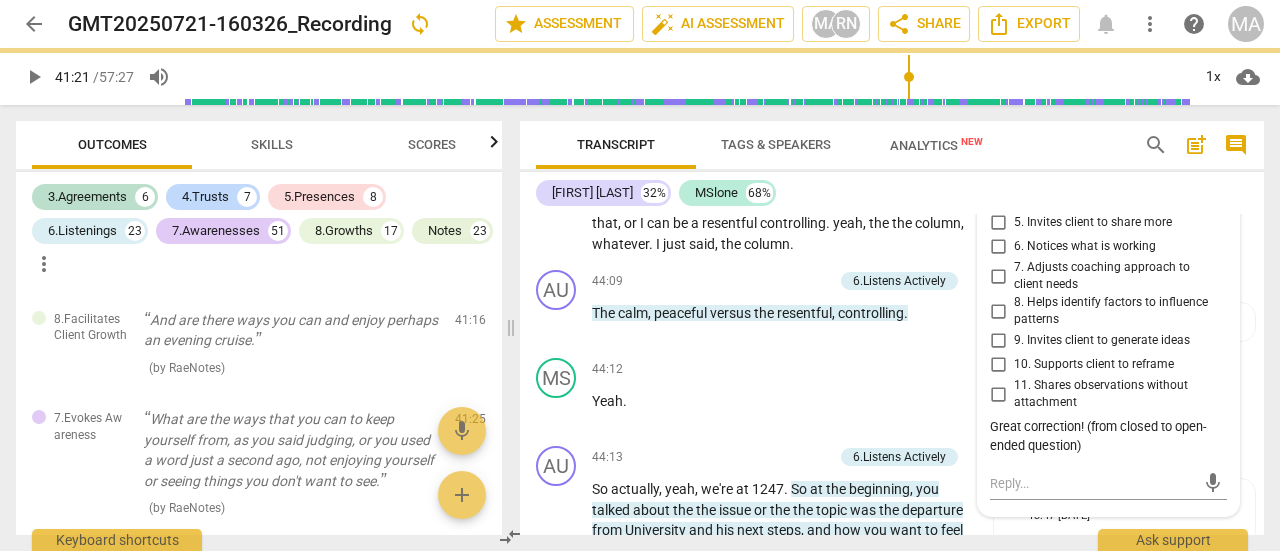 scroll, scrollTop: 22640, scrollLeft: 0, axis: vertical 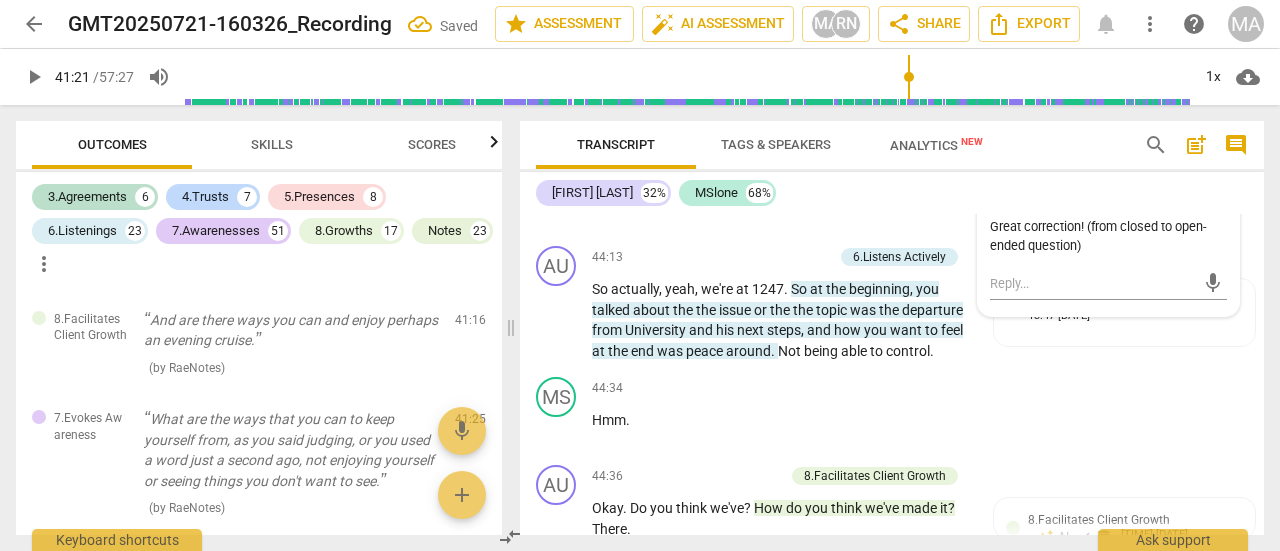 click on "9. Invites client to generate ideas" at bounding box center [998, 141] 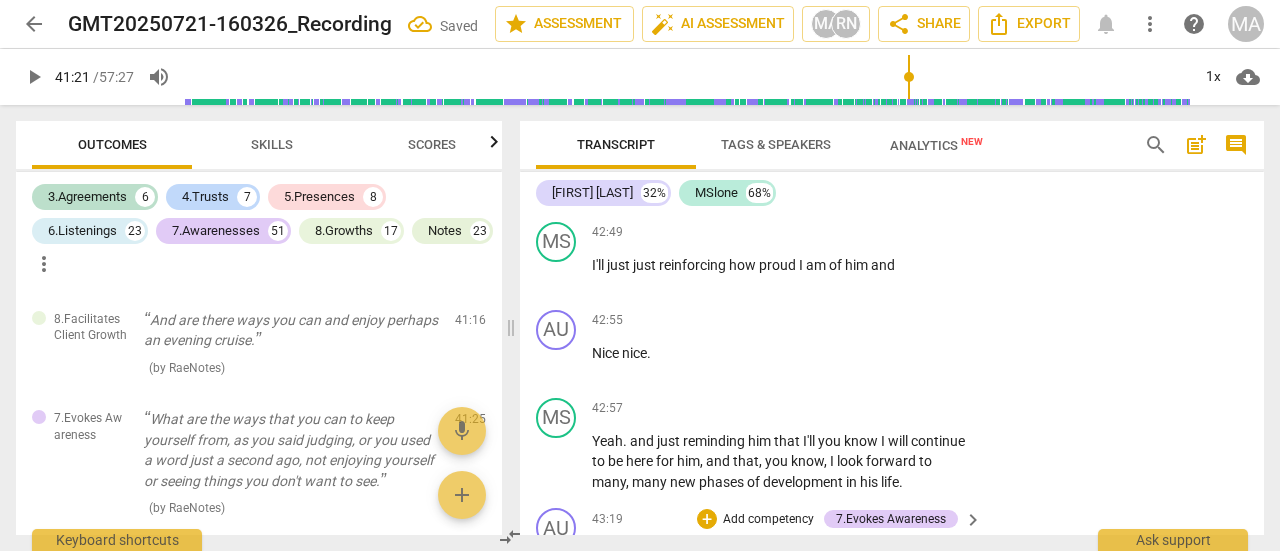 scroll, scrollTop: 21940, scrollLeft: 0, axis: vertical 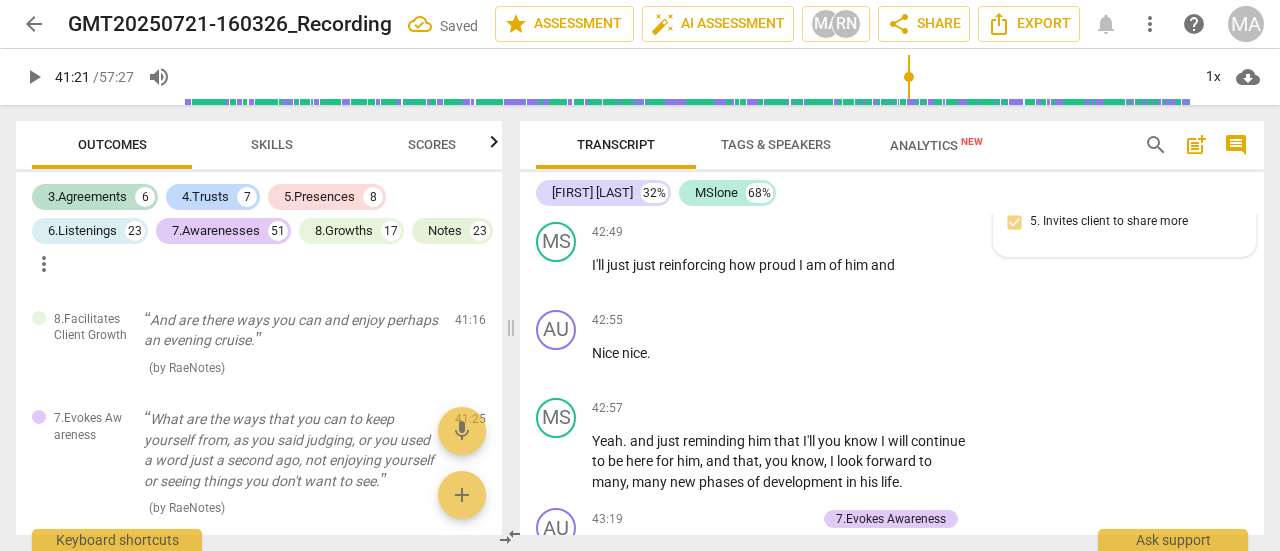 click on "7.Evokes Awareness" at bounding box center (1083, 146) 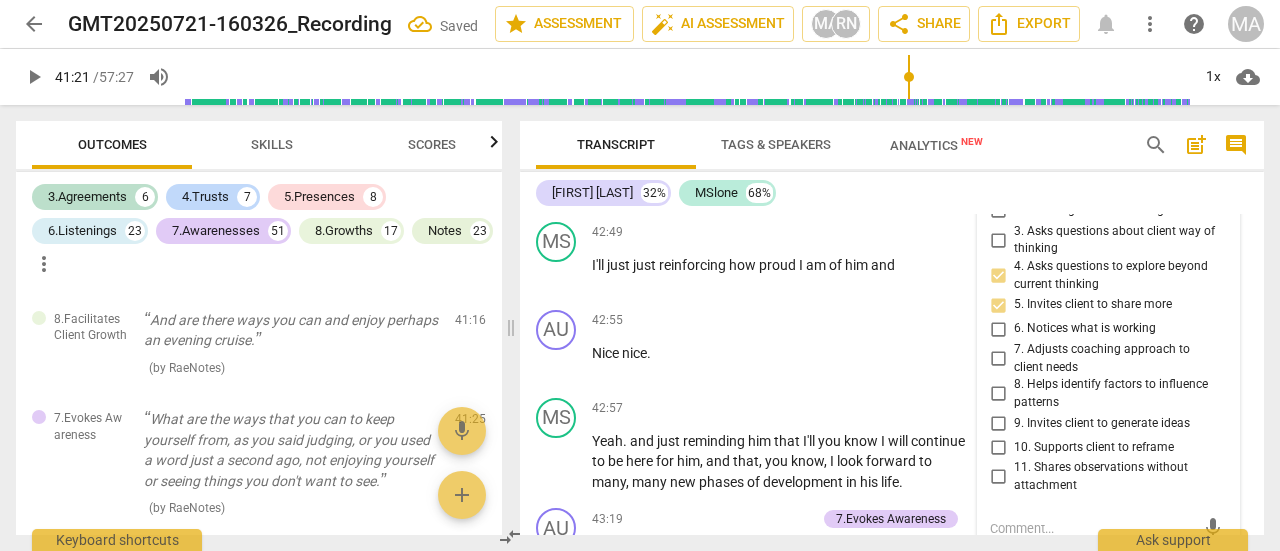 scroll, scrollTop: 22197, scrollLeft: 0, axis: vertical 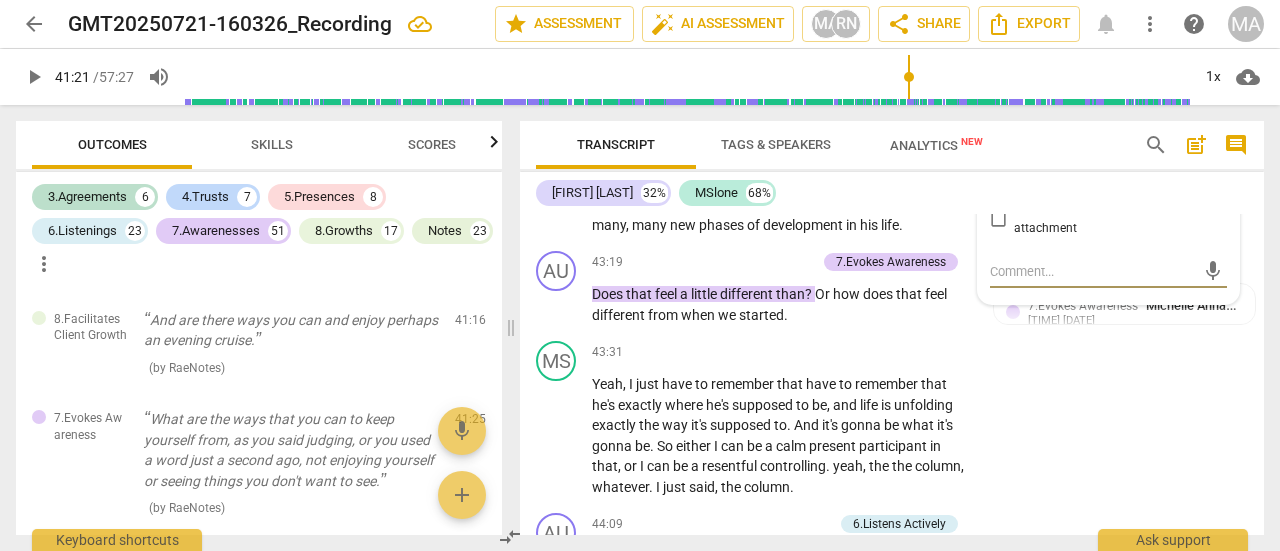 click on "9. Invites client to generate ideas" at bounding box center (998, 166) 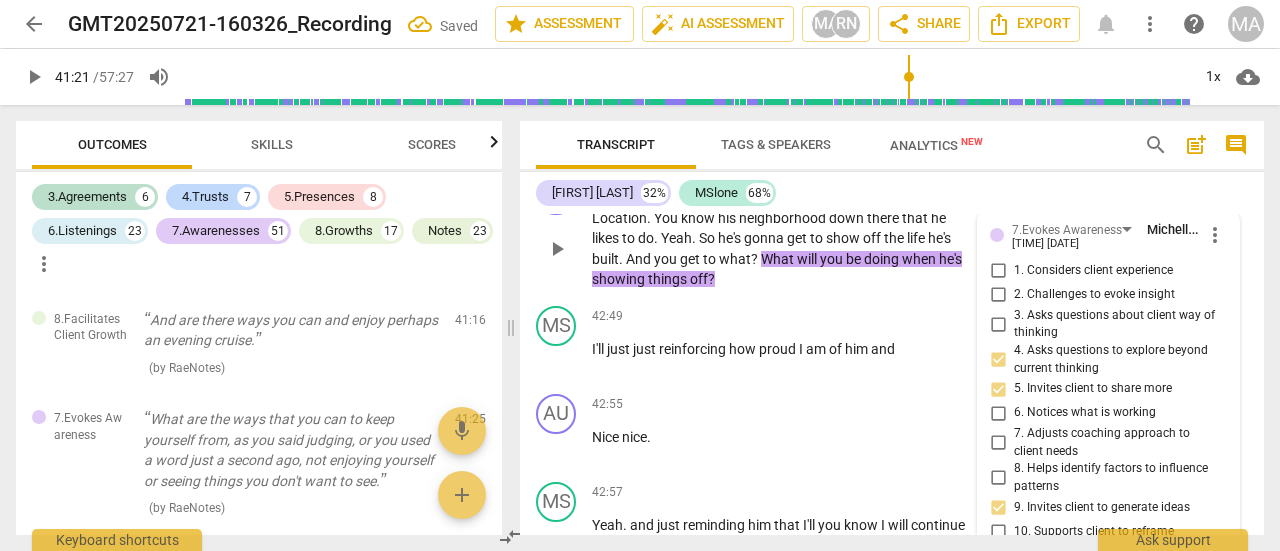 scroll, scrollTop: 21897, scrollLeft: 0, axis: vertical 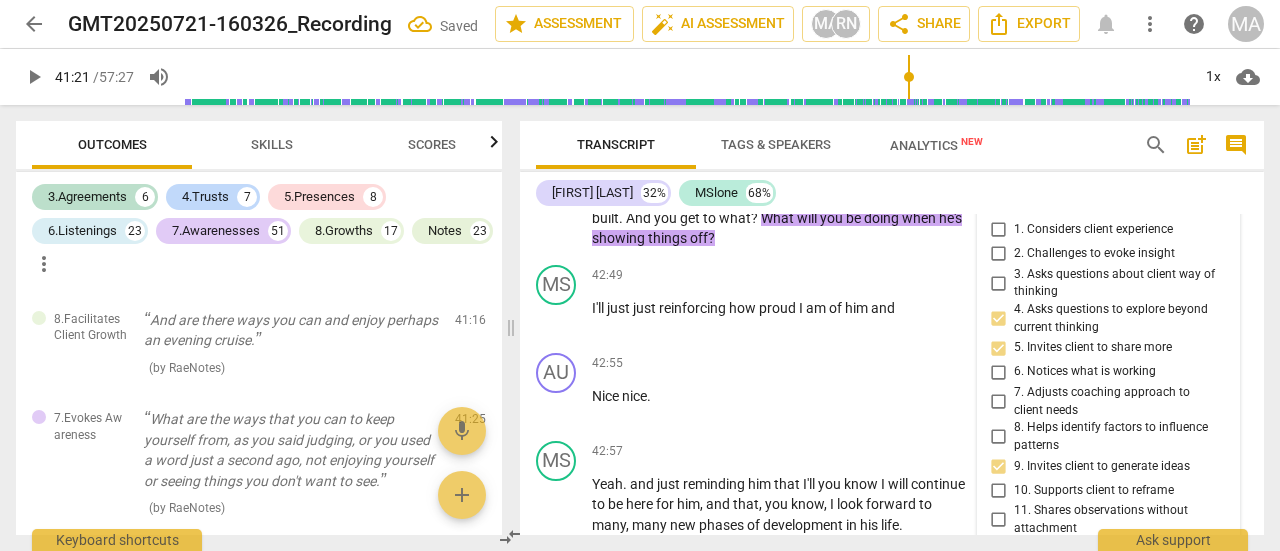click on "more_vert" at bounding box center [1215, 194] 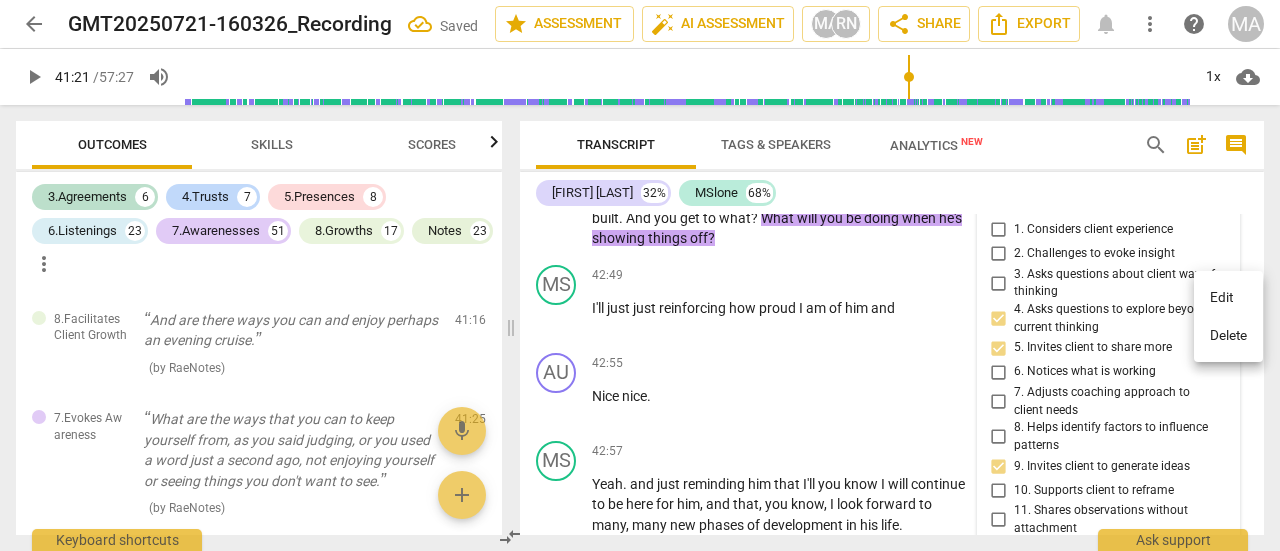 click at bounding box center (640, 275) 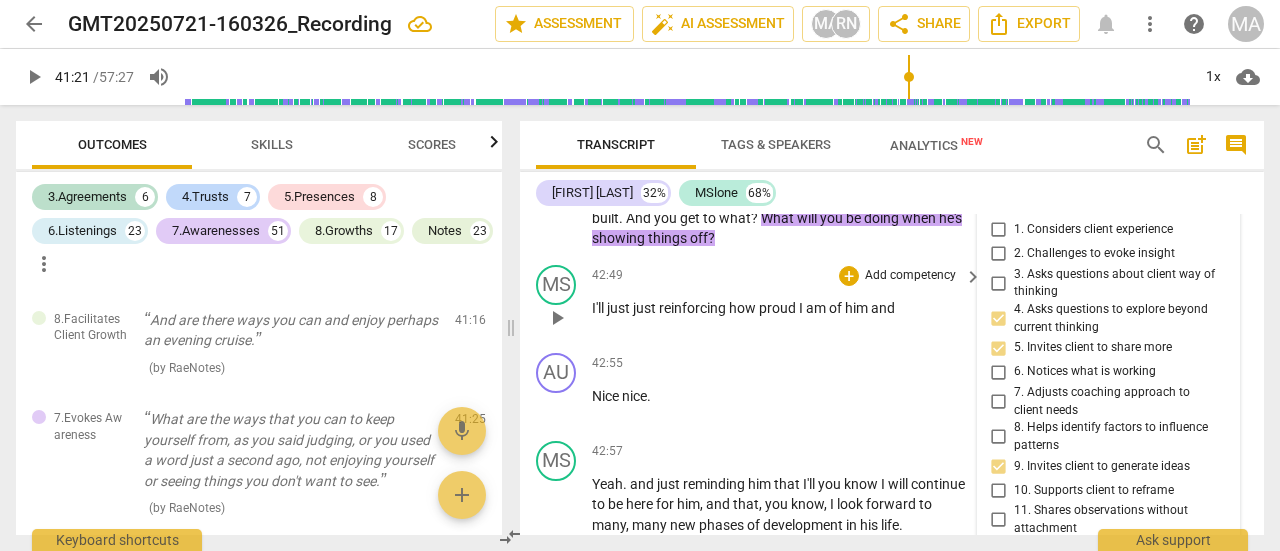 click on "42:49 + Add competency keyboard_arrow_right" at bounding box center (788, 276) 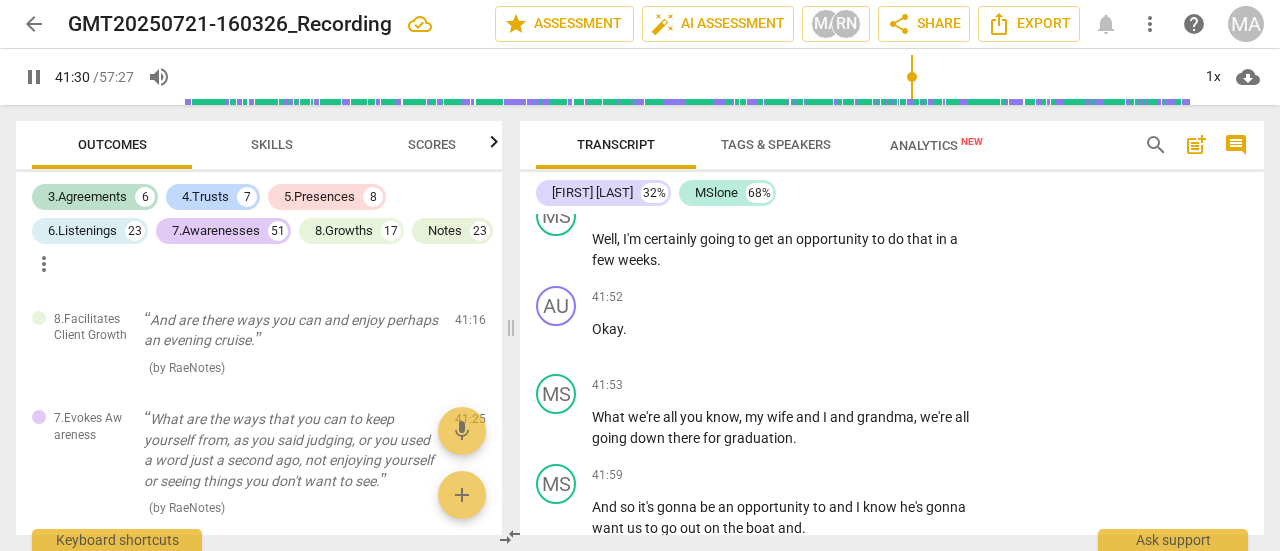 scroll, scrollTop: 21297, scrollLeft: 0, axis: vertical 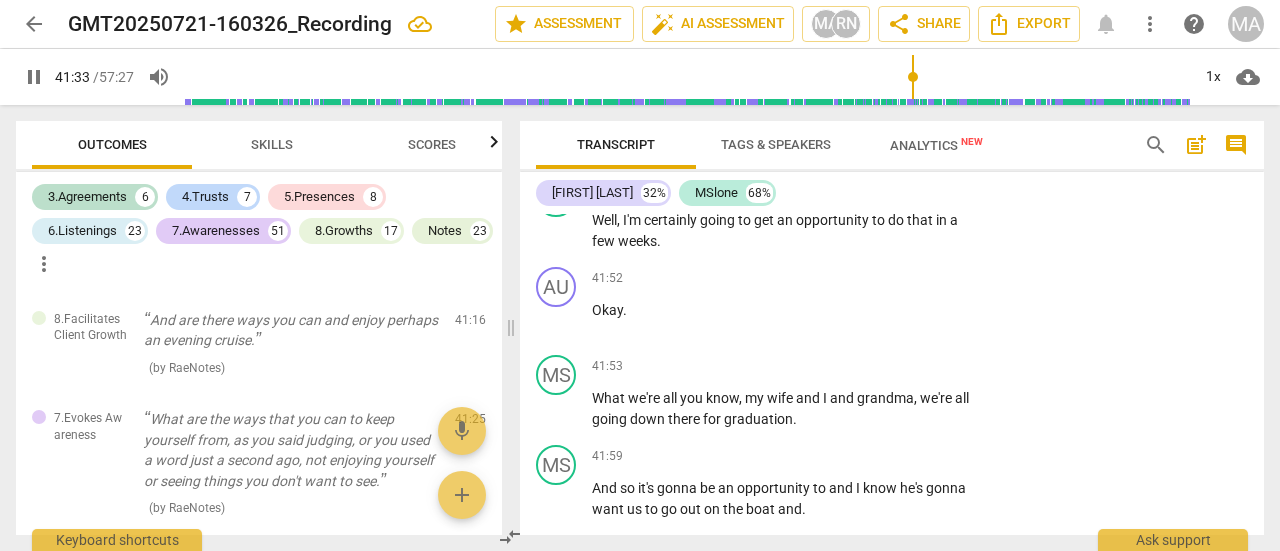click on "8.Facilitates Client Growth Michelle Anhang Coaching 11:19 [DATE] 2. Partners to design actions that expands learning 3. Supports client autonomy Note: make this an open-ended question (eg. How can you do that?)" at bounding box center (1124, 207) 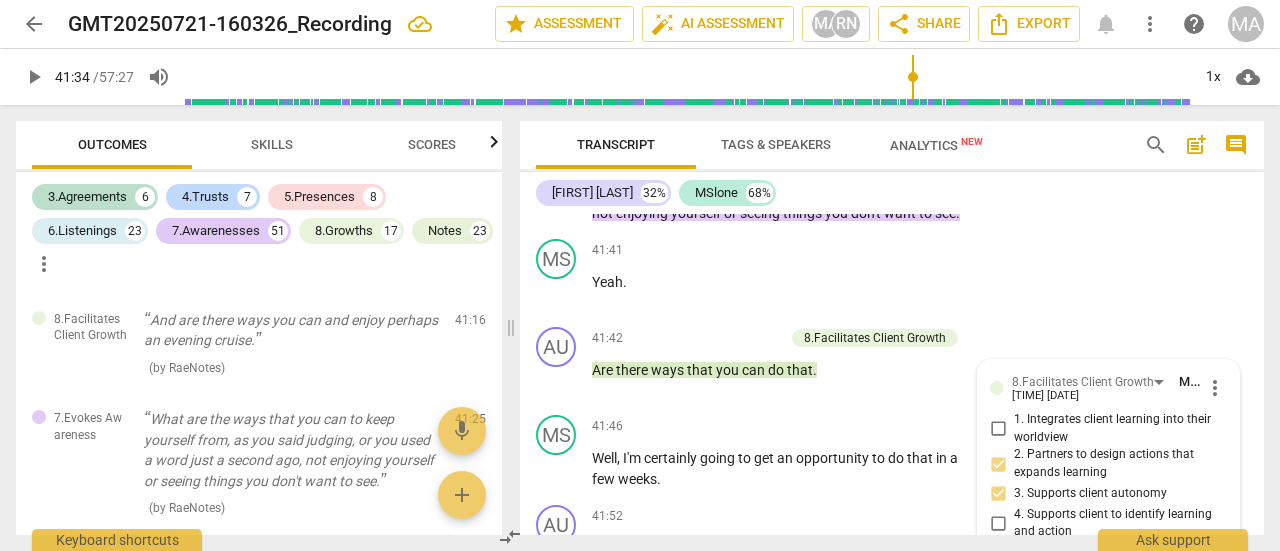 scroll, scrollTop: 20997, scrollLeft: 0, axis: vertical 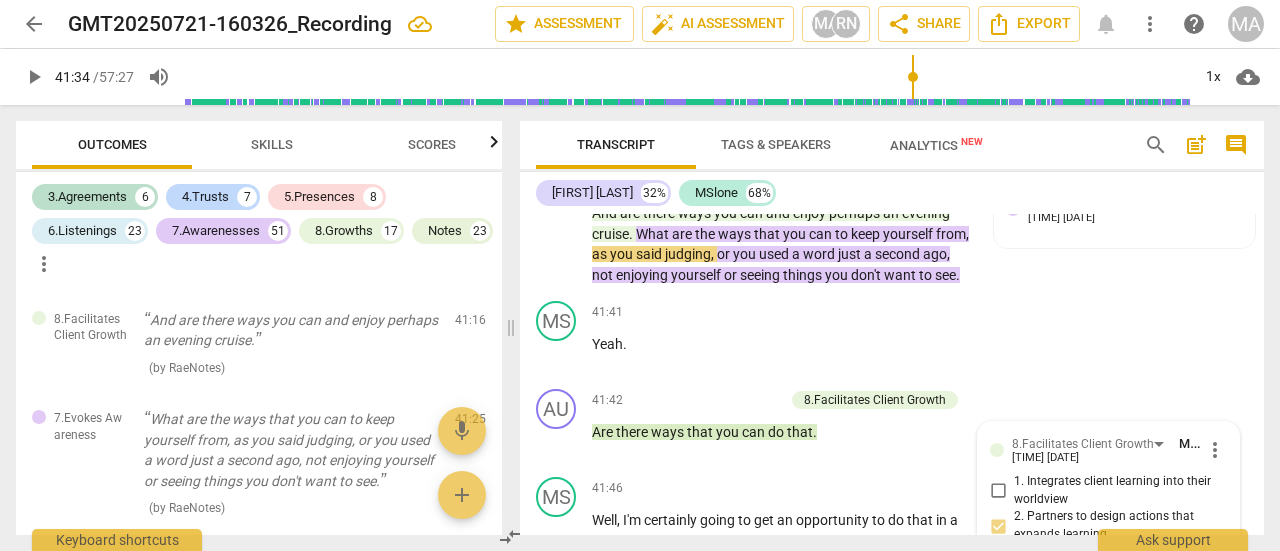 click on "+" at bounding box center [675, 400] 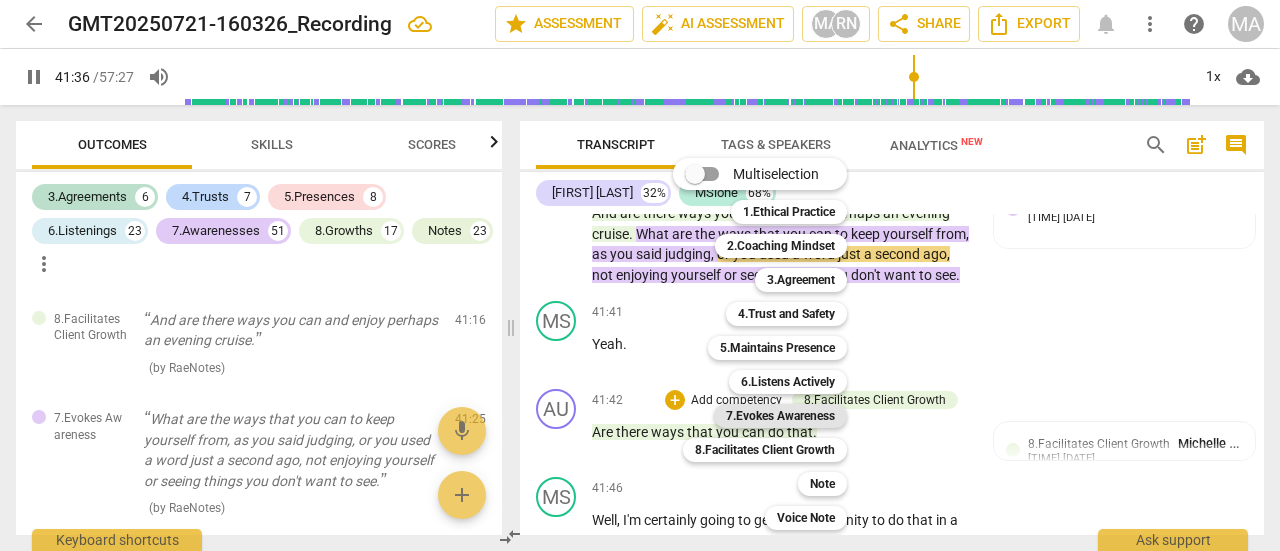 click on "7.Evokes Awareness" at bounding box center (780, 416) 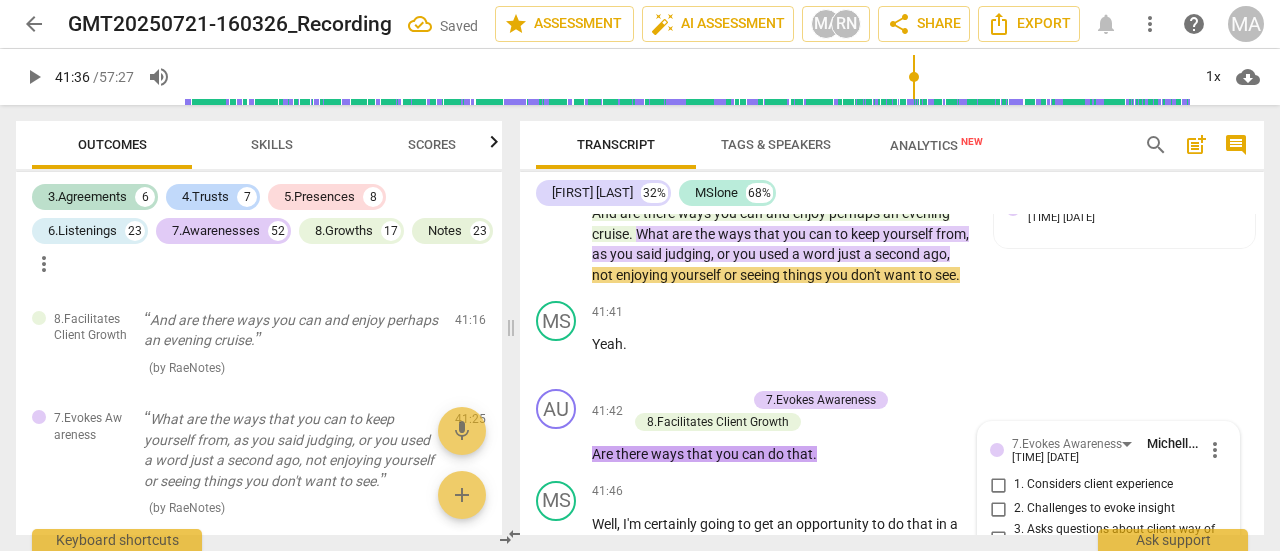 scroll, scrollTop: 21560, scrollLeft: 0, axis: vertical 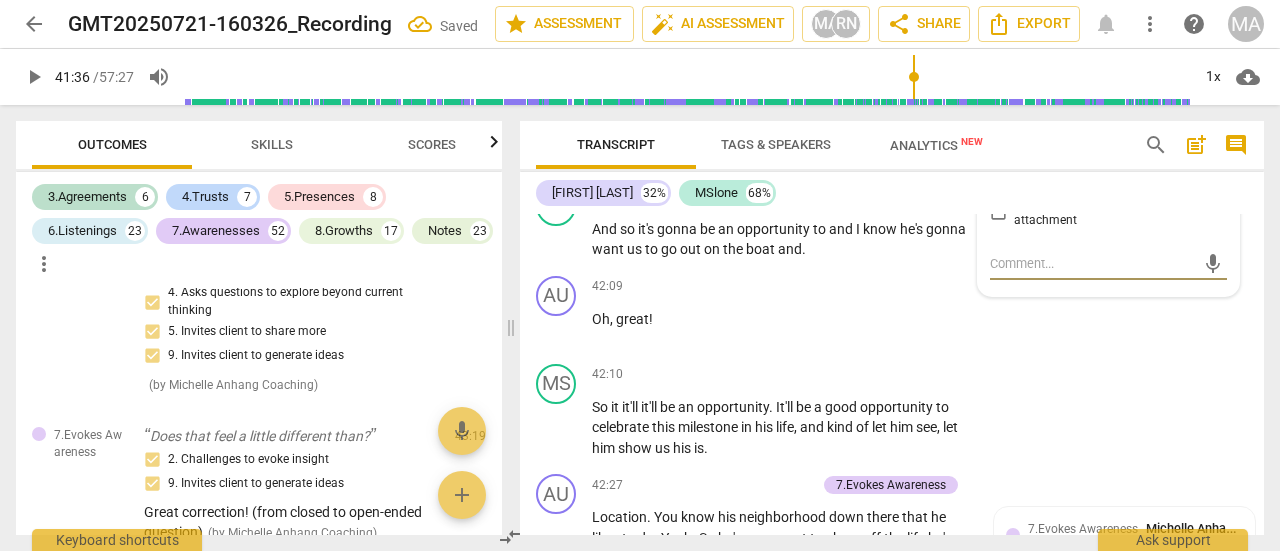 click on "9. Invites client to generate ideas" at bounding box center [998, 159] 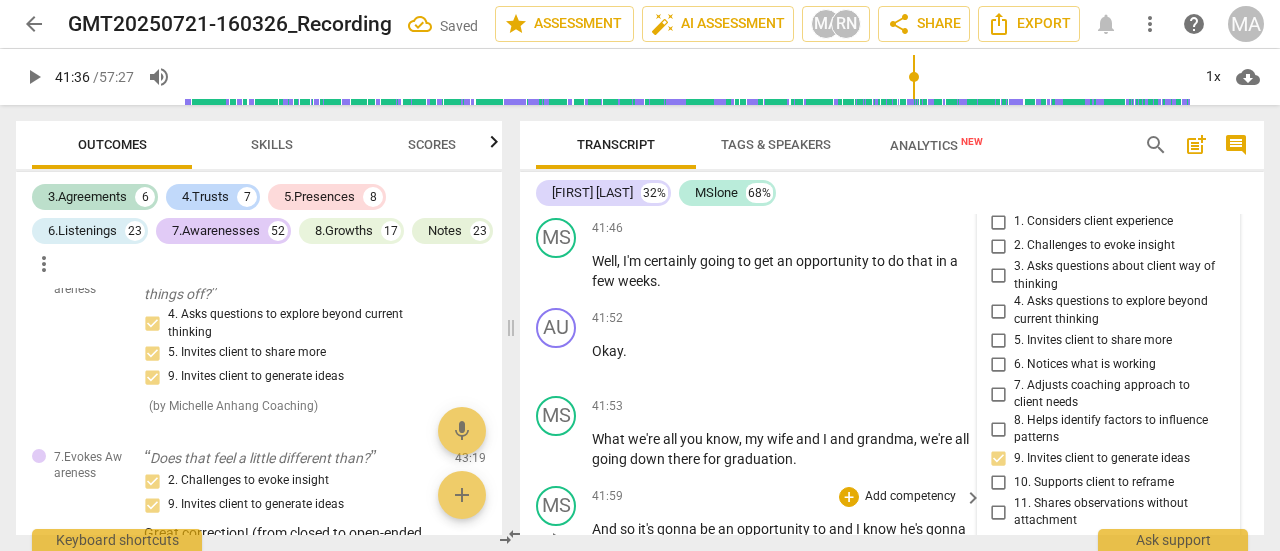 scroll, scrollTop: 21360, scrollLeft: 0, axis: vertical 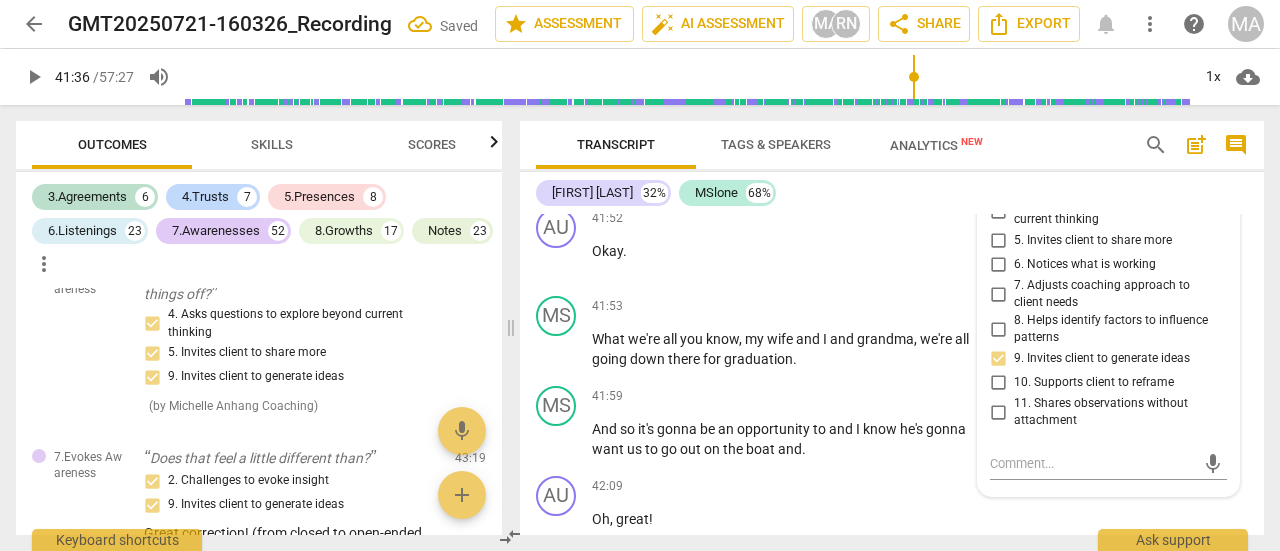 click on "[NAME] [LAST] 32% MSlone 68%" at bounding box center (892, 193) 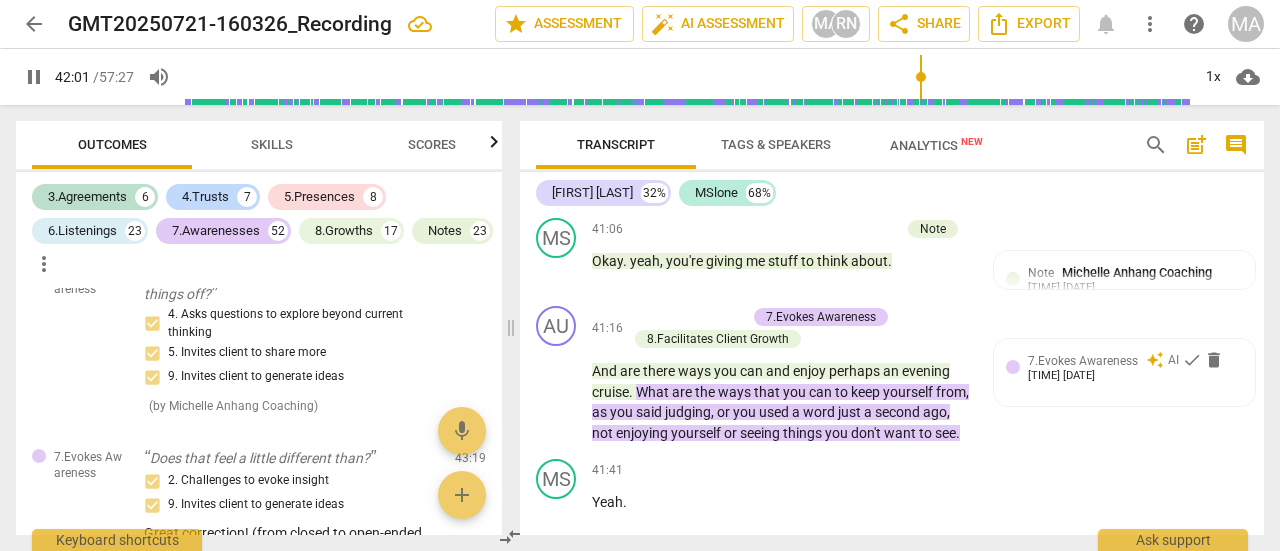 scroll, scrollTop: 20960, scrollLeft: 0, axis: vertical 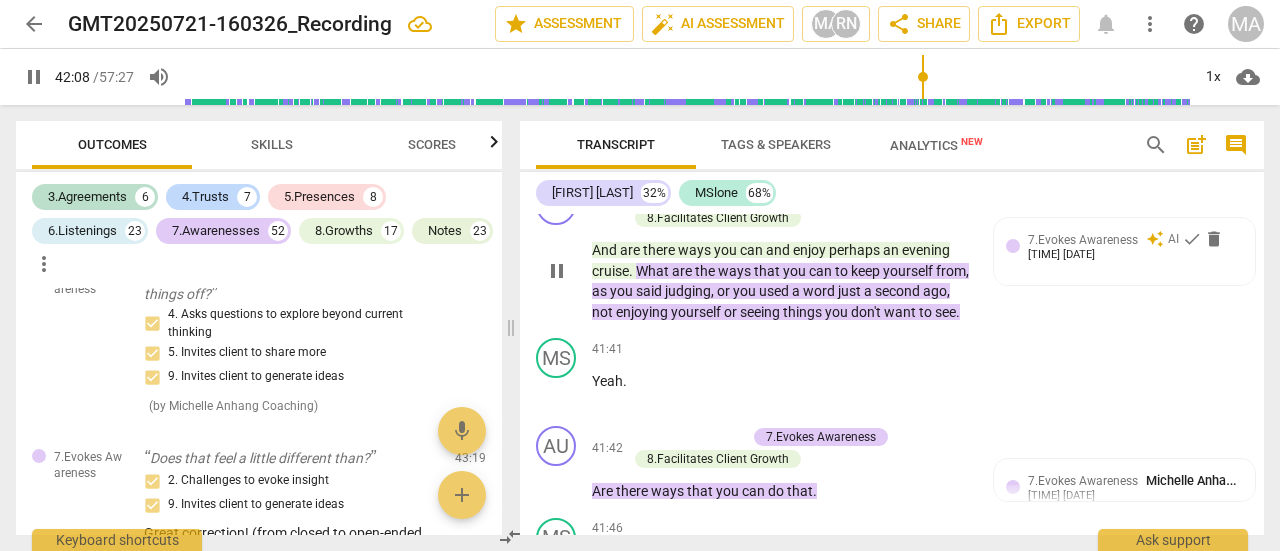 click on "pause" at bounding box center (557, 271) 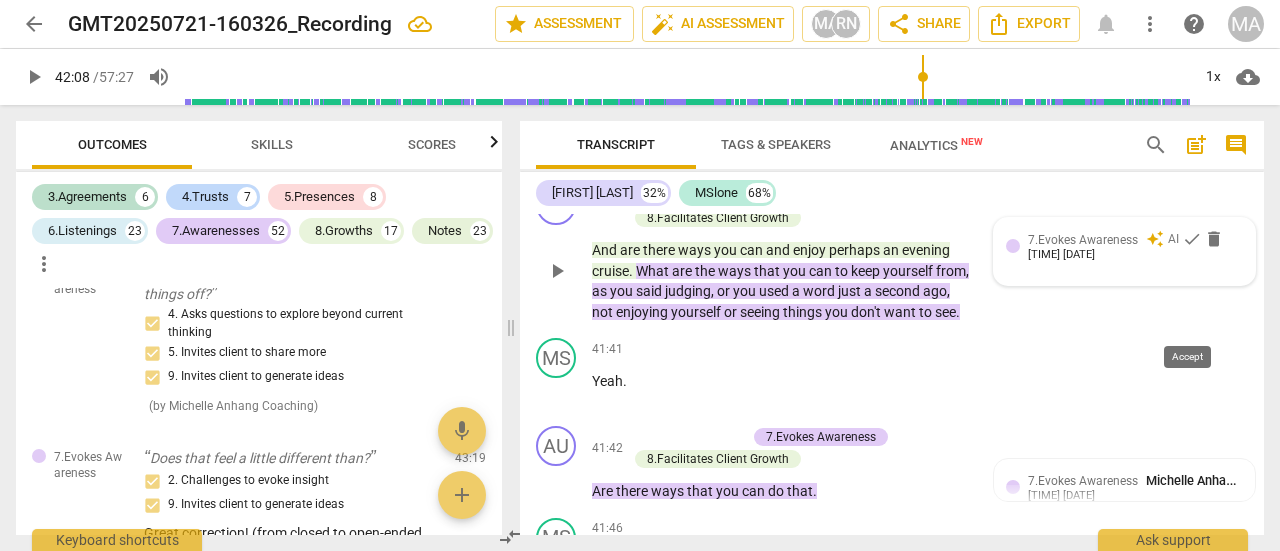 click on "check" at bounding box center [1192, 239] 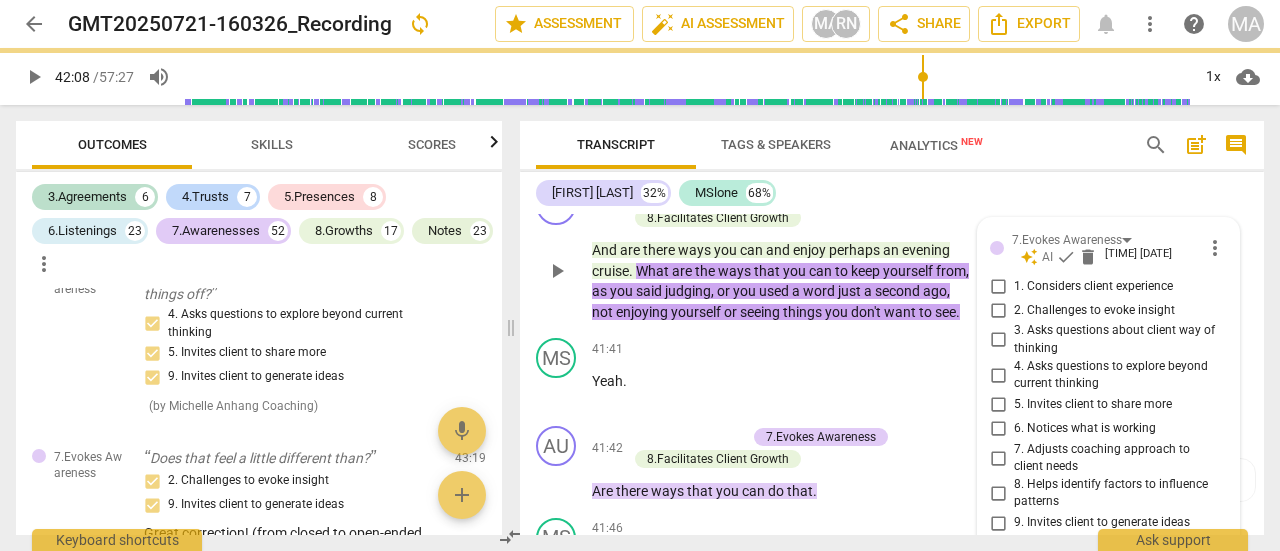 scroll, scrollTop: 21296, scrollLeft: 0, axis: vertical 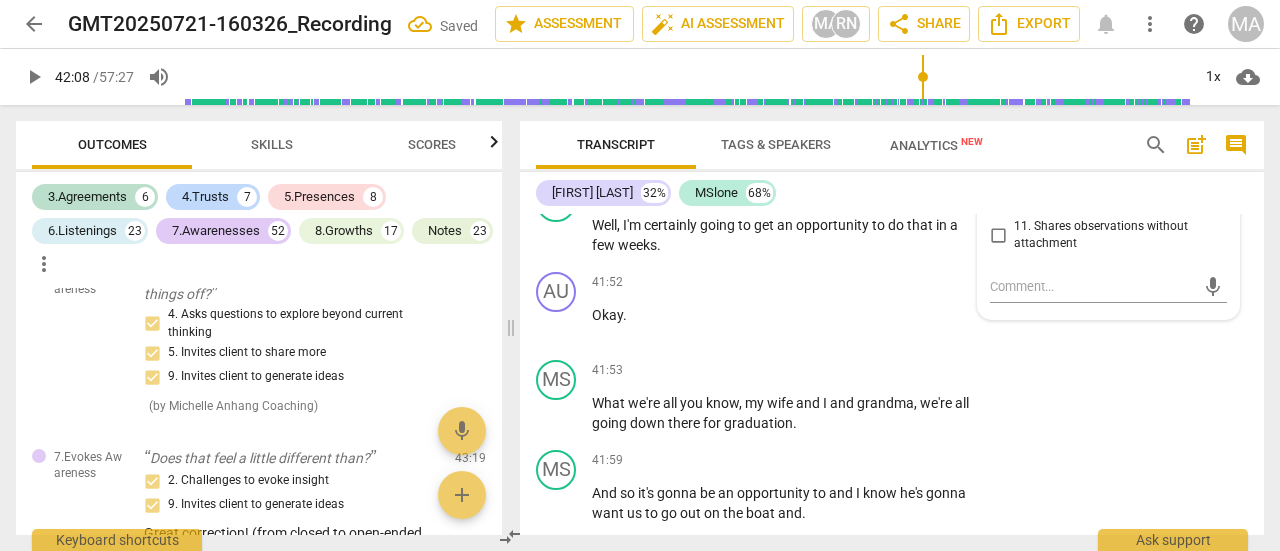 click on "9. Invites client to generate ideas" at bounding box center (998, 182) 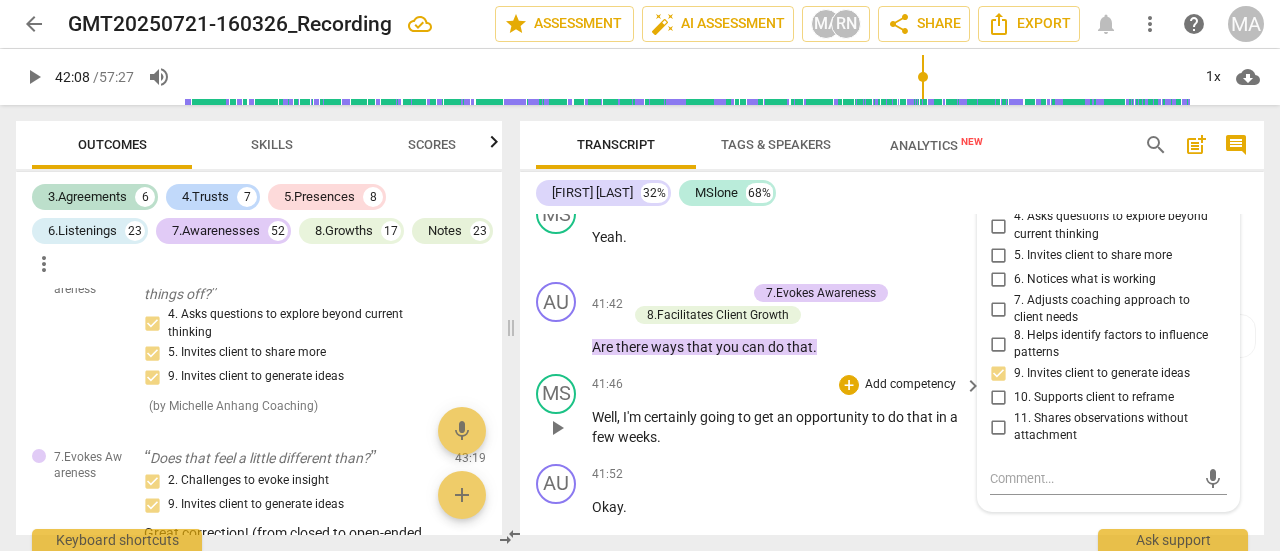 scroll, scrollTop: 21096, scrollLeft: 0, axis: vertical 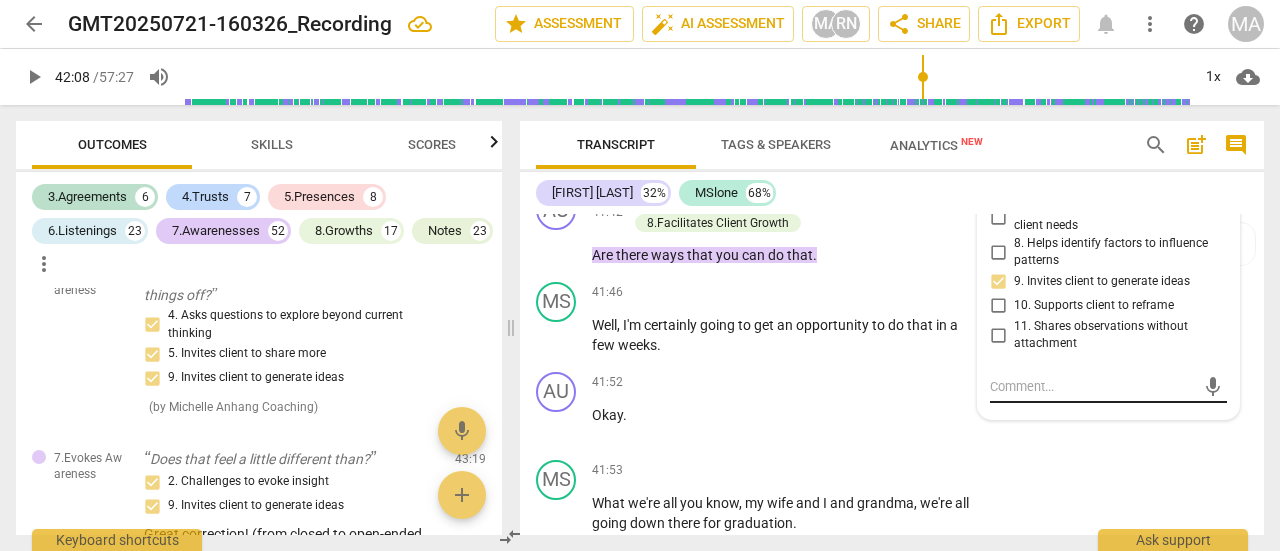 click at bounding box center (1092, 386) 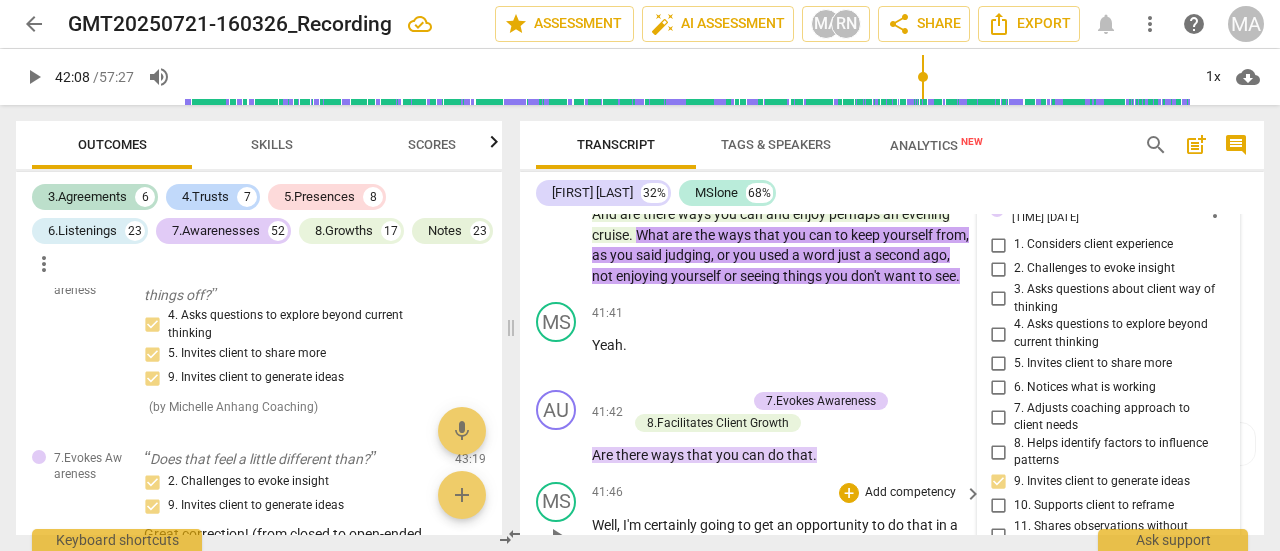 scroll, scrollTop: 21196, scrollLeft: 0, axis: vertical 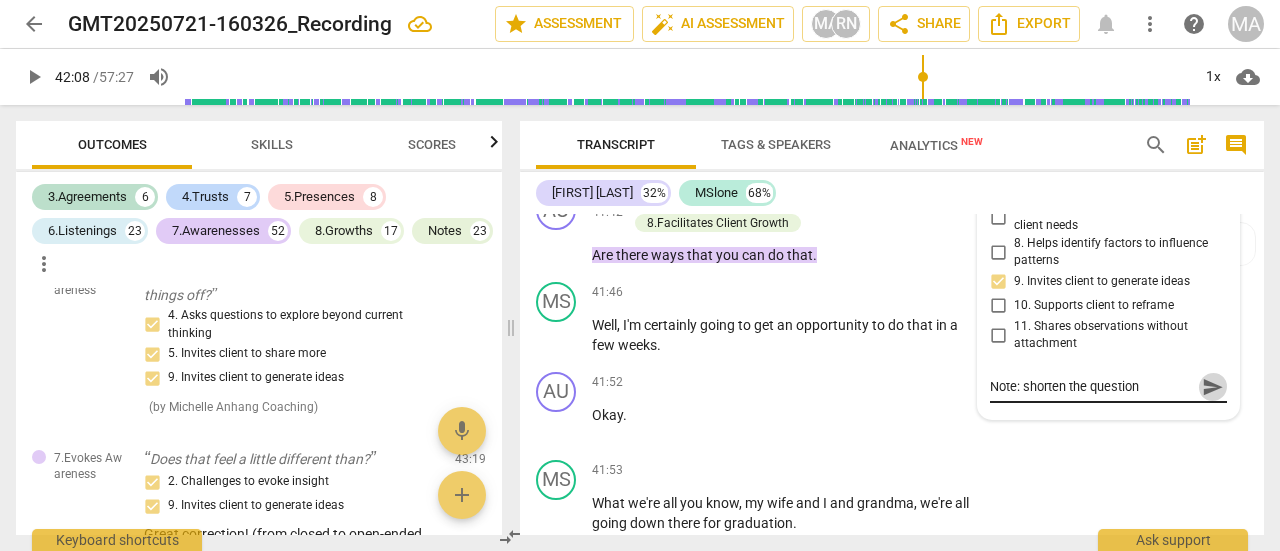 click on "send" at bounding box center (1213, 387) 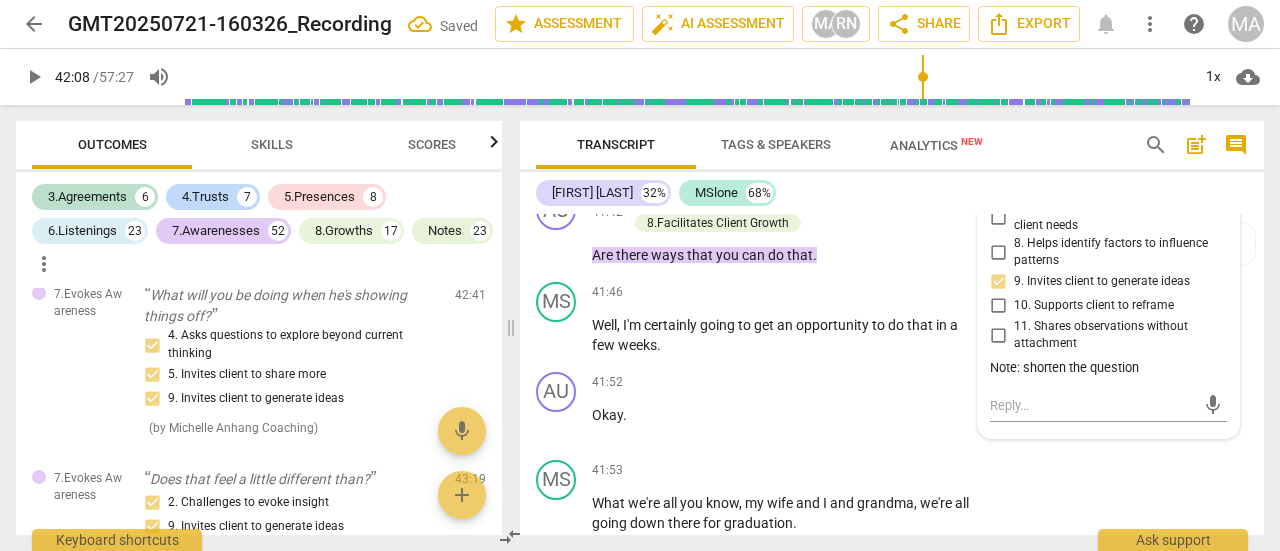 scroll, scrollTop: 16459, scrollLeft: 0, axis: vertical 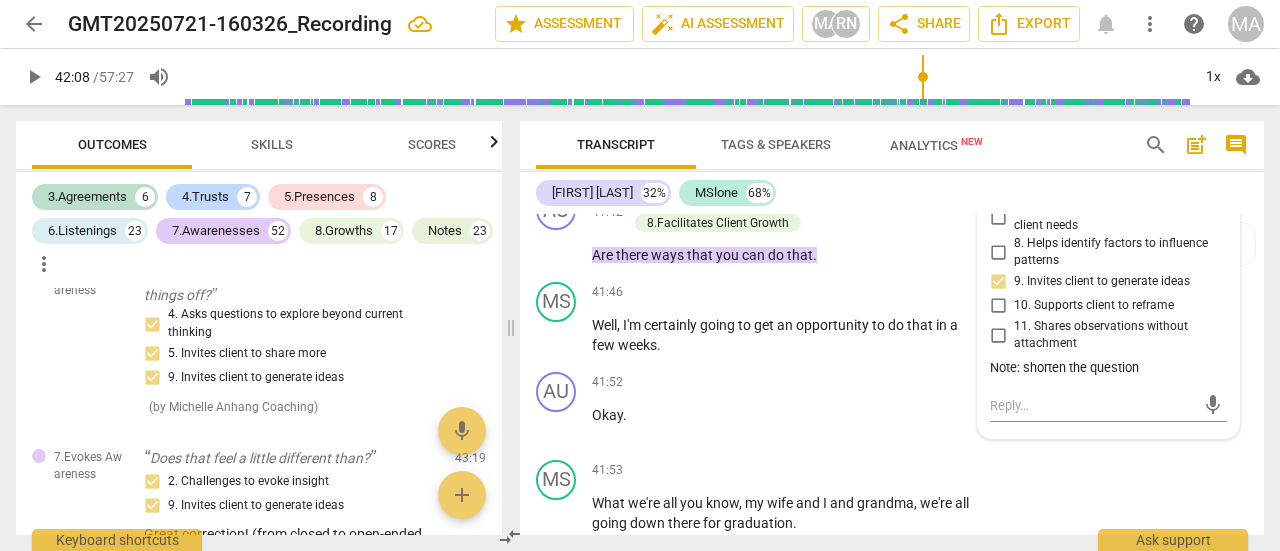 click on "Note: shorten the question" at bounding box center (1108, 368) 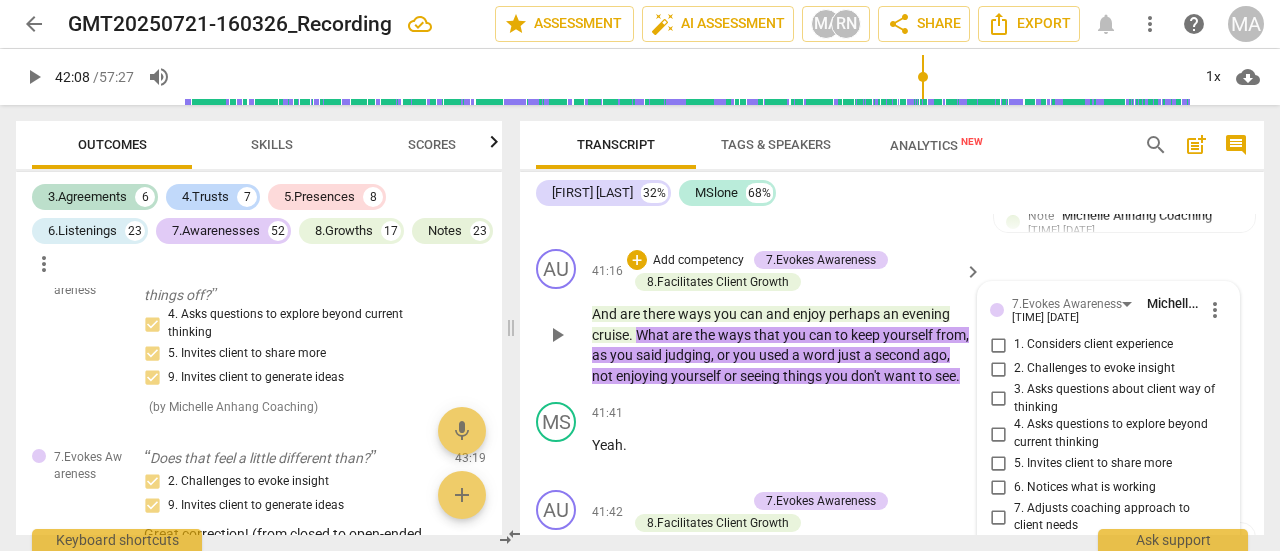 scroll, scrollTop: 20996, scrollLeft: 0, axis: vertical 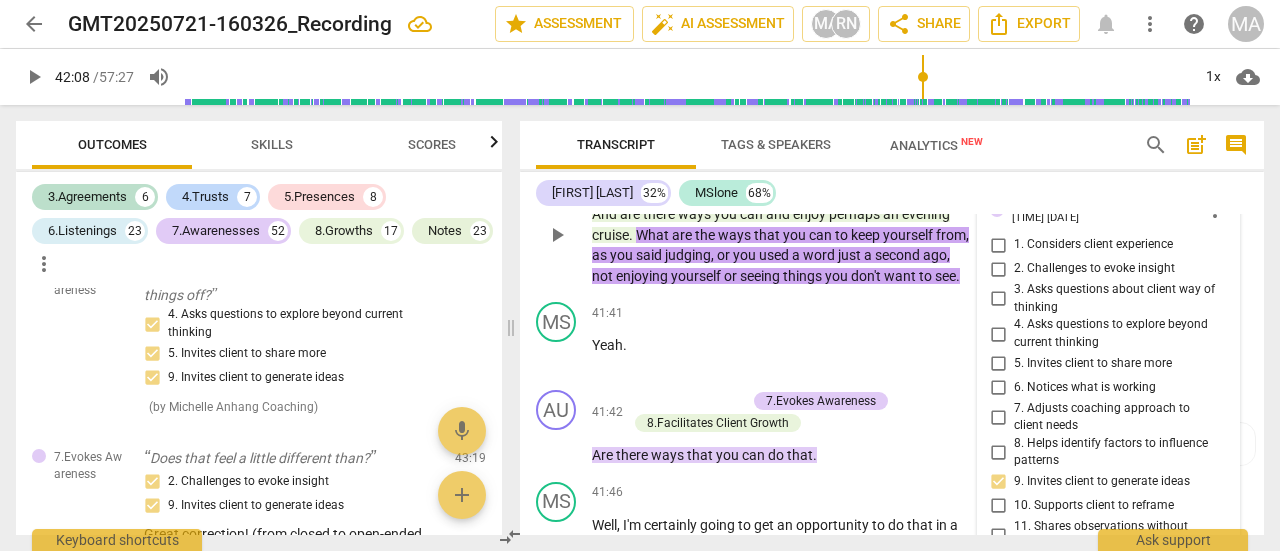 click on "1. Considers client experience" at bounding box center [998, 245] 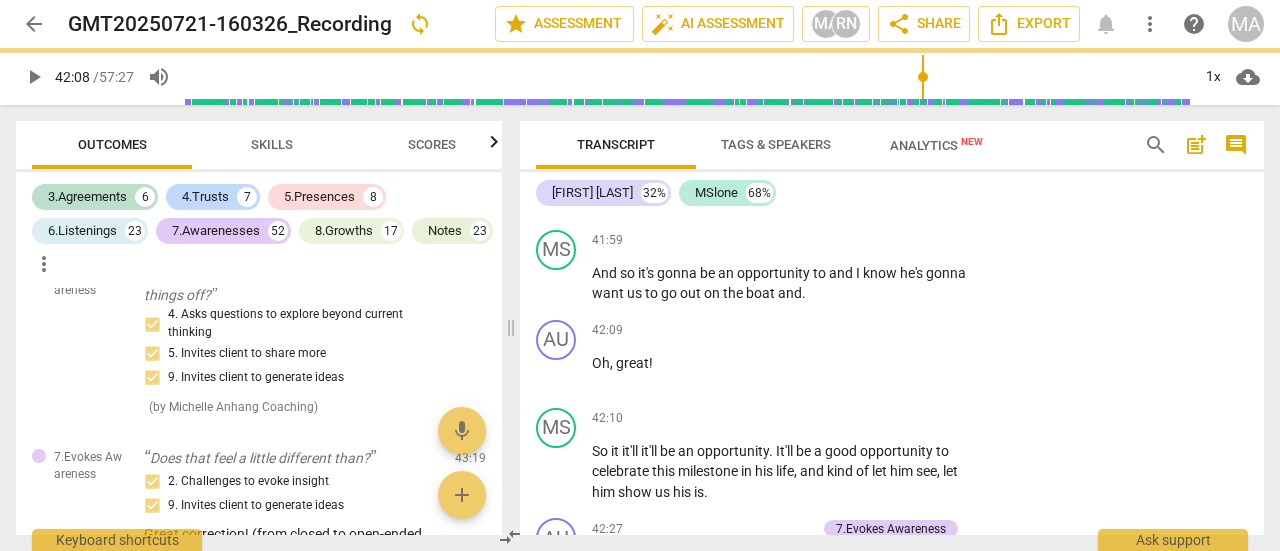 scroll, scrollTop: 21496, scrollLeft: 0, axis: vertical 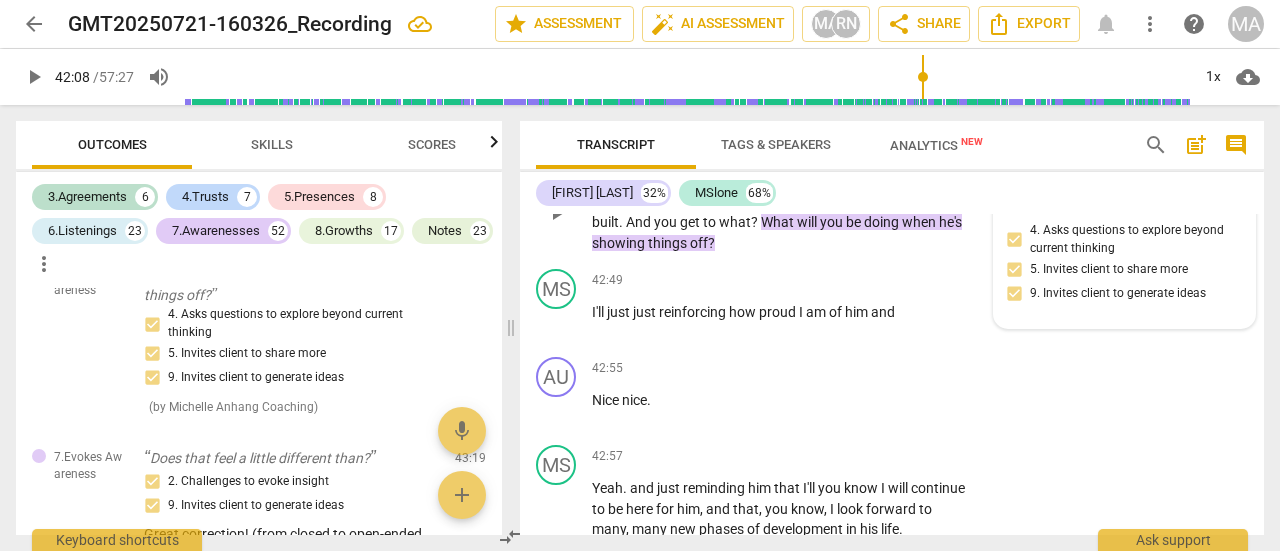 click on "7.Evokes Awareness [NAME] [NAME] [TIME] [DATE]" at bounding box center [1124, 198] 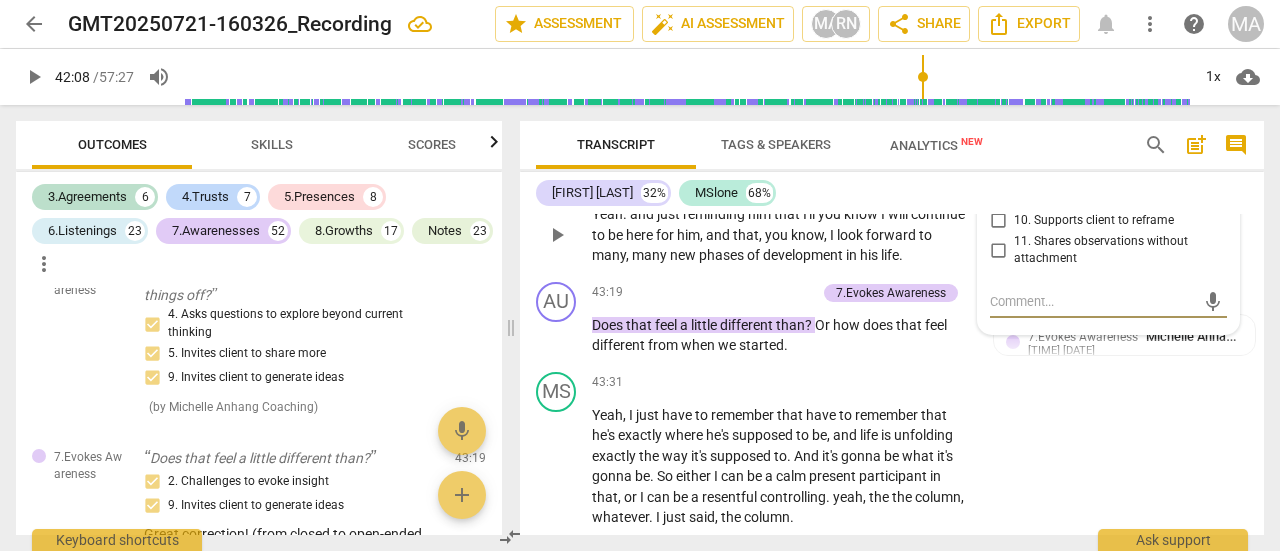 scroll, scrollTop: 22201, scrollLeft: 0, axis: vertical 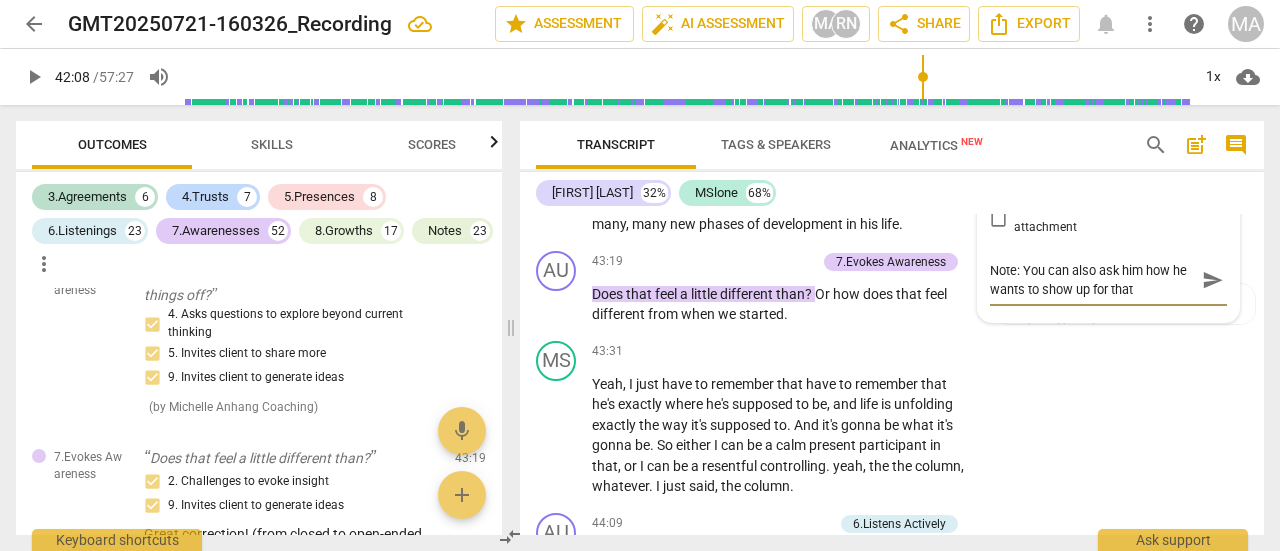 click on "Note: You can also ask him how he wants to show up for that" at bounding box center (1092, 280) 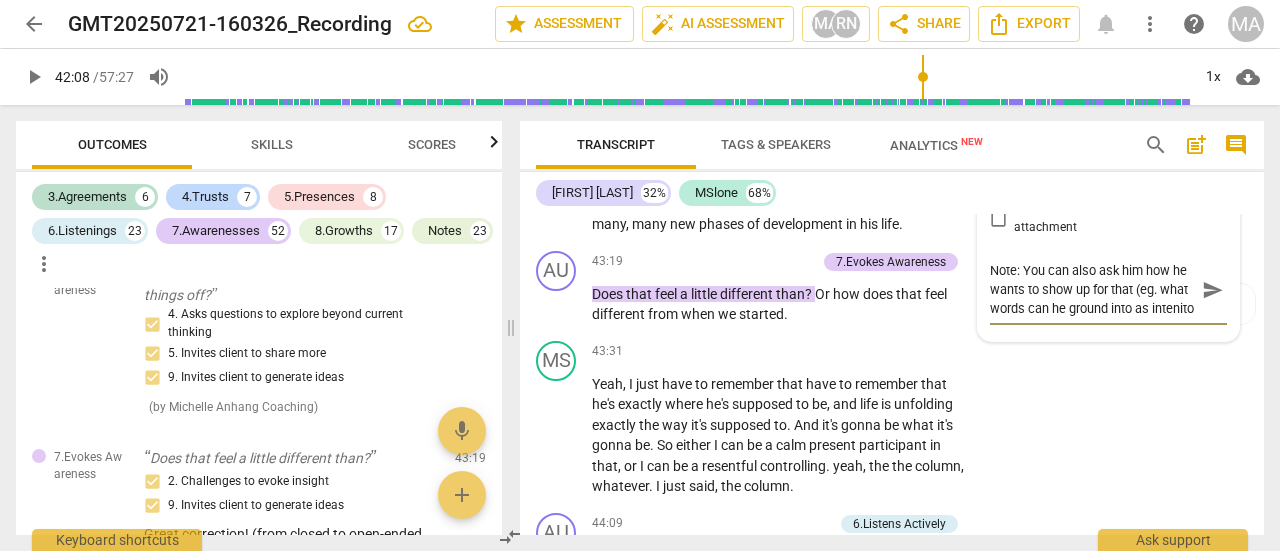 scroll, scrollTop: 16, scrollLeft: 0, axis: vertical 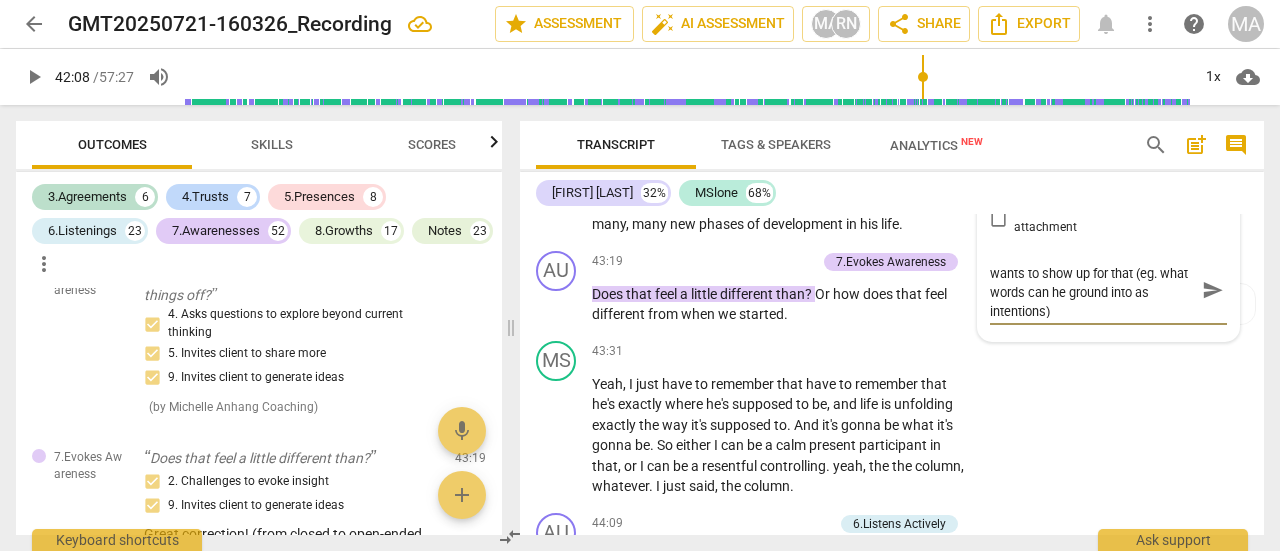 click on "send" at bounding box center (1213, 290) 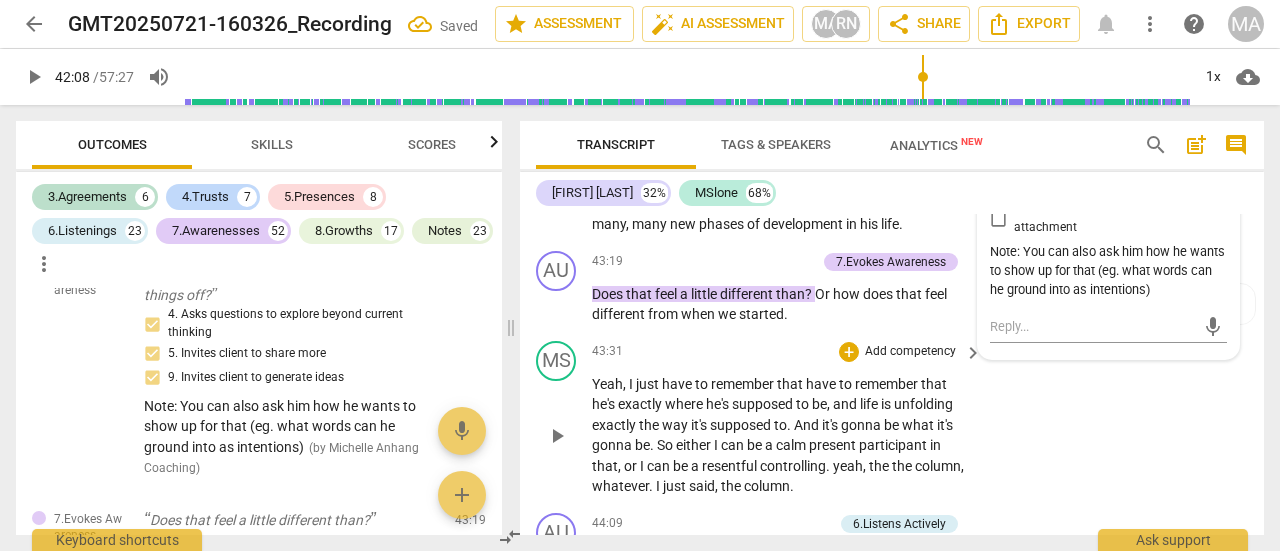 scroll, scrollTop: 0, scrollLeft: 0, axis: both 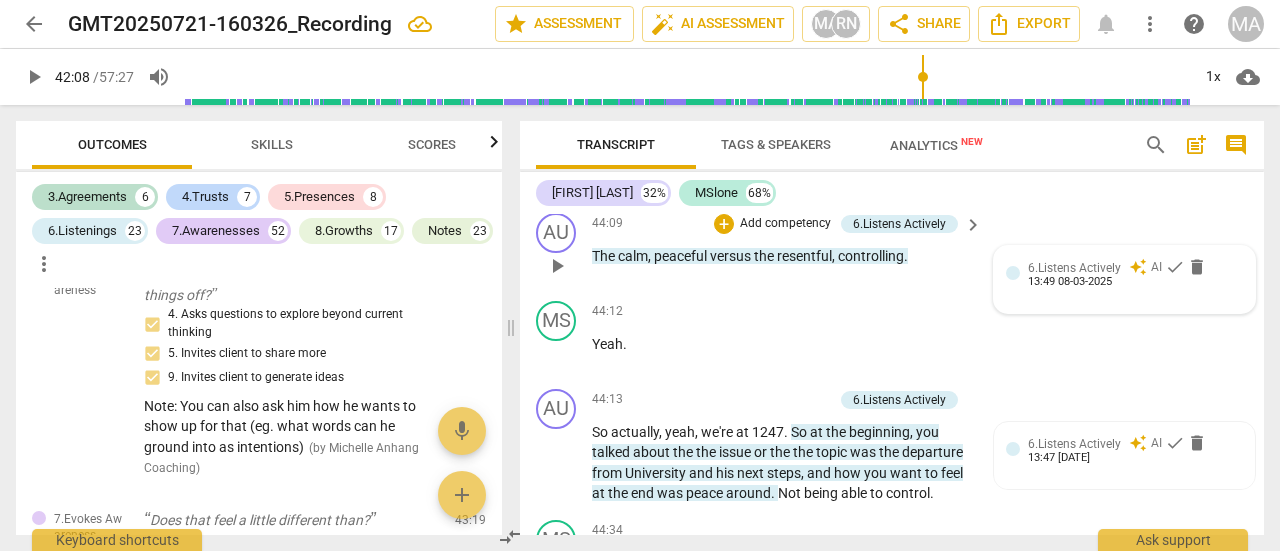 click on "6.Listens Actively" at bounding box center [1074, 268] 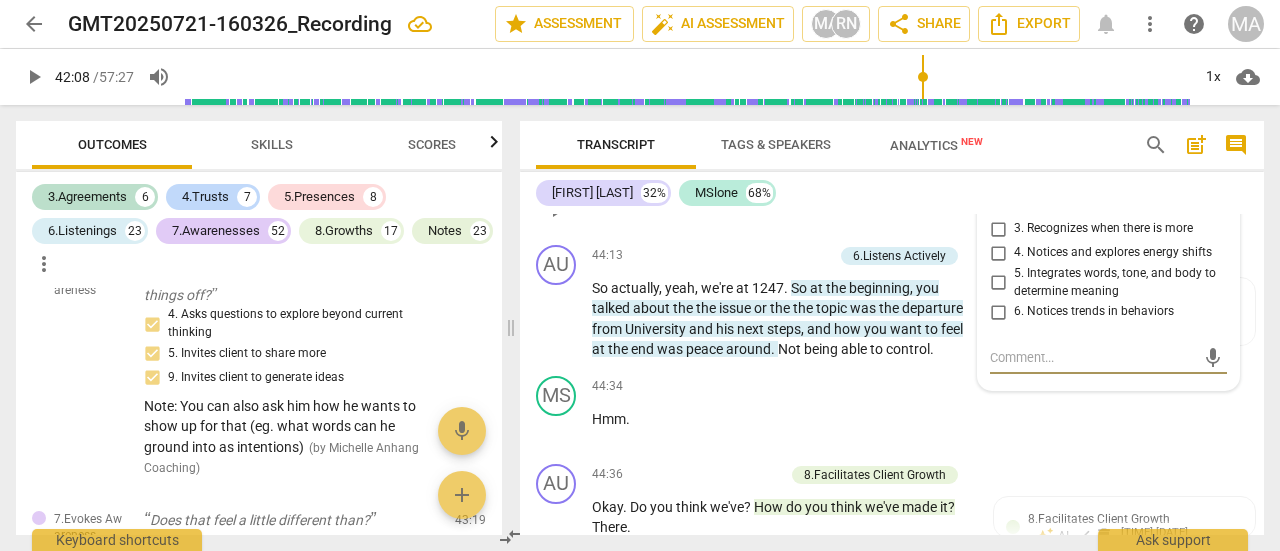 scroll, scrollTop: 22652, scrollLeft: 0, axis: vertical 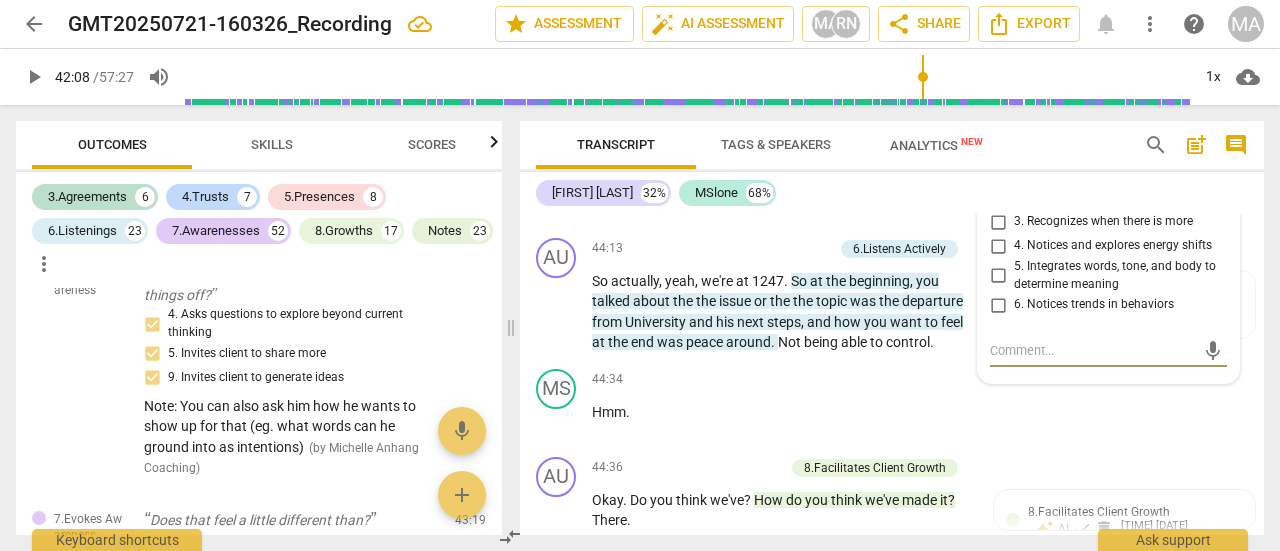 click on "2. Reflects to ensure clarity" at bounding box center (998, 198) 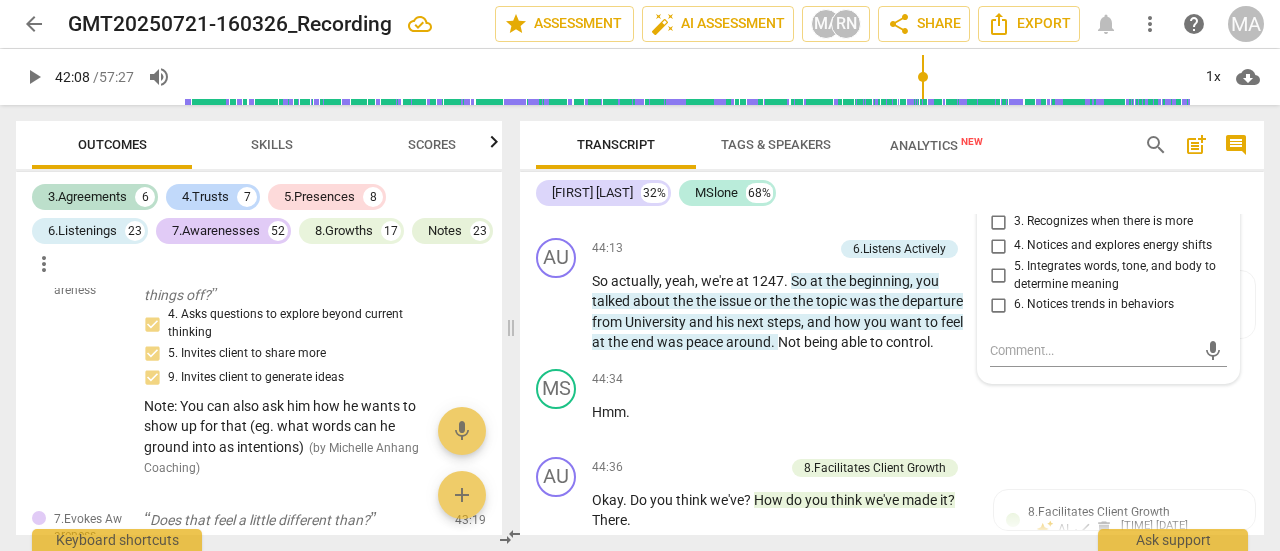 click on "5. Integrates words, tone, and body to determine meaning" at bounding box center (998, 276) 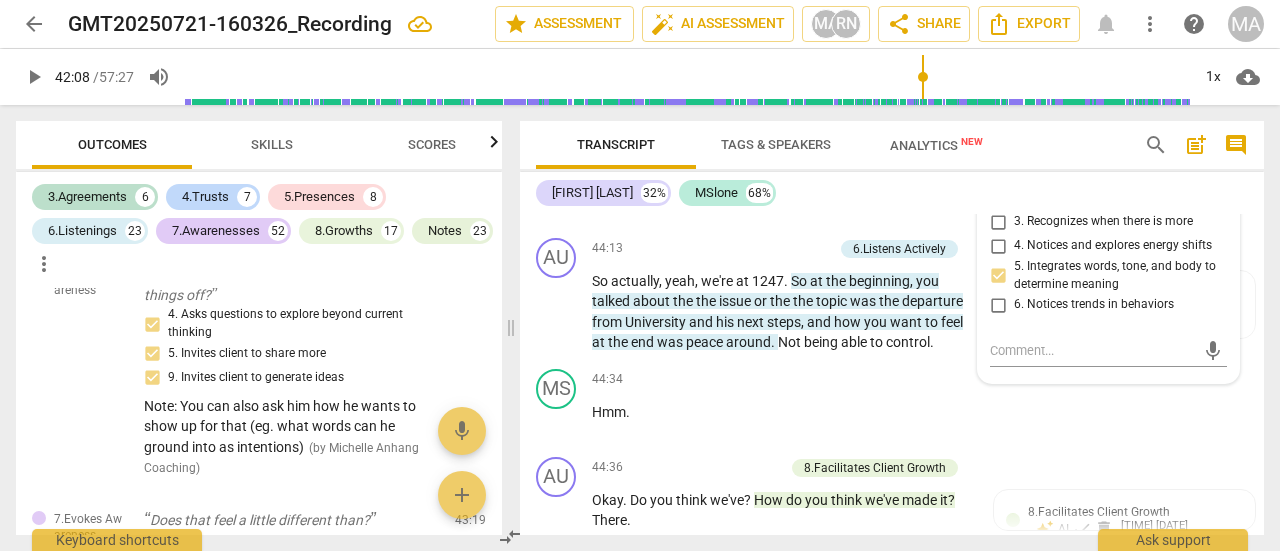 click on "44:12 + Add competency keyboard_arrow_right Yeah ." at bounding box center (788, 186) 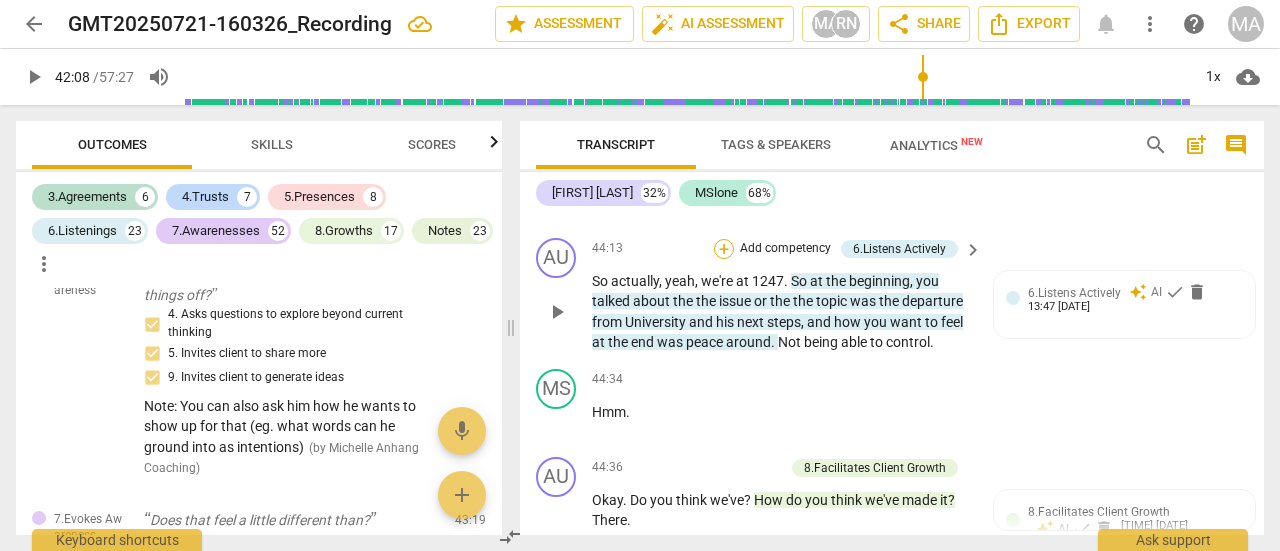 click on "+" at bounding box center (724, 249) 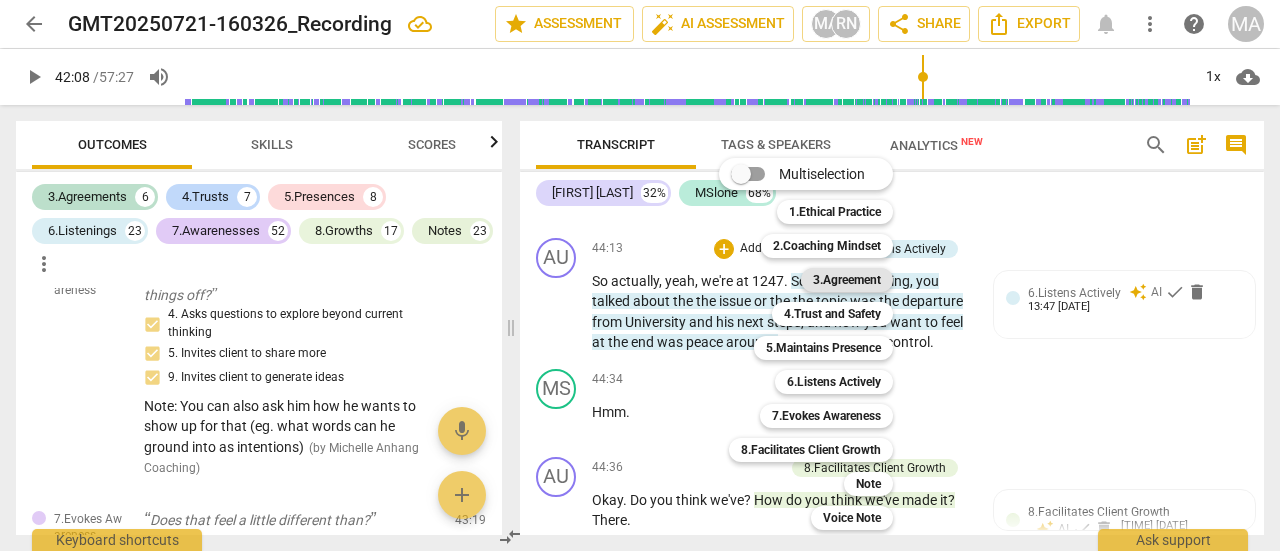 click on "3.Agreement" at bounding box center [847, 280] 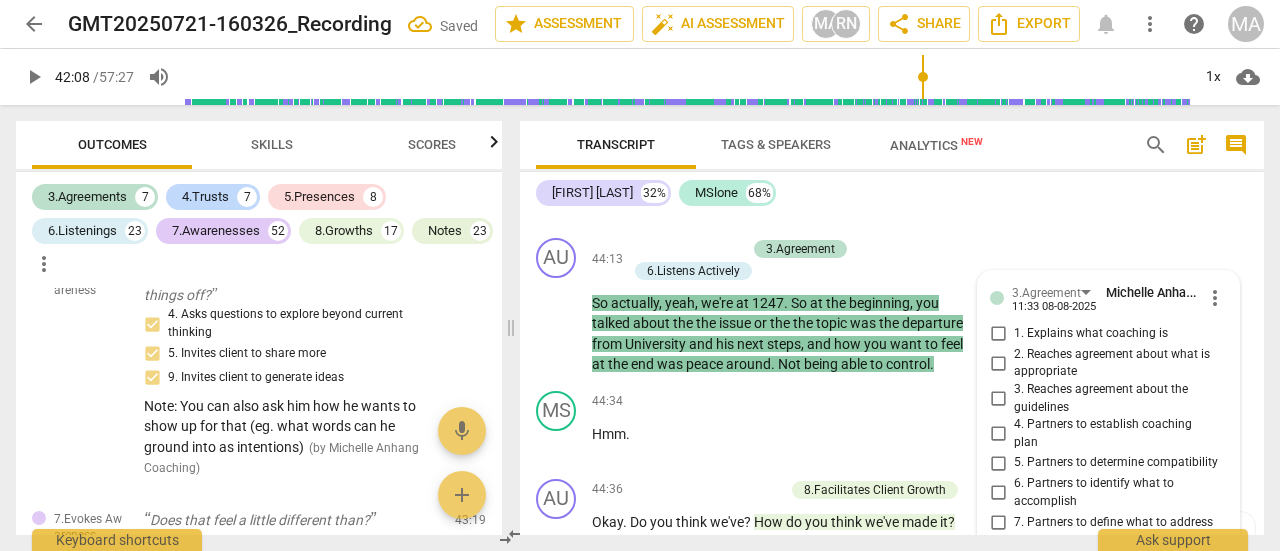 scroll, scrollTop: 23088, scrollLeft: 0, axis: vertical 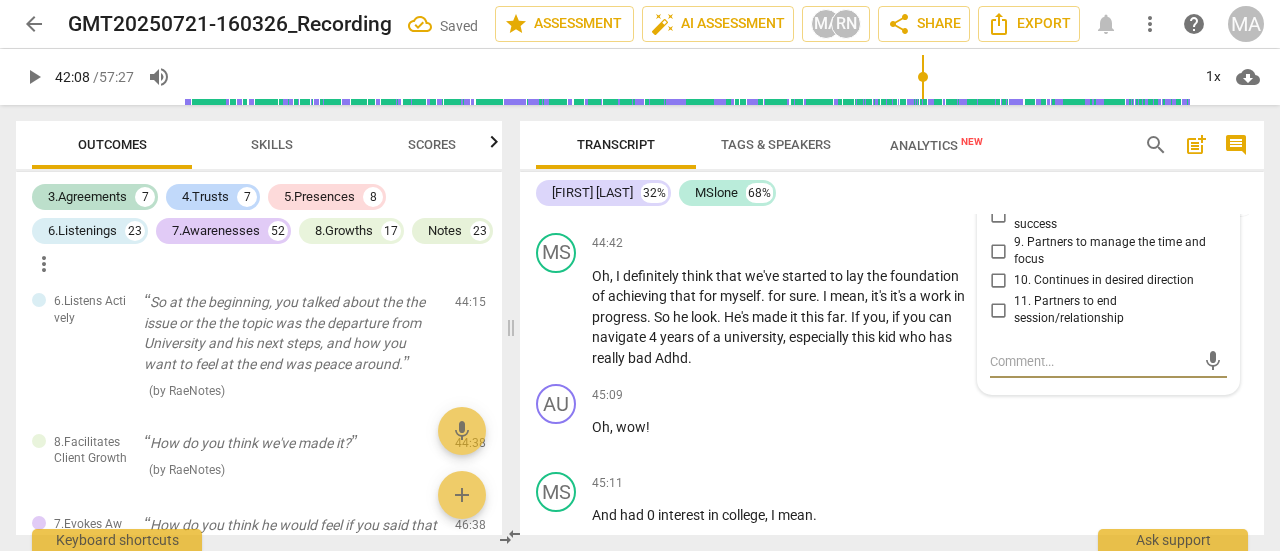 click on "6. Partners to identify what to accomplish" at bounding box center [998, 157] 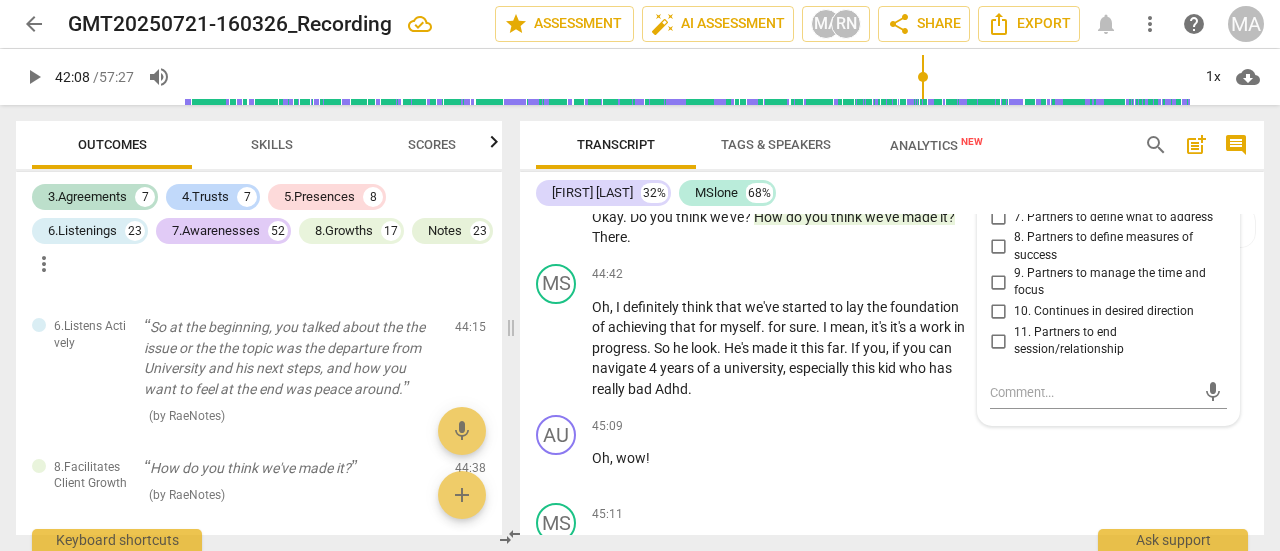 scroll, scrollTop: 22988, scrollLeft: 0, axis: vertical 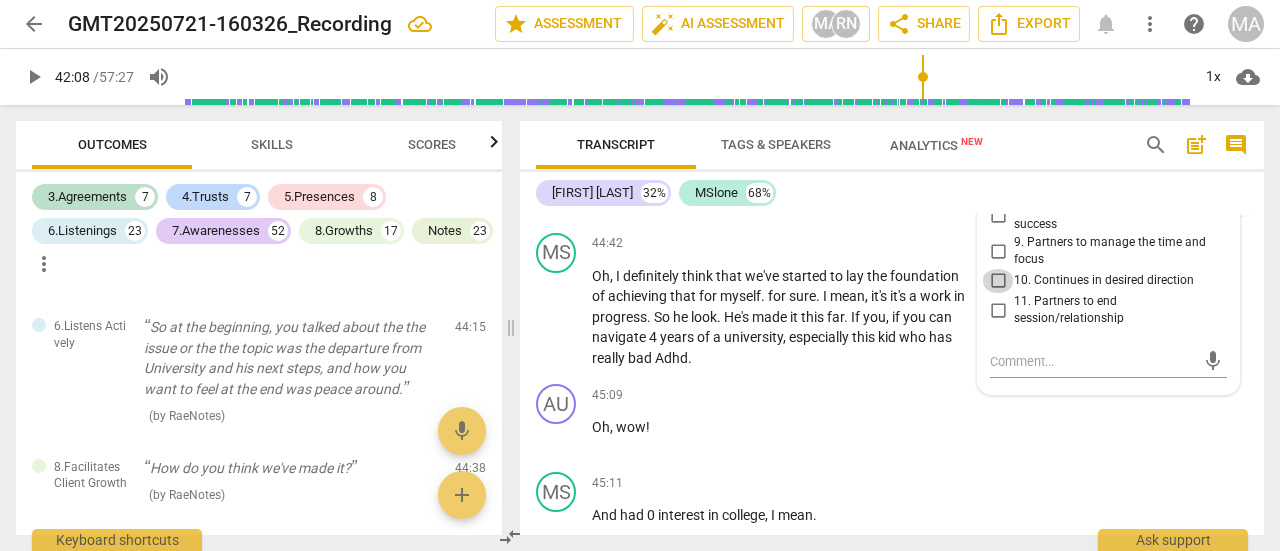click on "10. Continues in desired direction" at bounding box center [998, 281] 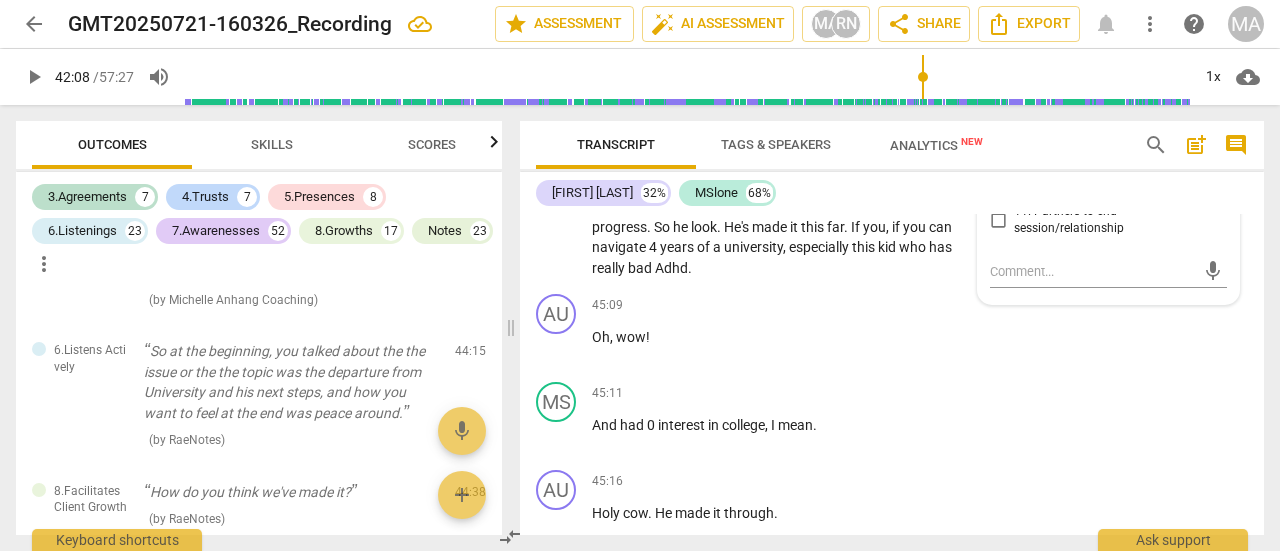 scroll, scrollTop: 23088, scrollLeft: 0, axis: vertical 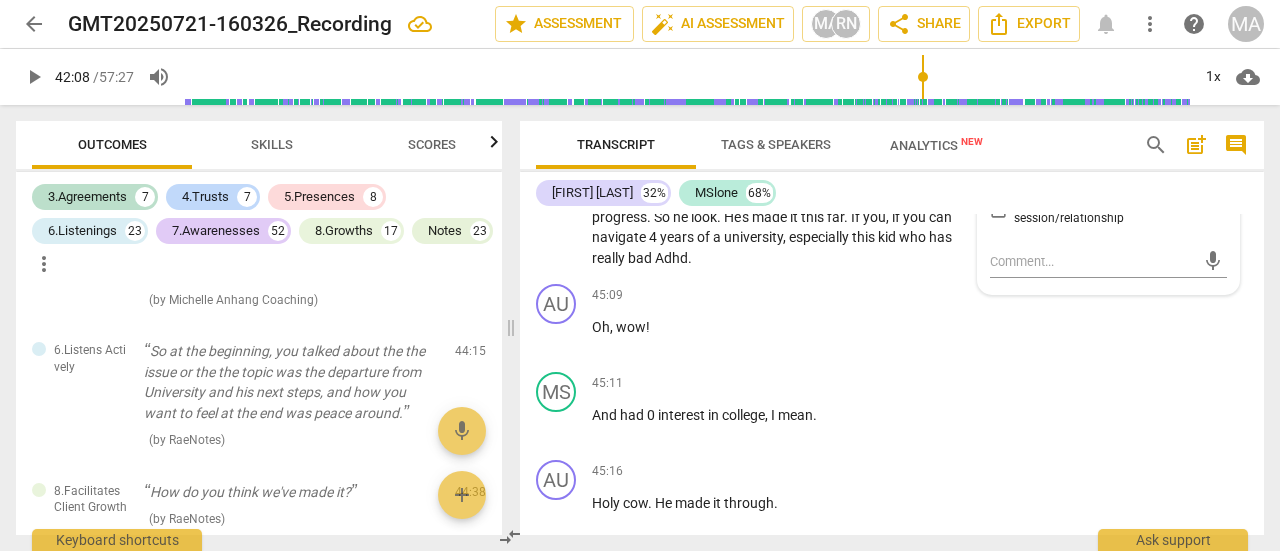 click on "9. Partners to manage the time and focus" at bounding box center (998, 151) 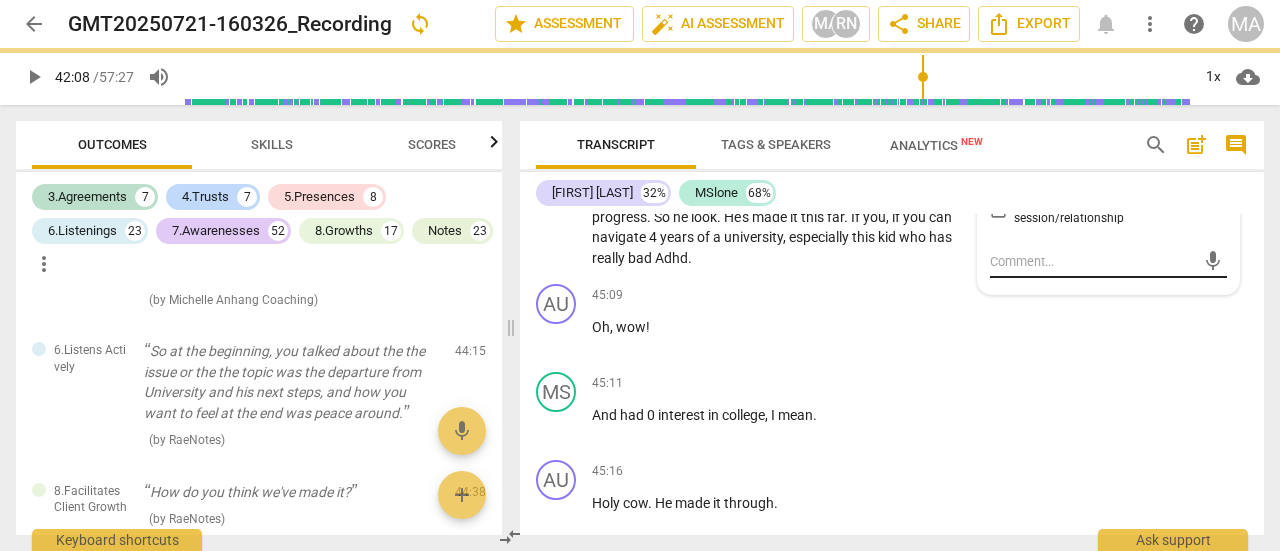 click at bounding box center (1092, 261) 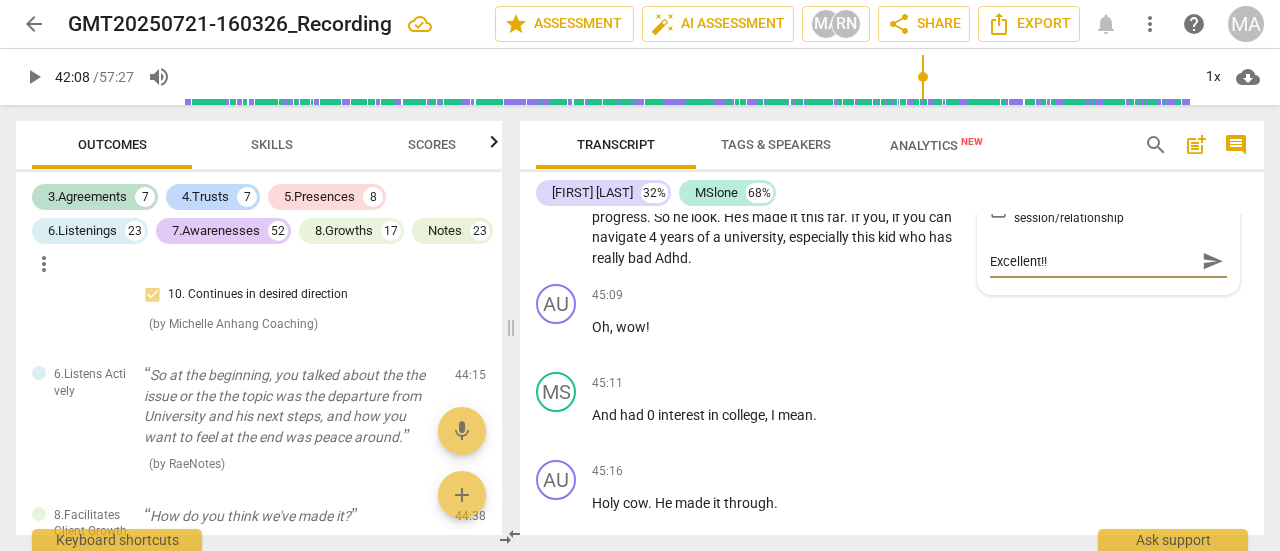 click on "send" at bounding box center [1213, 262] 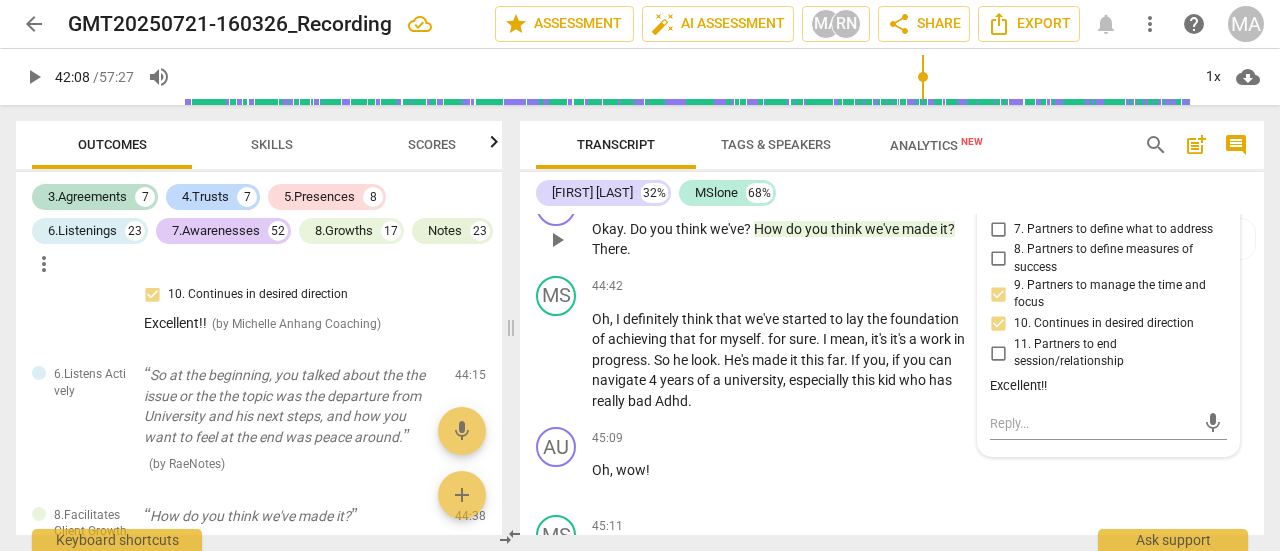 scroll, scrollTop: 22988, scrollLeft: 0, axis: vertical 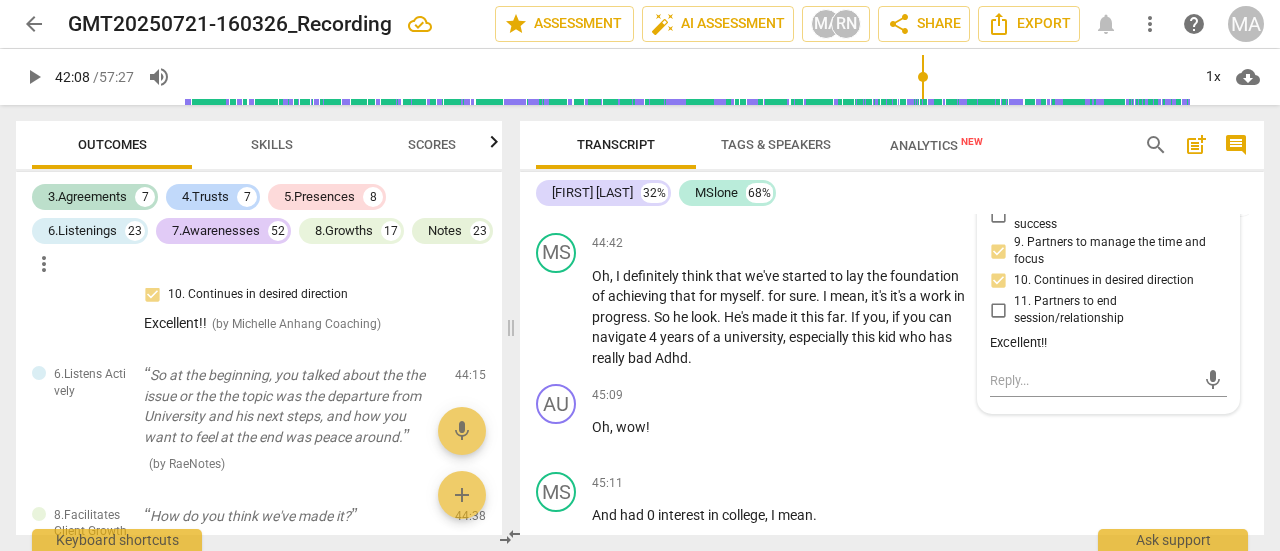 click on "8.Facilitates Client Growth" at bounding box center (875, 154) 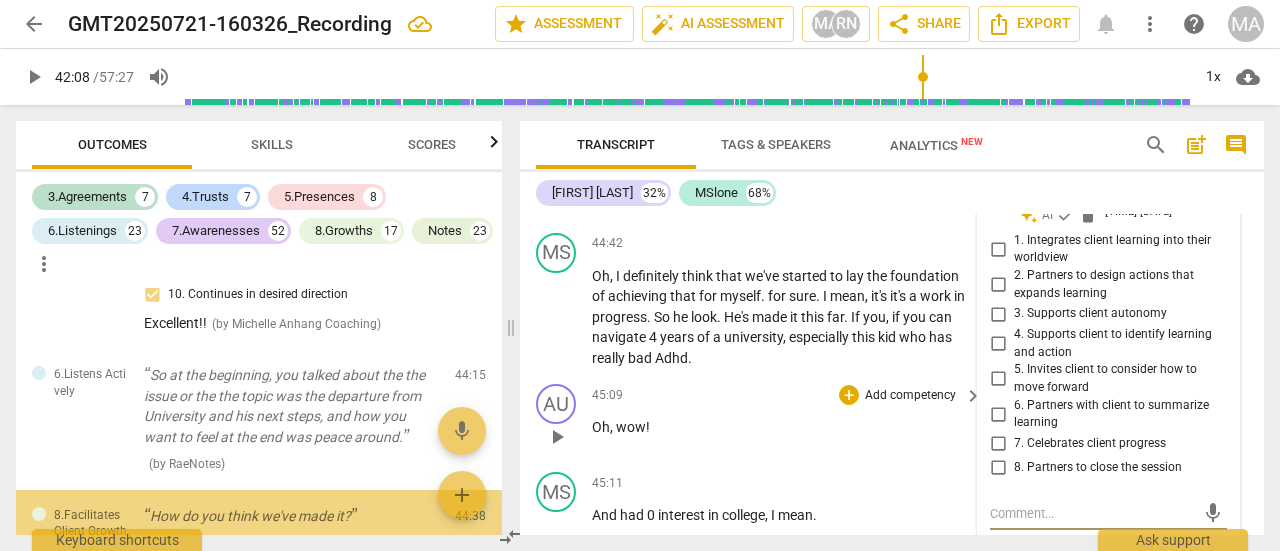 scroll, scrollTop: 23201, scrollLeft: 0, axis: vertical 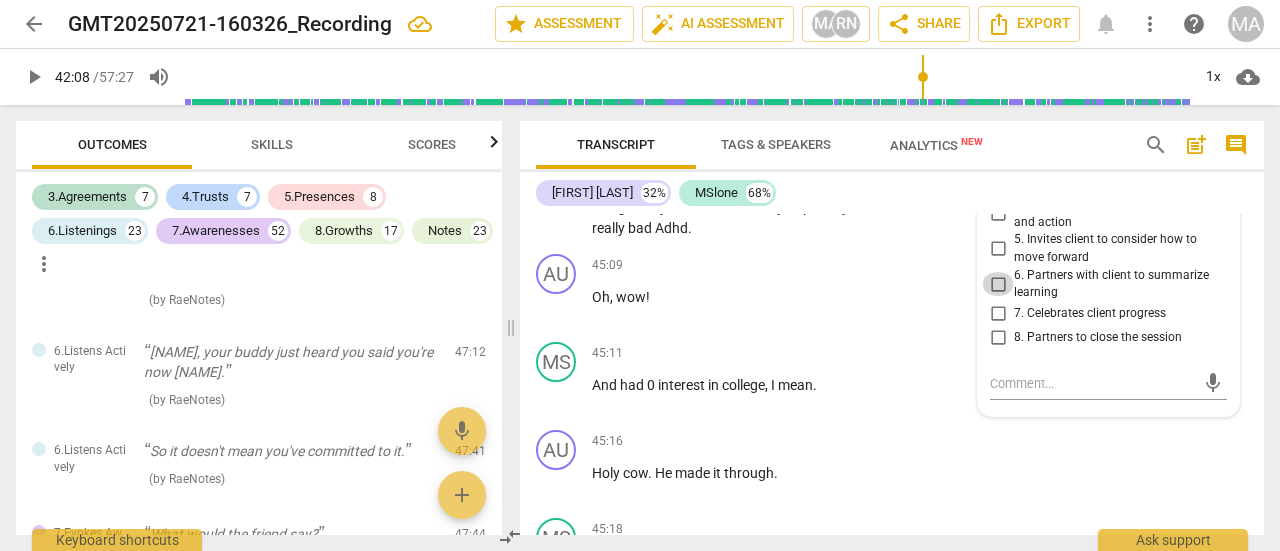 click on "6. Partners with client to summarize learning" at bounding box center [998, 284] 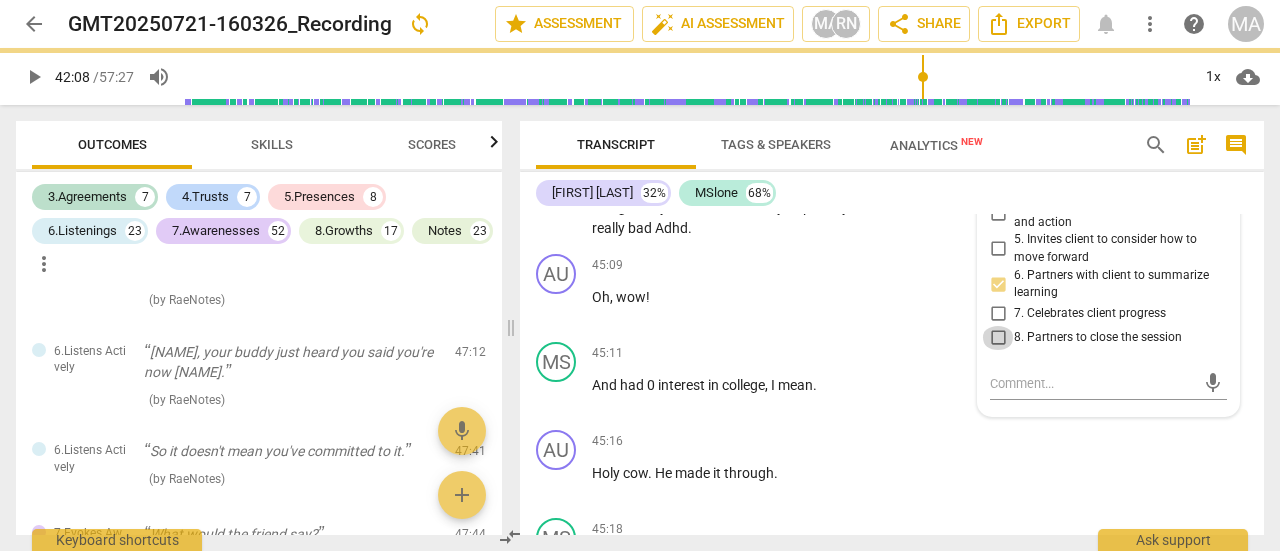 click on "8. Partners to close the session" at bounding box center [998, 338] 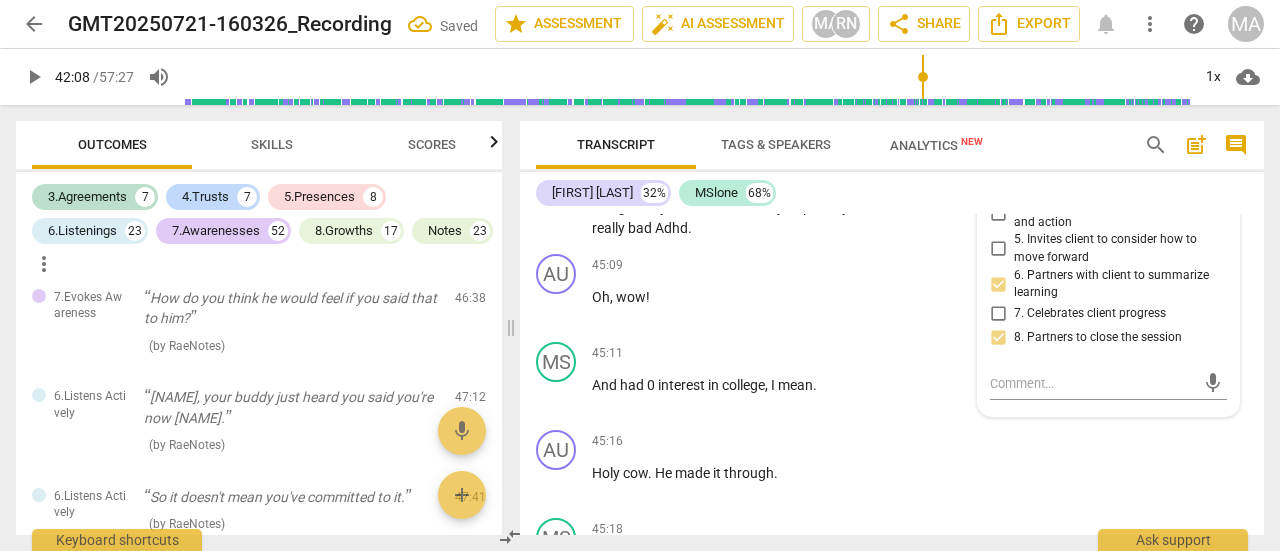 scroll, scrollTop: 23218, scrollLeft: 0, axis: vertical 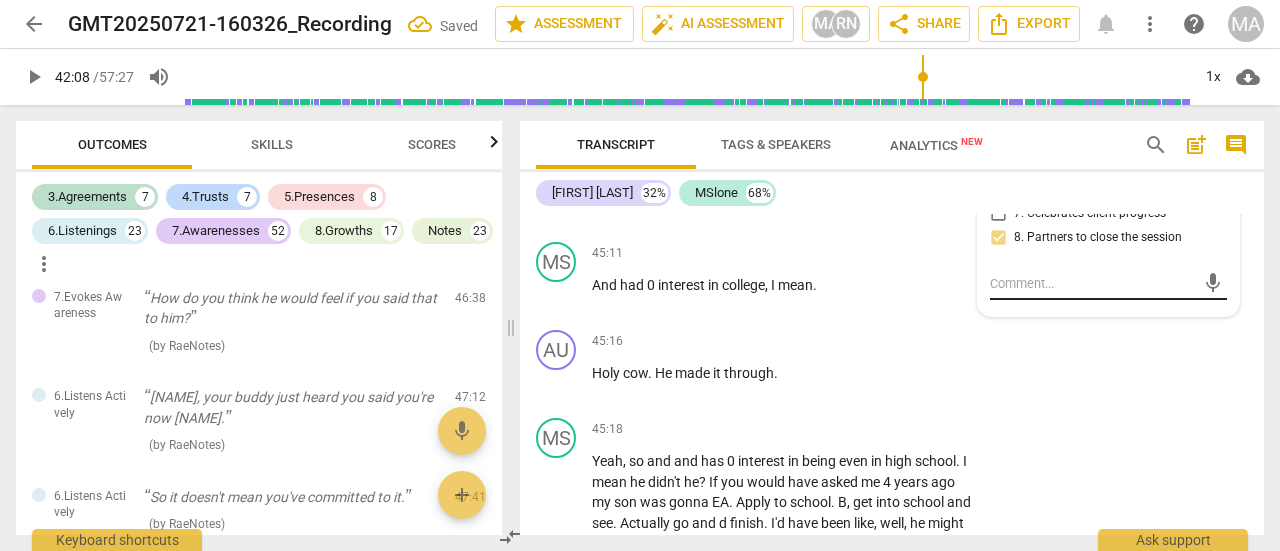 click at bounding box center [1092, 283] 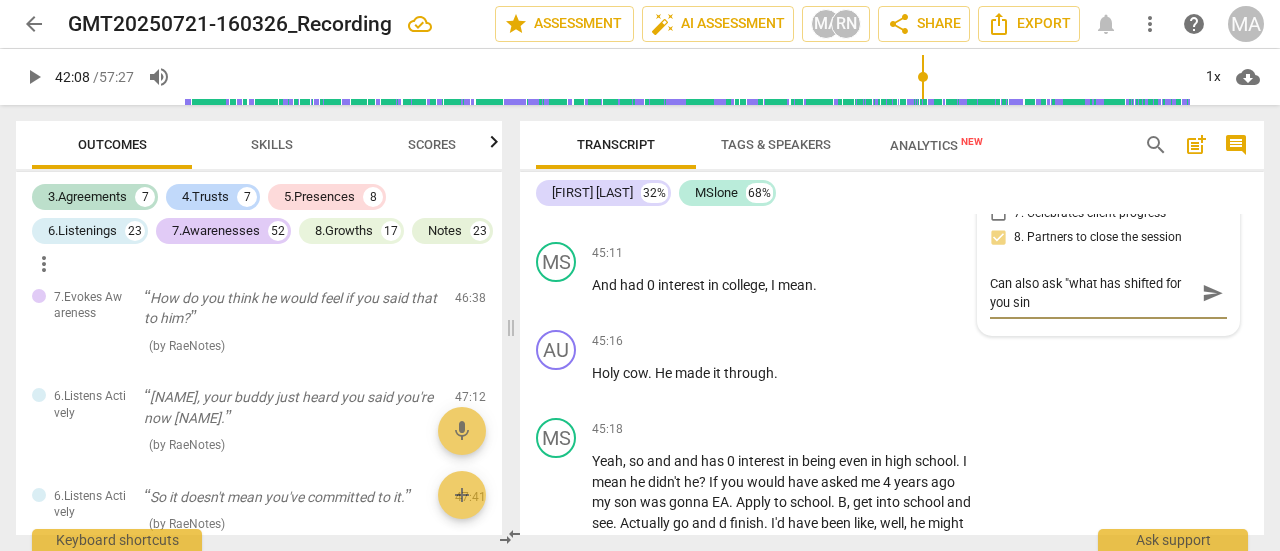 scroll, scrollTop: 0, scrollLeft: 0, axis: both 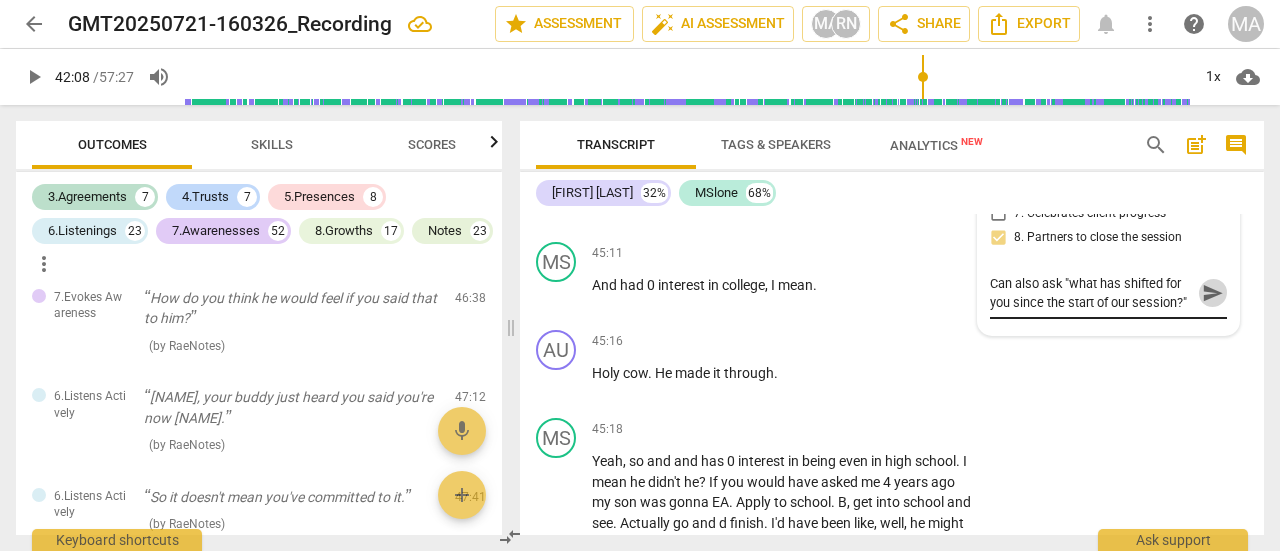 click on "send" at bounding box center (1213, 293) 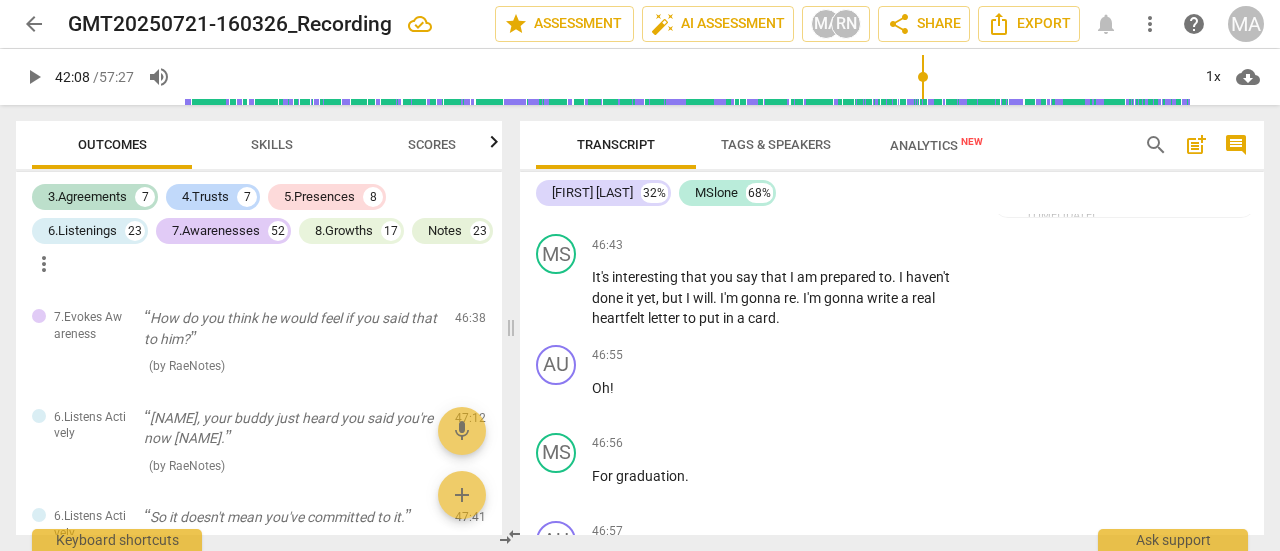 scroll, scrollTop: 24118, scrollLeft: 0, axis: vertical 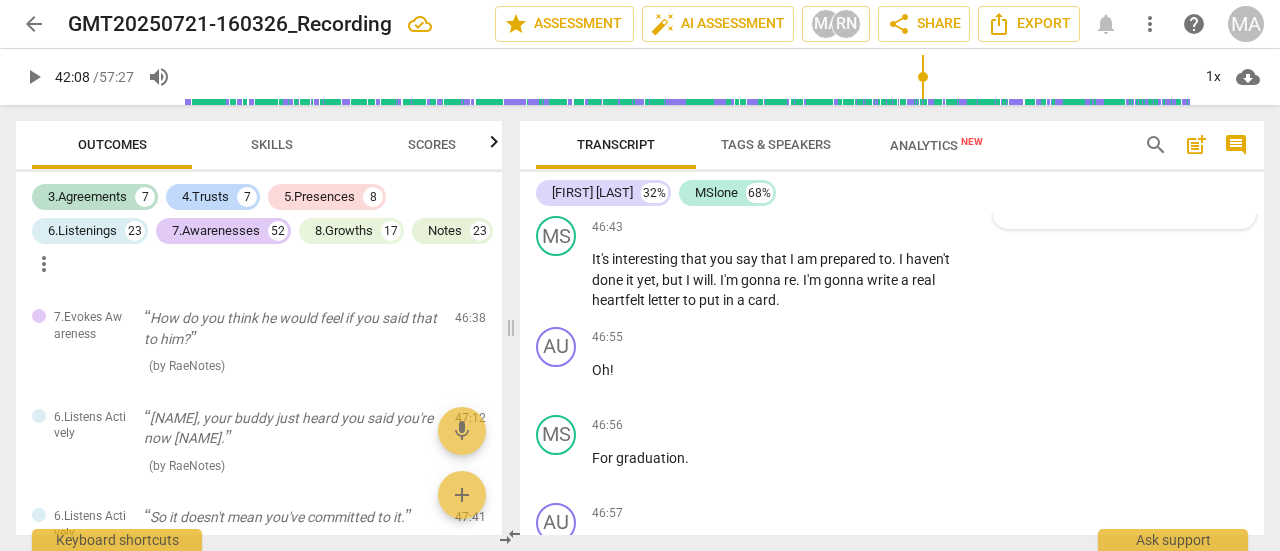 click on "7.Evokes Awareness auto_awesome AI check delete [TIME] [DATE]" at bounding box center (1124, 188) 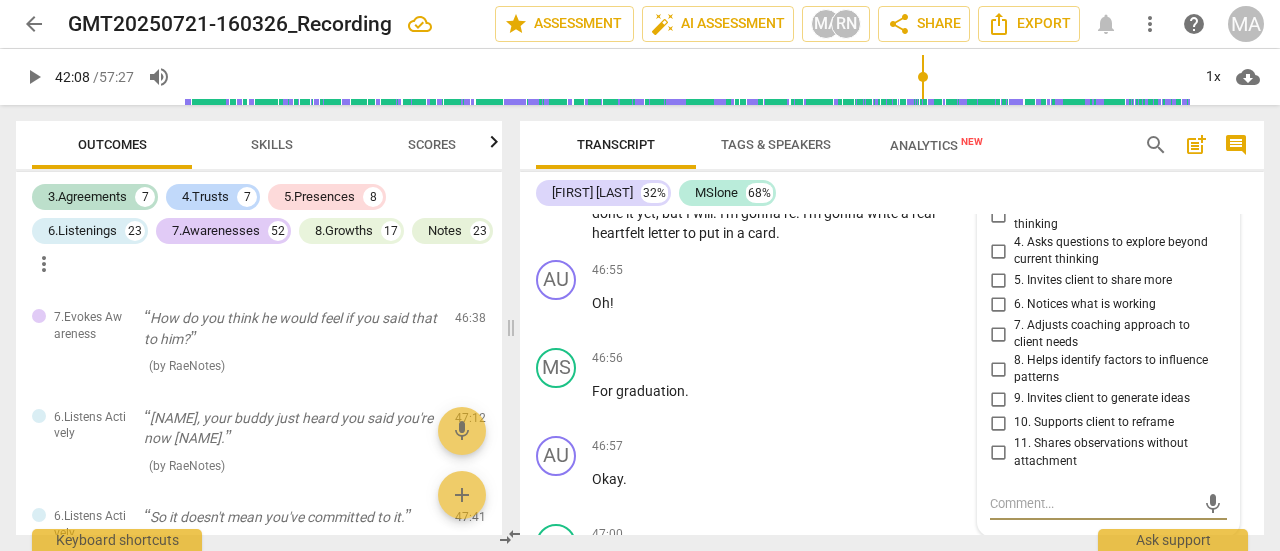 scroll, scrollTop: 24159, scrollLeft: 0, axis: vertical 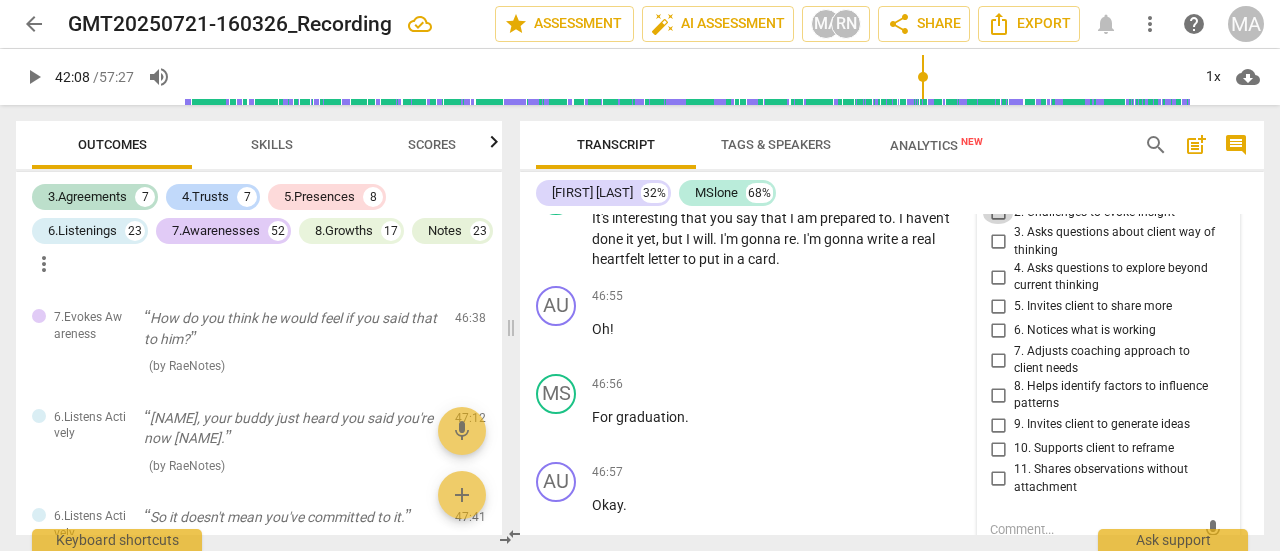 click on "2. Challenges to evoke insight" at bounding box center [998, 212] 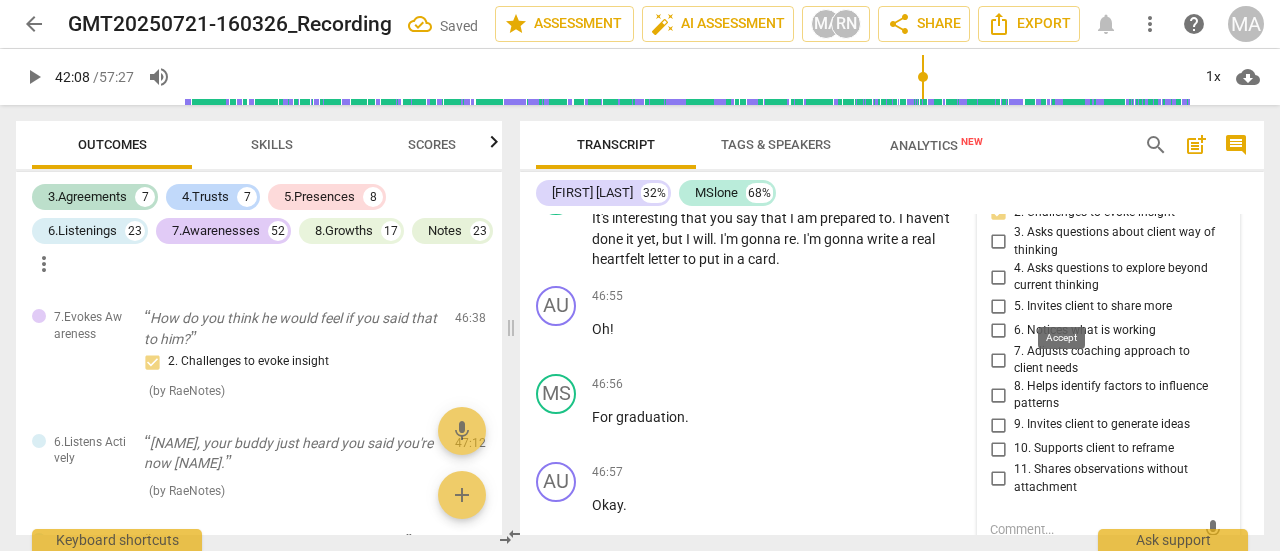click on "check" at bounding box center [1066, 159] 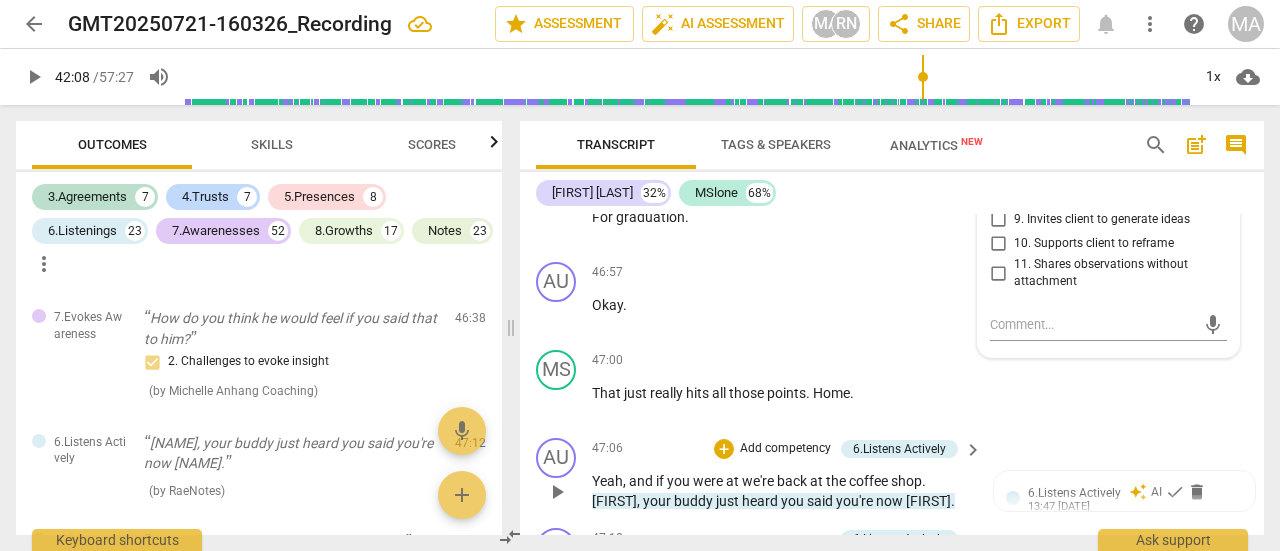 scroll, scrollTop: 24459, scrollLeft: 0, axis: vertical 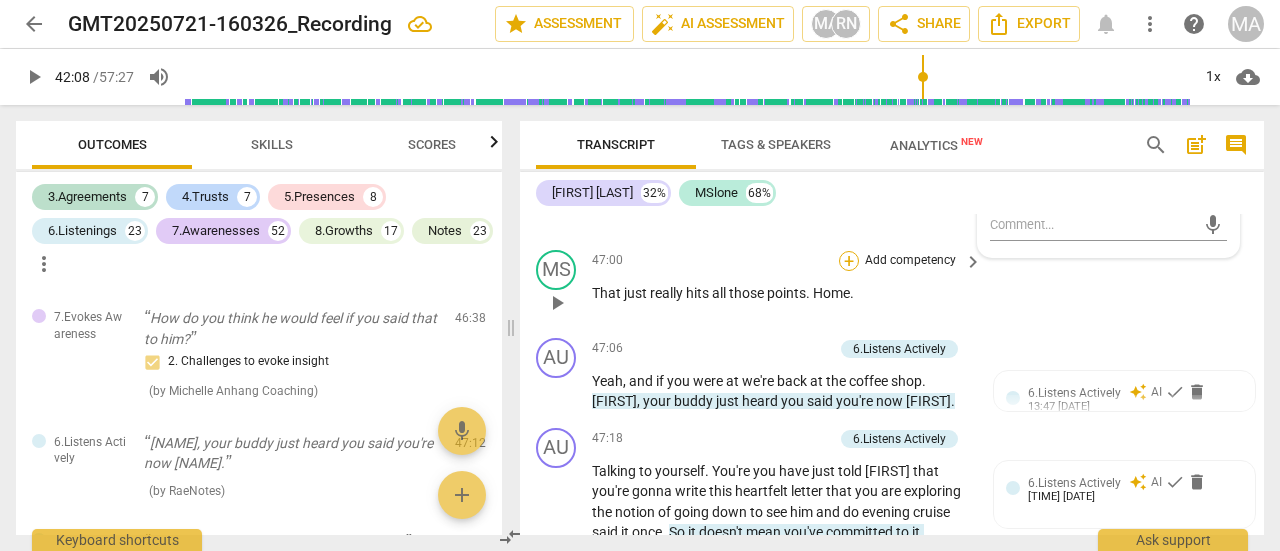 click on "+" at bounding box center (849, 261) 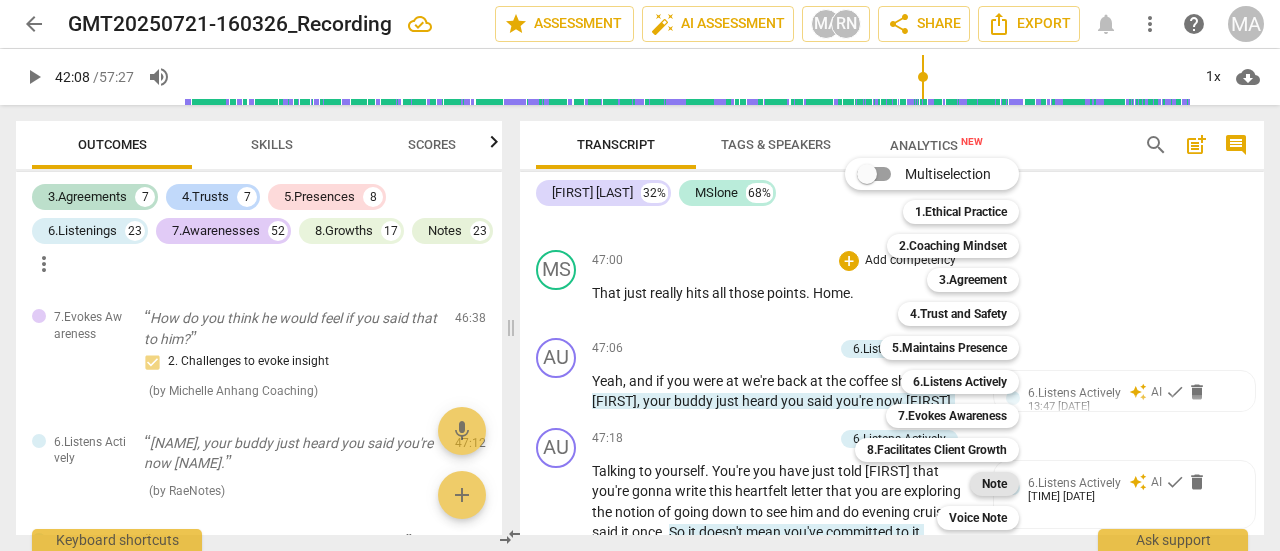 click on "Note" at bounding box center (994, 484) 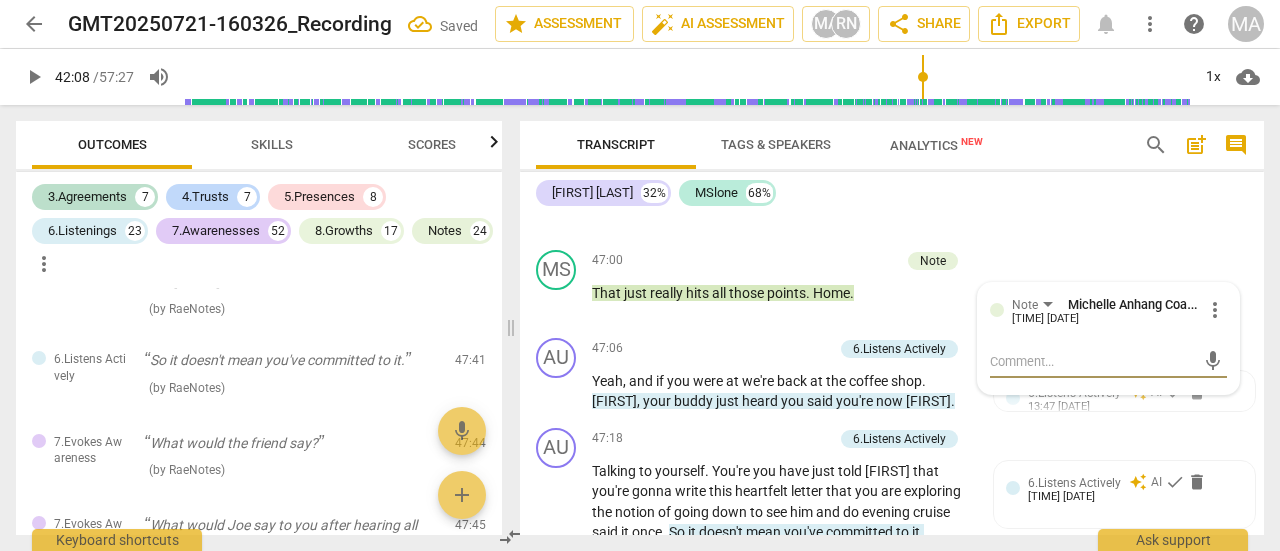 scroll, scrollTop: 17804, scrollLeft: 0, axis: vertical 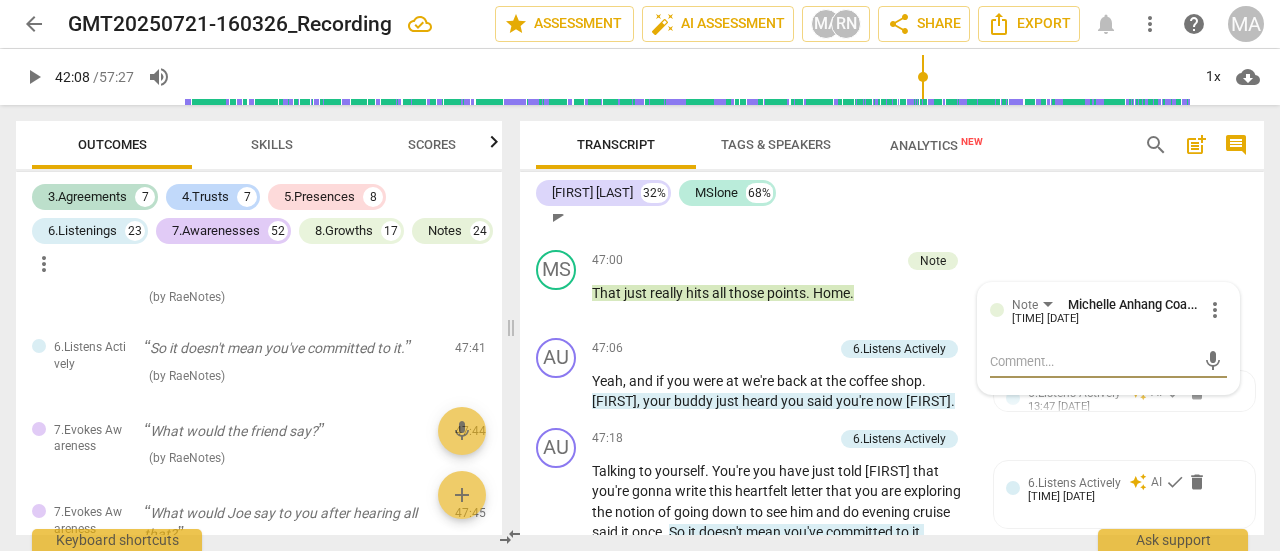 click on "AU play_arrow pause 46:57 + Add competency keyboard_arrow_right Okay ." at bounding box center [892, 198] 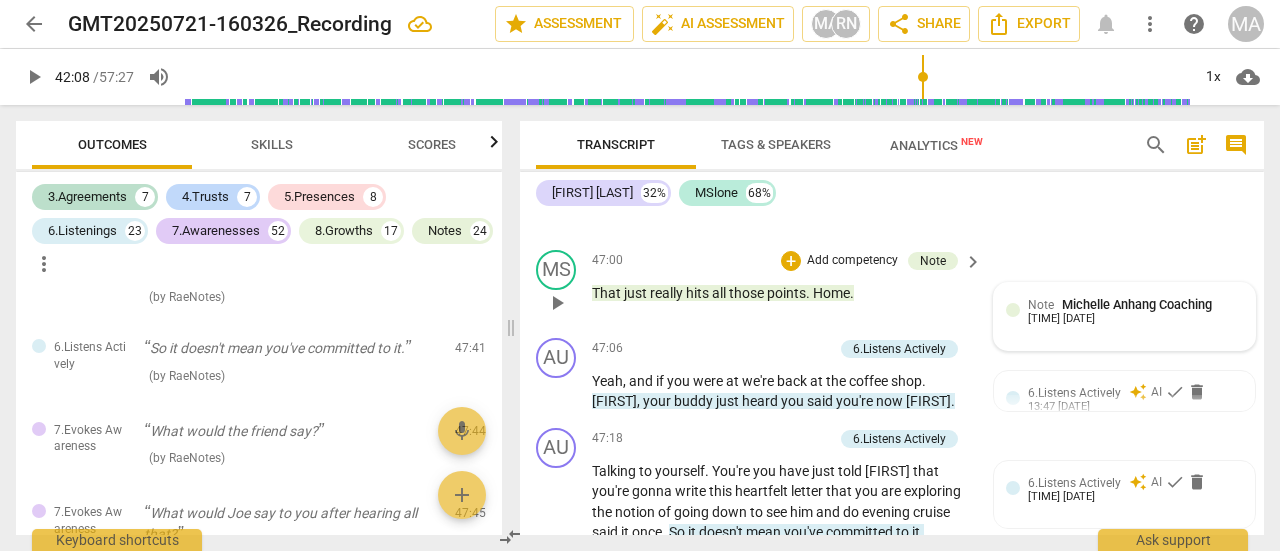 click on "Note Michelle Anhang Coaching [TIME] [DATE]" at bounding box center [1135, 310] 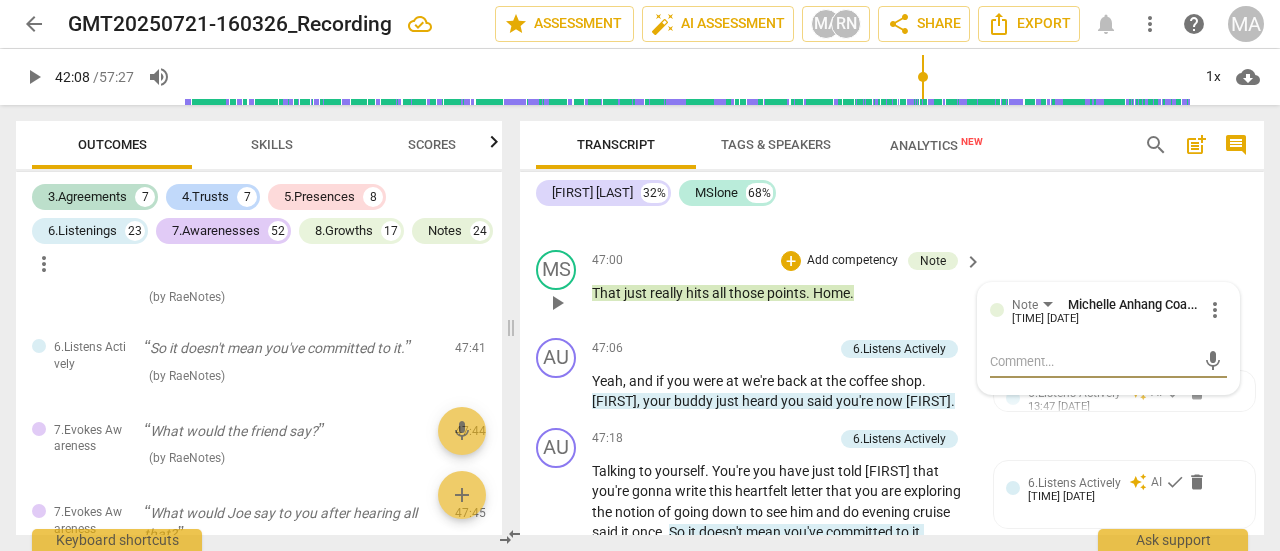click on "more_vert" at bounding box center (1215, 310) 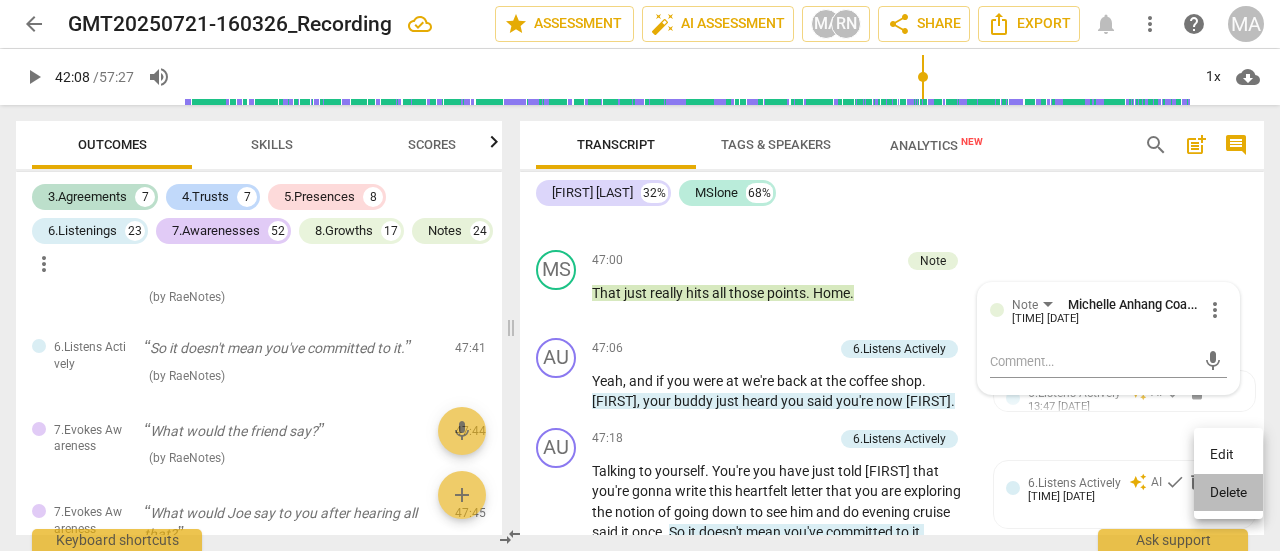 click on "Delete" at bounding box center (1228, 493) 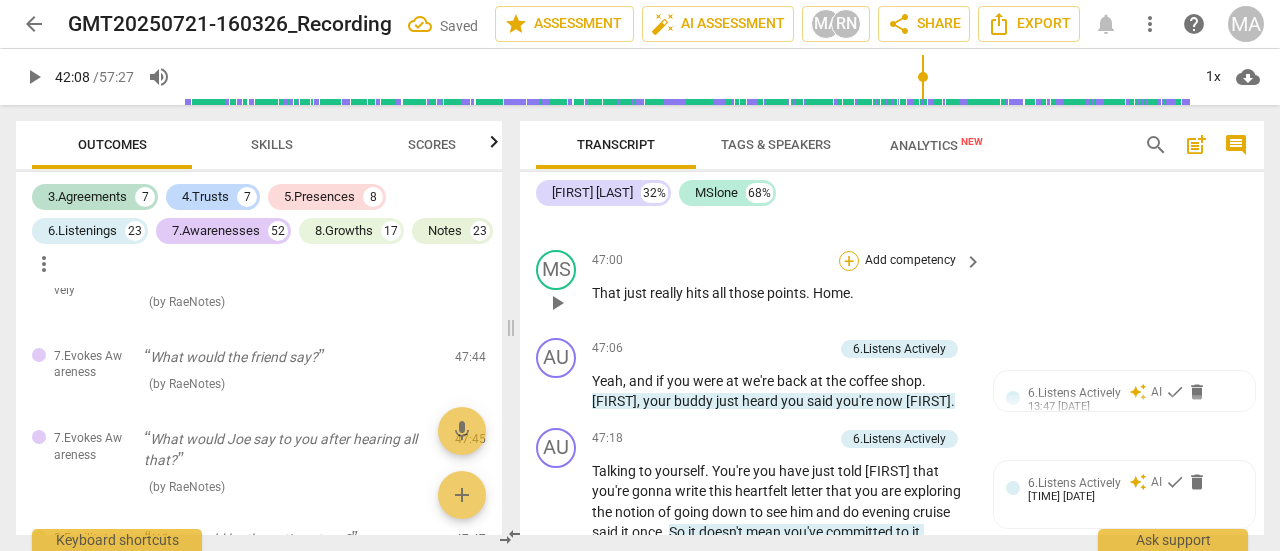 click on "+" at bounding box center (849, 261) 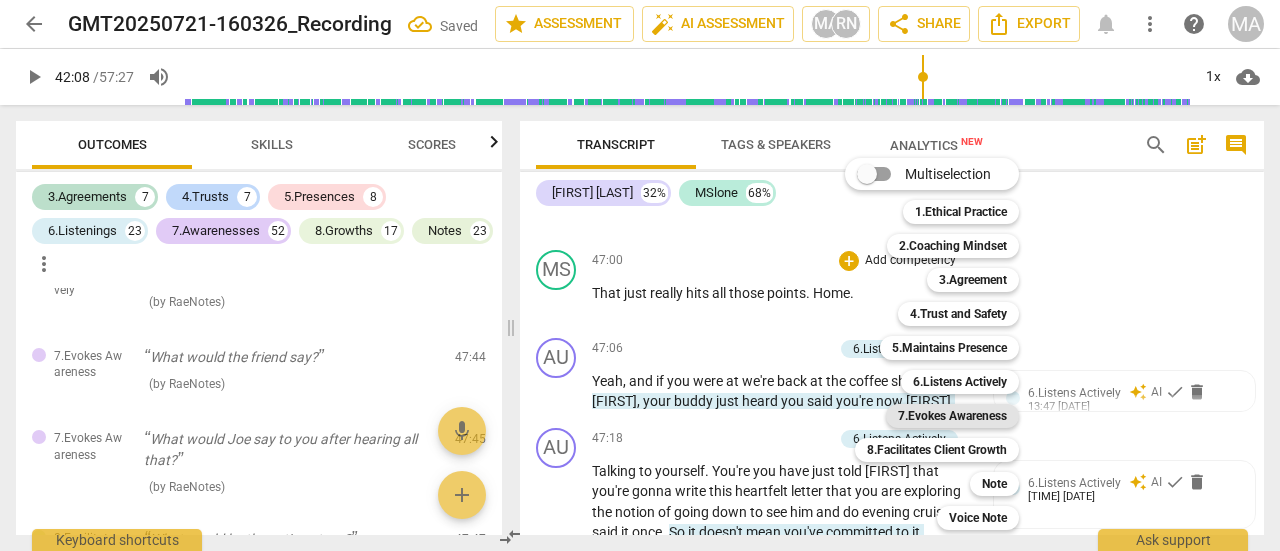 click on "7.Evokes Awareness" at bounding box center (952, 416) 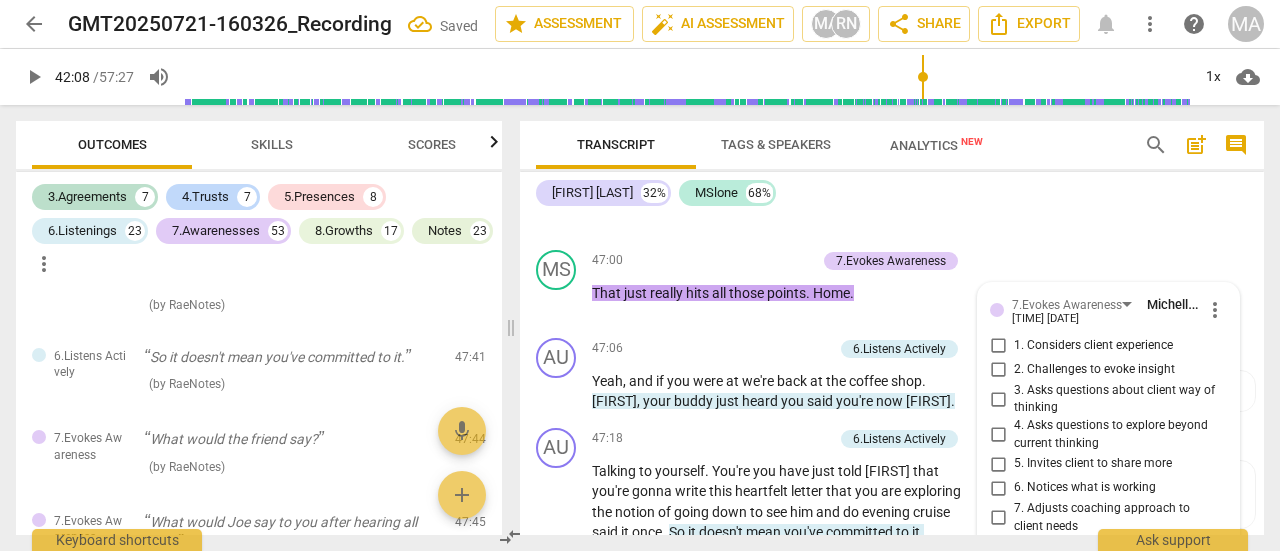 scroll, scrollTop: 24916, scrollLeft: 0, axis: vertical 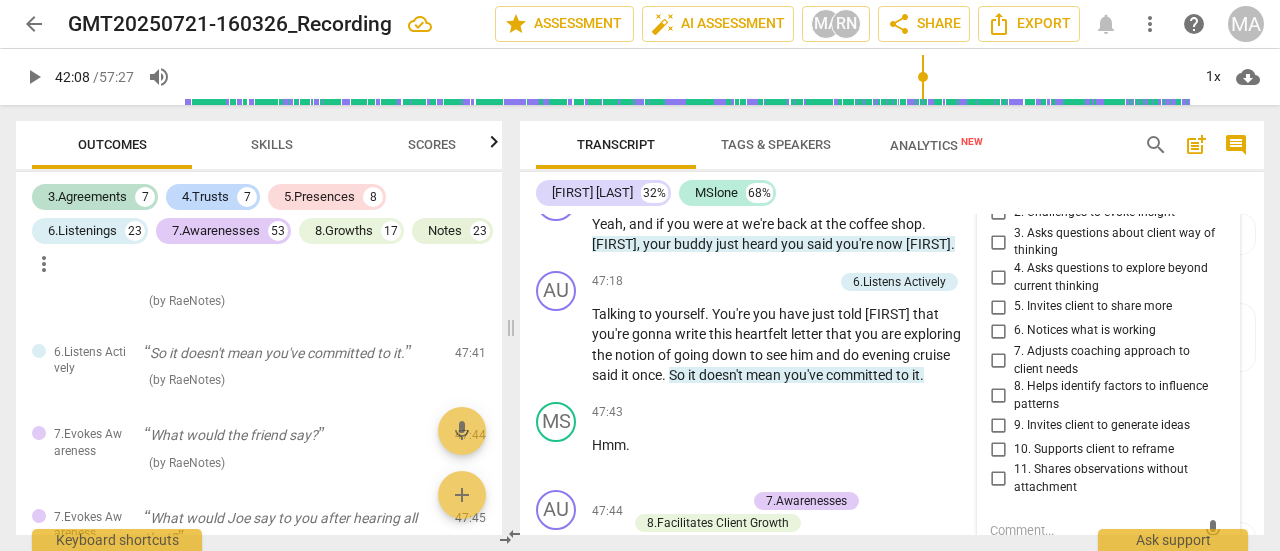 click on "more_vert" at bounding box center (1215, 153) 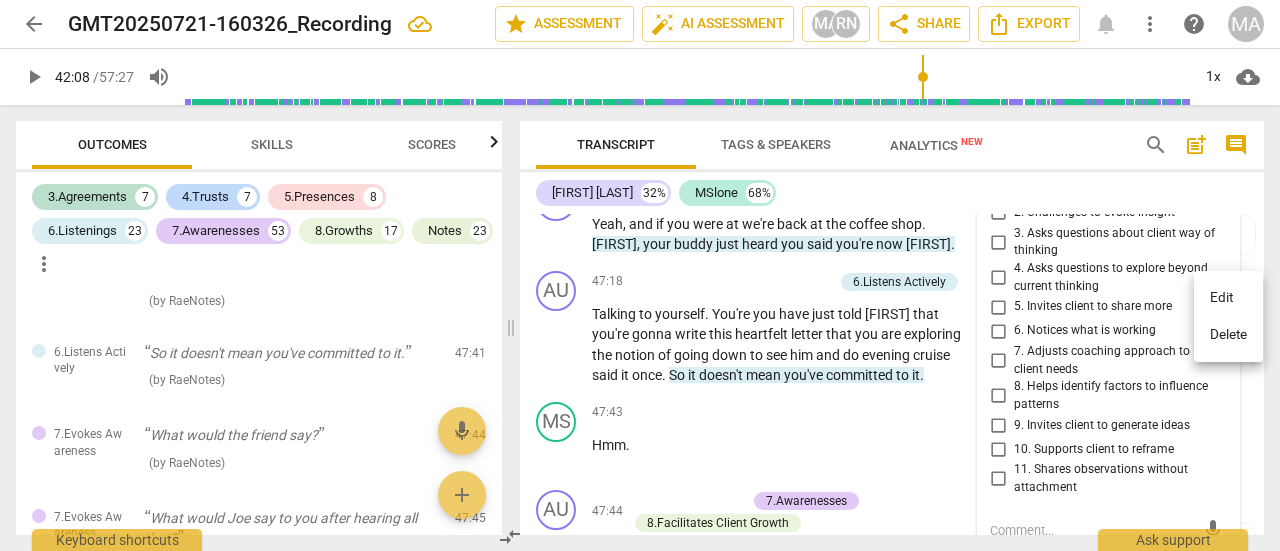 drag, startPoint x: 1204, startPoint y: 329, endPoint x: 724, endPoint y: 61, distance: 549.749 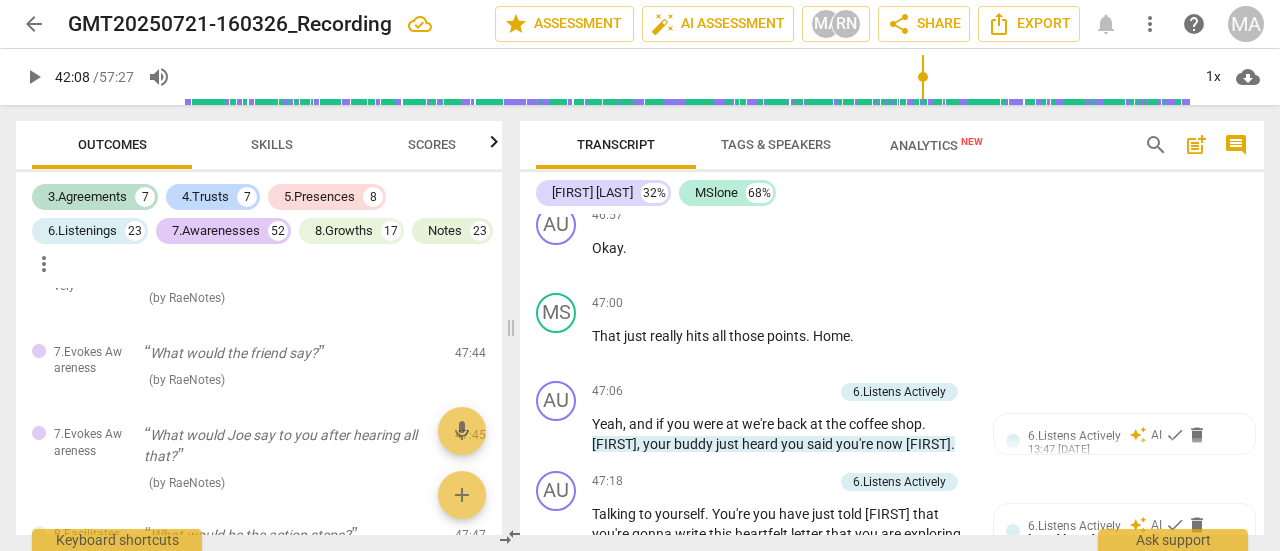 scroll, scrollTop: 24516, scrollLeft: 0, axis: vertical 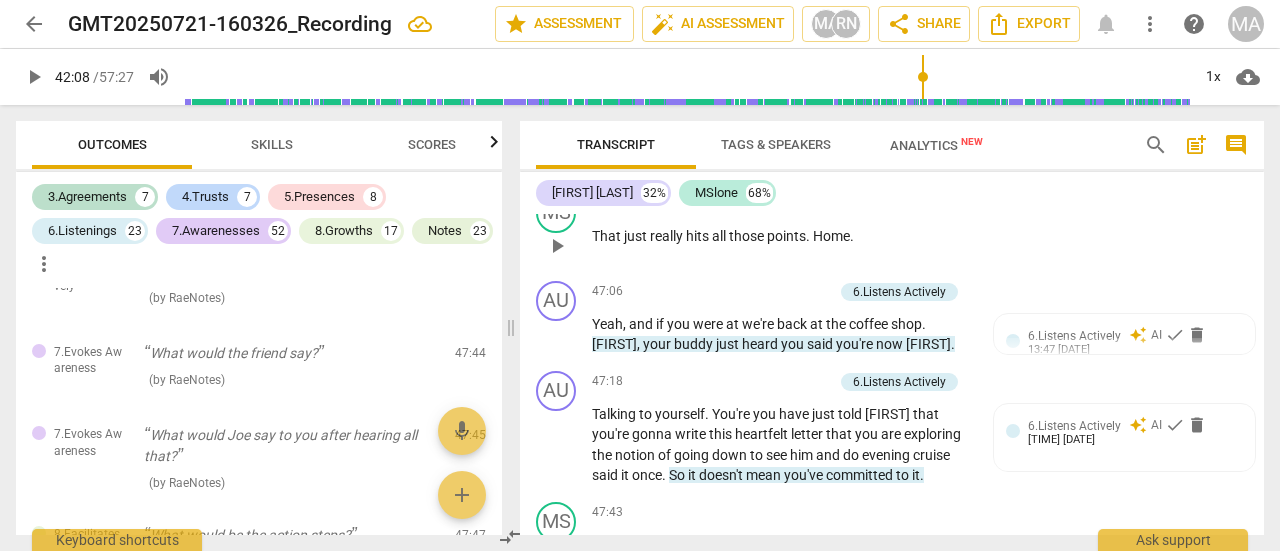 click on "+" at bounding box center (849, 204) 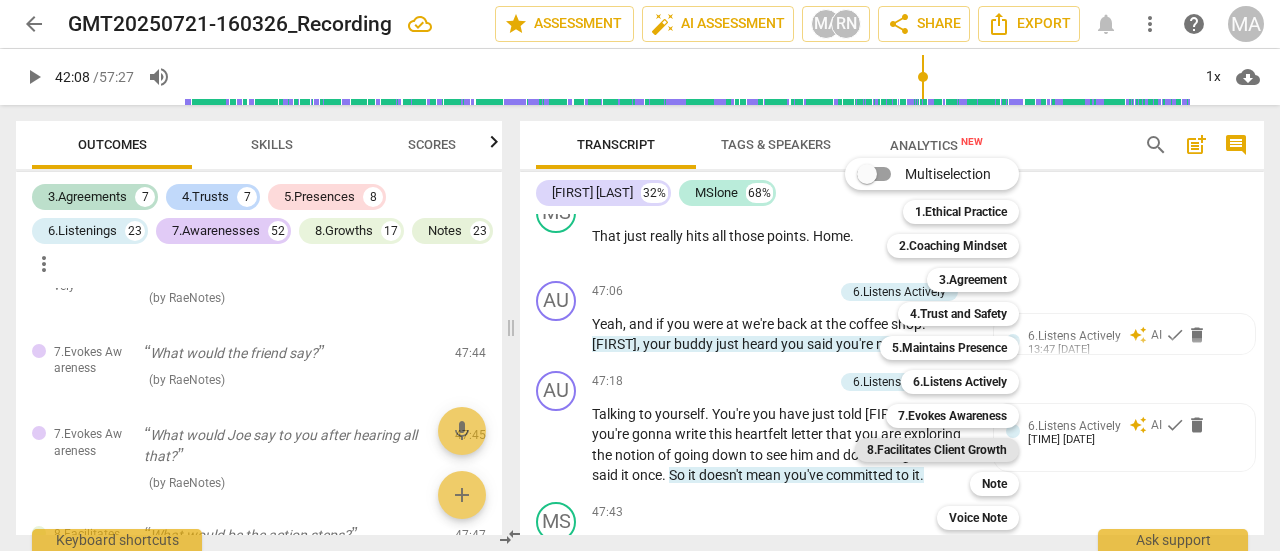 click on "8.Facilitates Client Growth" at bounding box center (937, 450) 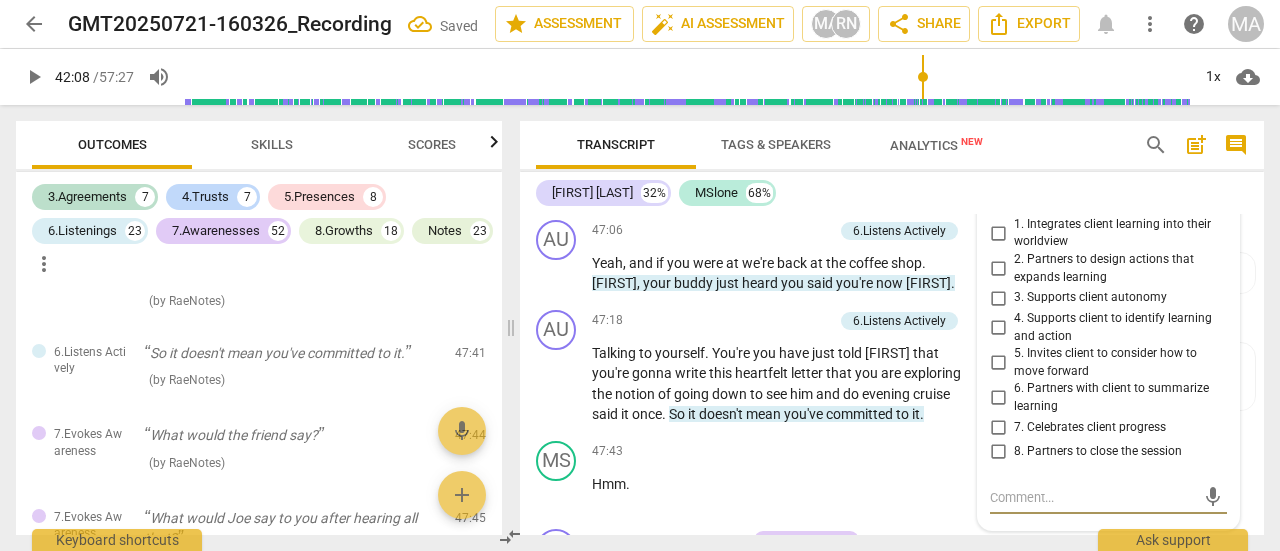 scroll, scrollTop: 24644, scrollLeft: 0, axis: vertical 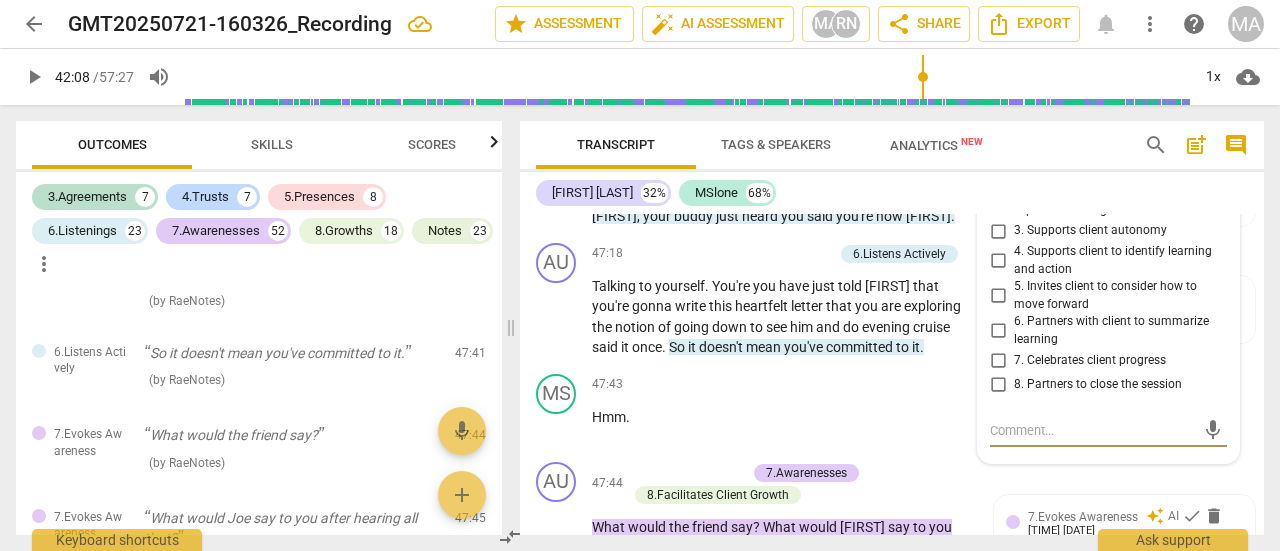 click on "1. Integrates client learning into their worldview" at bounding box center [998, 166] 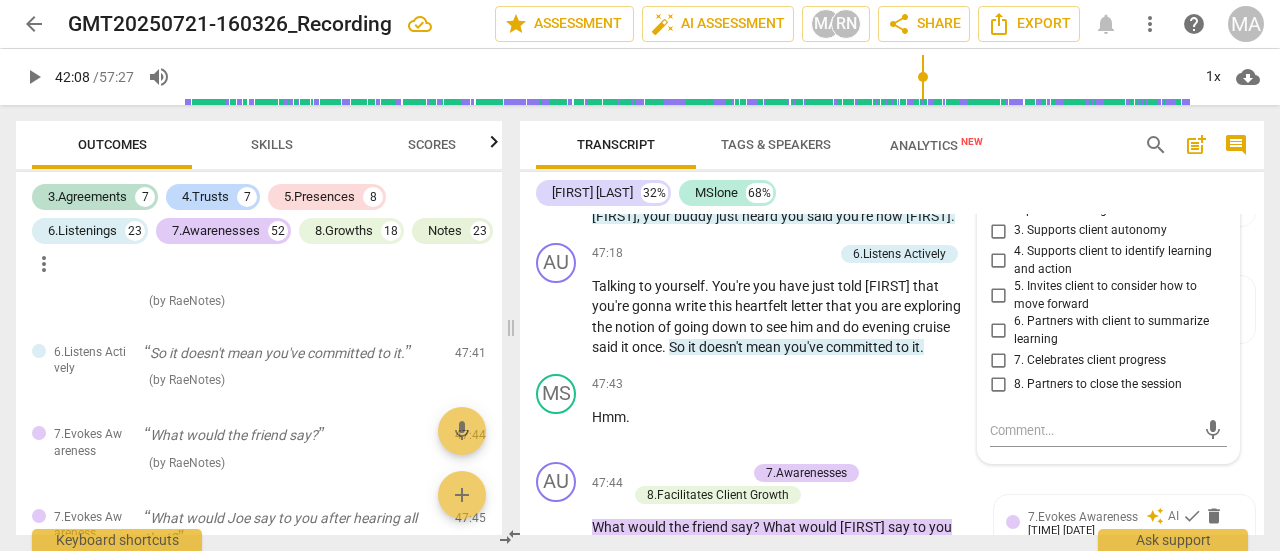 click on "1. Integrates client learning into their worldview" at bounding box center (998, 166) 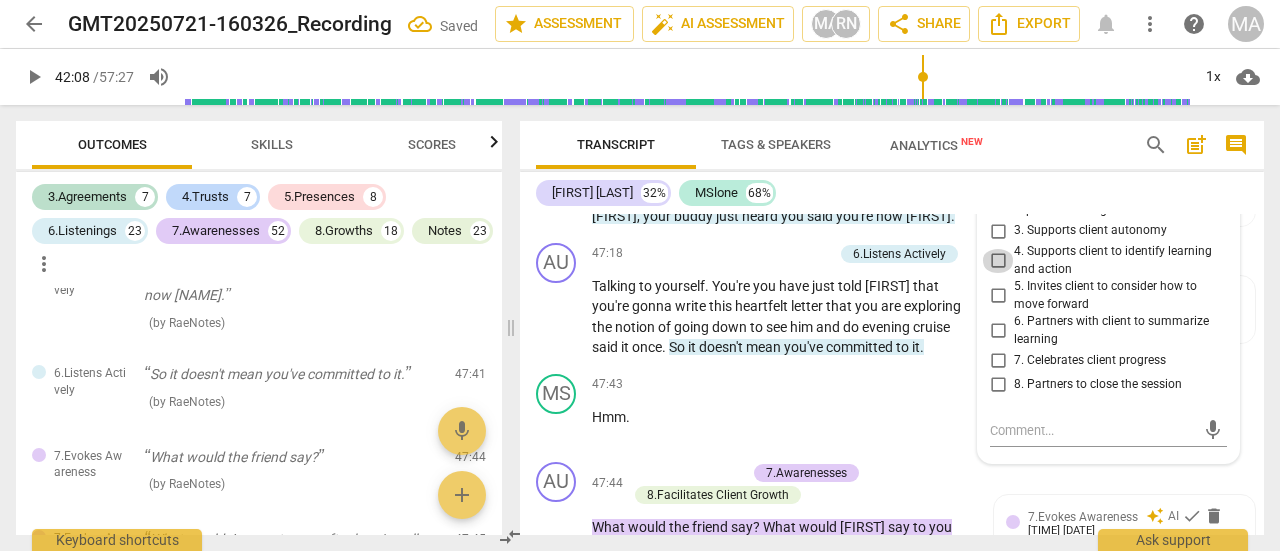 click on "4. Supports client to identify learning and action" at bounding box center [998, 261] 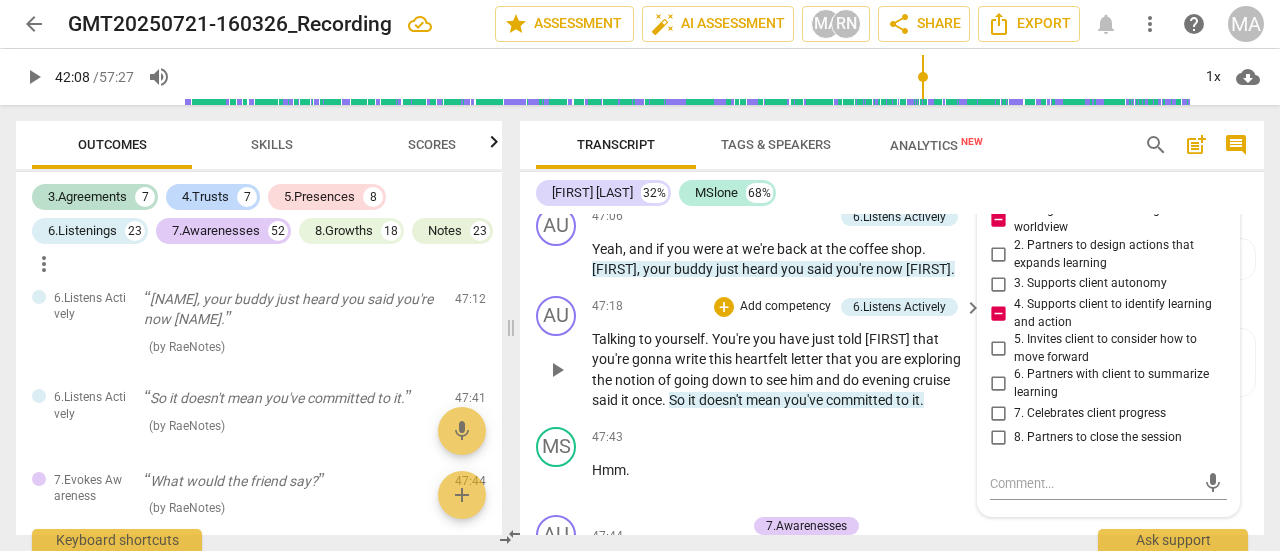 scroll, scrollTop: 24744, scrollLeft: 0, axis: vertical 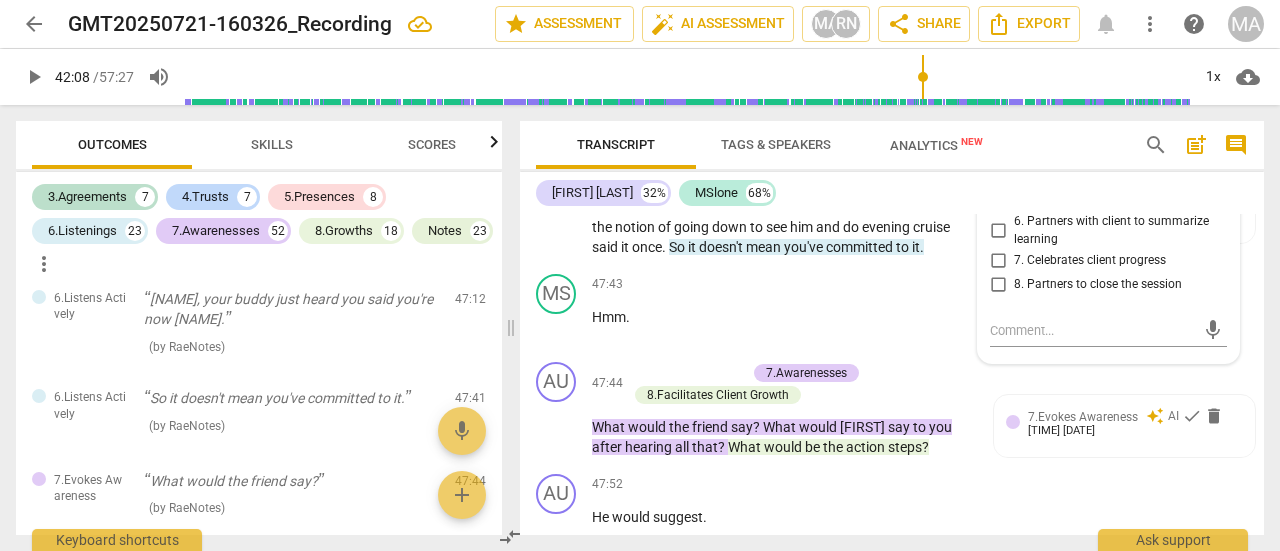 click on "8. Partners to close the session" at bounding box center (998, 285) 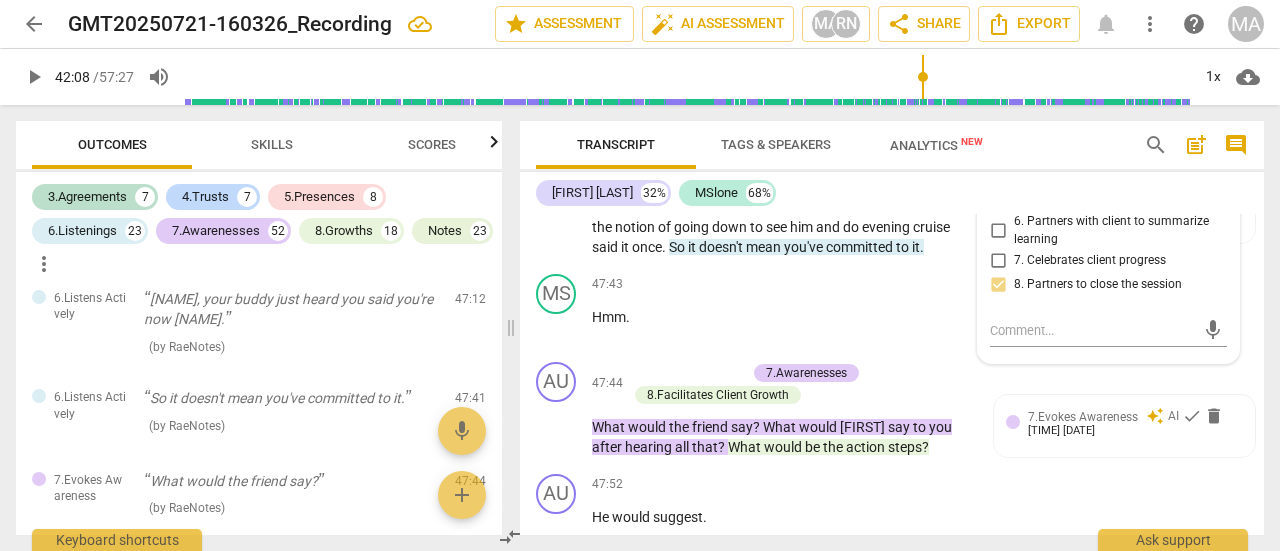click on "8. Partners to close the session" at bounding box center (998, 285) 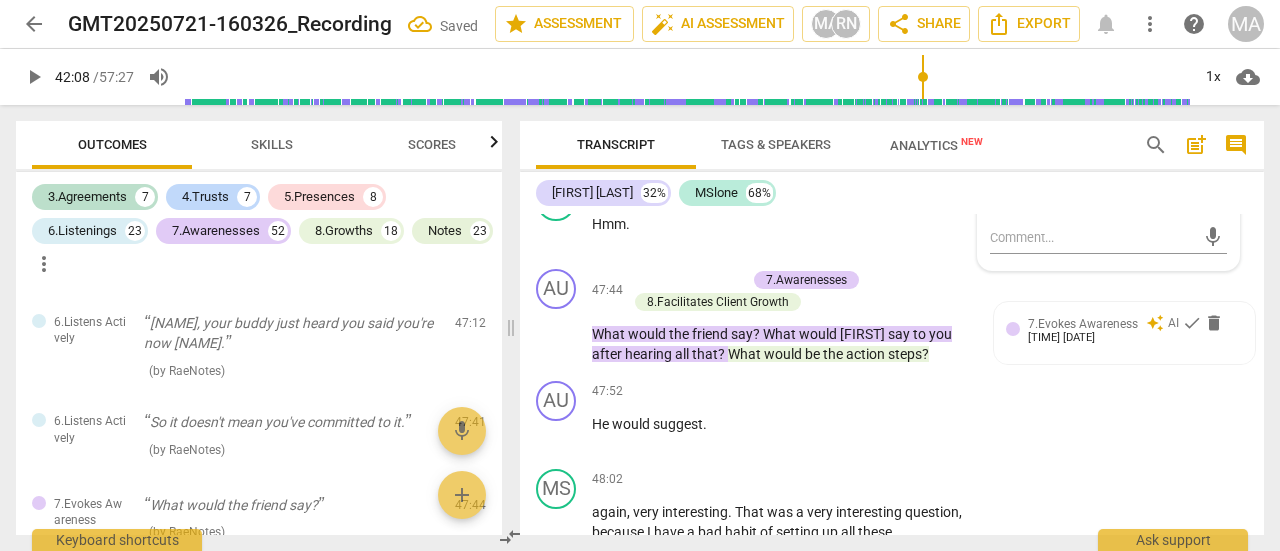 scroll, scrollTop: 24844, scrollLeft: 0, axis: vertical 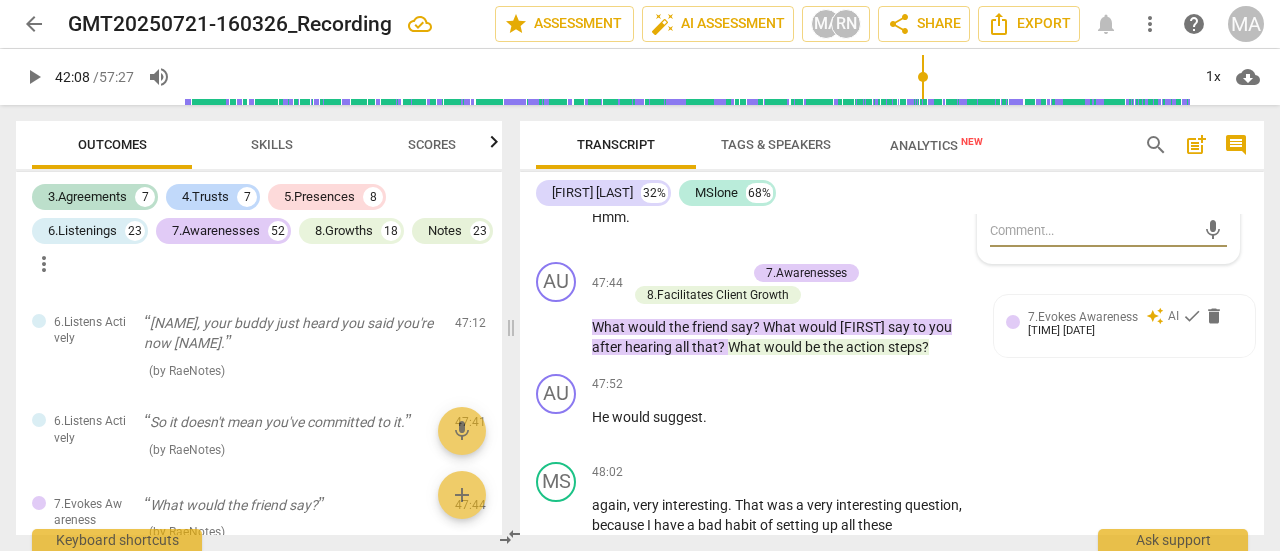 click at bounding box center [1092, 230] 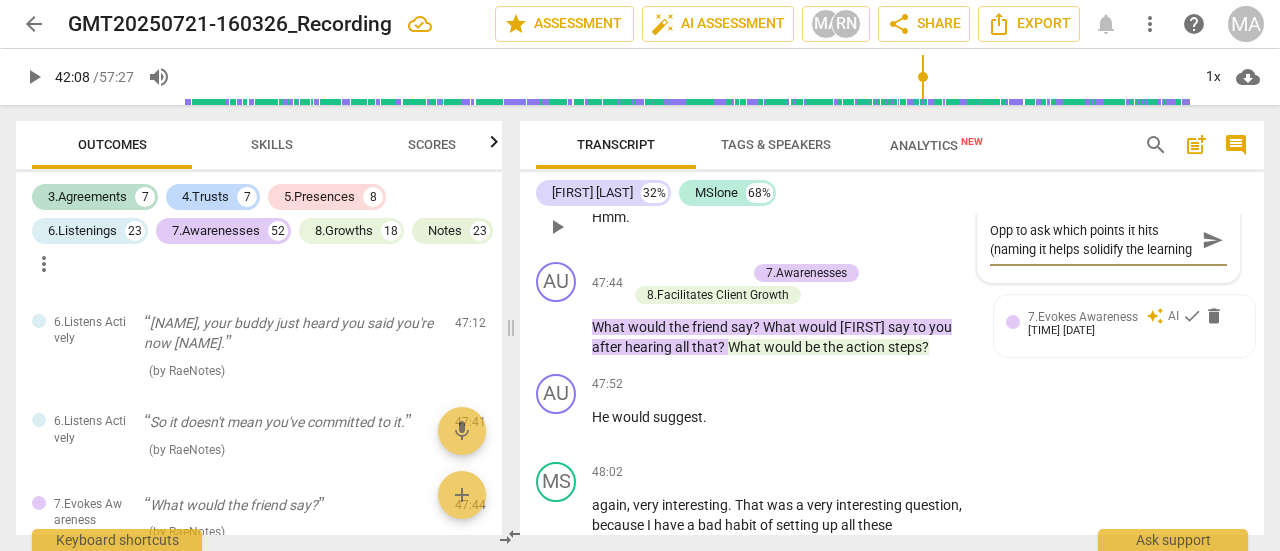scroll, scrollTop: 17, scrollLeft: 0, axis: vertical 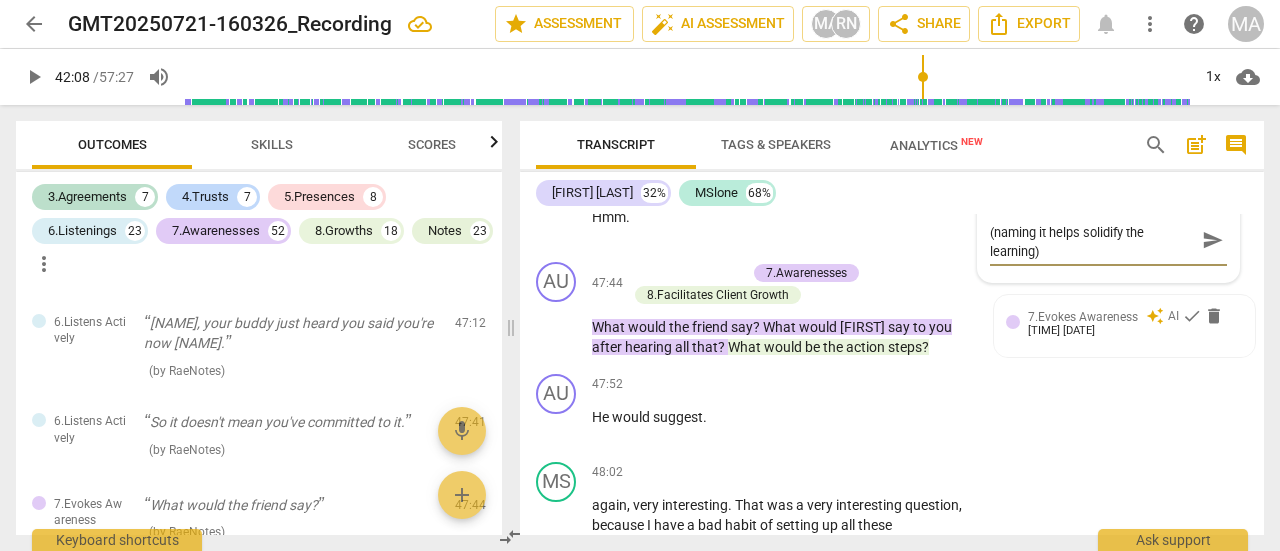 click on "send" at bounding box center [1212, 240] 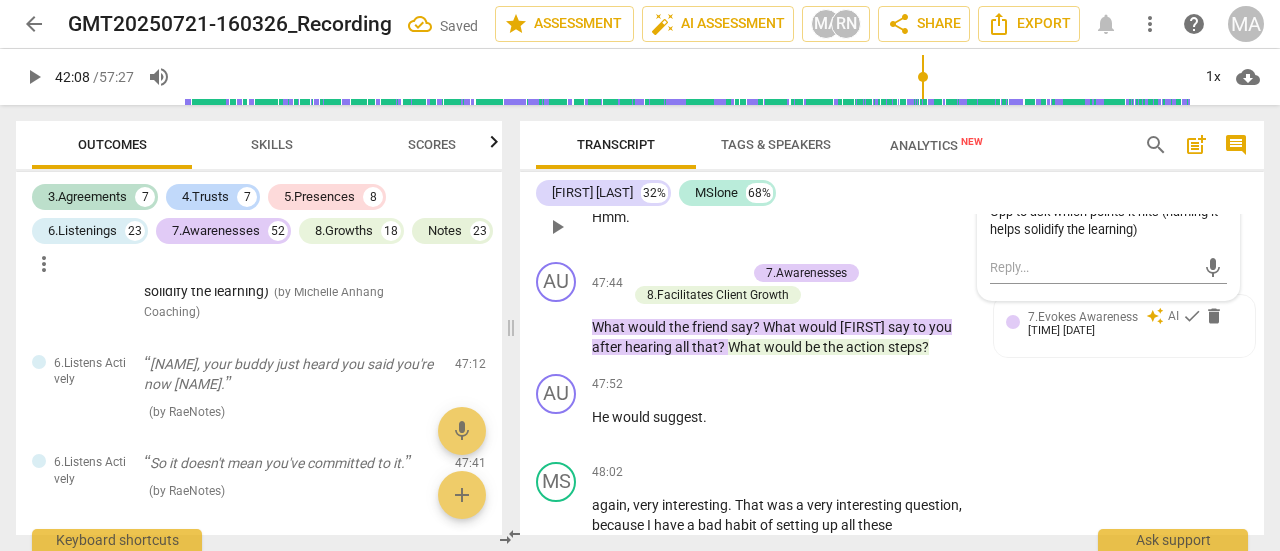 scroll, scrollTop: 0, scrollLeft: 0, axis: both 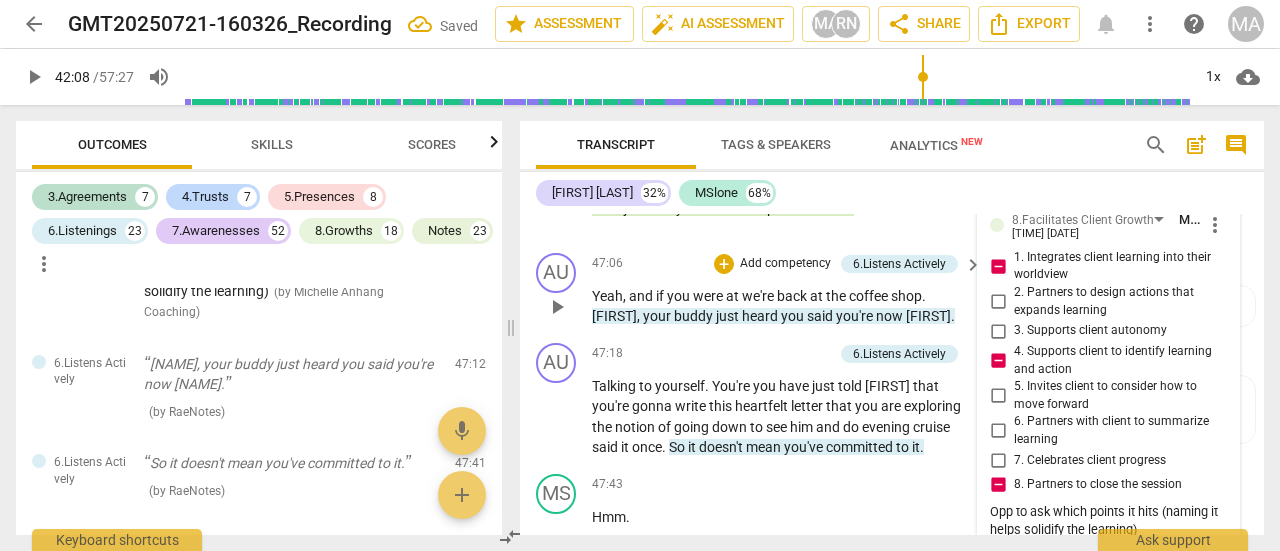 click on "Yeah ,   and   if   you   were   at   we're   back   at   the   coffee   shop .   [NAME] ,   your   buddy   just   heard   you   said   you're   now   [NAME]." at bounding box center [782, 306] 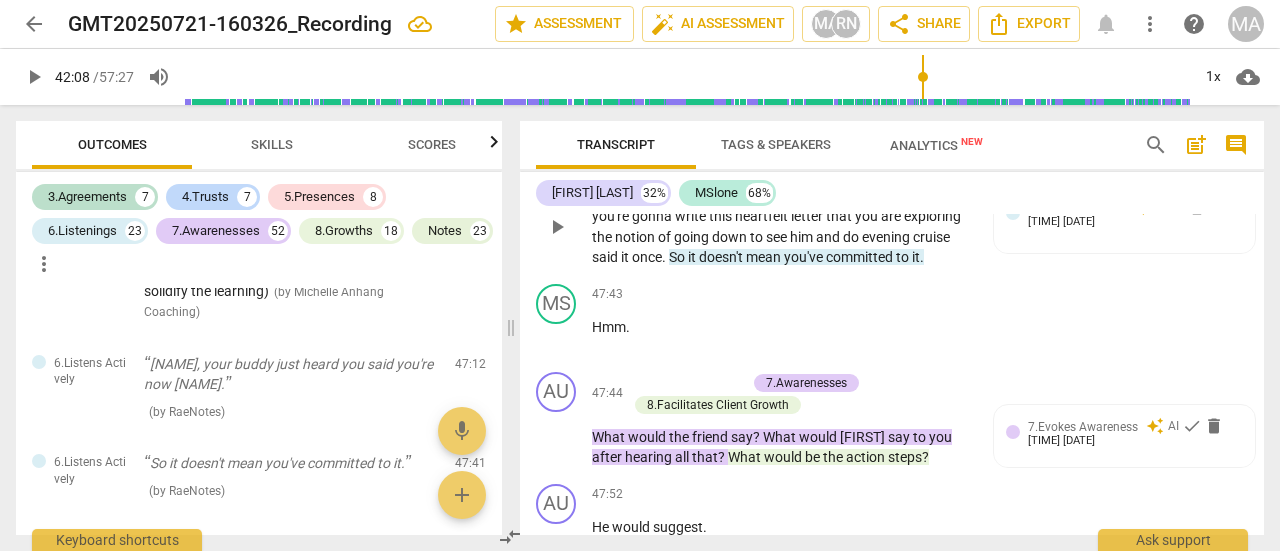 scroll, scrollTop: 24744, scrollLeft: 0, axis: vertical 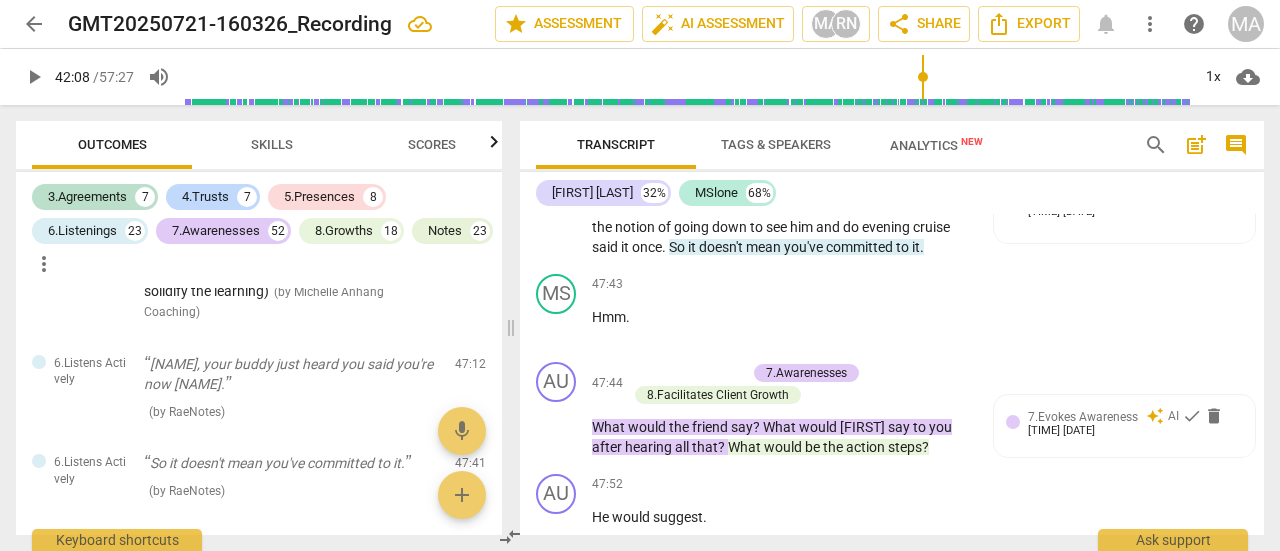 click on "Outcomes Skills Scores 3.Agreements 7 4.Trusts 7 5.Presences 8 6.Listenings 23 7.Awarenesses 52 8.Growths 18 Notes 23 more_vert 8.Facilitates Client Growth I really appreciate it. ( by RaeNotes ) 00:16 edit delete 3.Agreement So what would you like to talk about today? ( by RaeNotes ) 00:18 edit delete 6.Listens Actively What I'm hearing is you want to talk about your son's upcoming departure from University, his next phase of life. ( by RaeNotes ) 02:21 edit delete 3.Agreement What I'm hearing is you want to talk about your son's upcoming departure from University, his next phase of life. And where would you like to be at the end of our session. 7. Partners to define what to address 8. Partners to define measures of success ( by Michelle Anhang Coaching ) 02:21 edit delete ( ) ( )" at bounding box center [640, 0] 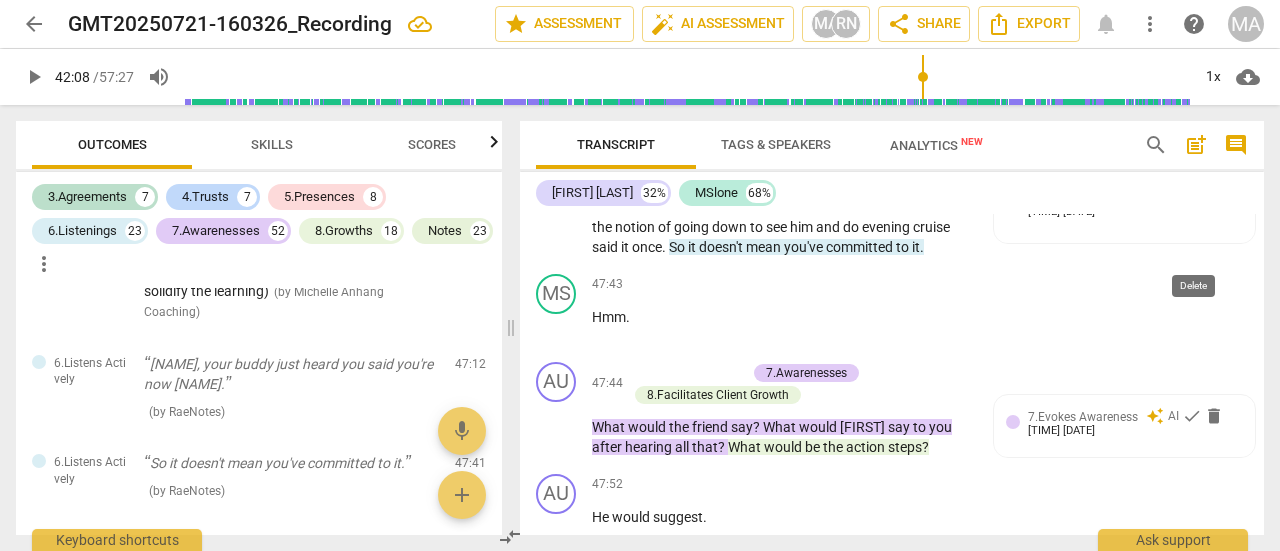 click on "delete" at bounding box center (1197, 107) 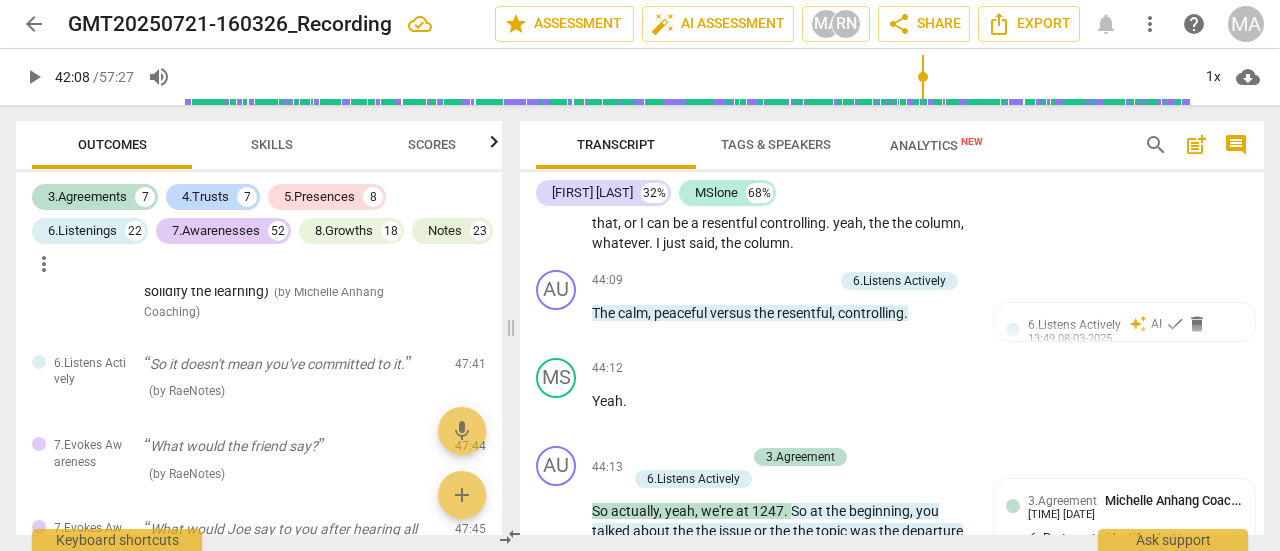 scroll, scrollTop: 22544, scrollLeft: 0, axis: vertical 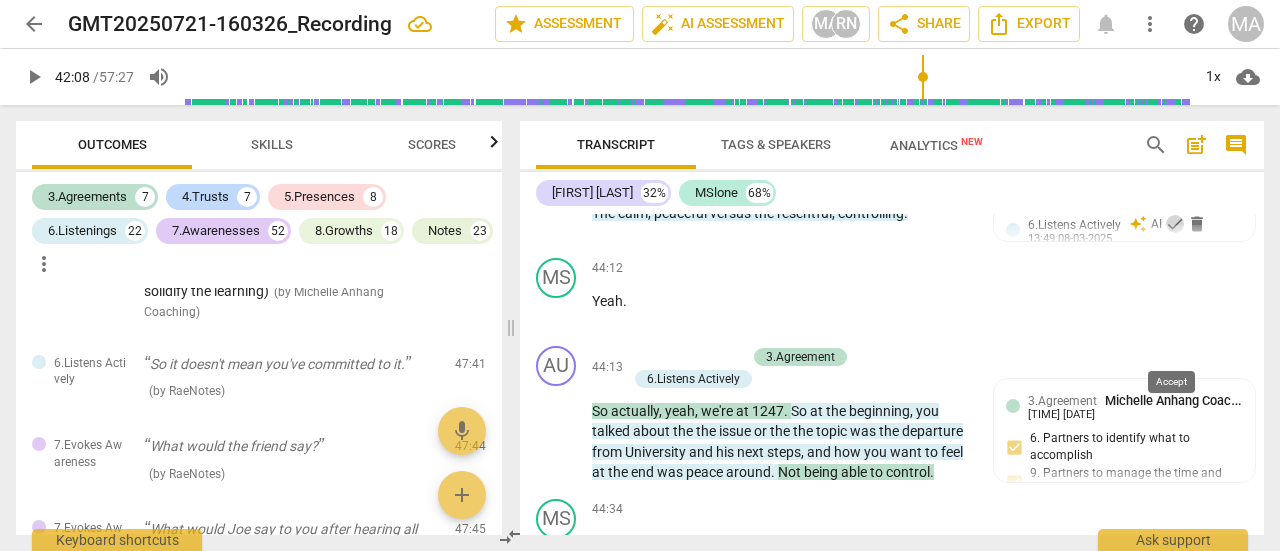 click on "check" at bounding box center [1175, 224] 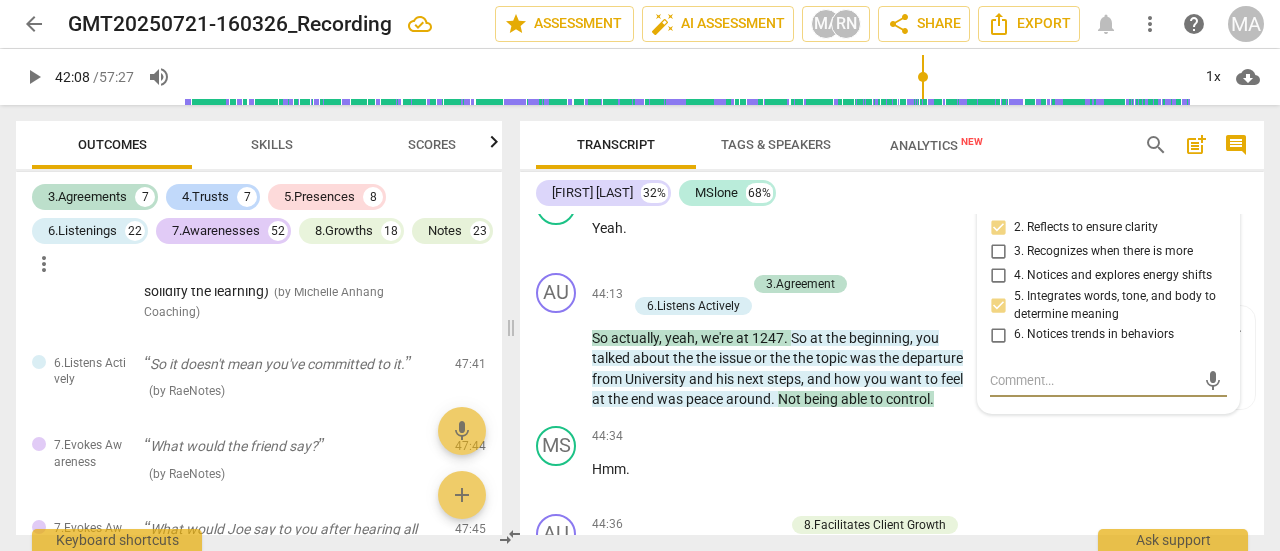 scroll, scrollTop: 22647, scrollLeft: 0, axis: vertical 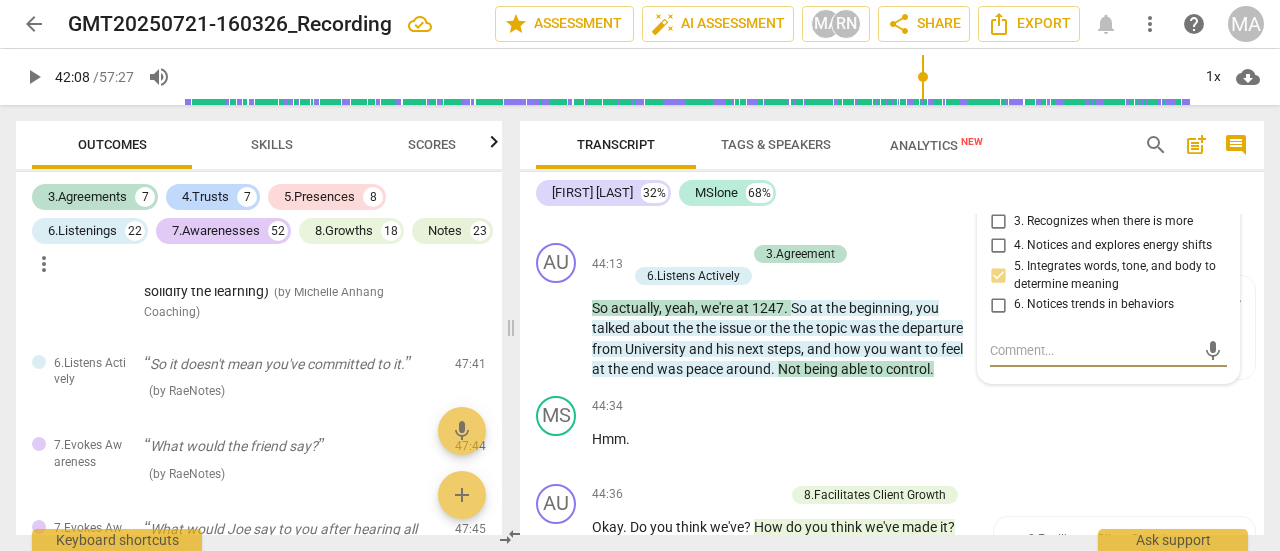 click on "more_vert" at bounding box center (1215, 127) 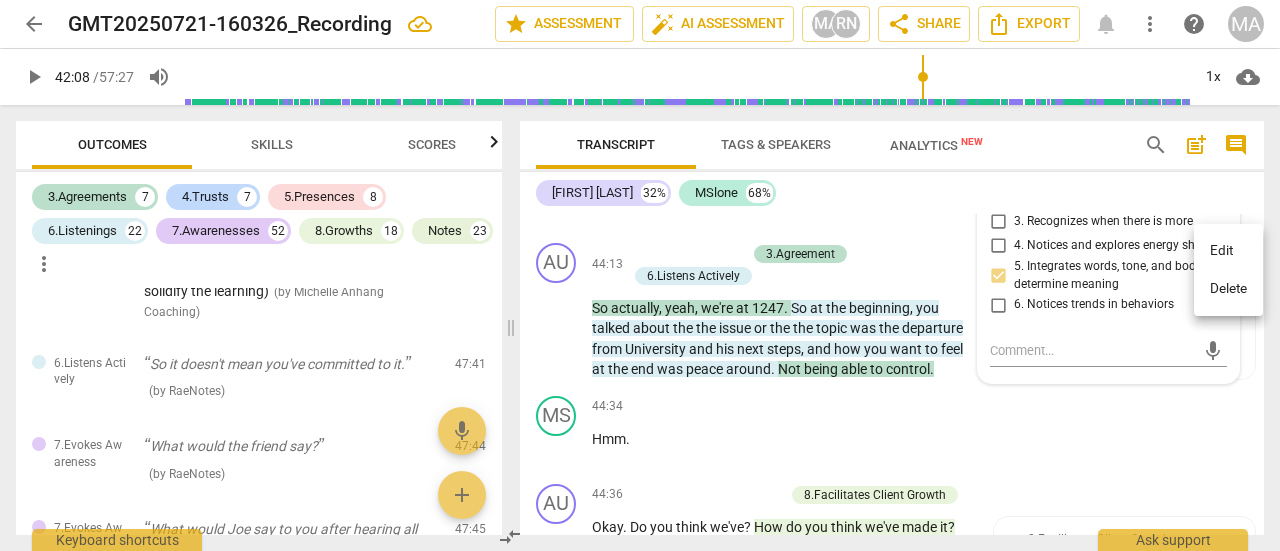 click at bounding box center [640, 275] 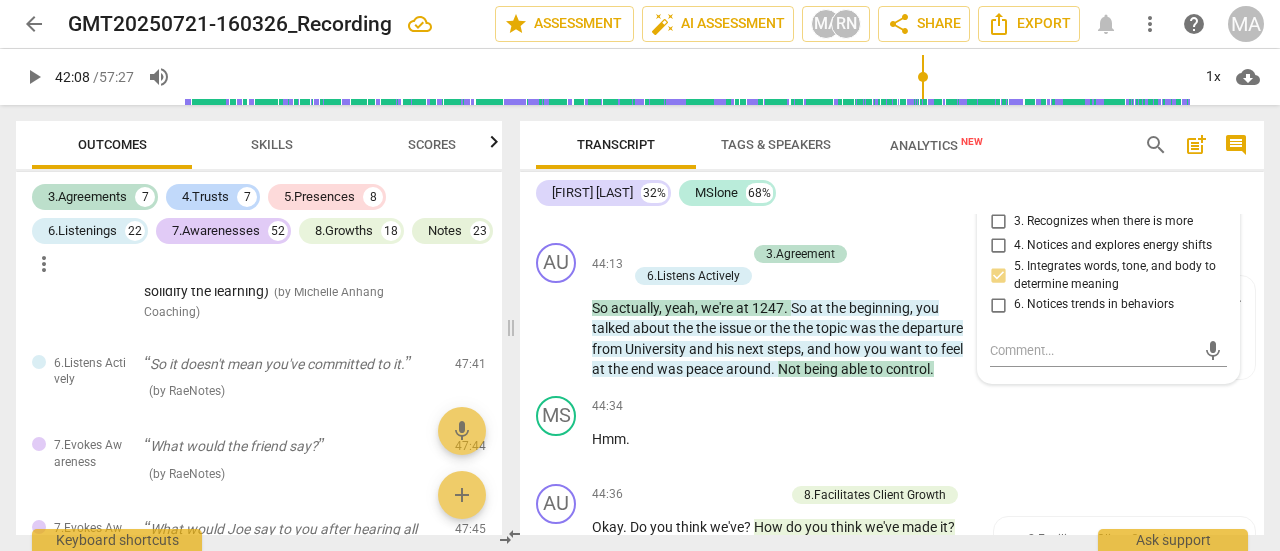 click on "2. Reflects to ensure clarity" at bounding box center (998, 198) 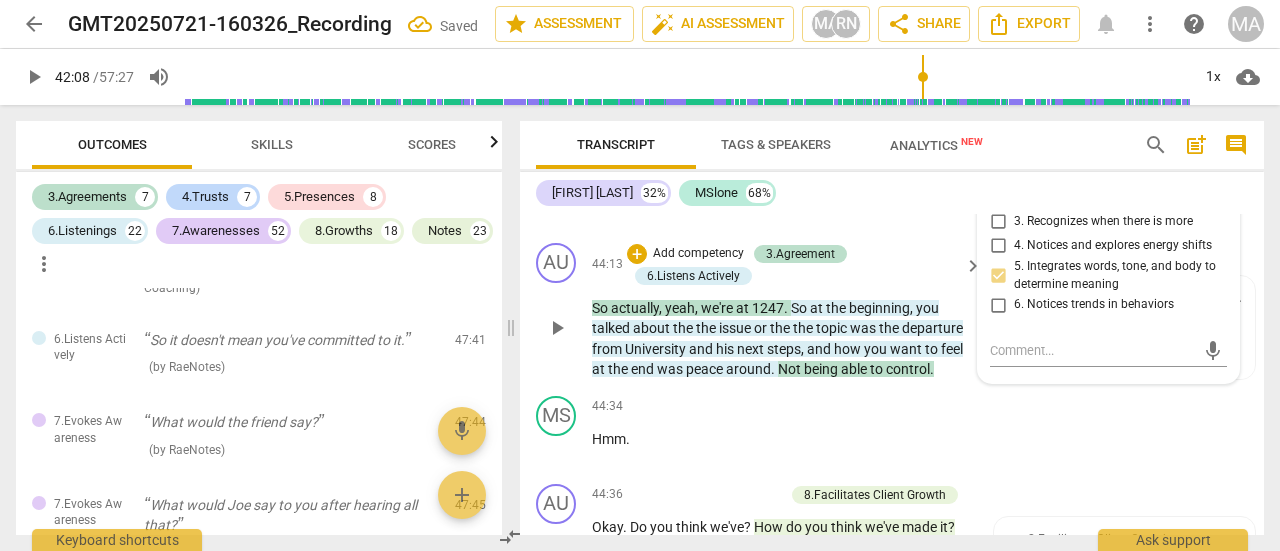 scroll, scrollTop: 17784, scrollLeft: 0, axis: vertical 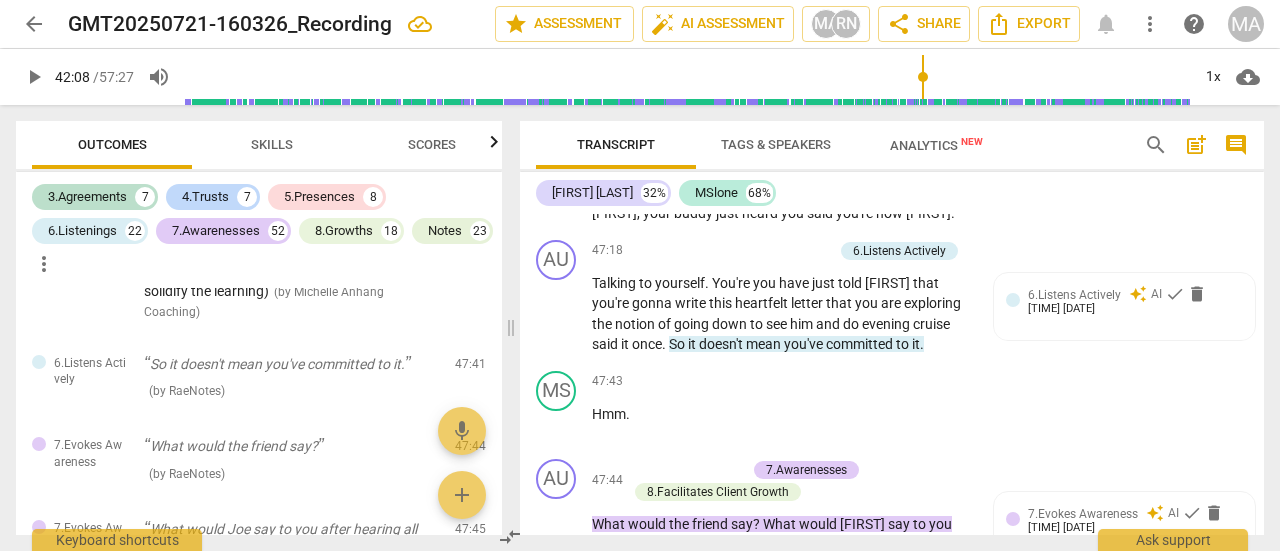 click on "+" at bounding box center [849, 161] 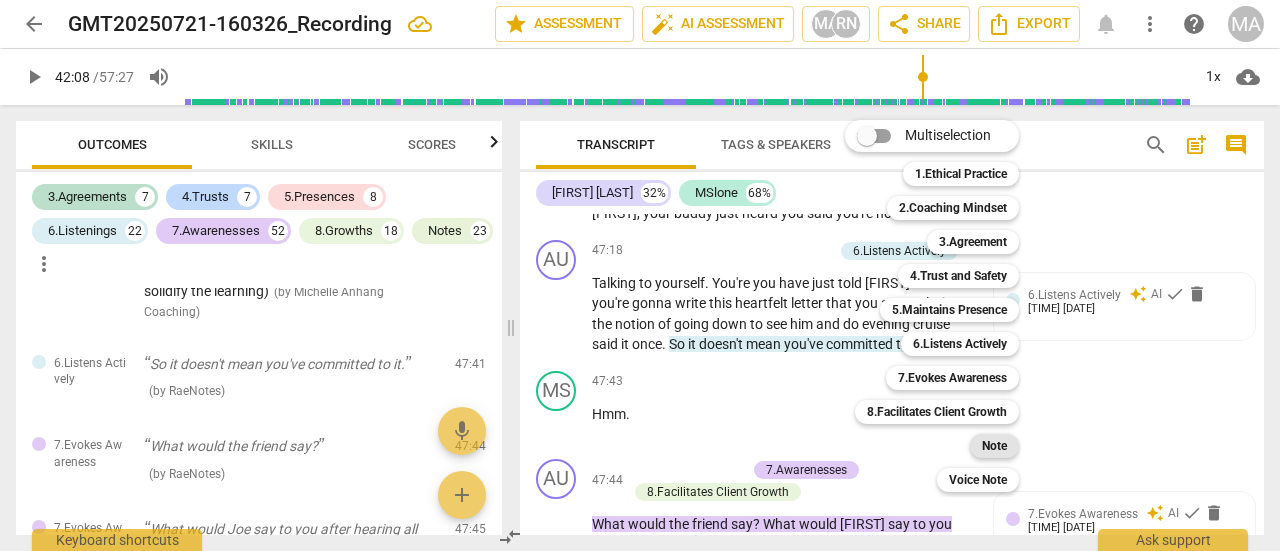 click on "Note" at bounding box center (994, 446) 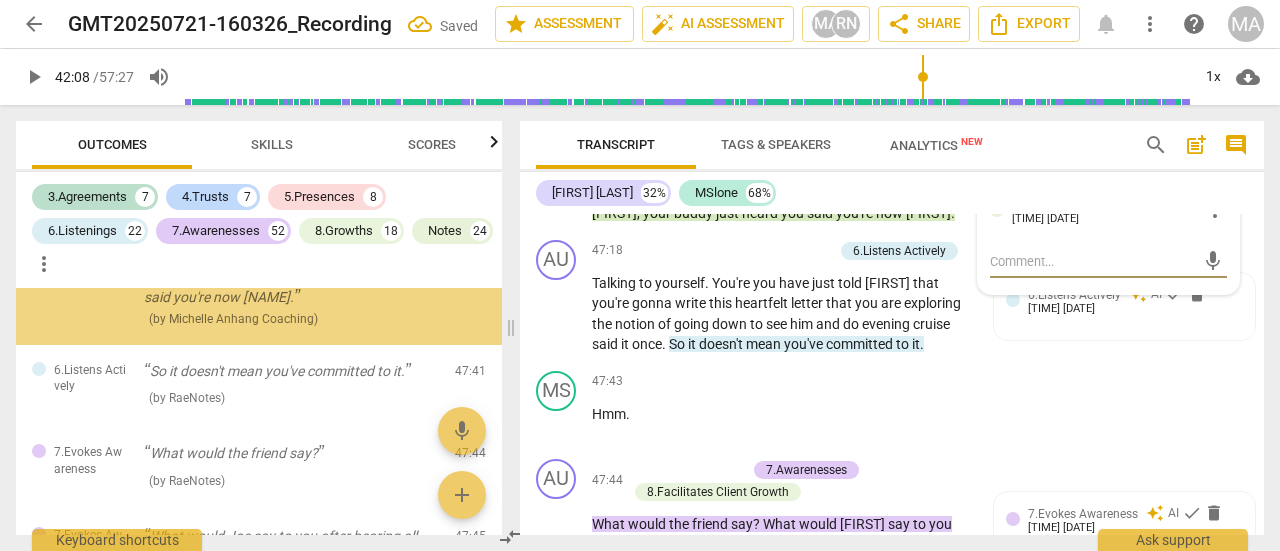 scroll, scrollTop: 17994, scrollLeft: 0, axis: vertical 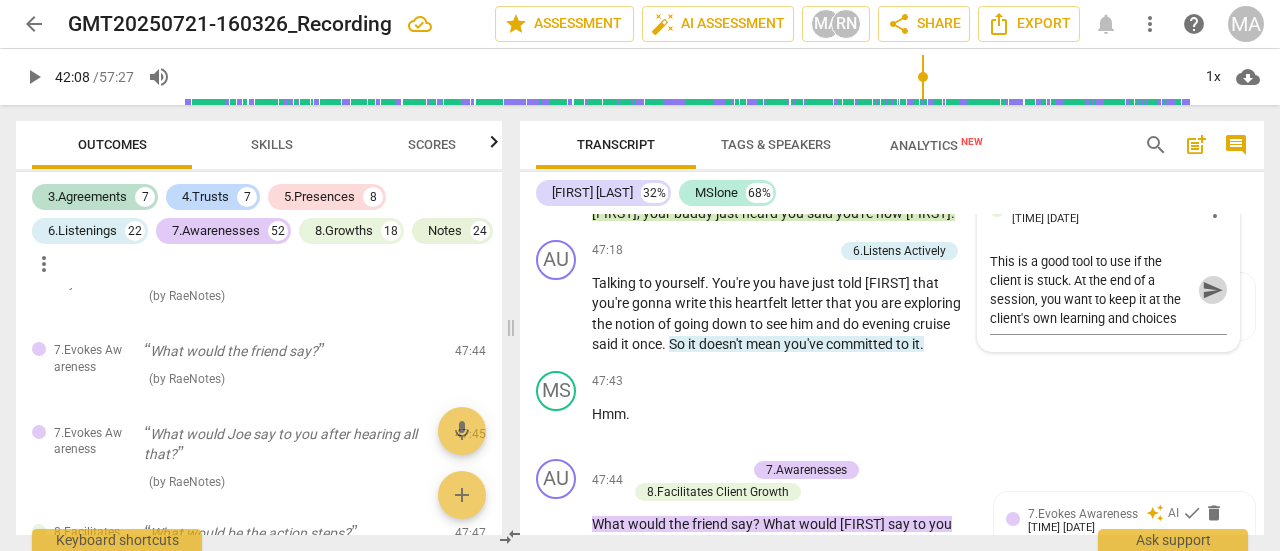 click on "send" at bounding box center [1213, 290] 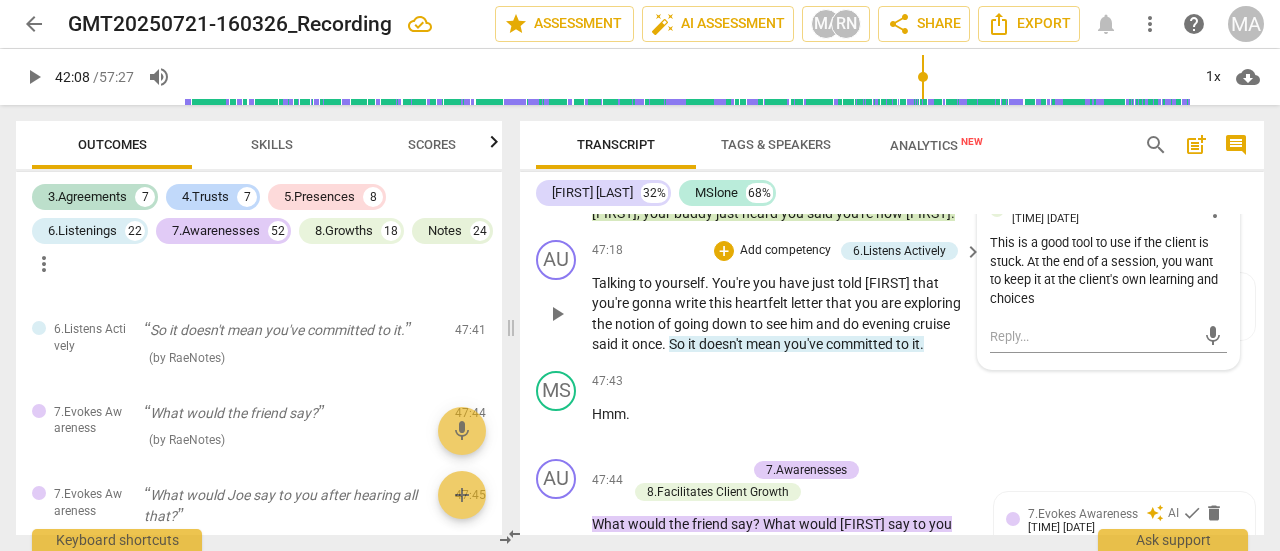 click on "Talking   to   yourself .   You're   you   have   just   told   Joe   that   you're   gonna   write   this   heartfelt   letter   that   you   are   exploring   the   notion   of   going   down   to   see   him   and   do   evening   cruise   said   it   once .   So   it   doesn't   mean   you've   committed   to   it ." at bounding box center [782, 314] 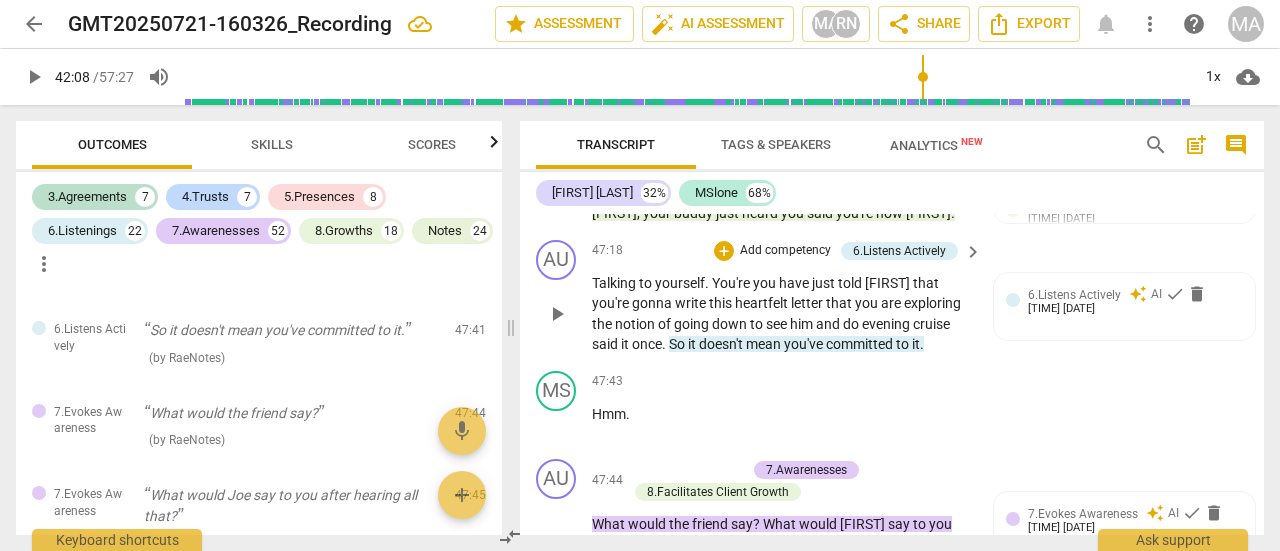 scroll, scrollTop: 24847, scrollLeft: 0, axis: vertical 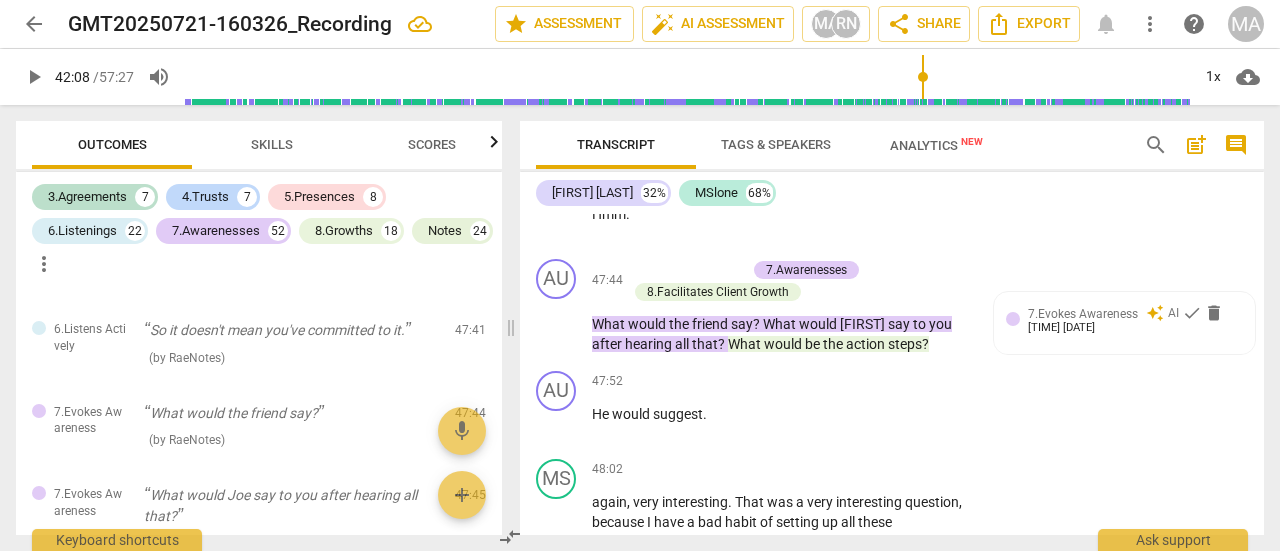 click on "6.Listens Actively [NAME] Coaching [TIME] [DATE]" at bounding box center [1124, 106] 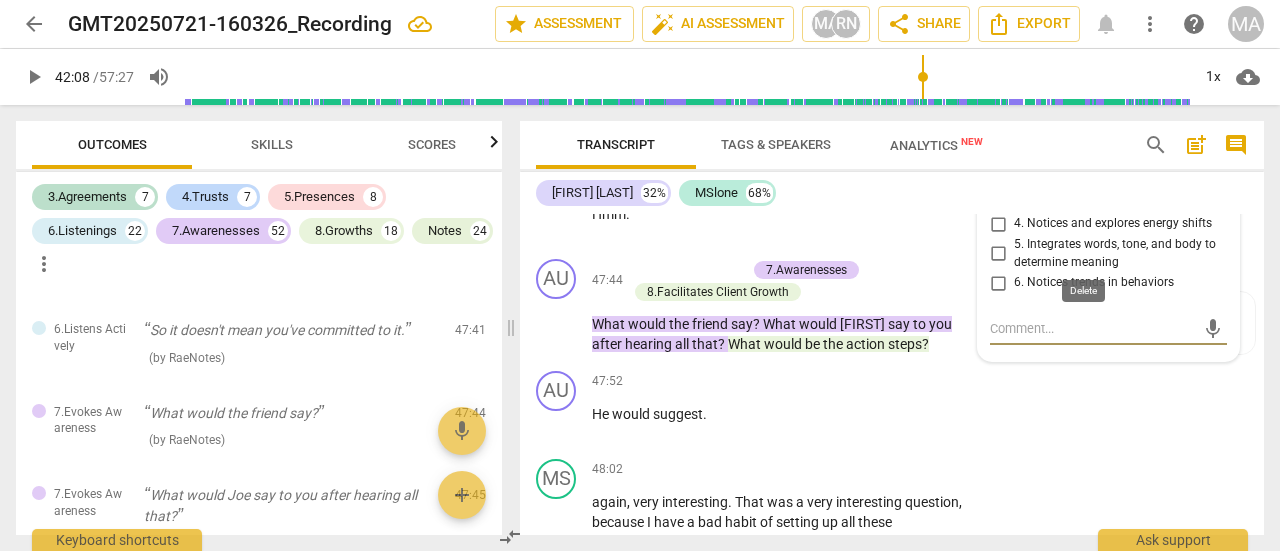click on "delete" at bounding box center [1088, 112] 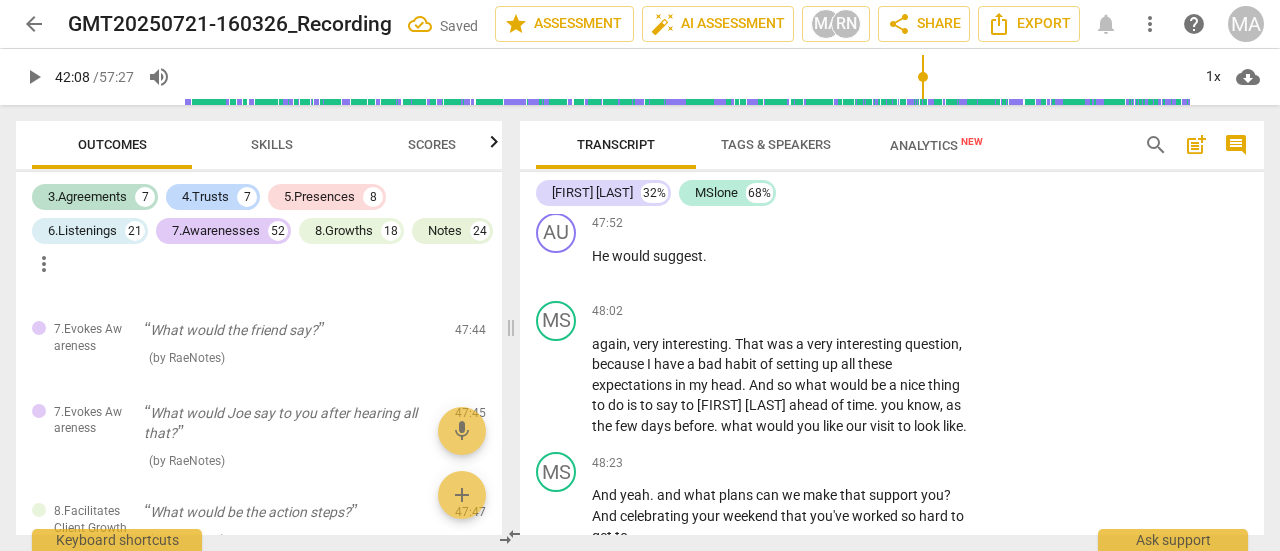 scroll, scrollTop: 25047, scrollLeft: 0, axis: vertical 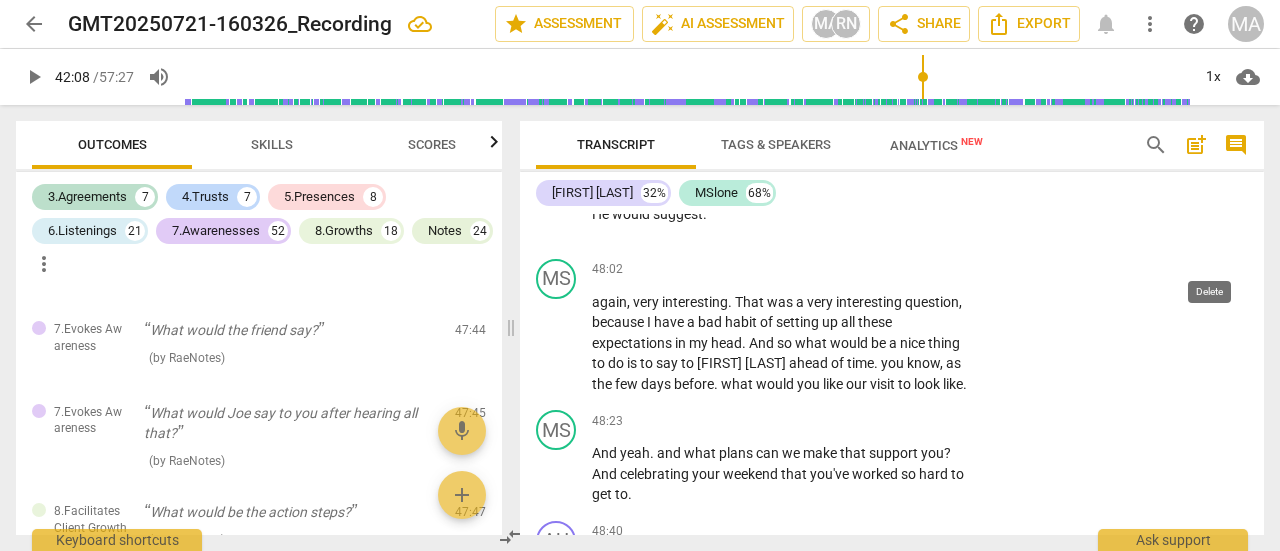 click on "delete" at bounding box center [1214, 113] 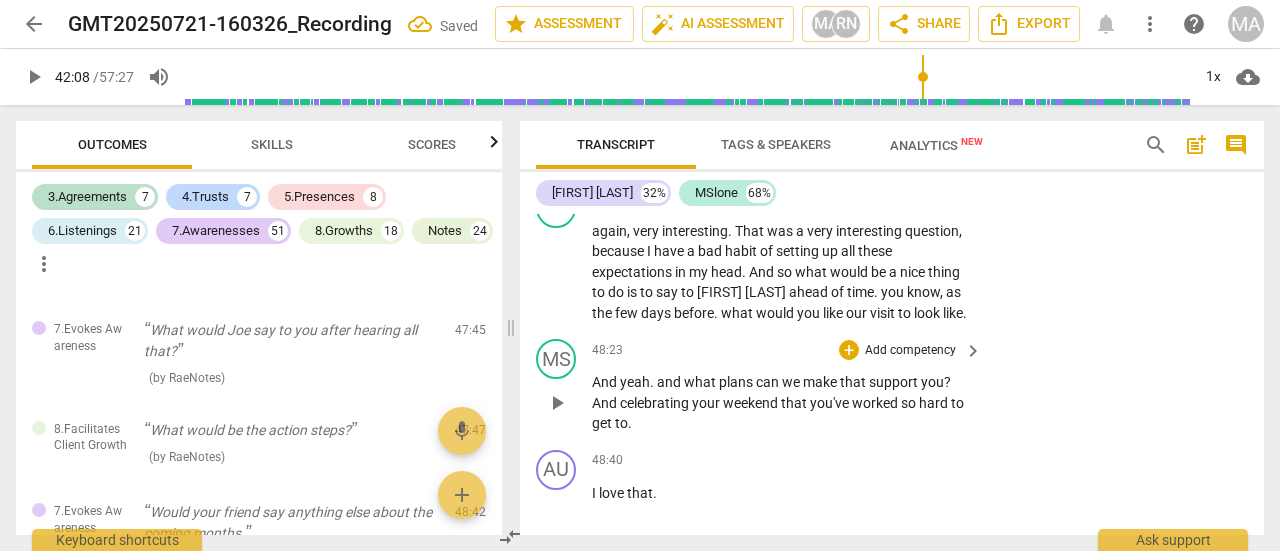 scroll, scrollTop: 25018, scrollLeft: 0, axis: vertical 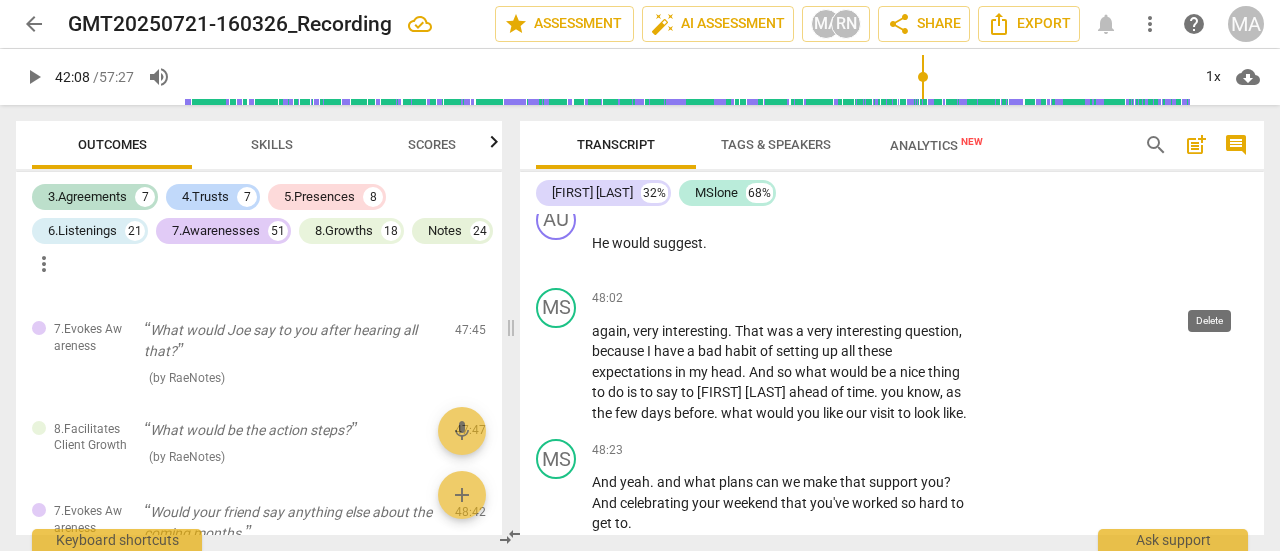 click on "delete" at bounding box center (1214, 142) 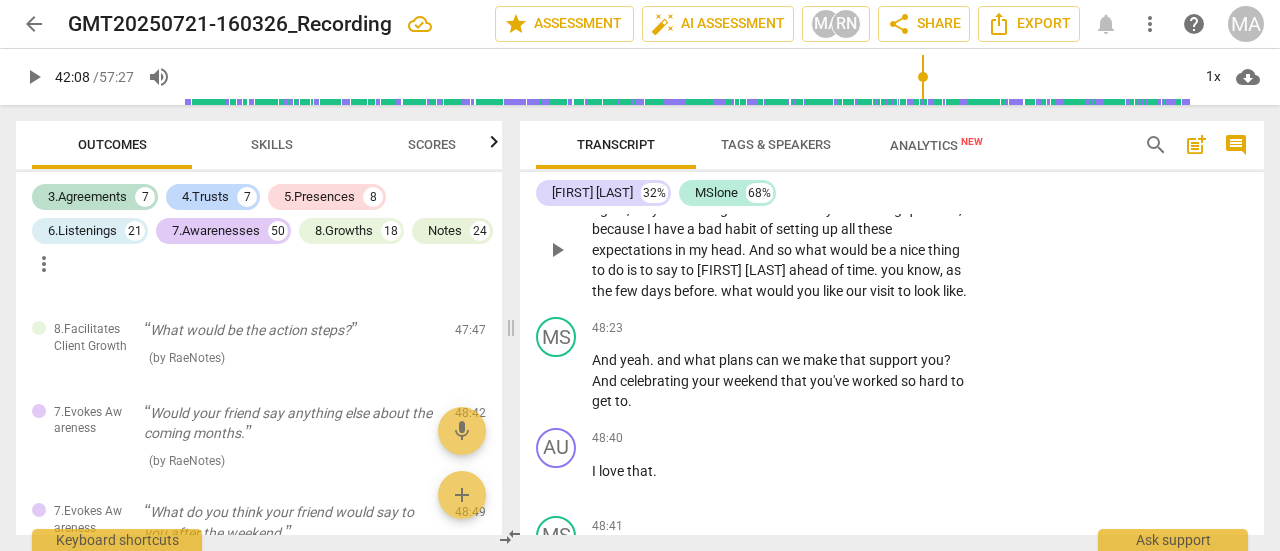 scroll, scrollTop: 25018, scrollLeft: 0, axis: vertical 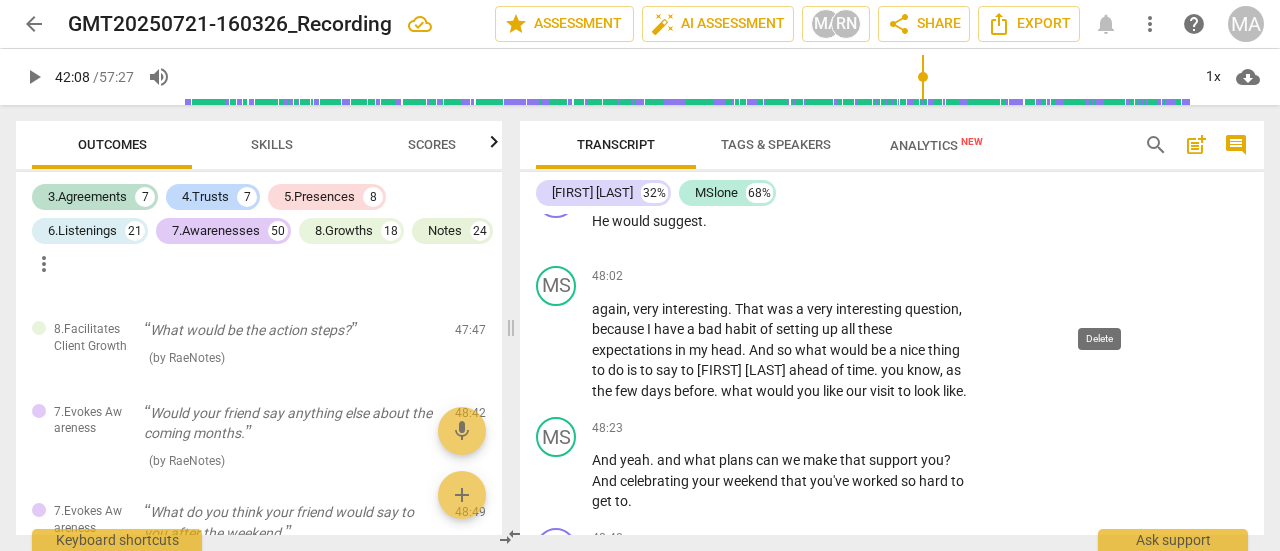 click on "delete" at bounding box center [1104, 160] 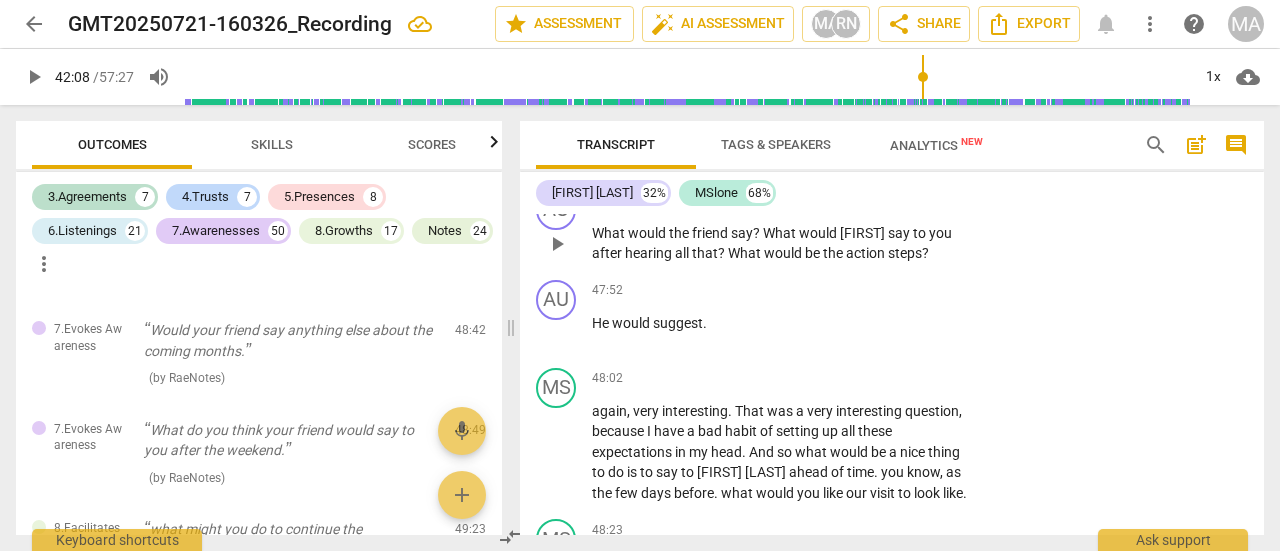 scroll, scrollTop: 24946, scrollLeft: 0, axis: vertical 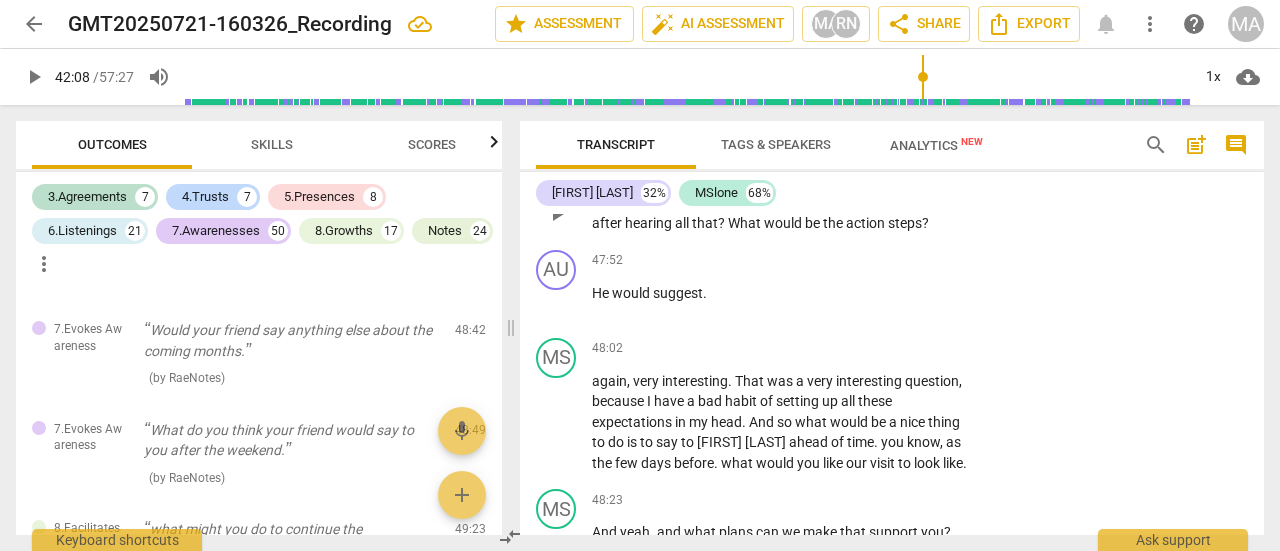 click on "+" at bounding box center (849, 171) 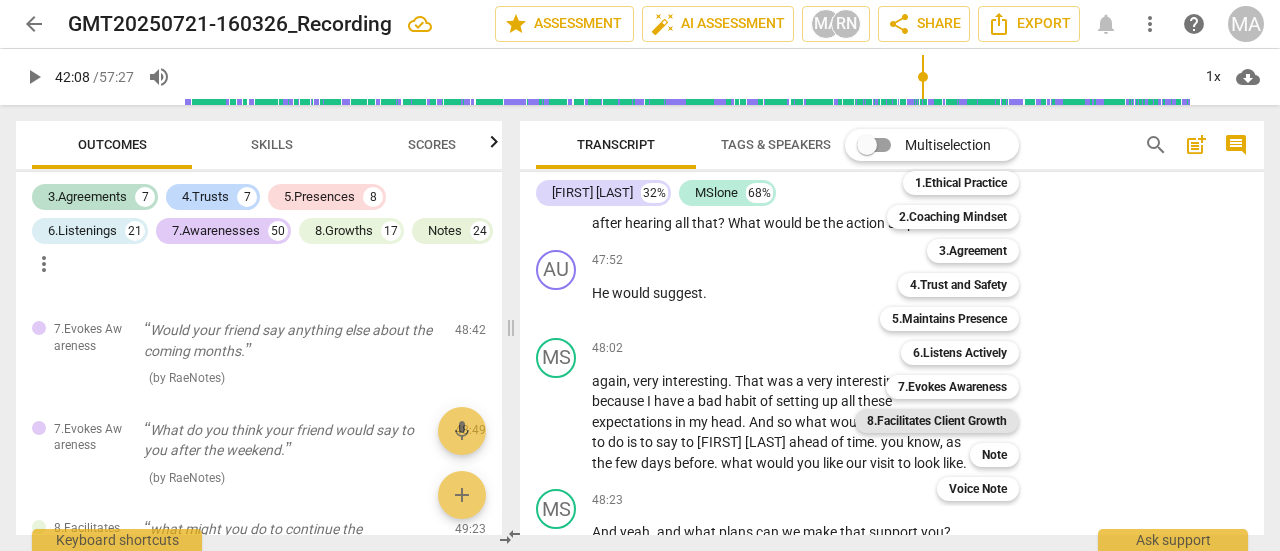 click on "8.Facilitates Client Growth" at bounding box center [937, 421] 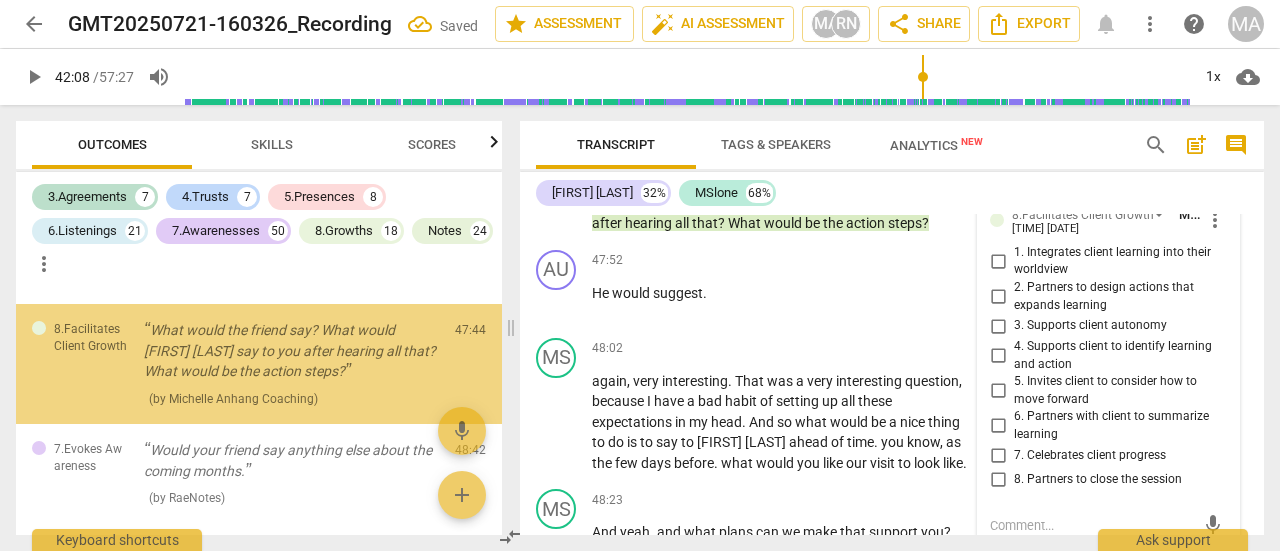 scroll, scrollTop: 25241, scrollLeft: 0, axis: vertical 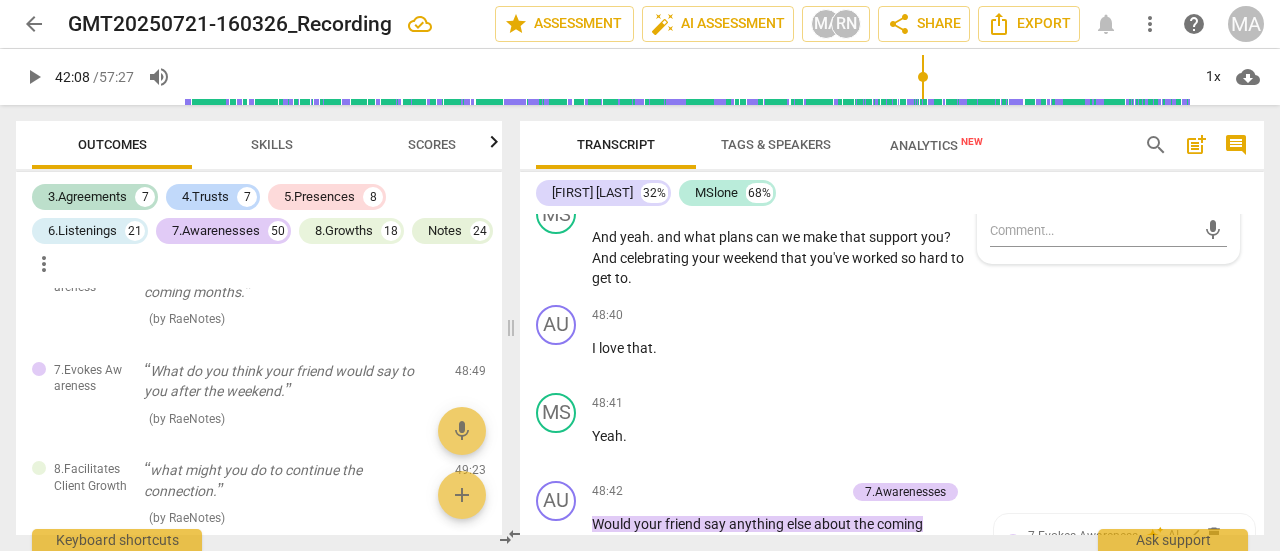 click on "8. Partners to close the session" at bounding box center [998, 185] 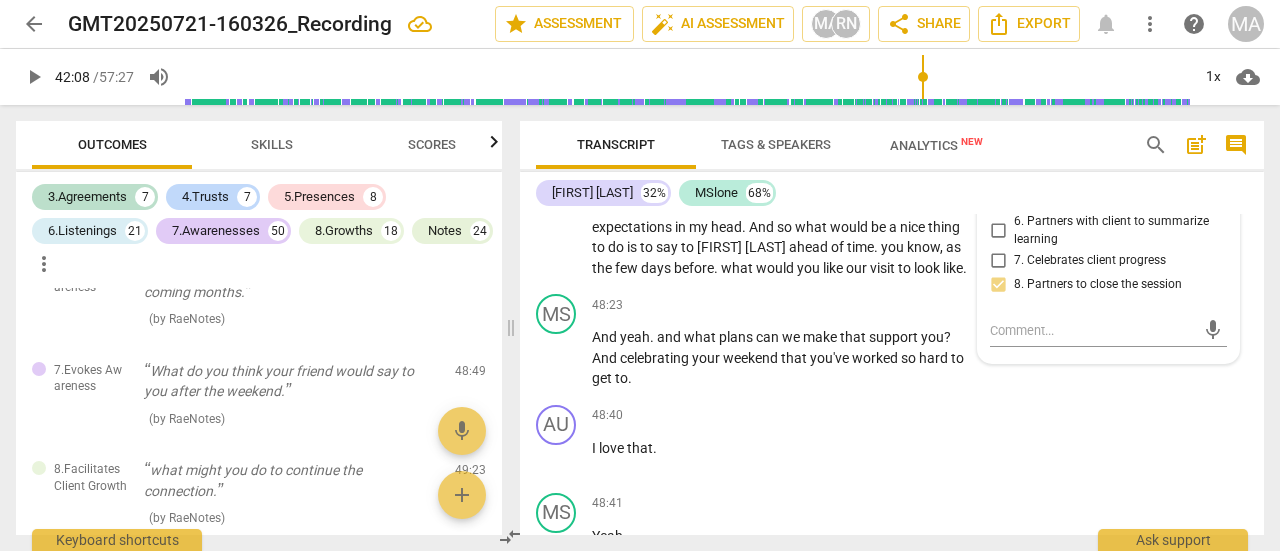 click on "5. Invites client to consider how to move forward" at bounding box center (998, 196) 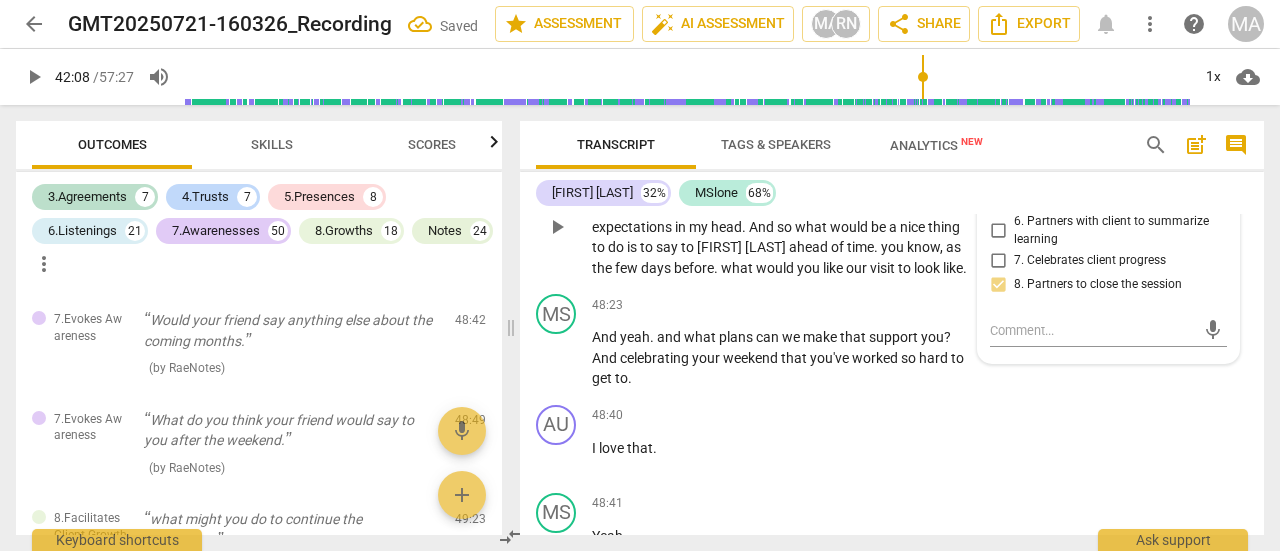 click on "head" at bounding box center (726, 227) 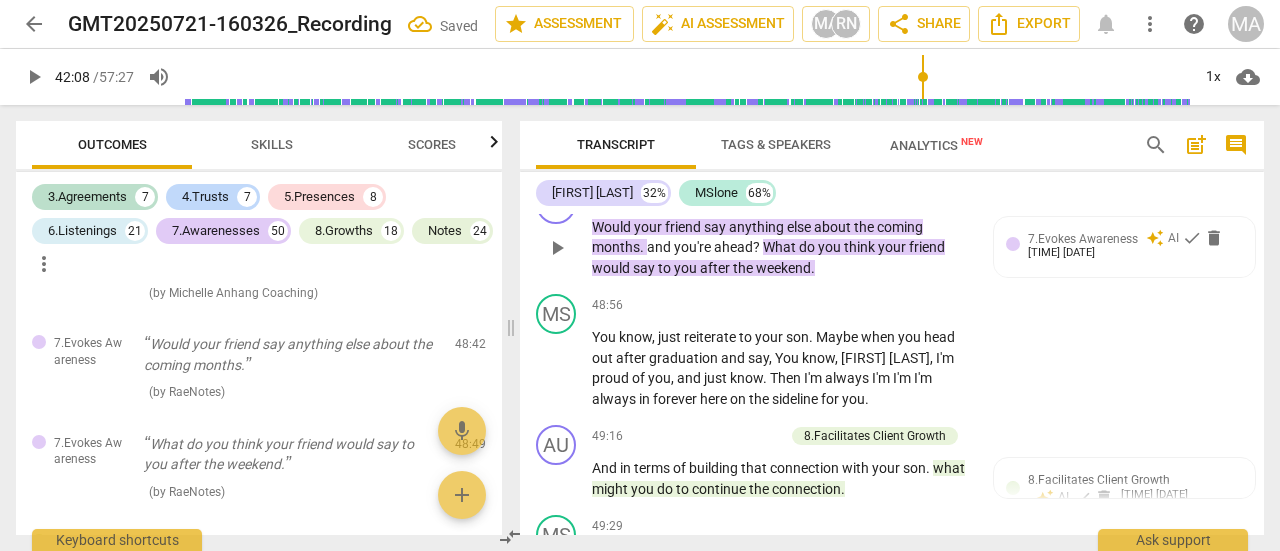 scroll, scrollTop: 25541, scrollLeft: 0, axis: vertical 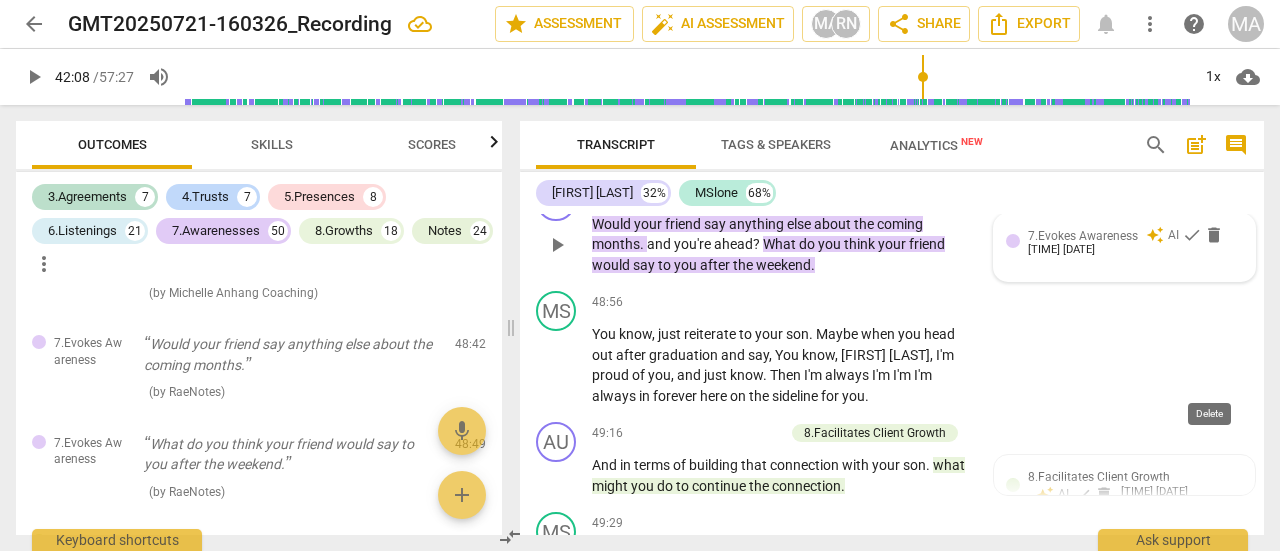 click on "delete" at bounding box center [1214, 235] 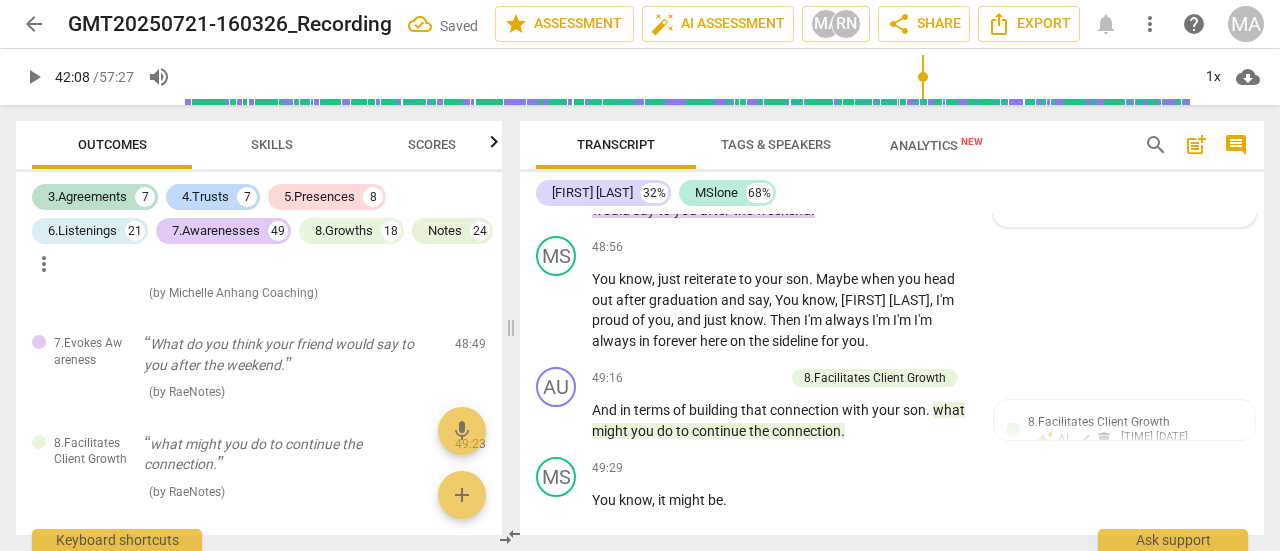 scroll, scrollTop: 25534, scrollLeft: 0, axis: vertical 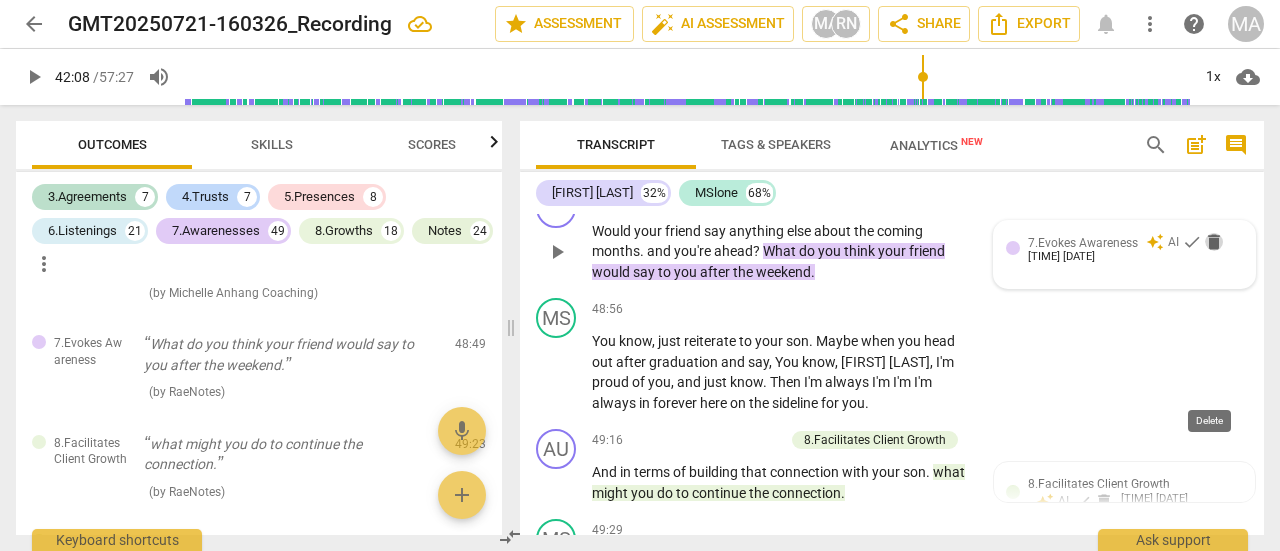click on "delete" at bounding box center [1214, 242] 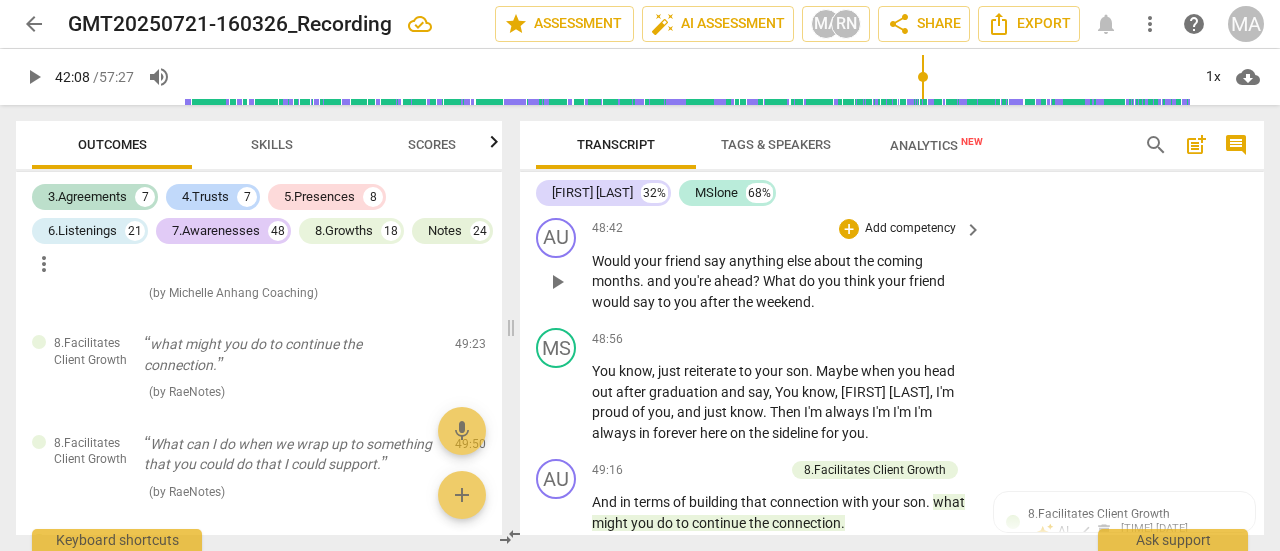 scroll, scrollTop: 25534, scrollLeft: 0, axis: vertical 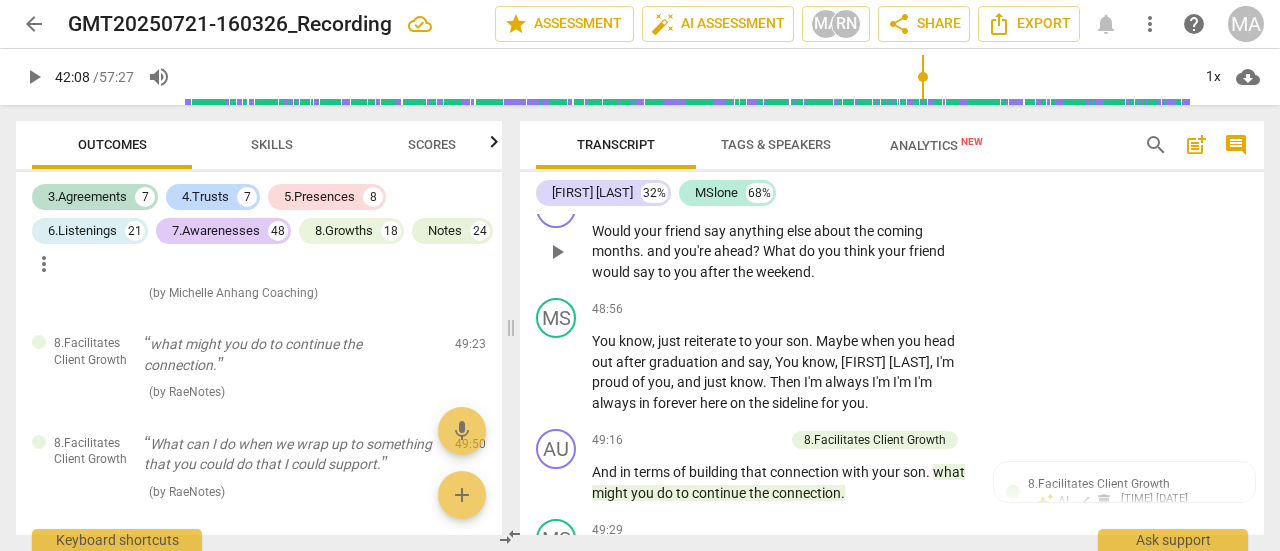 click on "+" at bounding box center (849, 199) 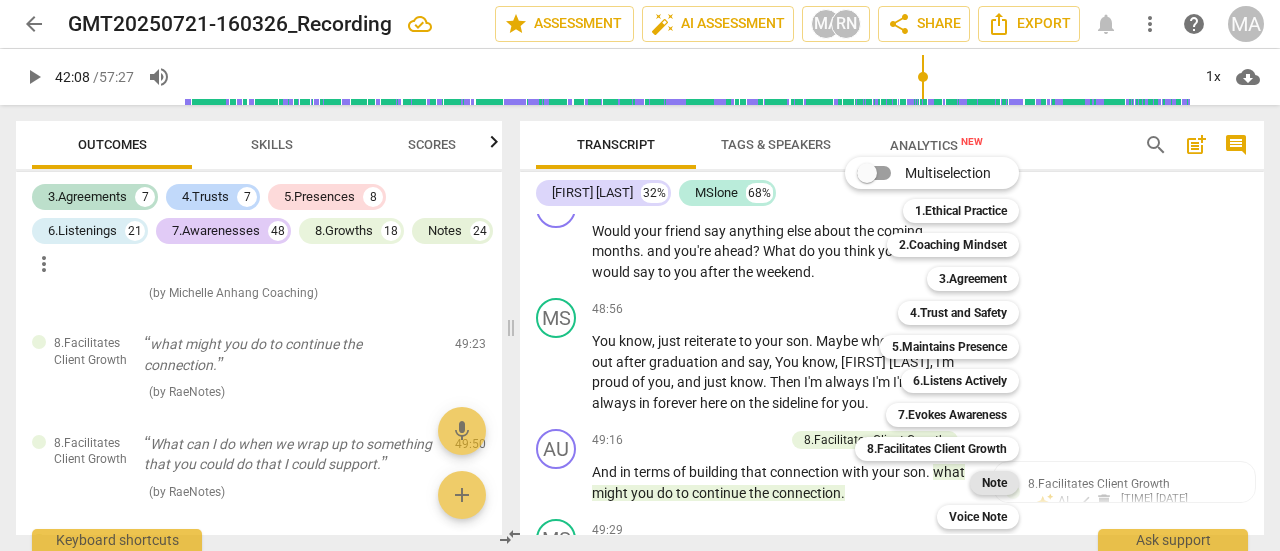 click on "Note" at bounding box center [994, 483] 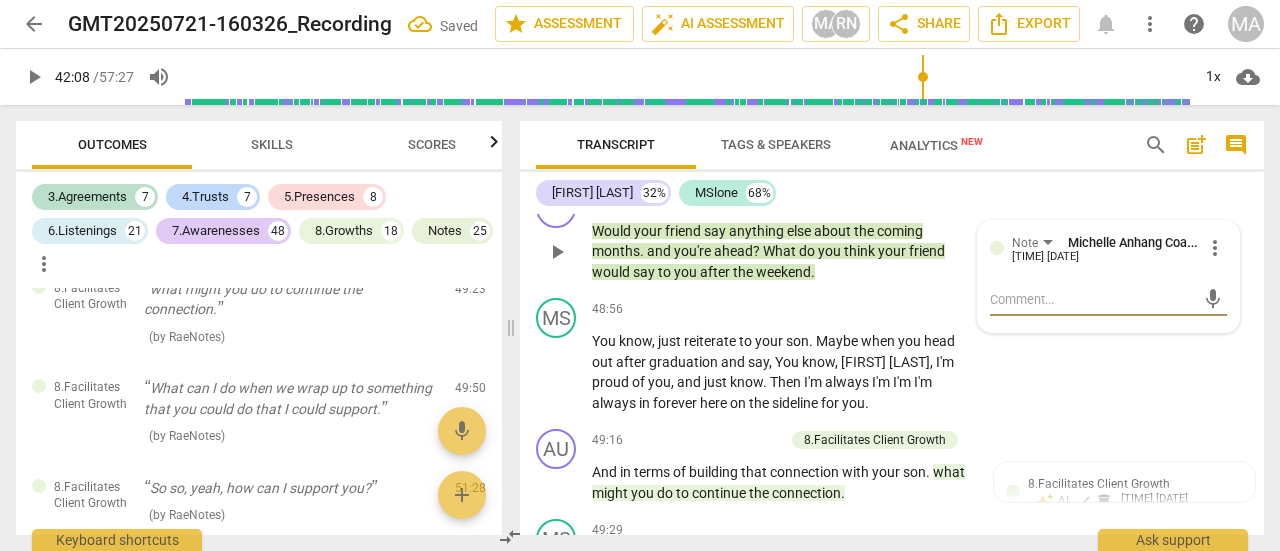 scroll, scrollTop: 18384, scrollLeft: 0, axis: vertical 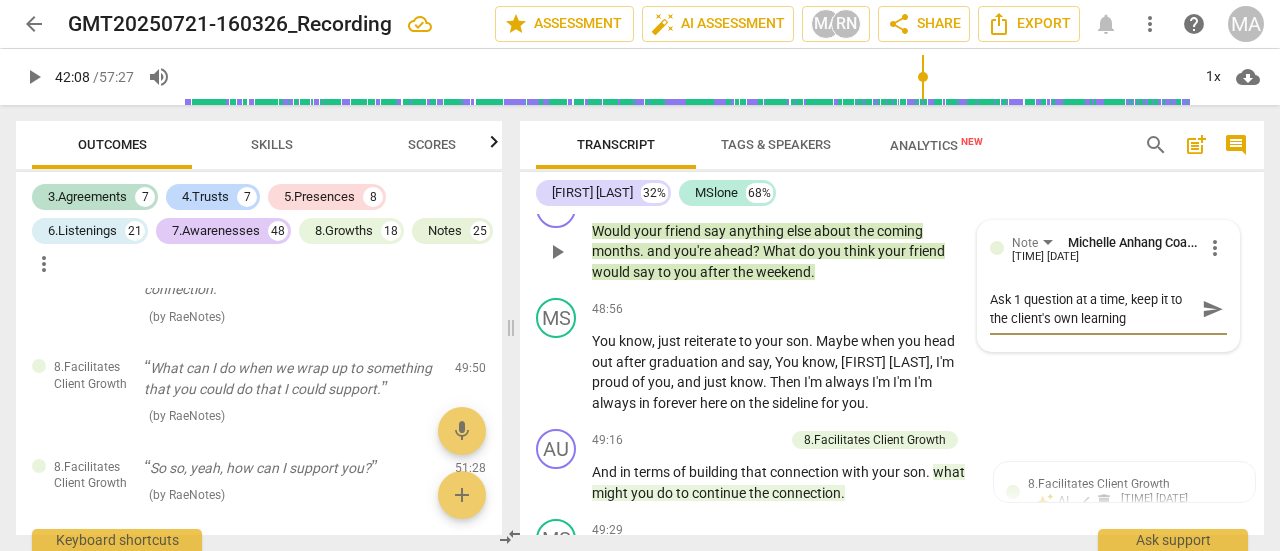 click on "send" at bounding box center [1213, 309] 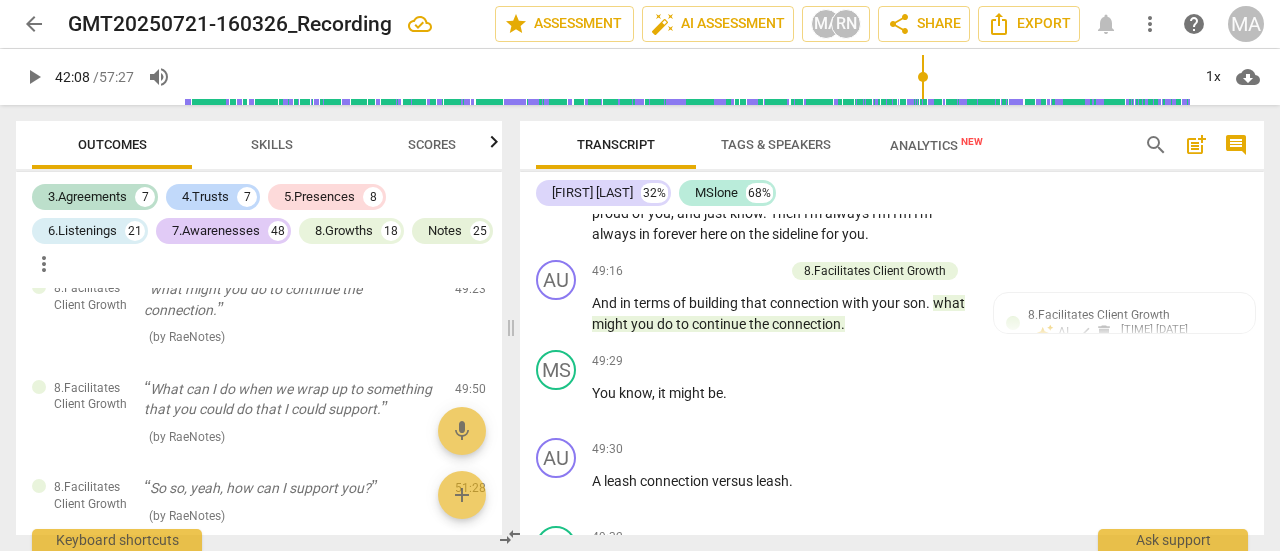scroll, scrollTop: 25734, scrollLeft: 0, axis: vertical 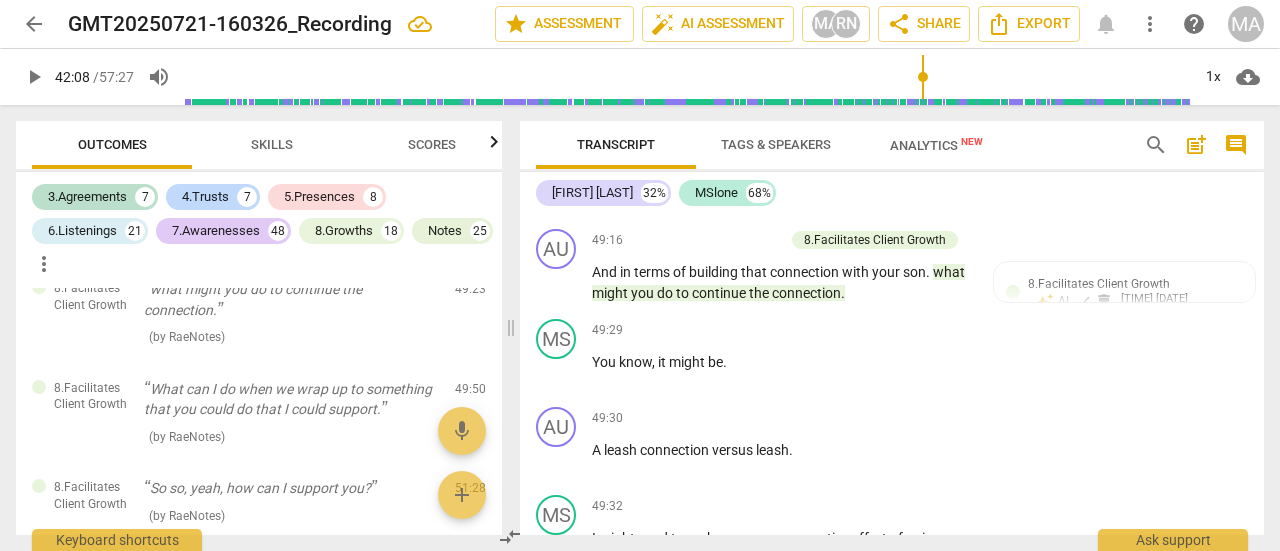 click on "+" at bounding box center (849, 109) 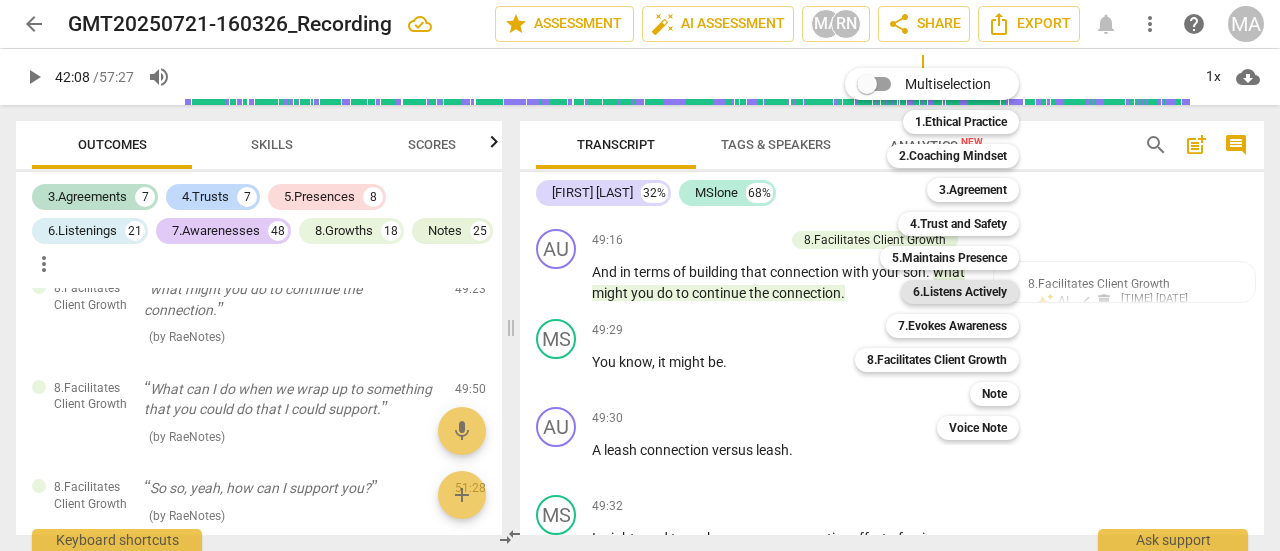 click on "6.Listens Actively" at bounding box center [960, 292] 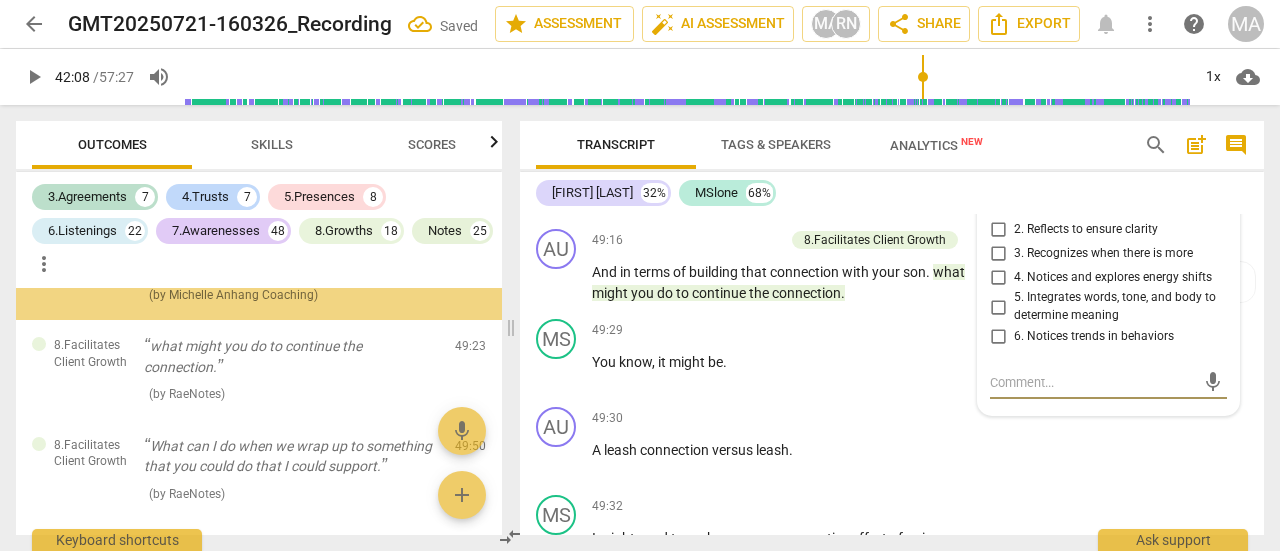 scroll, scrollTop: 18553, scrollLeft: 0, axis: vertical 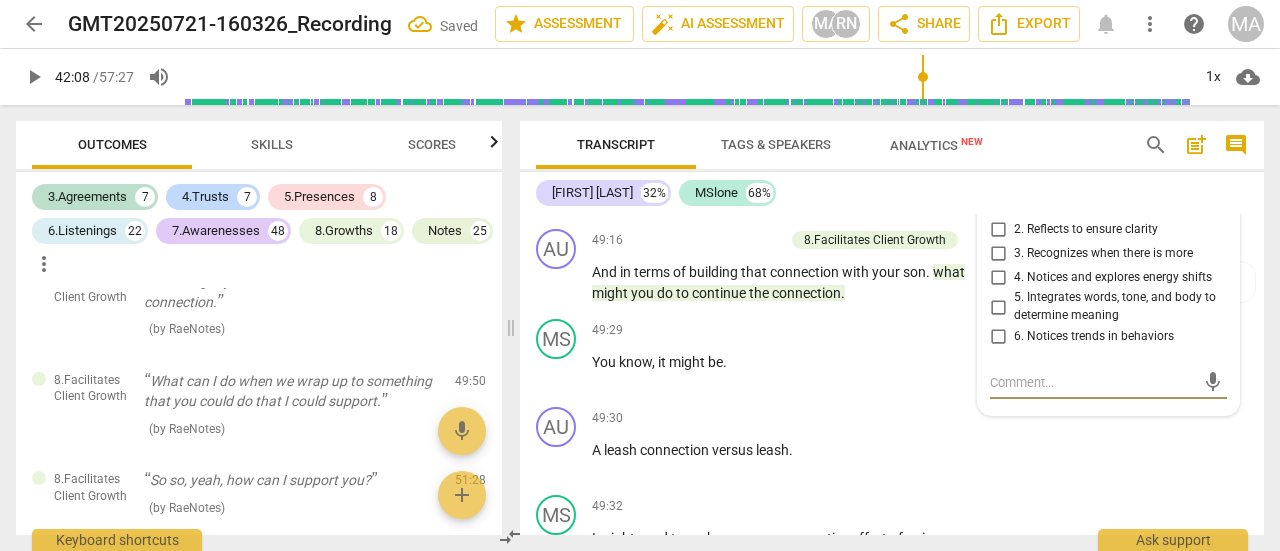 click on "5. Integrates words, tone, and body to determine meaning" at bounding box center (998, 307) 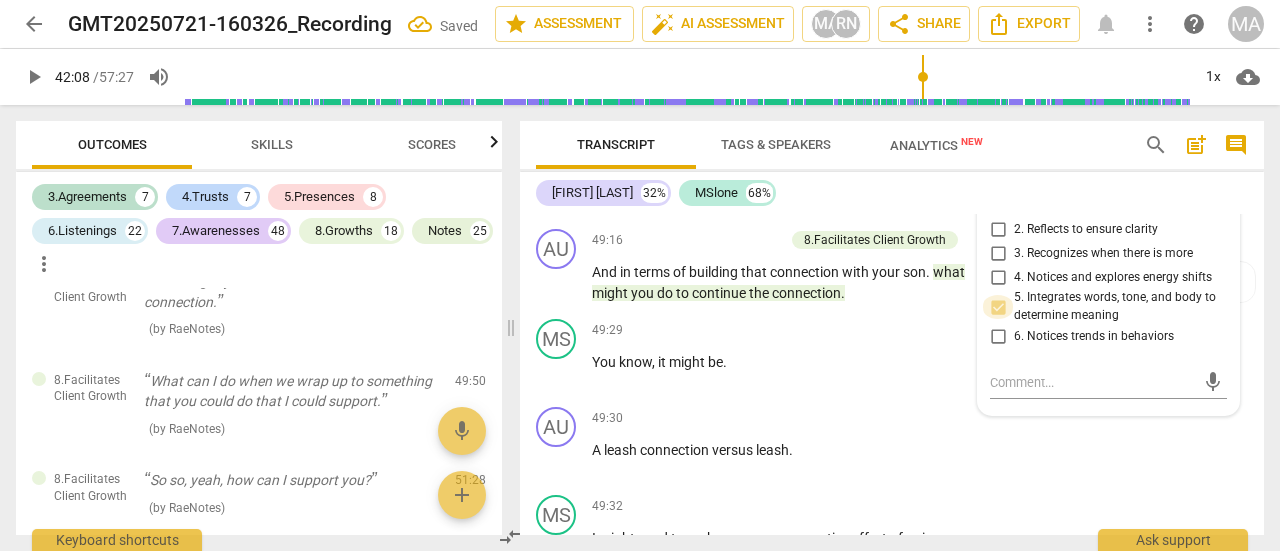 click on "5. Integrates words, tone, and body to determine meaning" at bounding box center [998, 307] 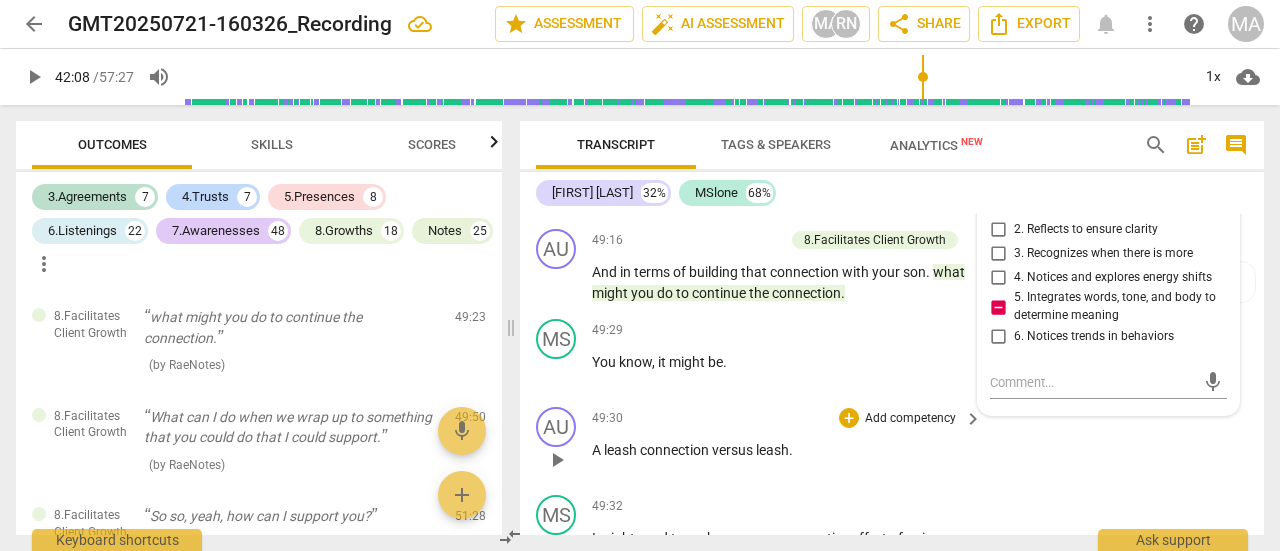 scroll, scrollTop: 25834, scrollLeft: 0, axis: vertical 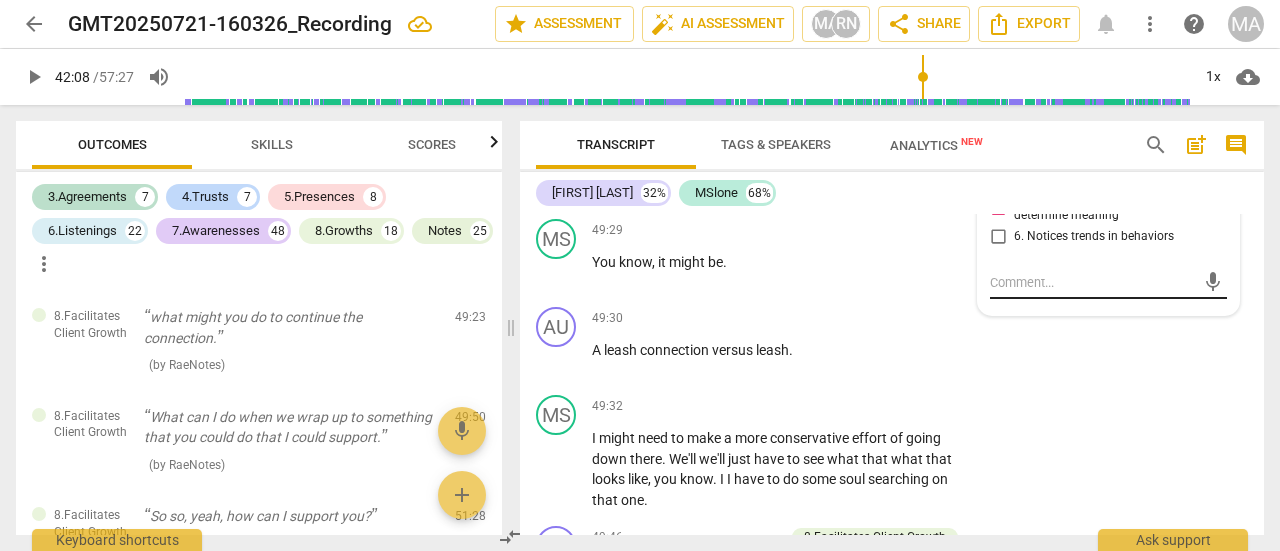click at bounding box center [1092, 282] 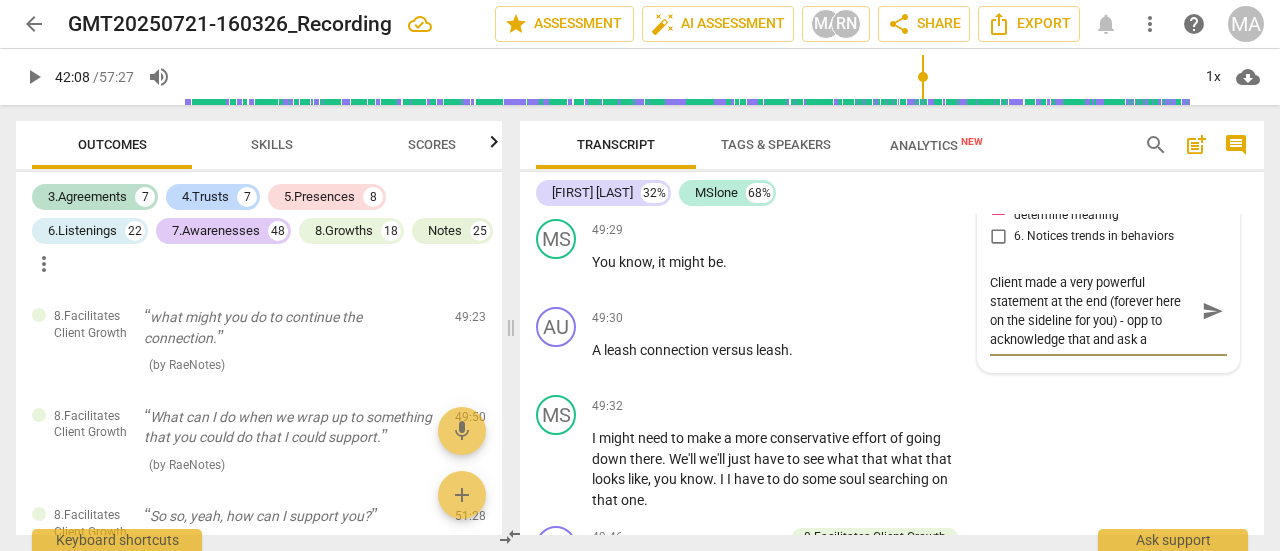 scroll, scrollTop: 16, scrollLeft: 0, axis: vertical 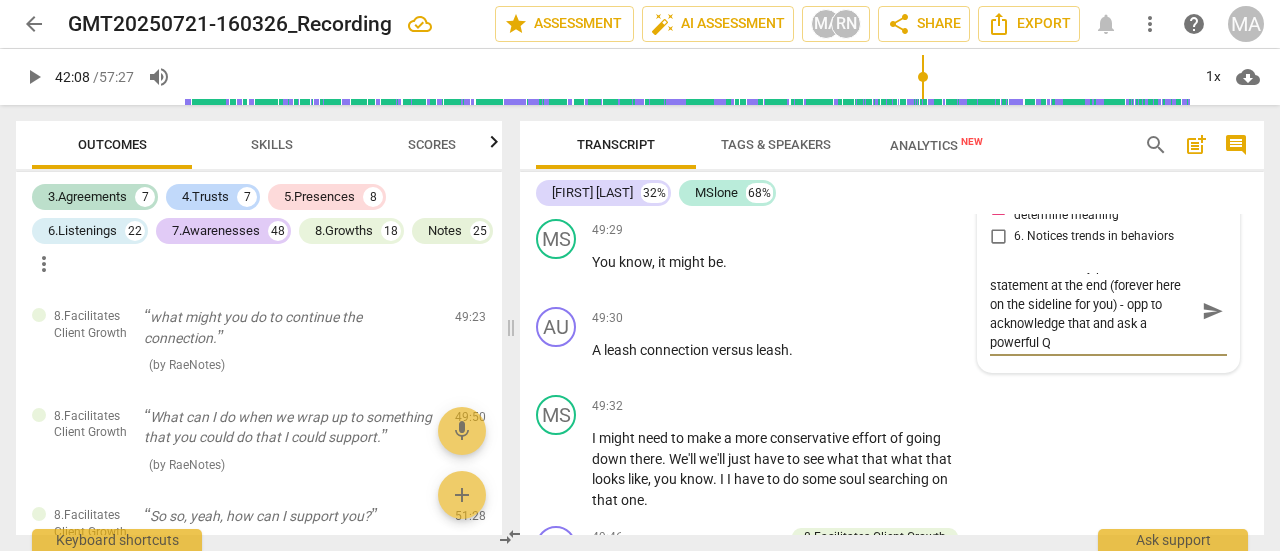 click on "send" at bounding box center (1213, 311) 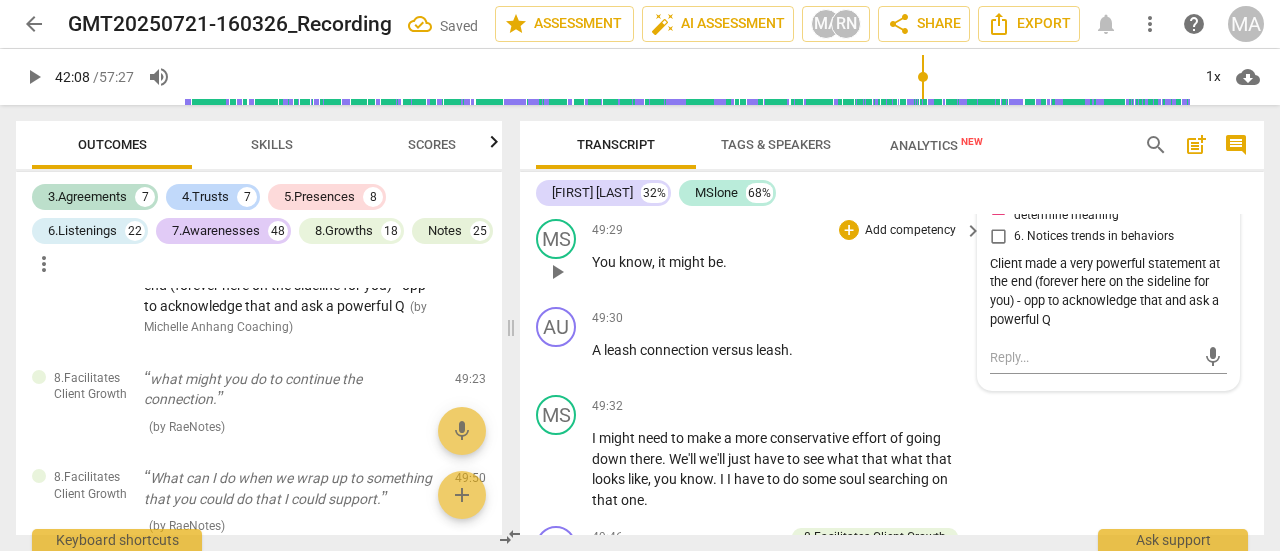 scroll, scrollTop: 0, scrollLeft: 0, axis: both 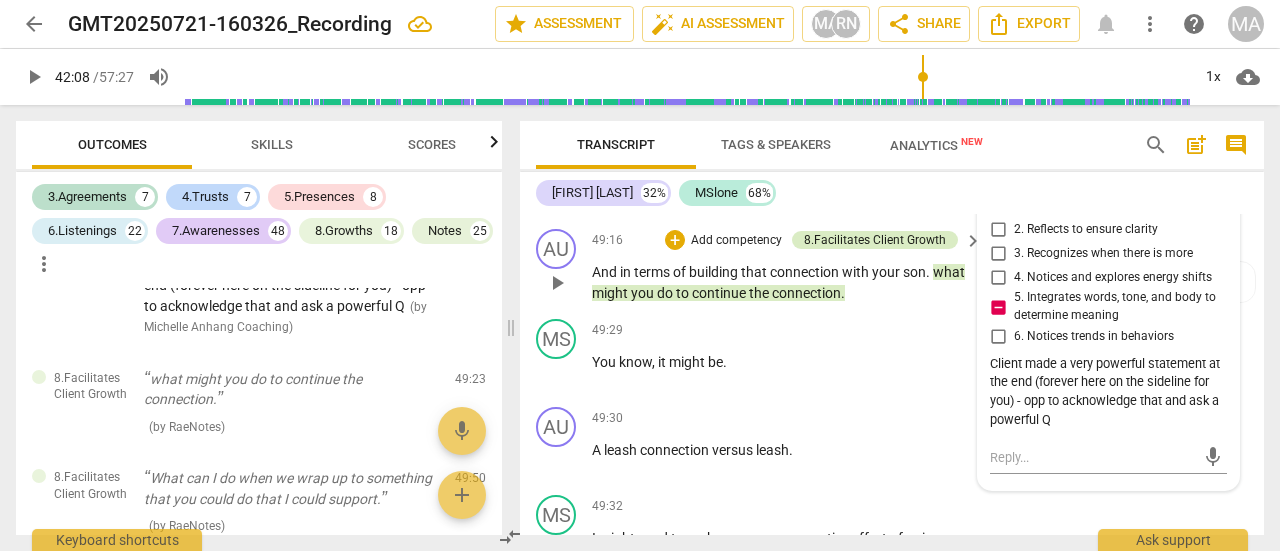 click on "8.Facilitates Client Growth" at bounding box center (875, 240) 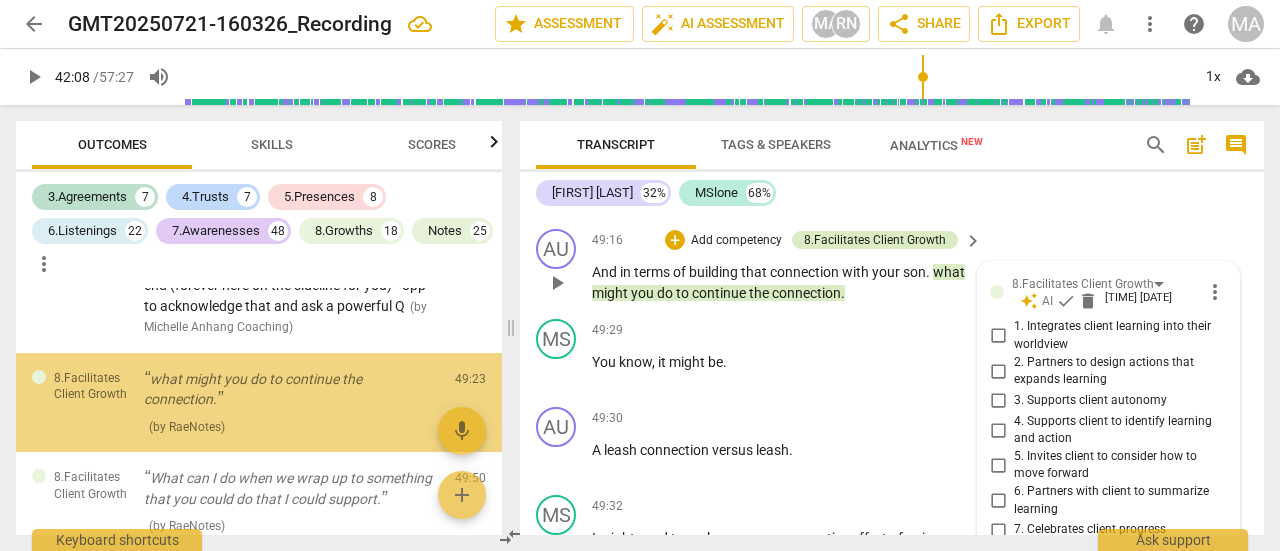 scroll, scrollTop: 26104, scrollLeft: 0, axis: vertical 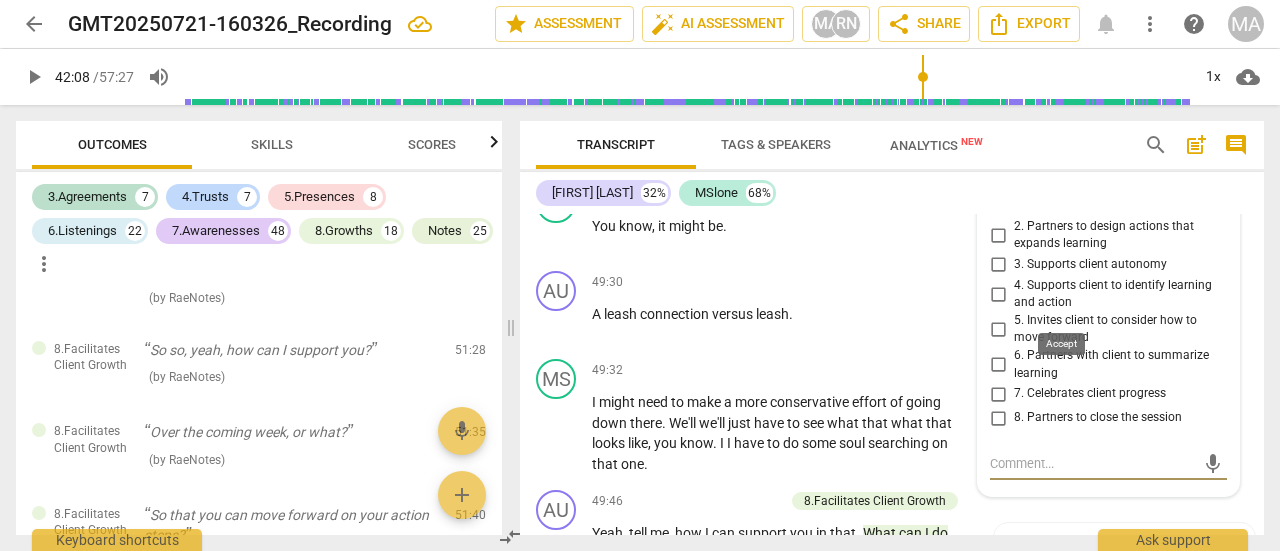 click on "check" at bounding box center [1066, 165] 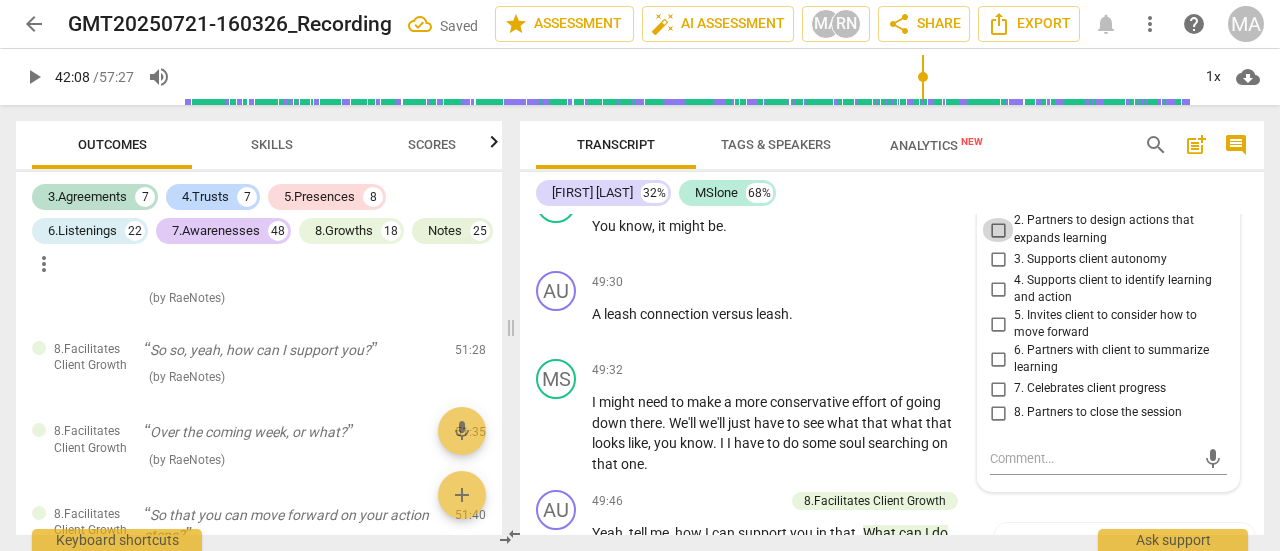 click on "2. Partners to design actions that expands learning" at bounding box center [998, 230] 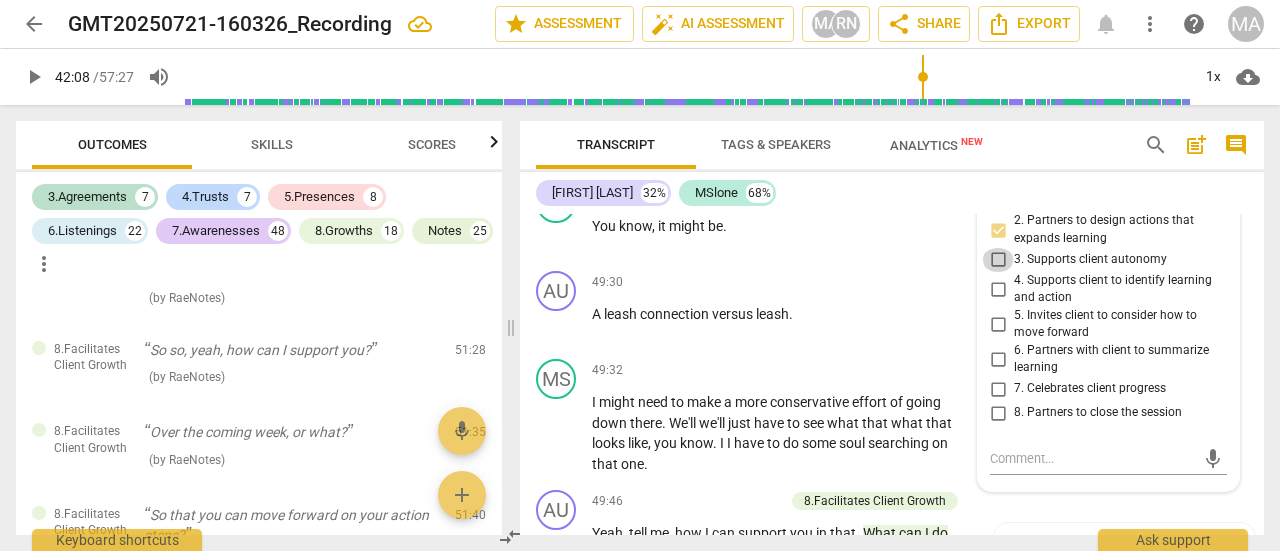 click on "3. Supports client autonomy" at bounding box center (998, 260) 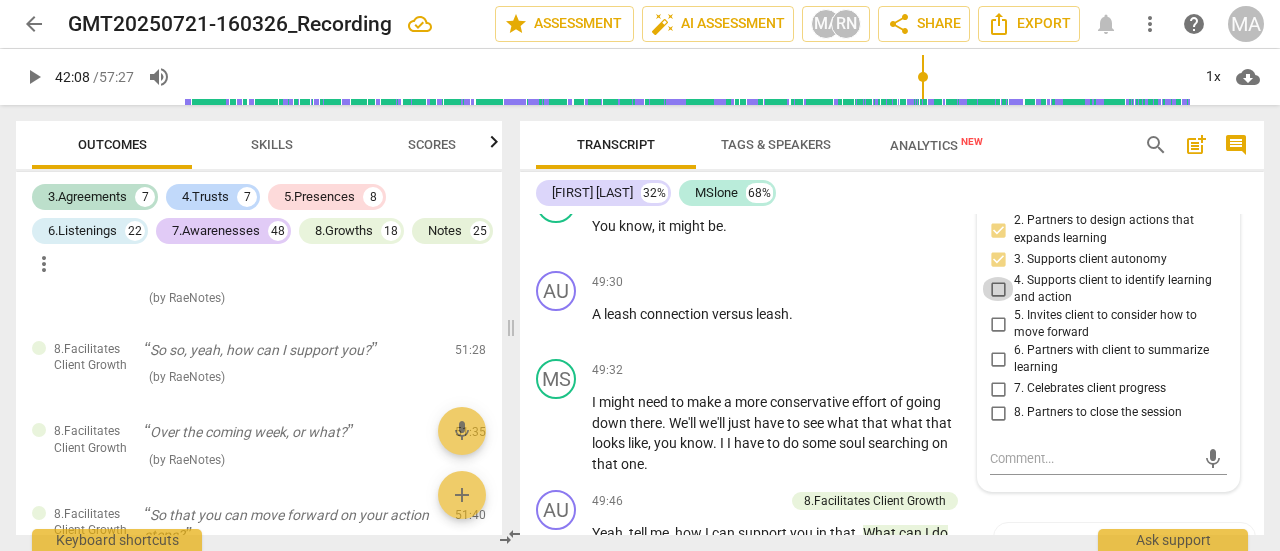 click on "4. Supports client to identify learning and action" at bounding box center (998, 289) 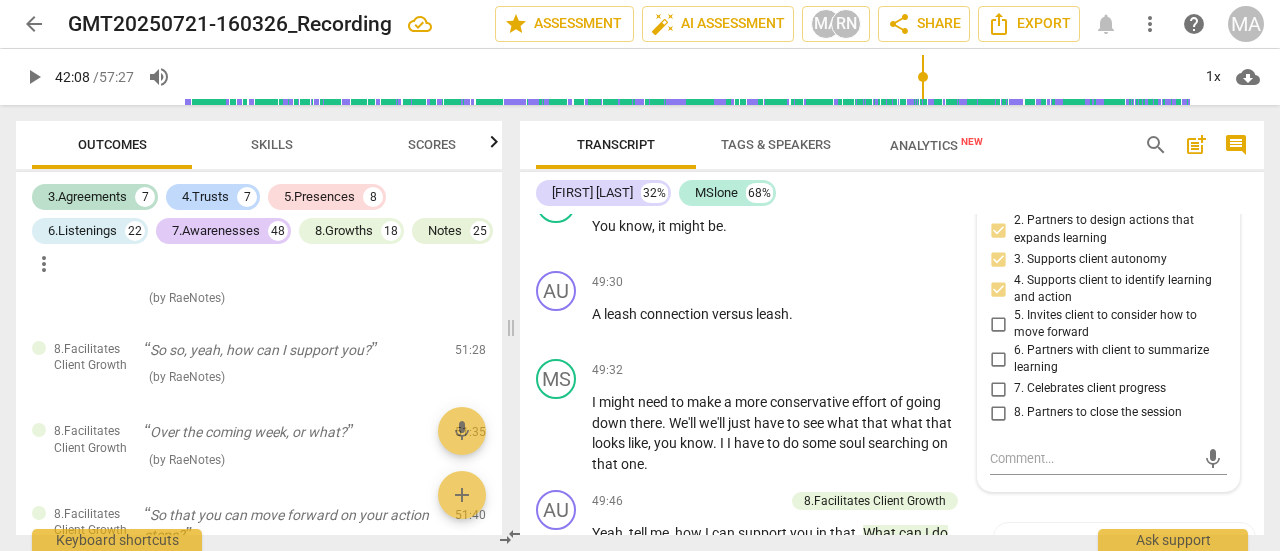 scroll, scrollTop: 25970, scrollLeft: 0, axis: vertical 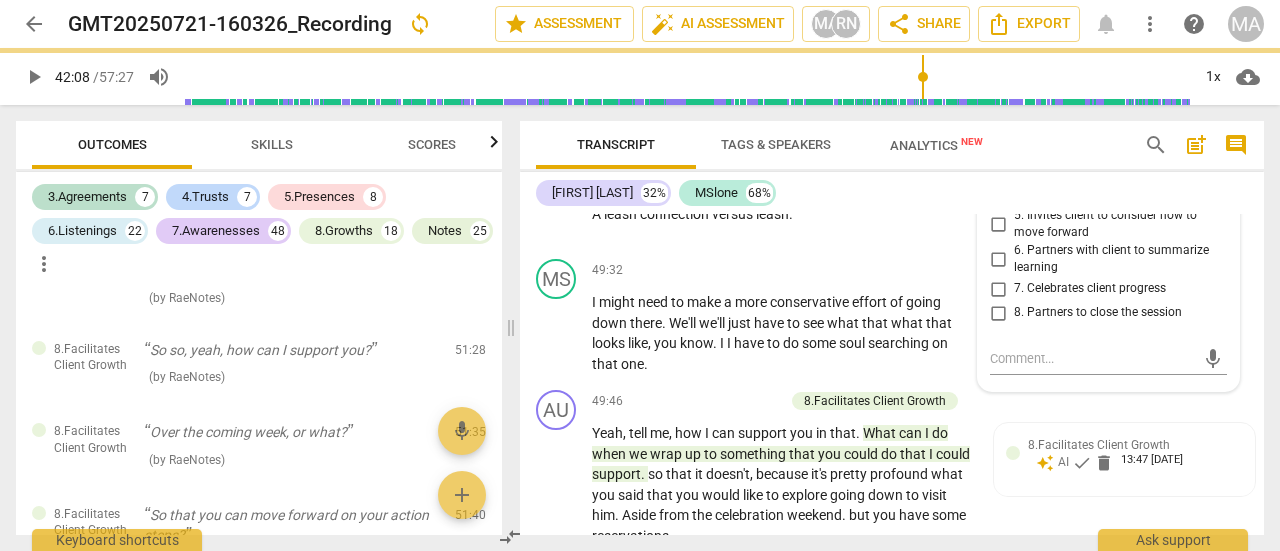 click on "5. Invites client to consider how to move forward" at bounding box center (998, 224) 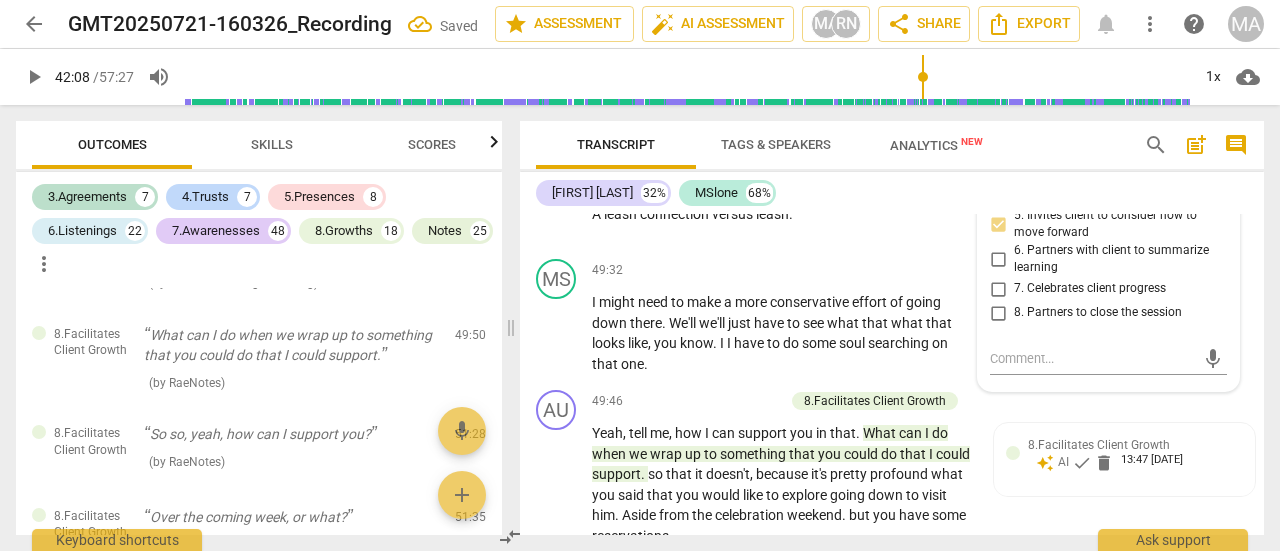 click on "5. Invites client to consider how to move forward" at bounding box center (998, 224) 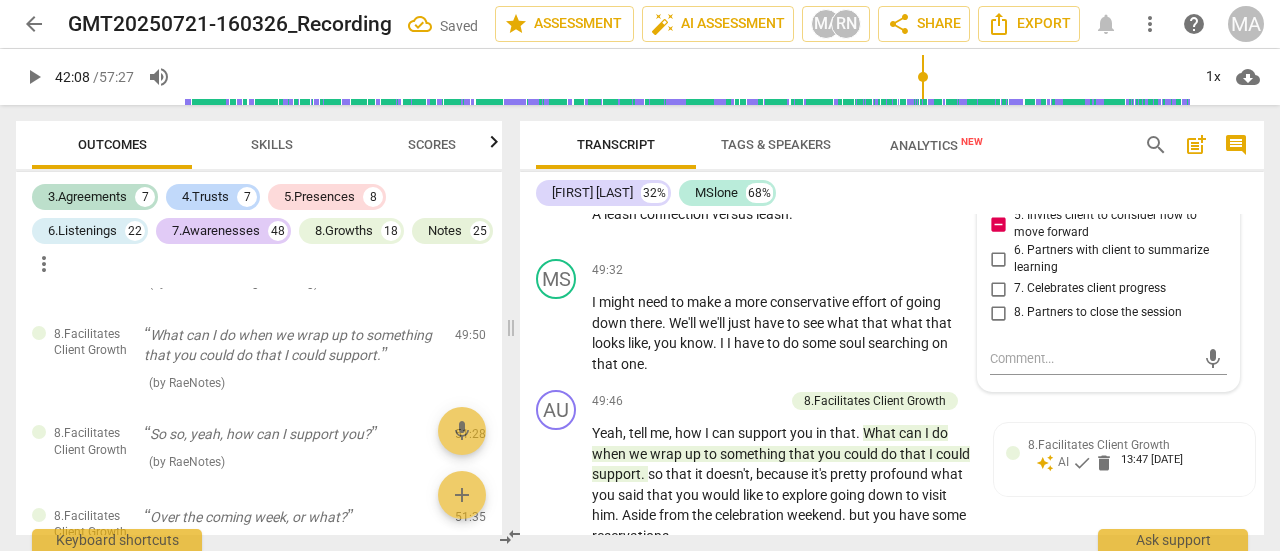 click on "5. Invites client to consider how to move forward" at bounding box center [998, 224] 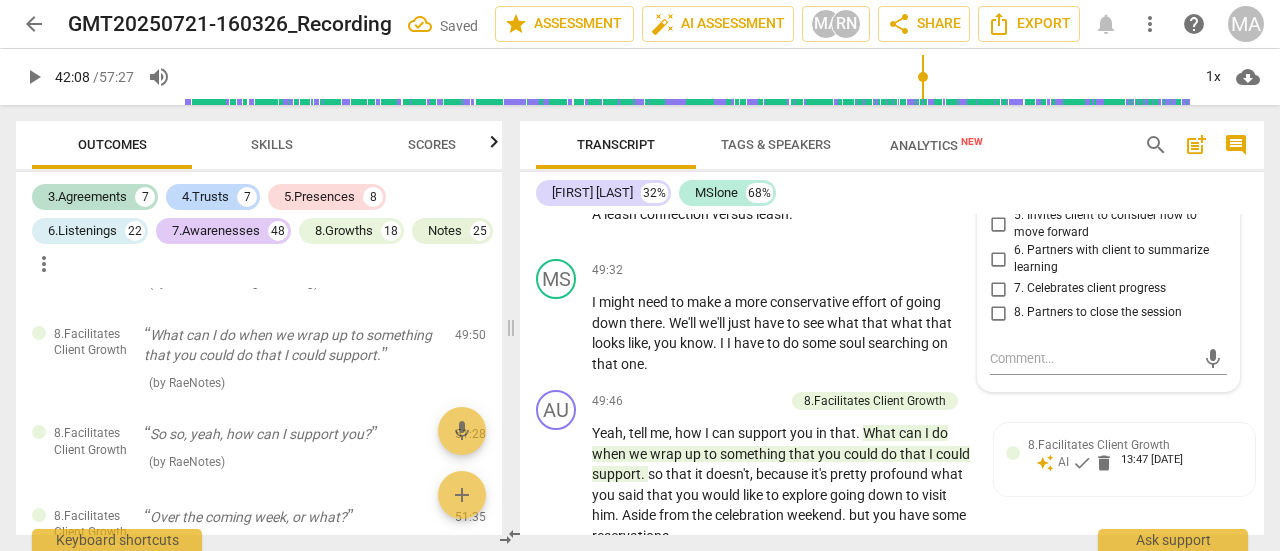 click on "5. Invites client to consider how to move forward" at bounding box center [998, 224] 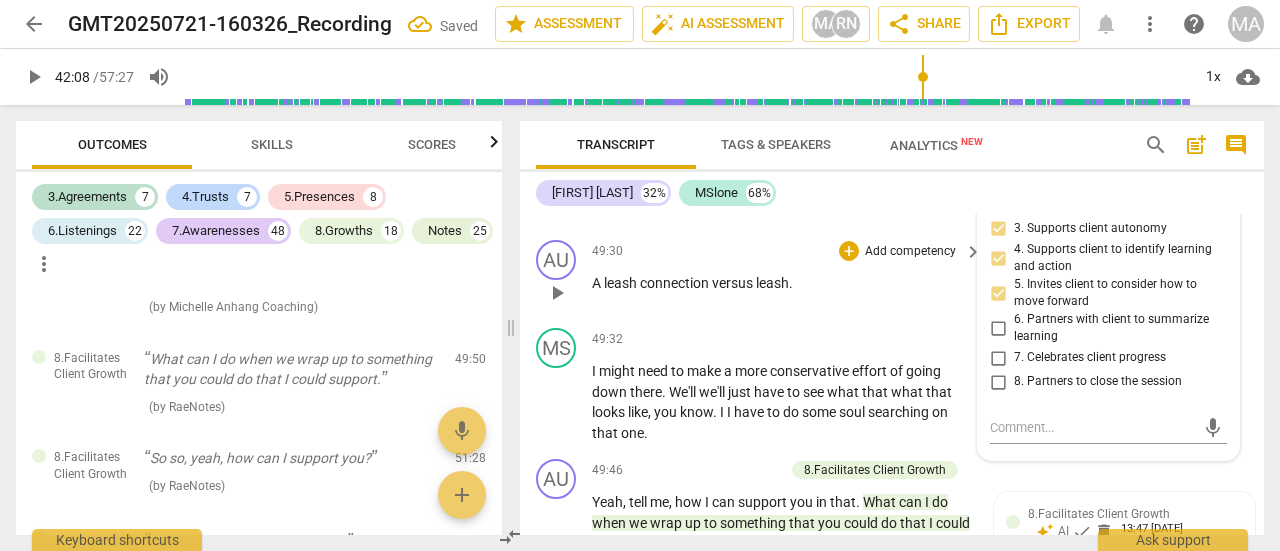 scroll, scrollTop: 25870, scrollLeft: 0, axis: vertical 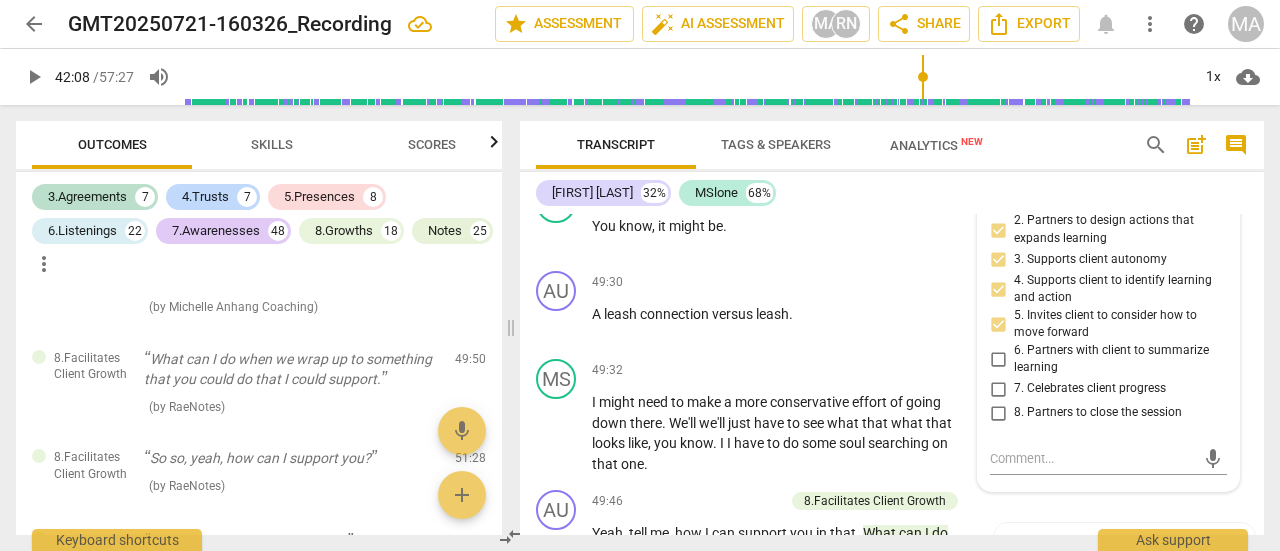 click on "play_arrow" at bounding box center [557, 147] 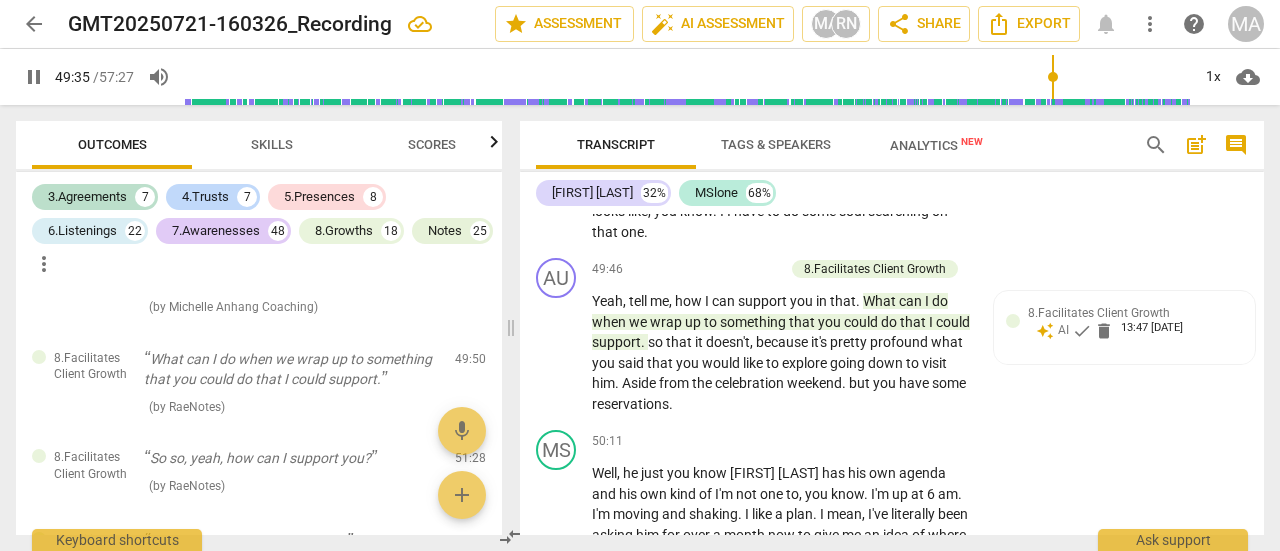 scroll, scrollTop: 26094, scrollLeft: 0, axis: vertical 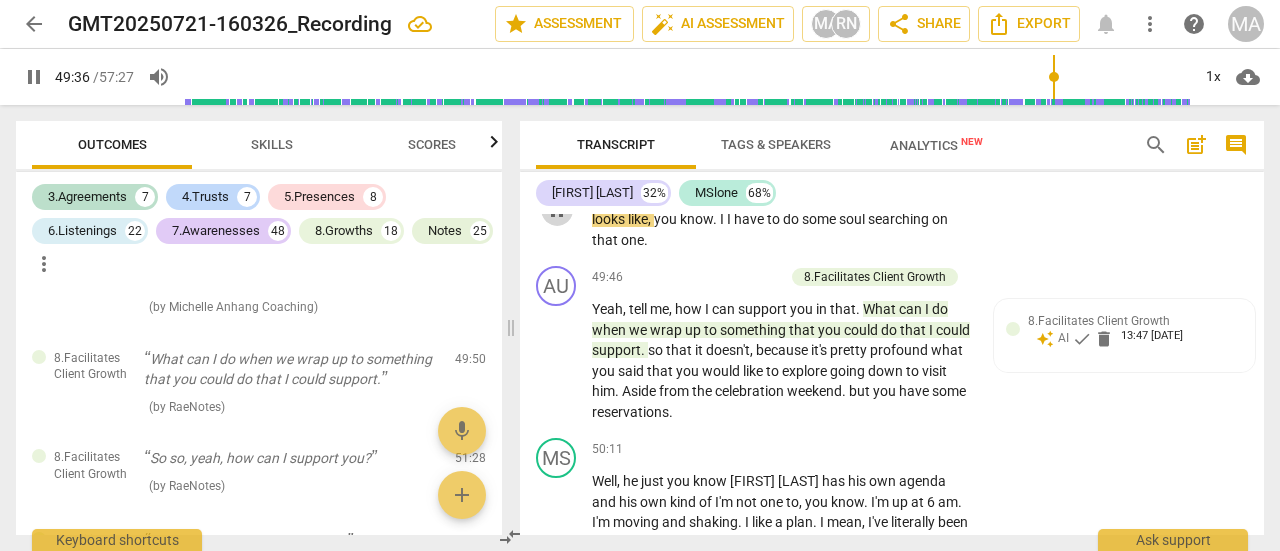 drag, startPoint x: 552, startPoint y: 352, endPoint x: 585, endPoint y: 334, distance: 37.589893 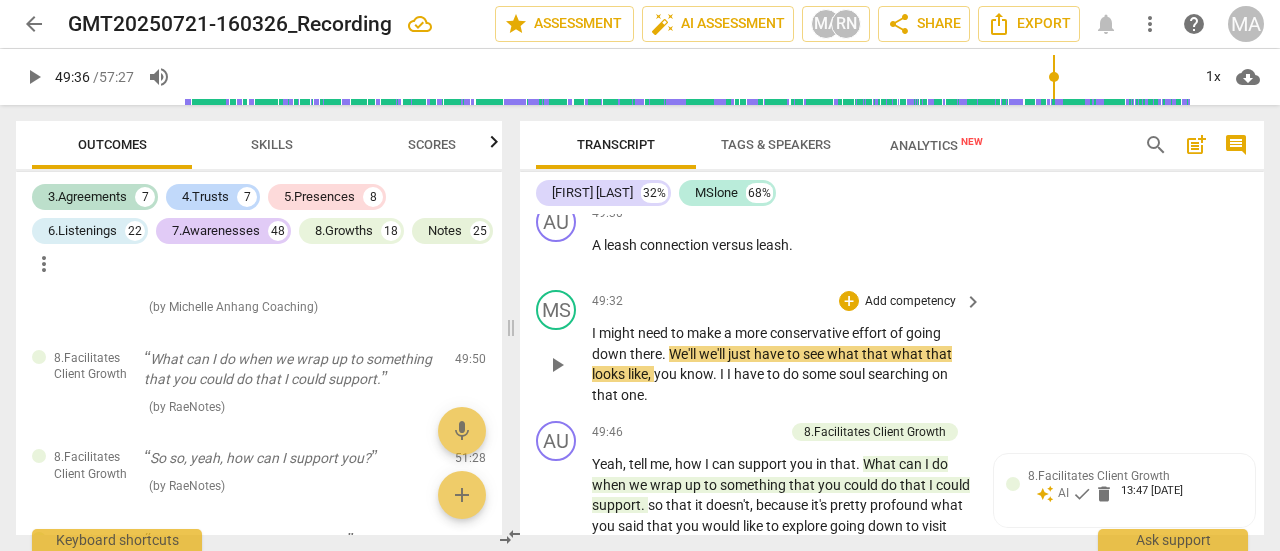 scroll, scrollTop: 25894, scrollLeft: 0, axis: vertical 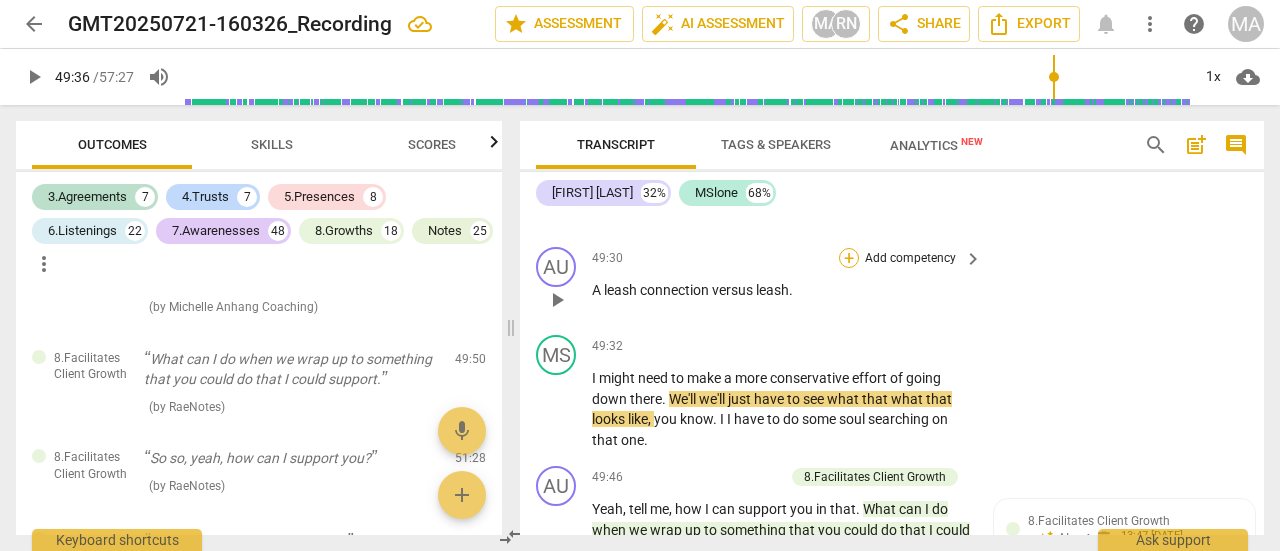 click on "+" at bounding box center [849, 258] 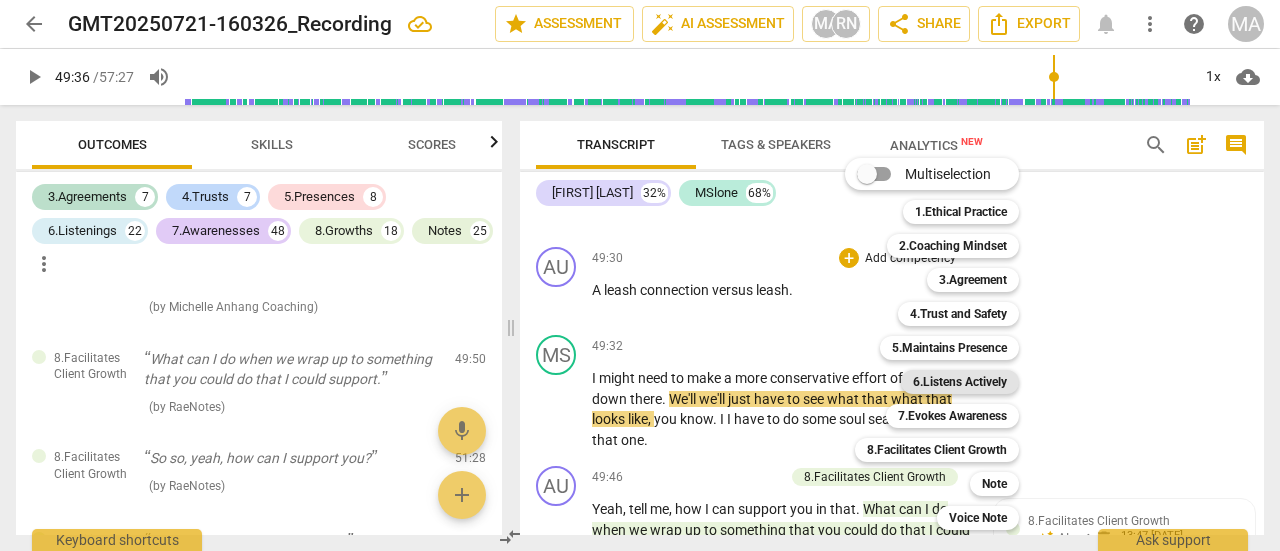 click on "6.Listens Actively" at bounding box center [960, 382] 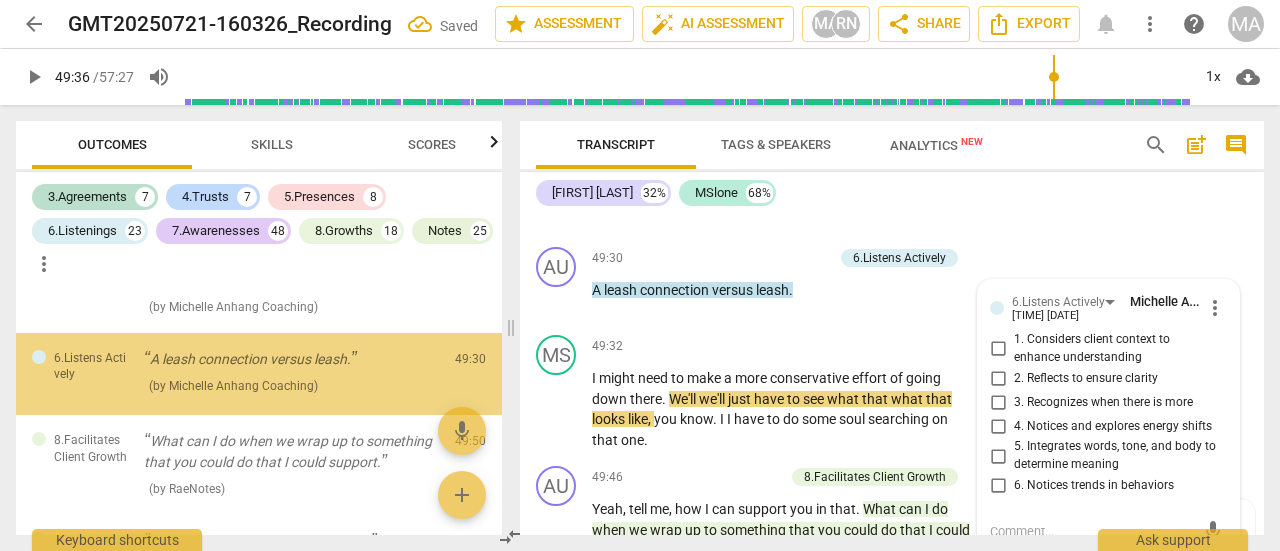 scroll, scrollTop: 26195, scrollLeft: 0, axis: vertical 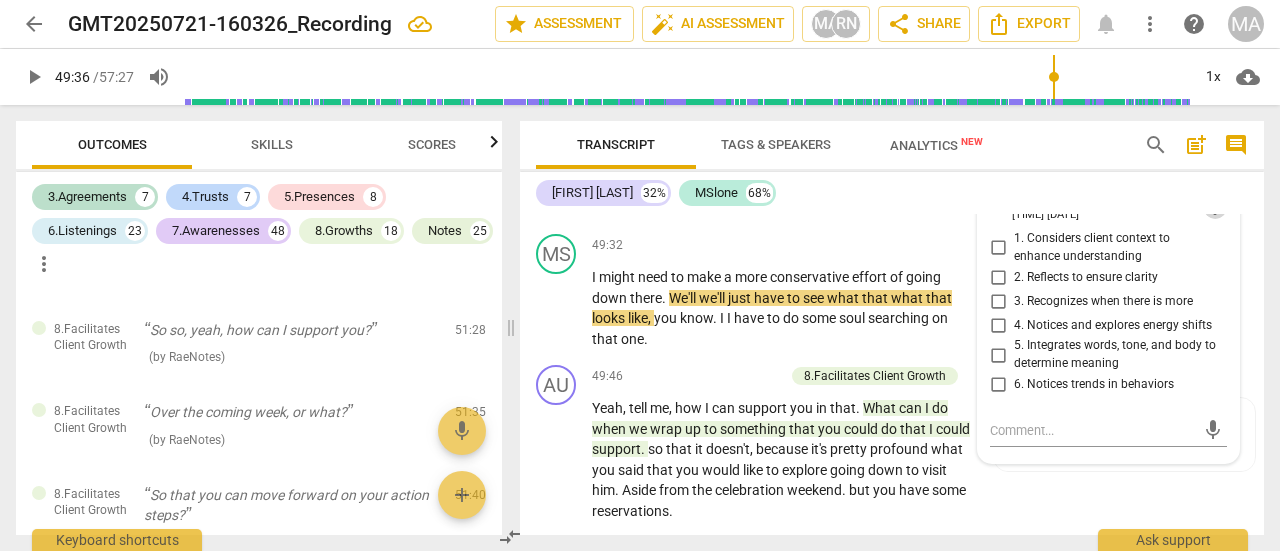 click on "more_vert" at bounding box center [1215, 207] 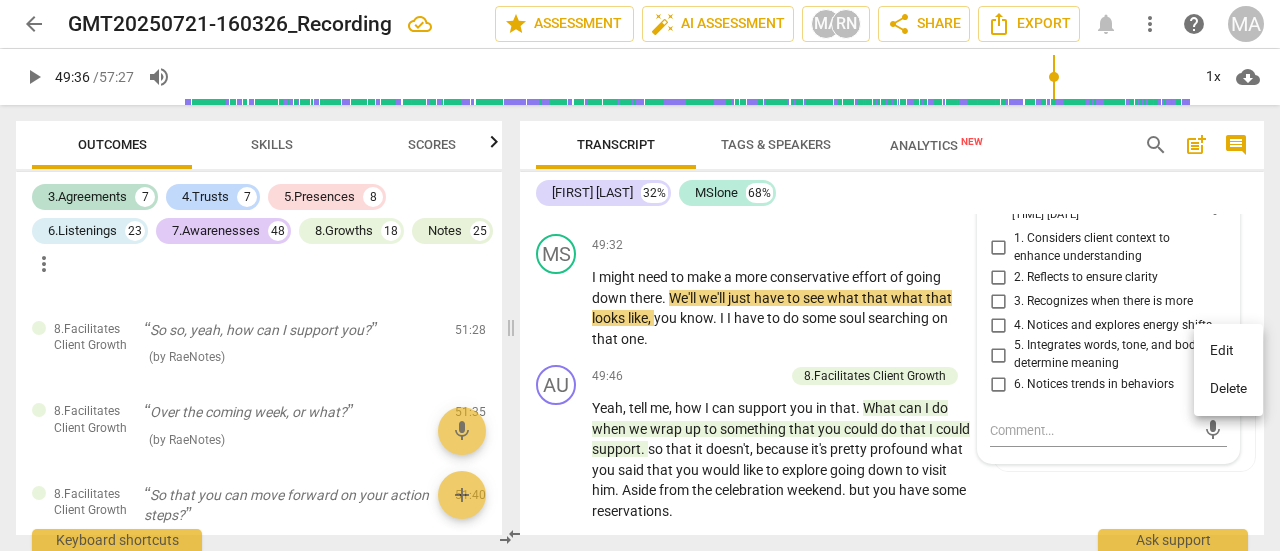 drag, startPoint x: 1216, startPoint y: 383, endPoint x: 735, endPoint y: 75, distance: 571.1611 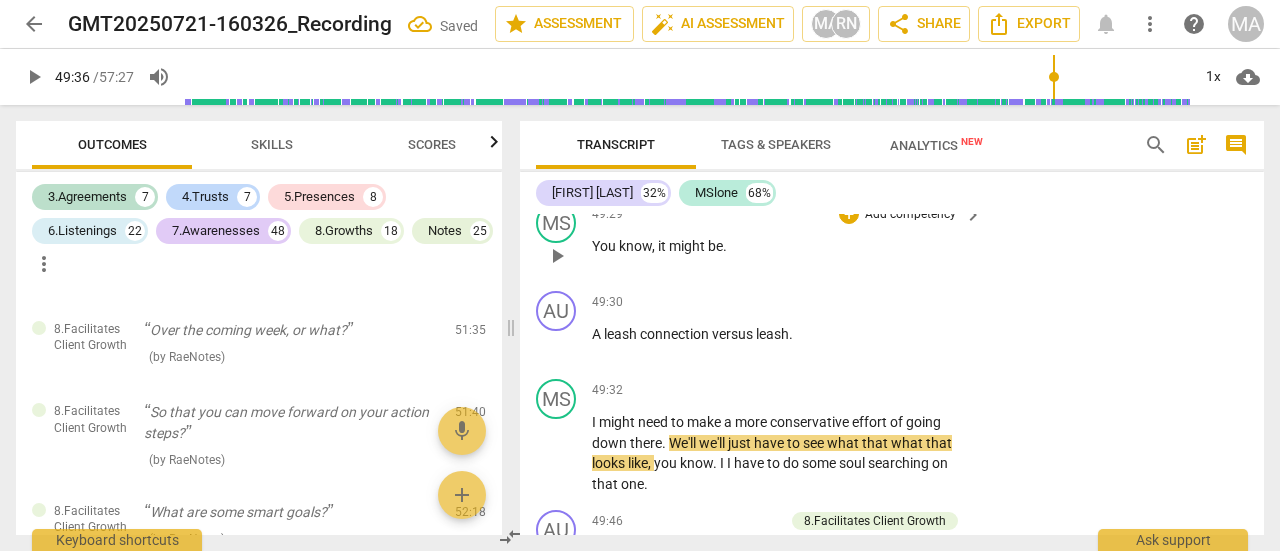 scroll, scrollTop: 25895, scrollLeft: 0, axis: vertical 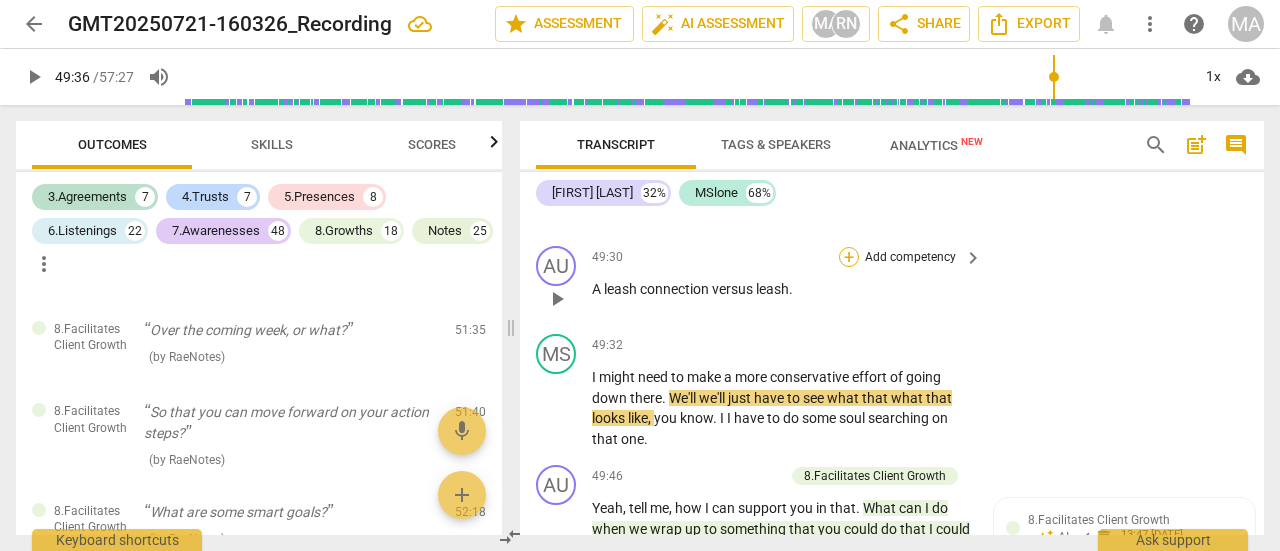 click on "+" at bounding box center [849, 257] 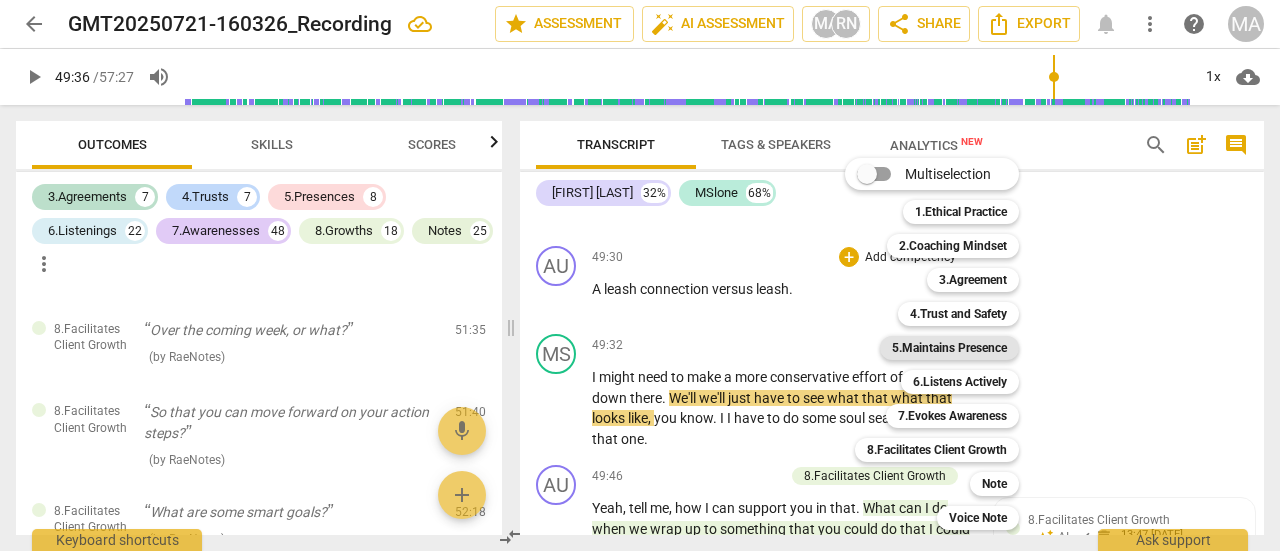 click on "5.Maintains Presence" at bounding box center [949, 348] 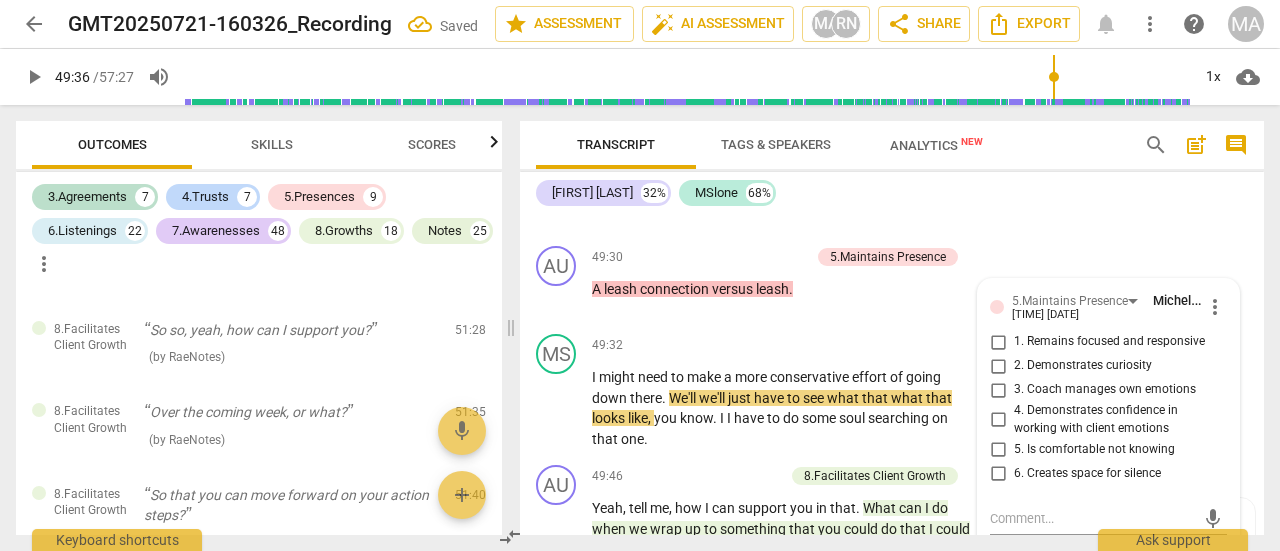 scroll, scrollTop: 26184, scrollLeft: 0, axis: vertical 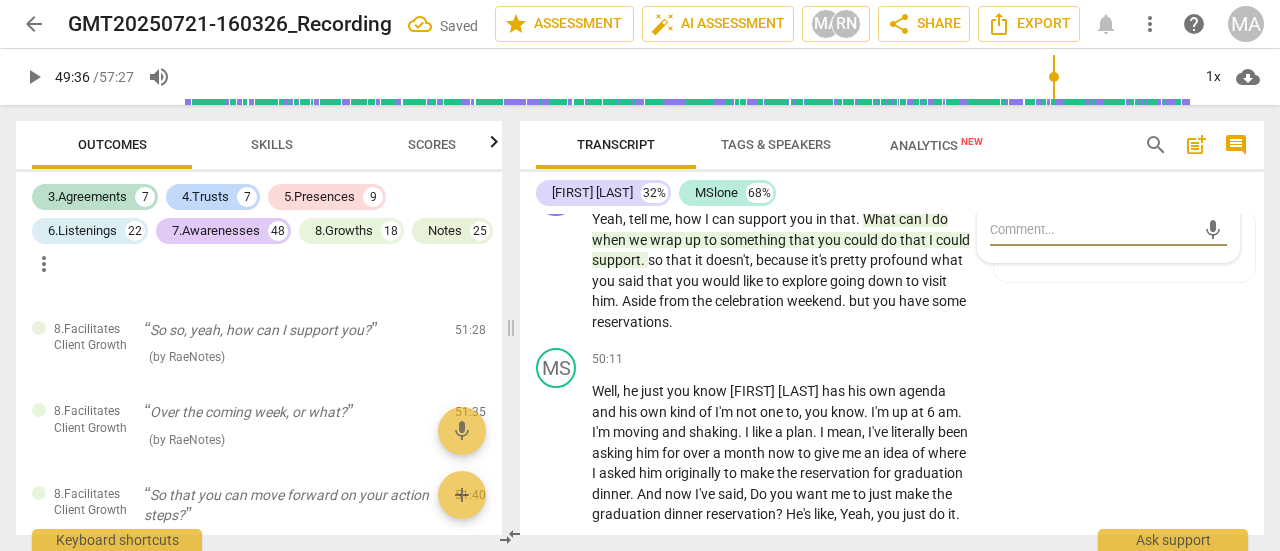 click on "6. Creates space for silence" at bounding box center [998, 184] 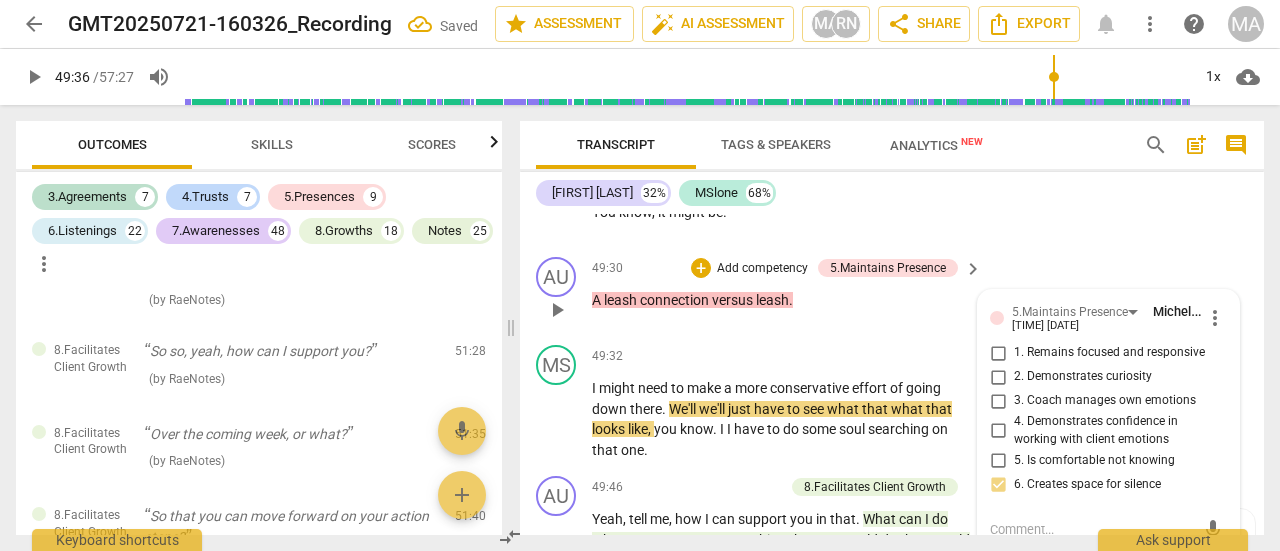 scroll, scrollTop: 26084, scrollLeft: 0, axis: vertical 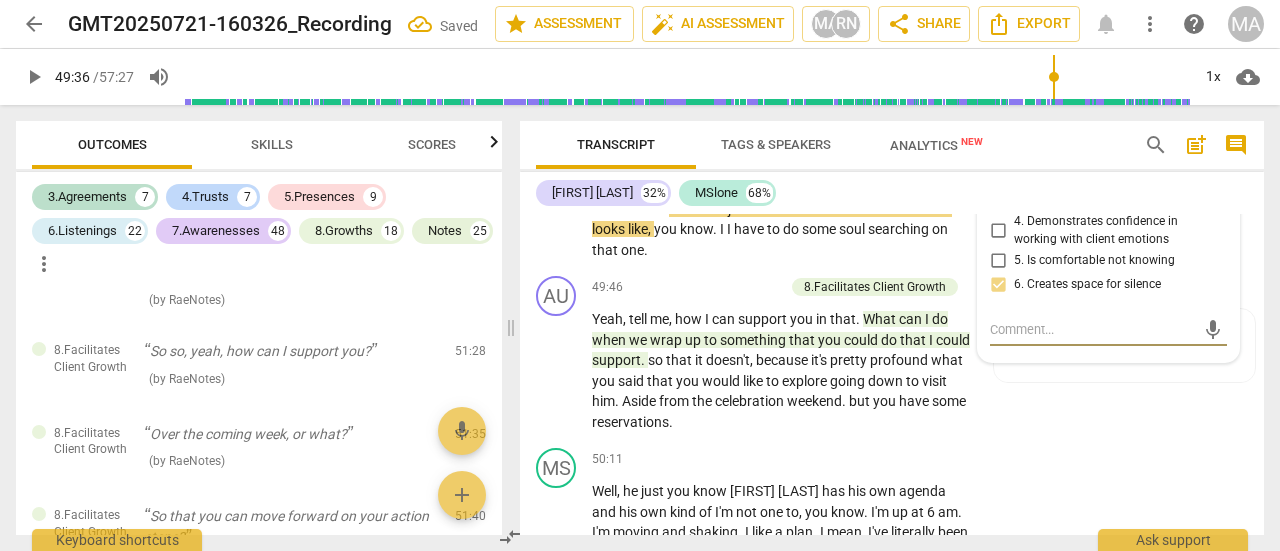 click at bounding box center (1092, 329) 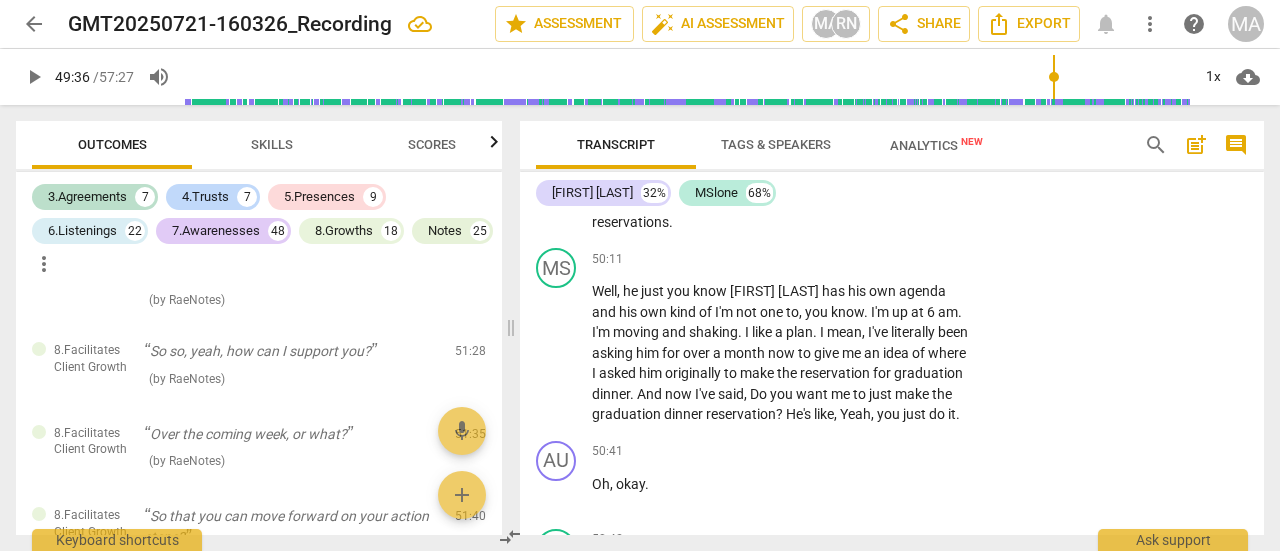 scroll, scrollTop: 26184, scrollLeft: 0, axis: vertical 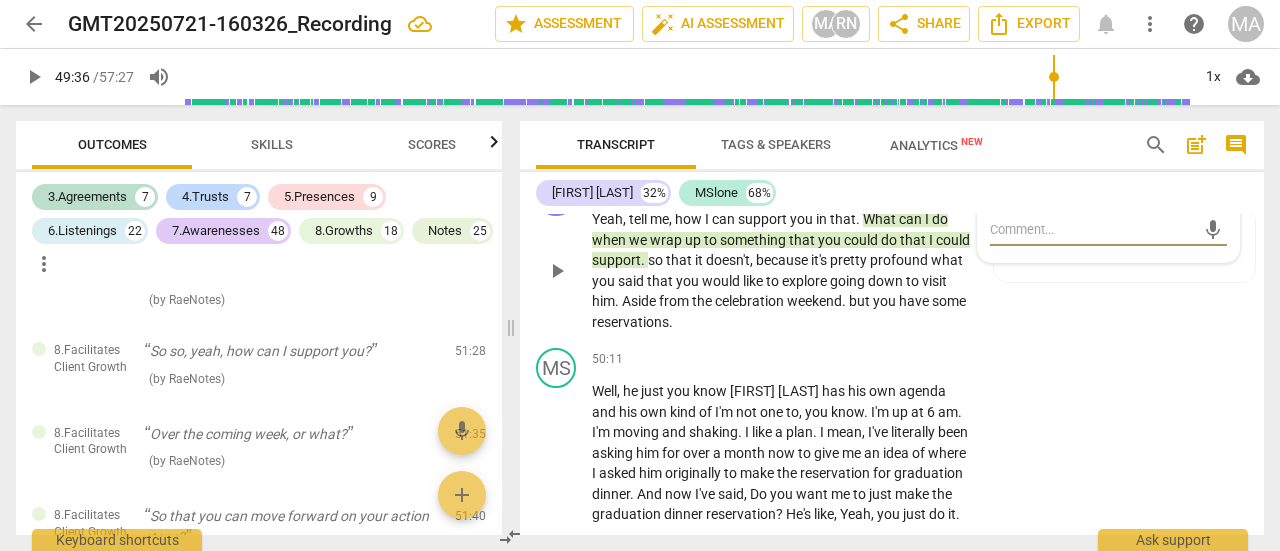 click on "8.Facilitates Client Growth" at bounding box center (875, 187) 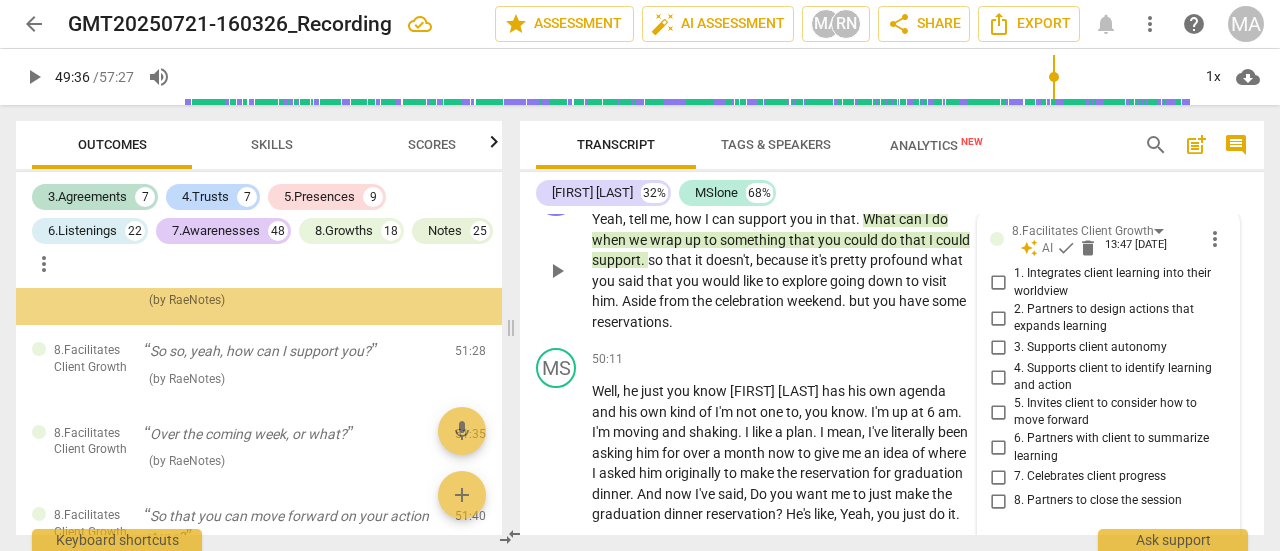 scroll, scrollTop: 26501, scrollLeft: 0, axis: vertical 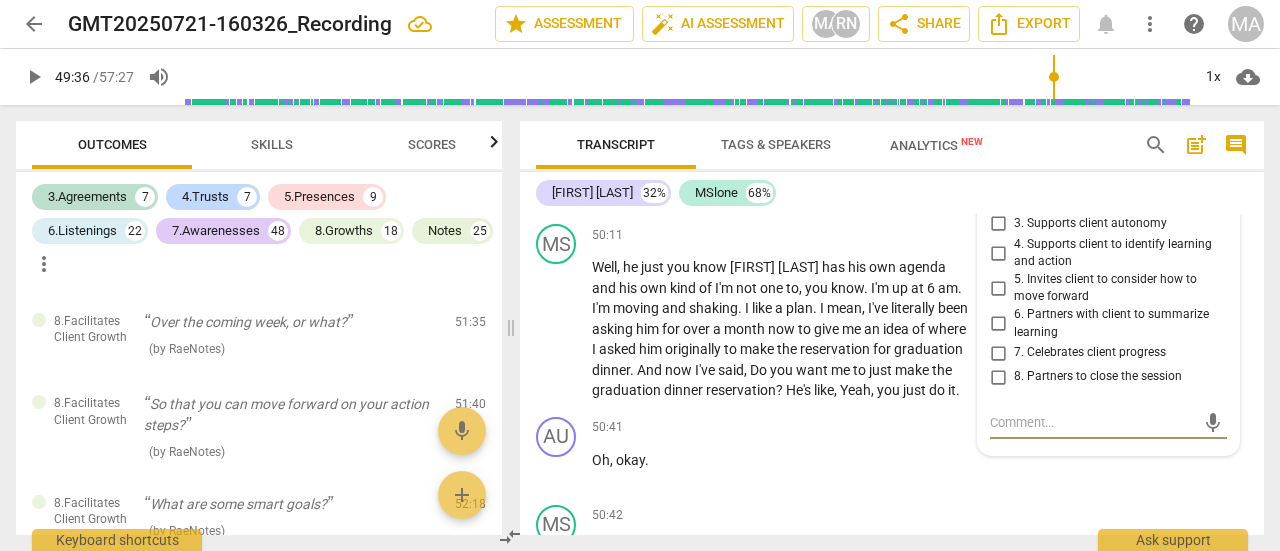click on "3. Supports client autonomy" at bounding box center (998, 224) 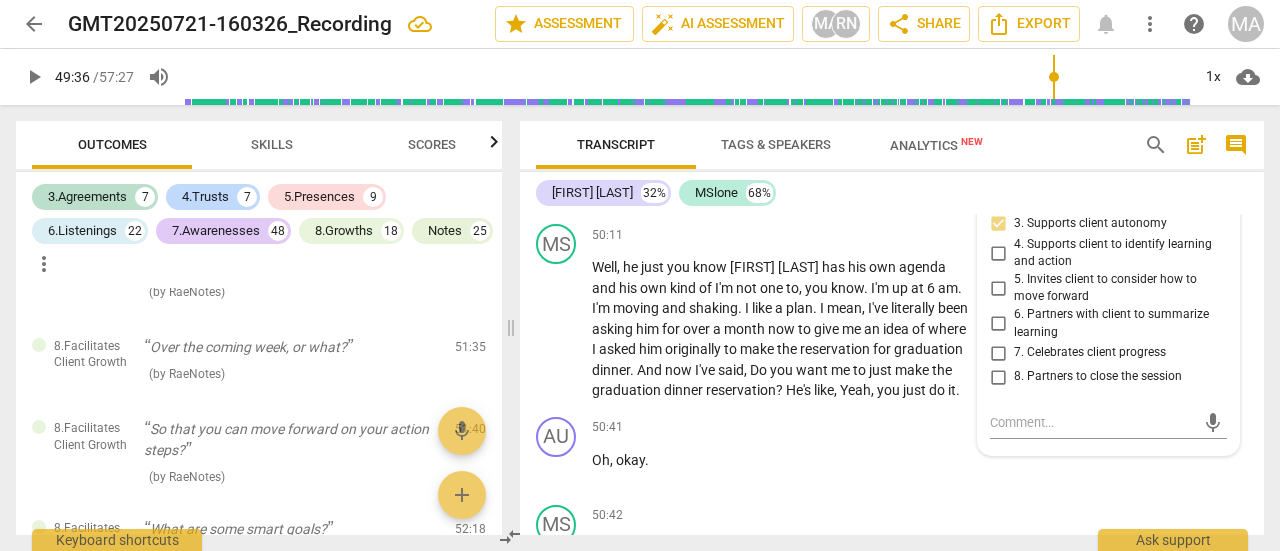 scroll, scrollTop: 26408, scrollLeft: 0, axis: vertical 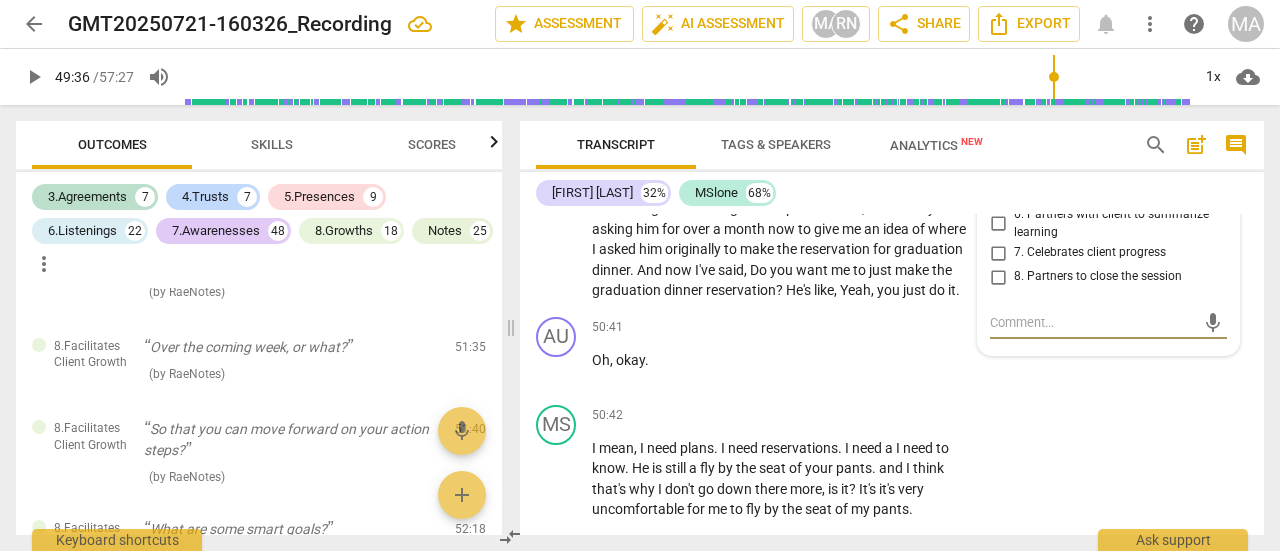 click on "mic" at bounding box center [1108, 323] 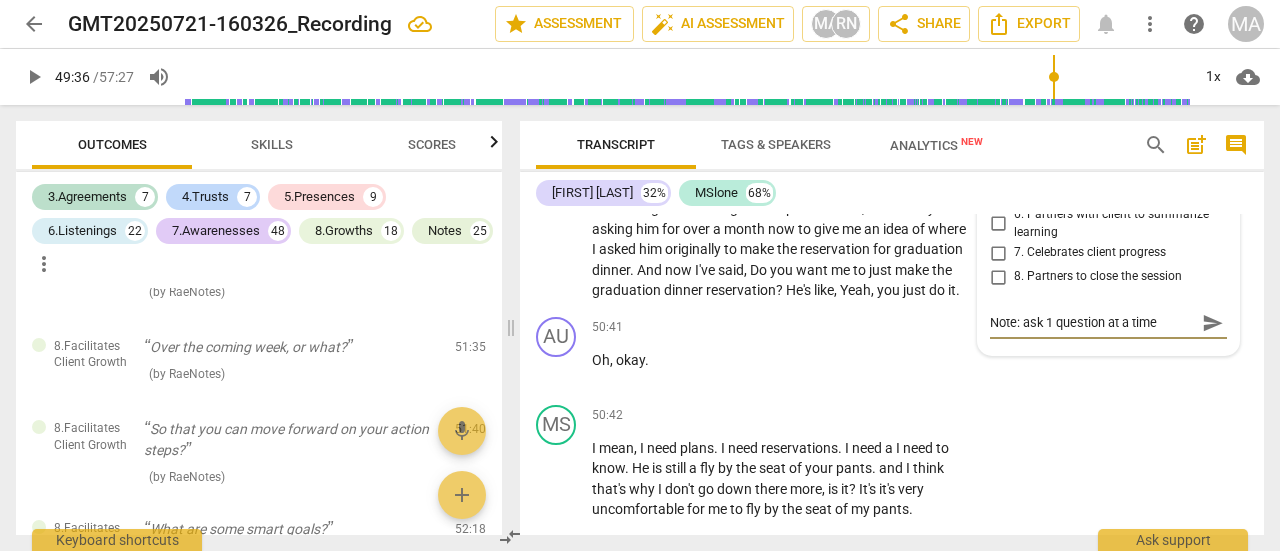 click on "send" at bounding box center [1213, 323] 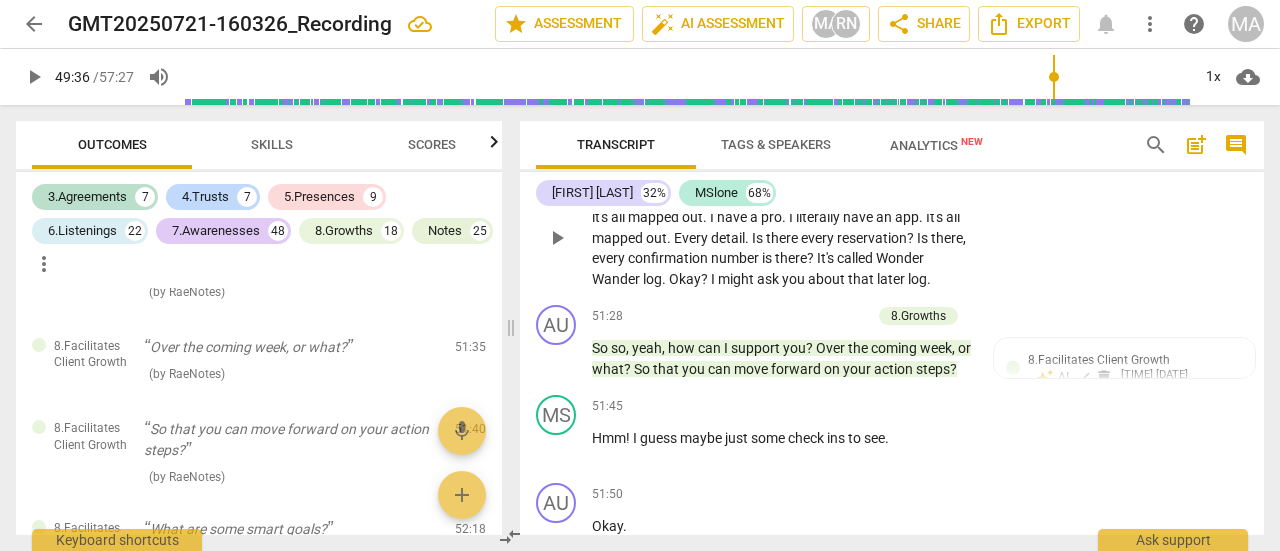 scroll, scrollTop: 26908, scrollLeft: 0, axis: vertical 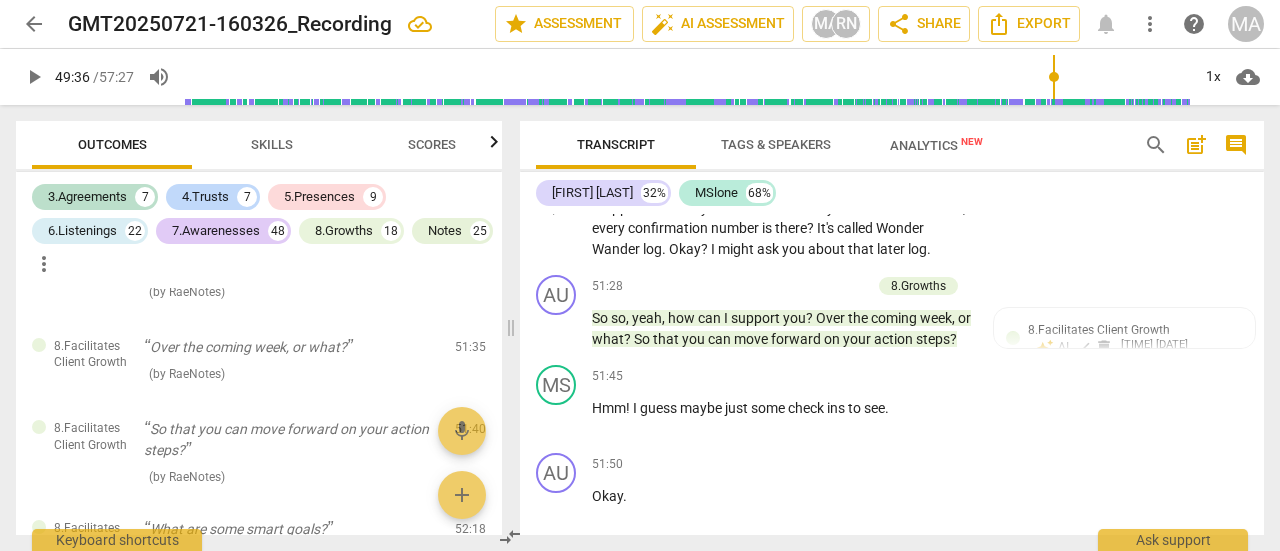 click on "+" at bounding box center [849, 135] 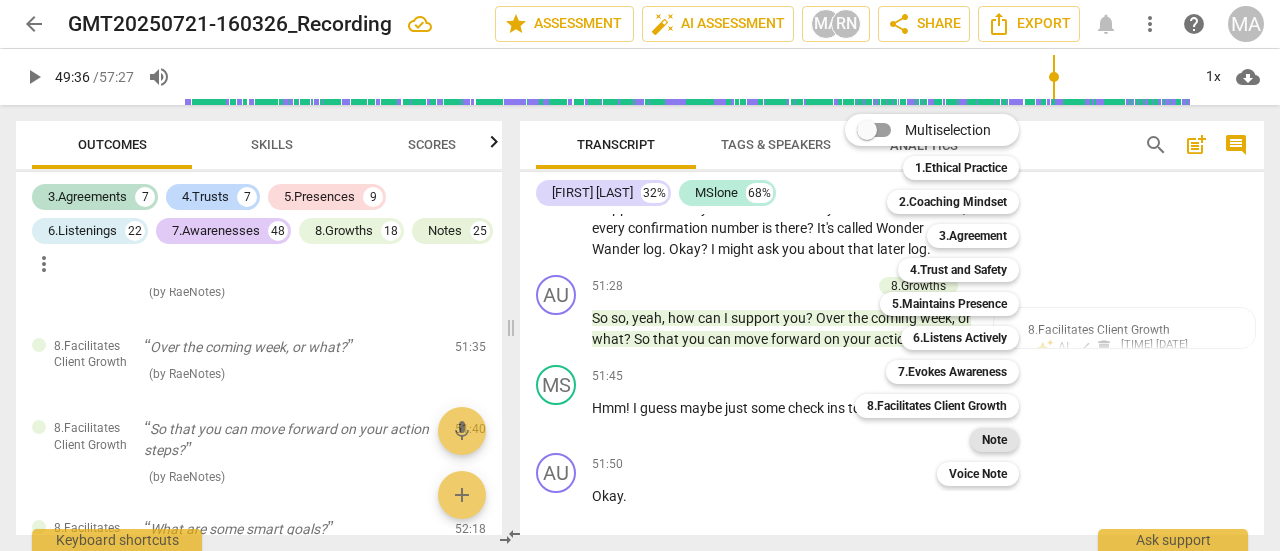 click on "Note" at bounding box center (994, 440) 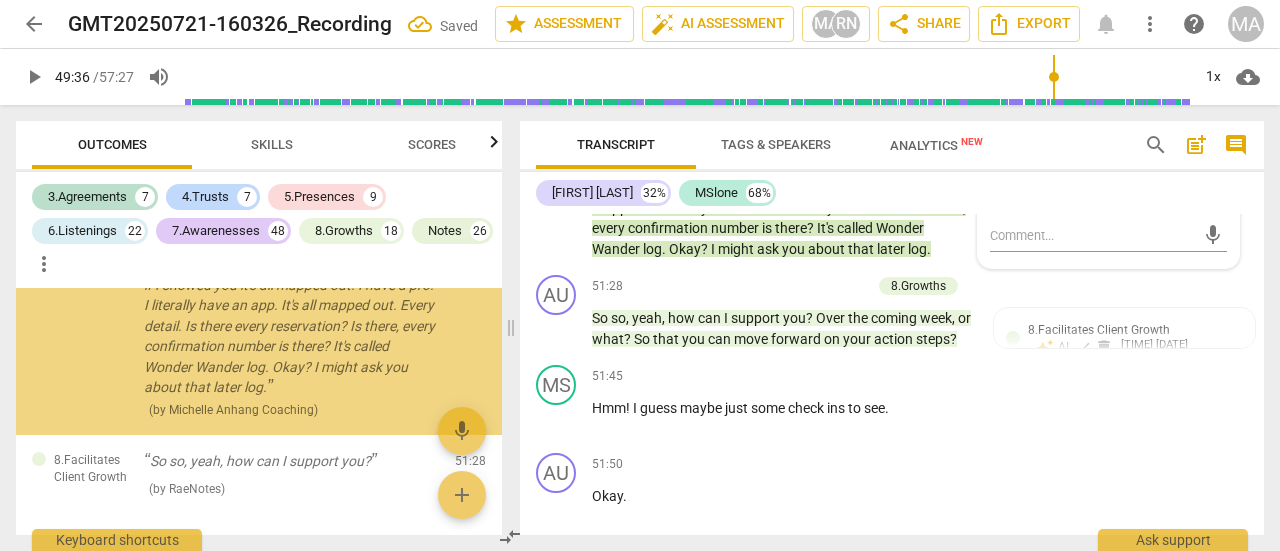 scroll, scrollTop: 19277, scrollLeft: 0, axis: vertical 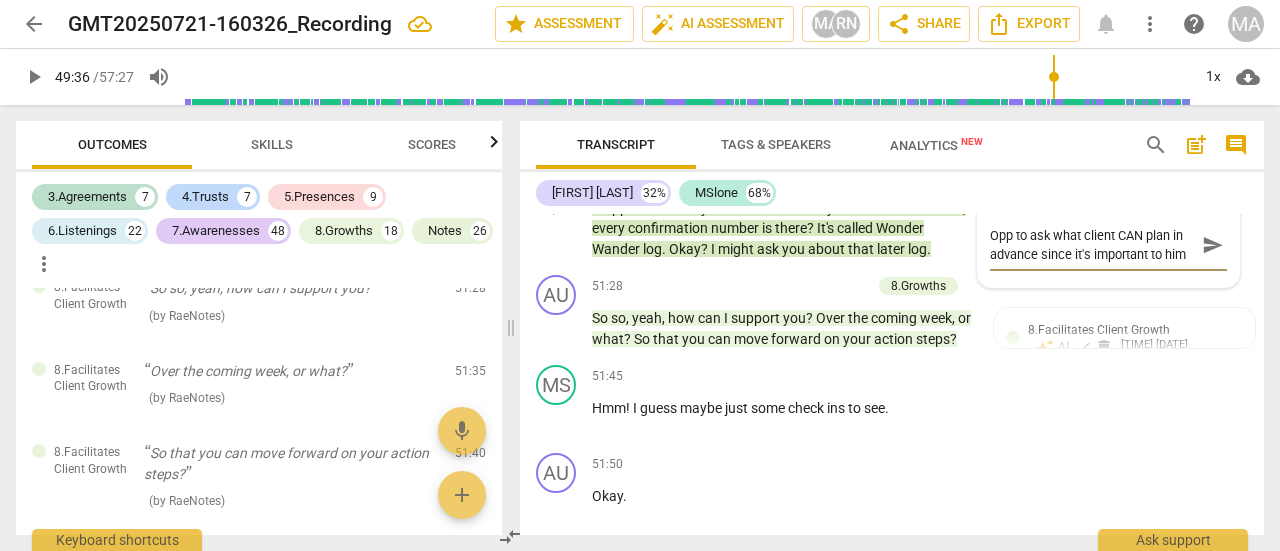 click on "send" at bounding box center (1213, 245) 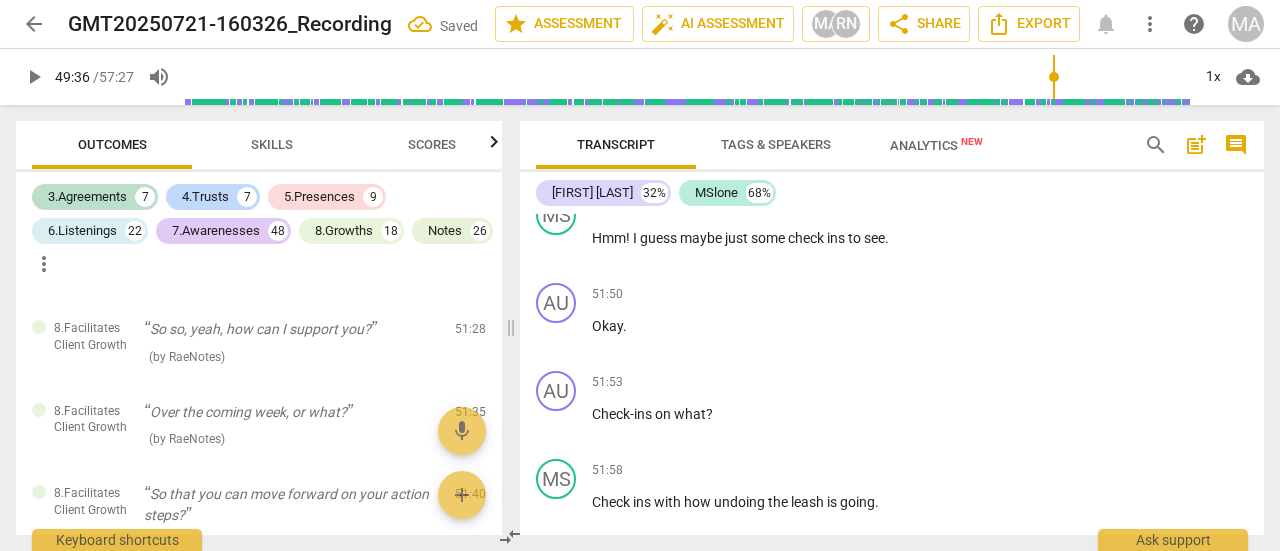 scroll, scrollTop: 27108, scrollLeft: 0, axis: vertical 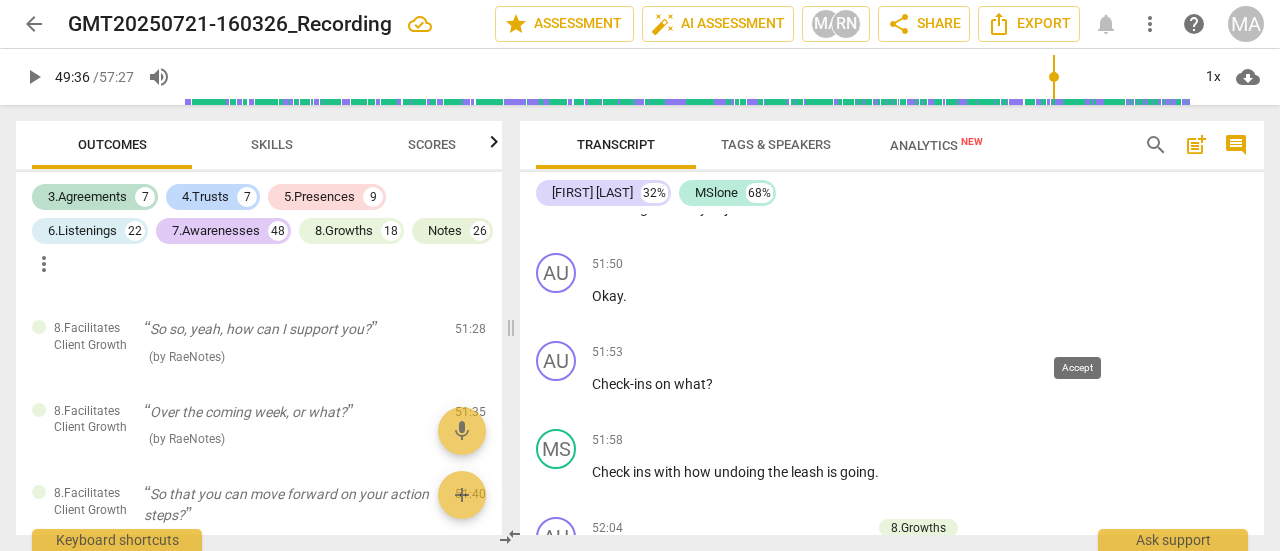click on "check" at bounding box center (1082, 148) 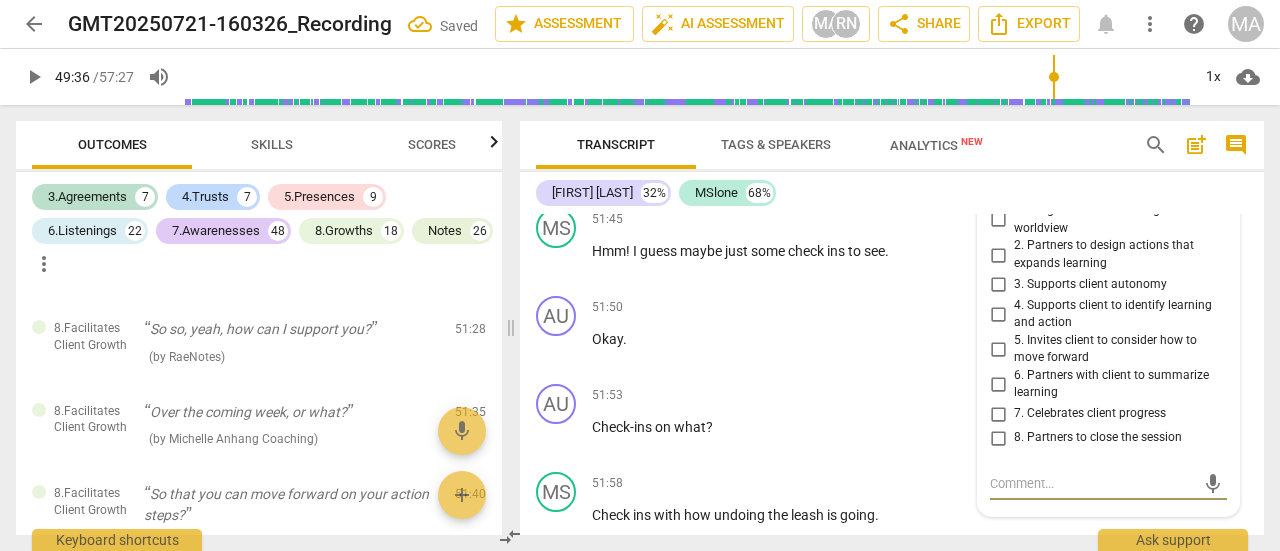 scroll, scrollTop: 27165, scrollLeft: 0, axis: vertical 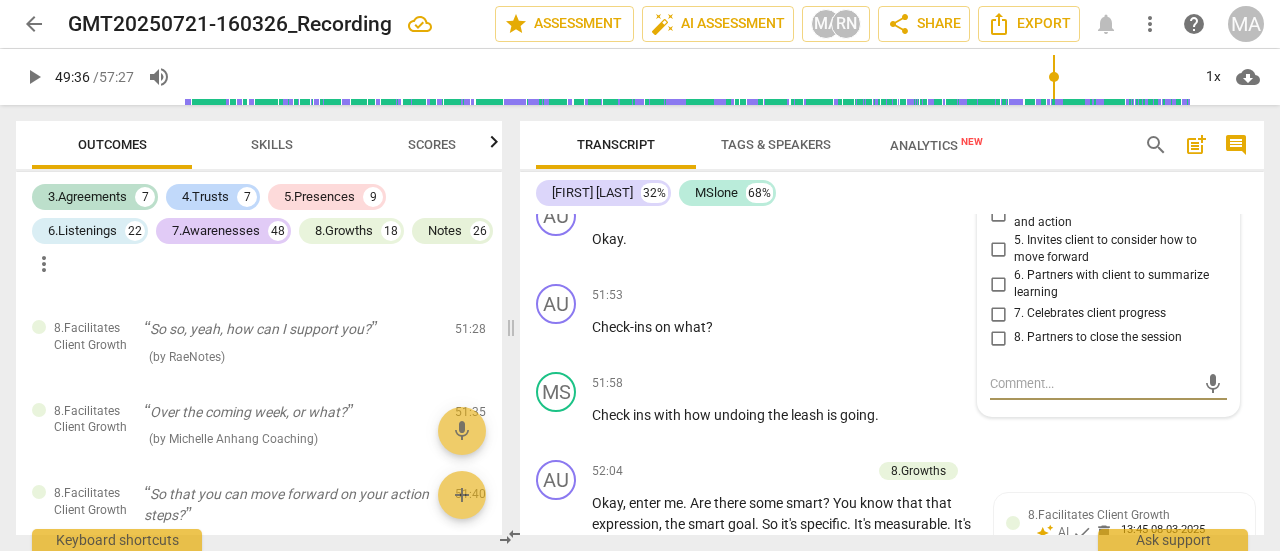click on "3. Supports client autonomy" at bounding box center (998, 185) 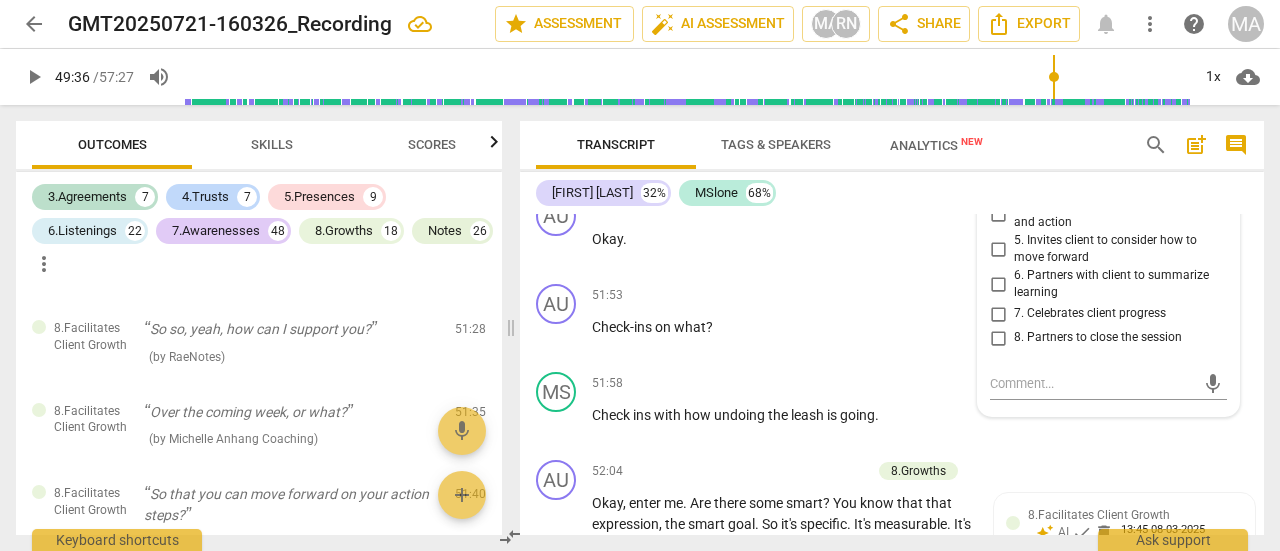 click on "3. Supports client autonomy" at bounding box center (998, 185) 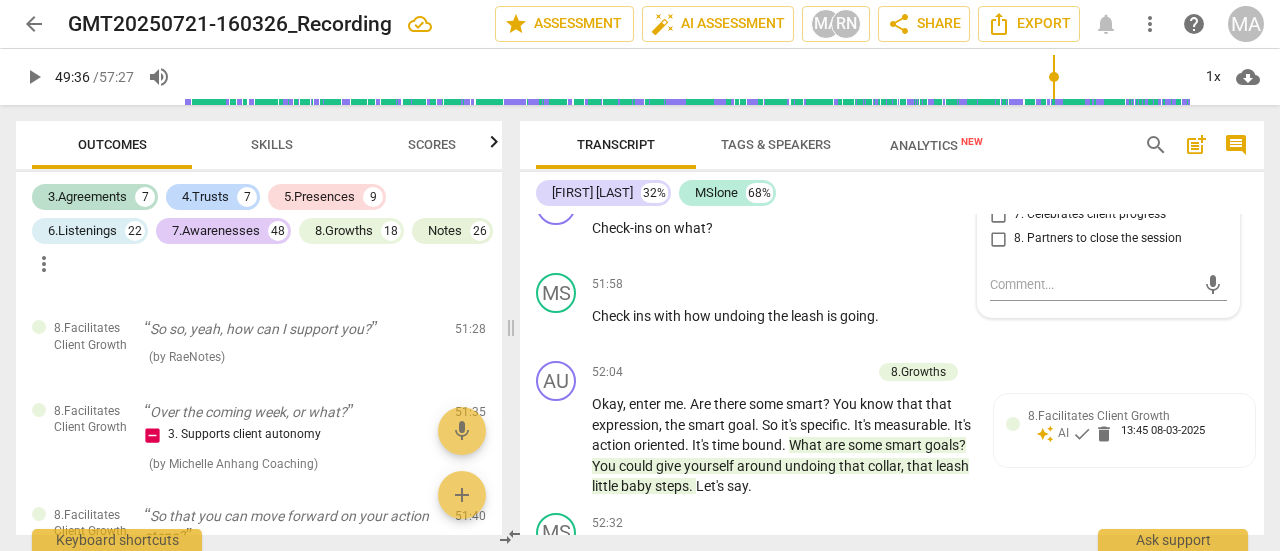 scroll, scrollTop: 27265, scrollLeft: 0, axis: vertical 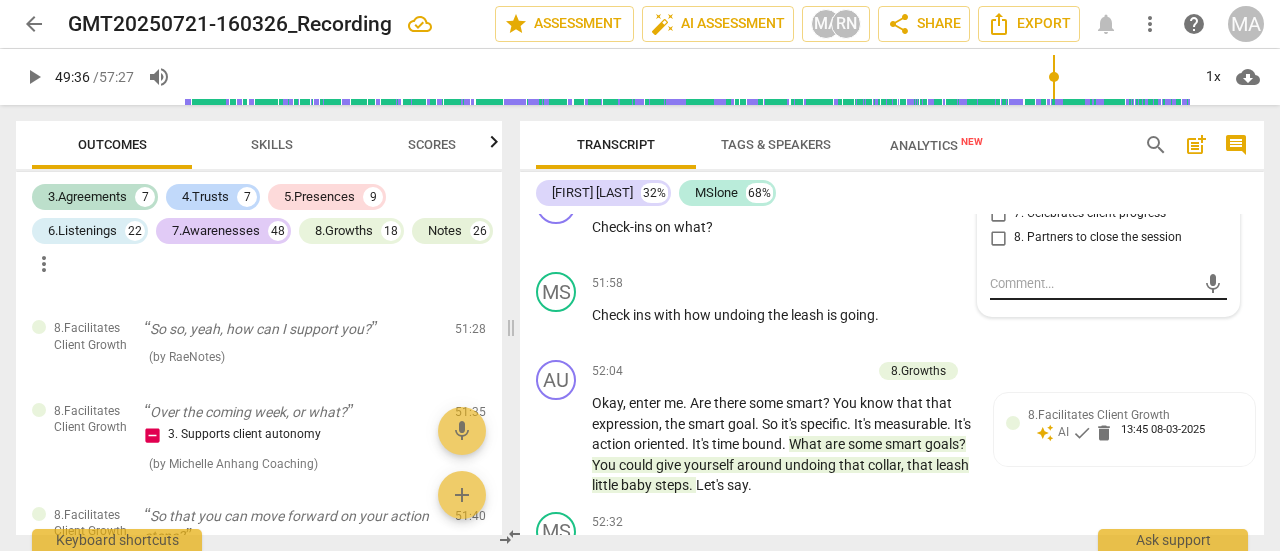 click at bounding box center [1092, 283] 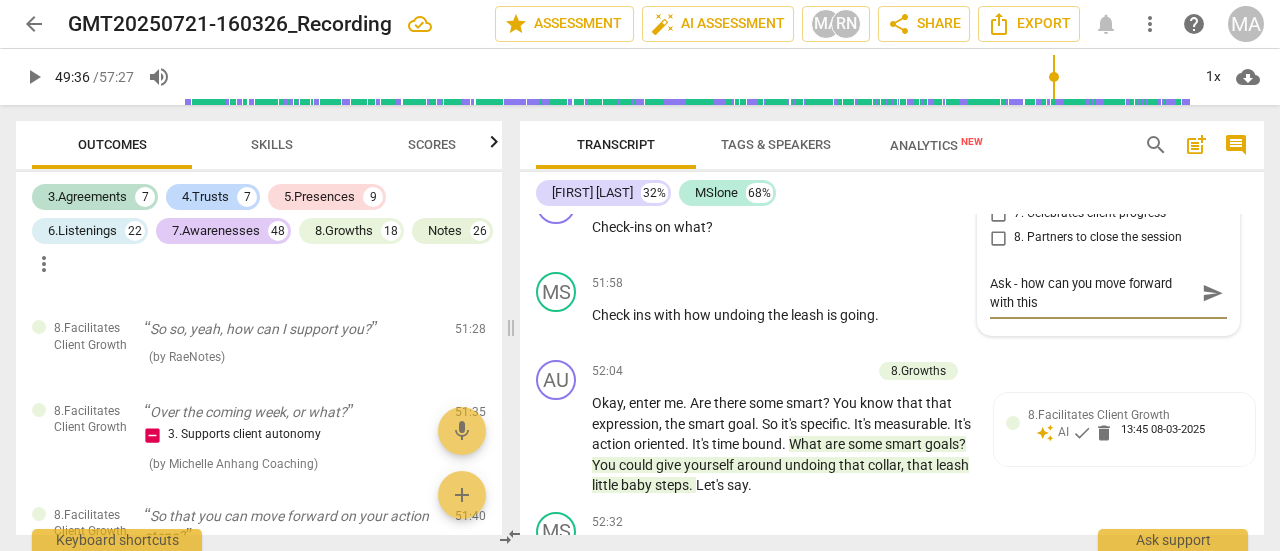scroll, scrollTop: 0, scrollLeft: 0, axis: both 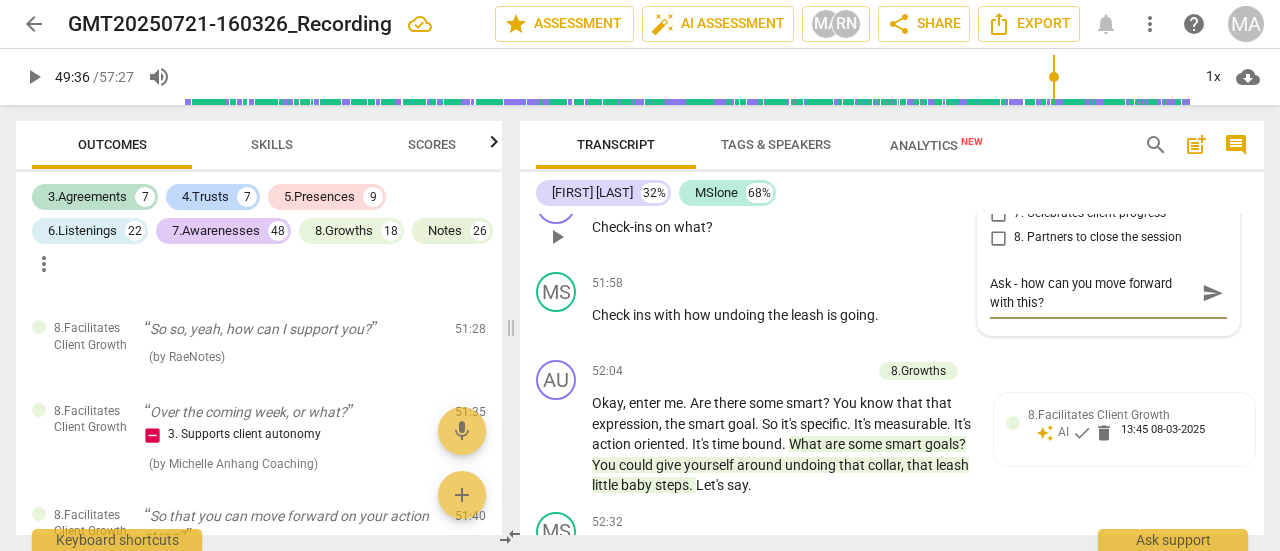 drag, startPoint x: 1201, startPoint y: 475, endPoint x: 855, endPoint y: 414, distance: 351.33603 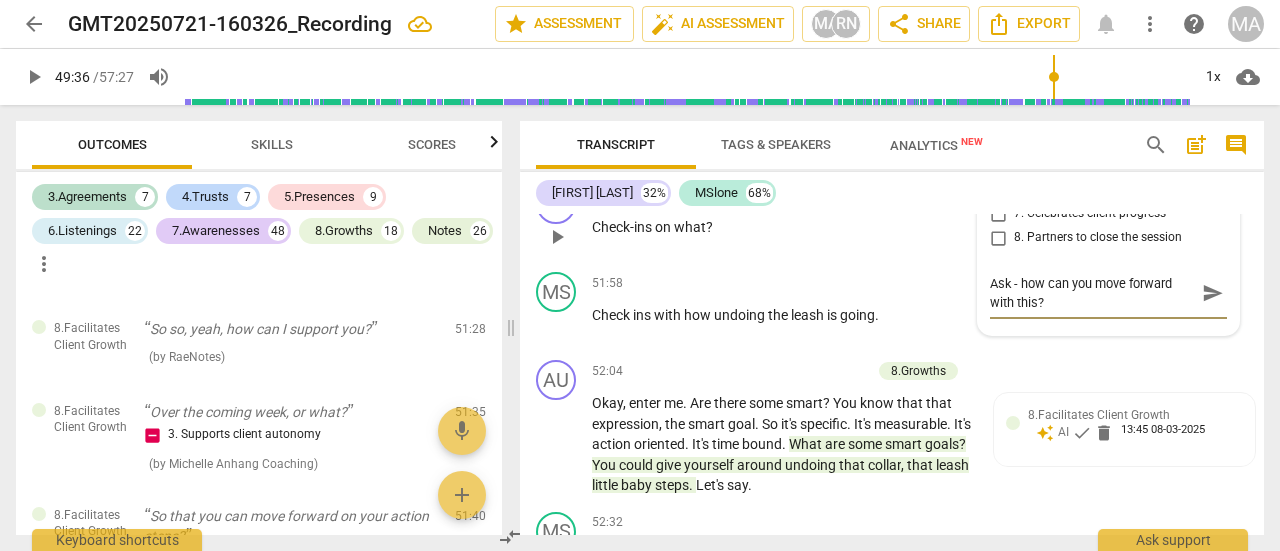 click on "send" at bounding box center (1213, 293) 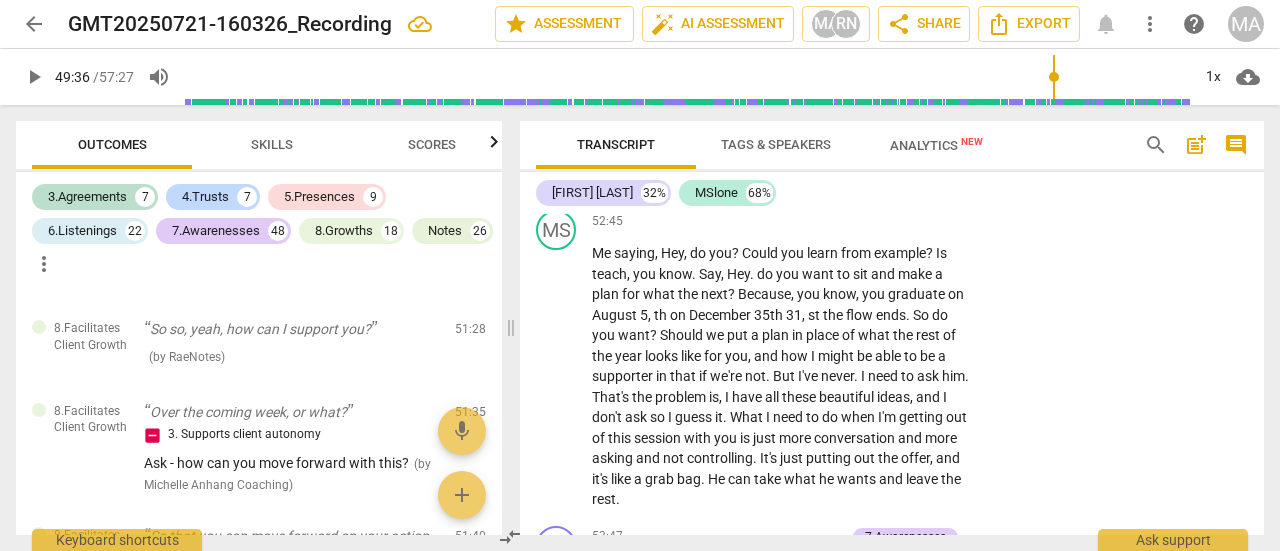 scroll, scrollTop: 27565, scrollLeft: 0, axis: vertical 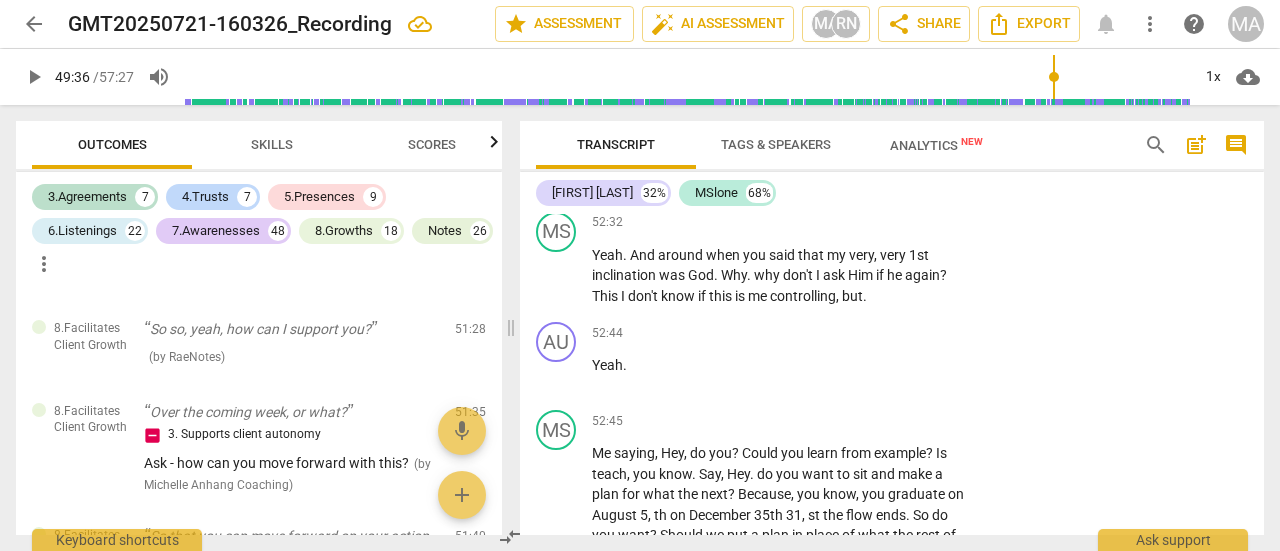 click on "8.Facilitates Client Growth auto_awesome AI check delete [TIME] [DATE]" at bounding box center [1124, 129] 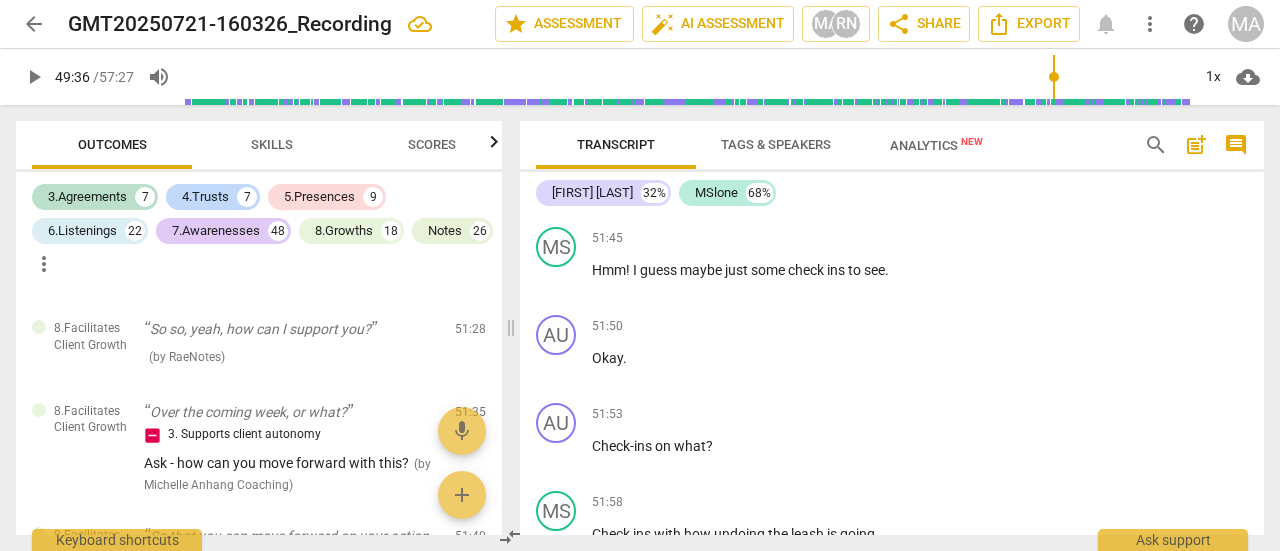 scroll, scrollTop: 27027, scrollLeft: 0, axis: vertical 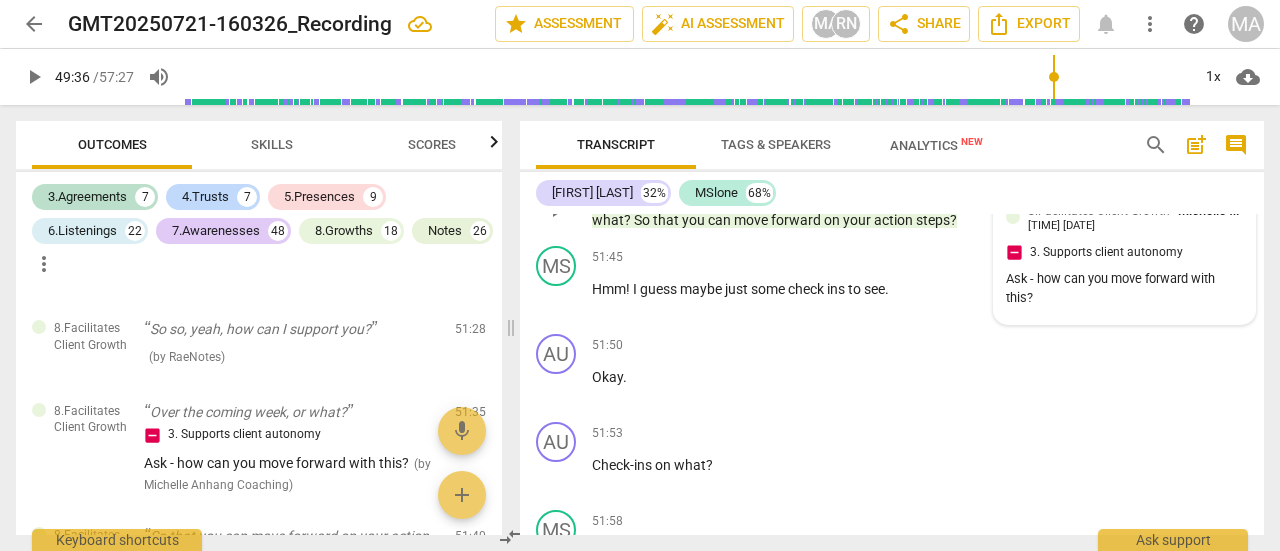 click on "8.Facilitates Client Growth Michelle Anhang Coaching 11:56 [DATE] 3. Supports client autonomy Ask - how can you move forward with this?" at bounding box center [1124, 256] 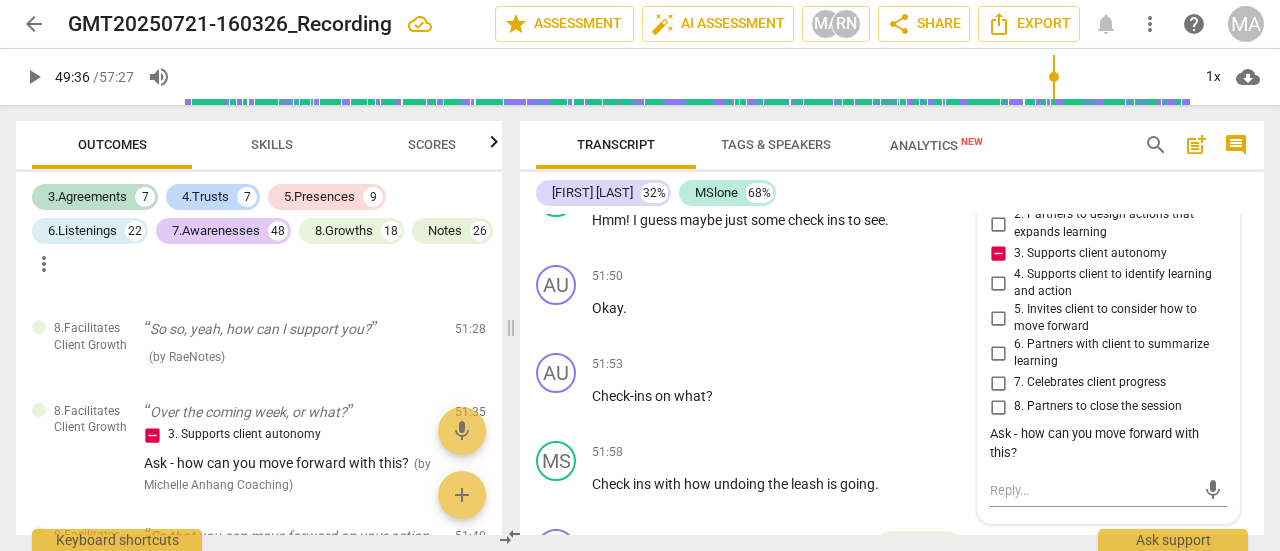 scroll, scrollTop: 27127, scrollLeft: 0, axis: vertical 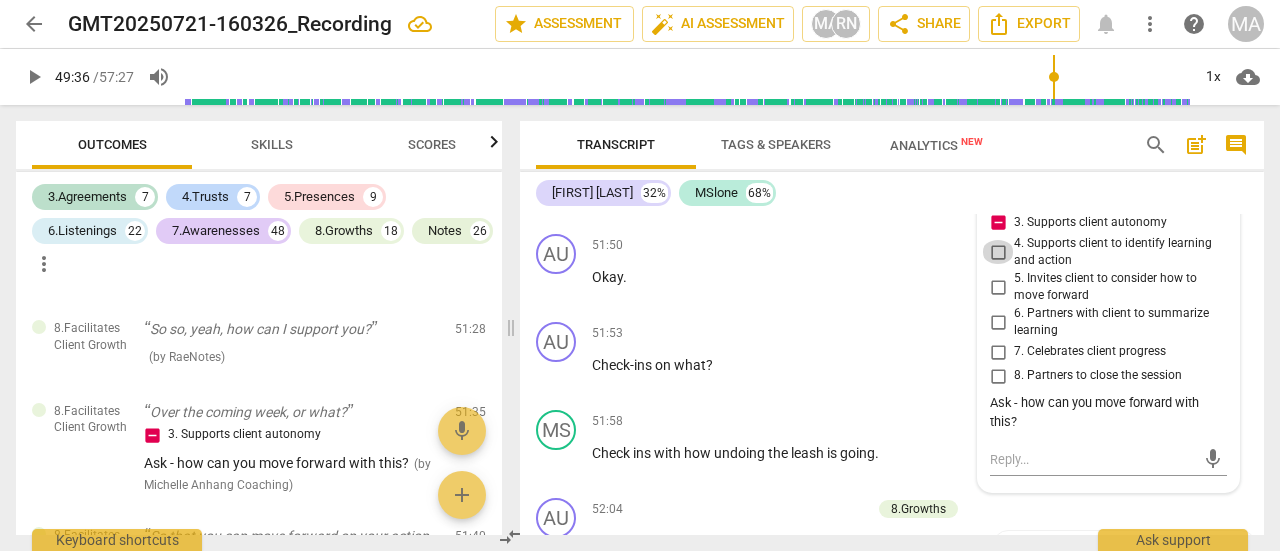 click on "4. Supports client to identify learning and action" at bounding box center (998, 252) 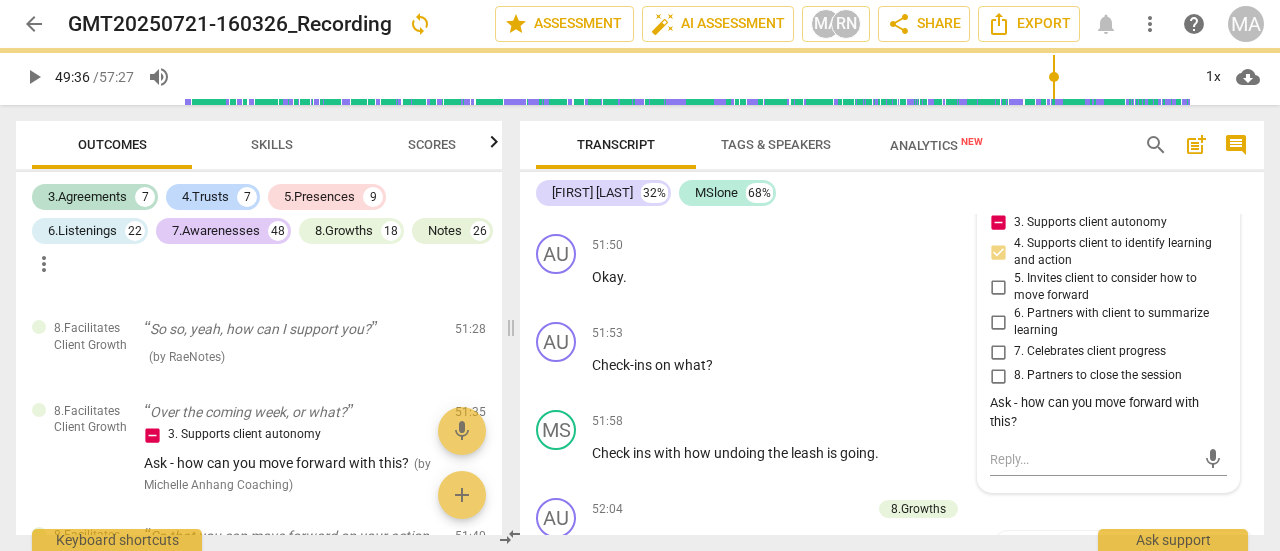 click on "4. Supports client to identify learning and action" at bounding box center [998, 252] 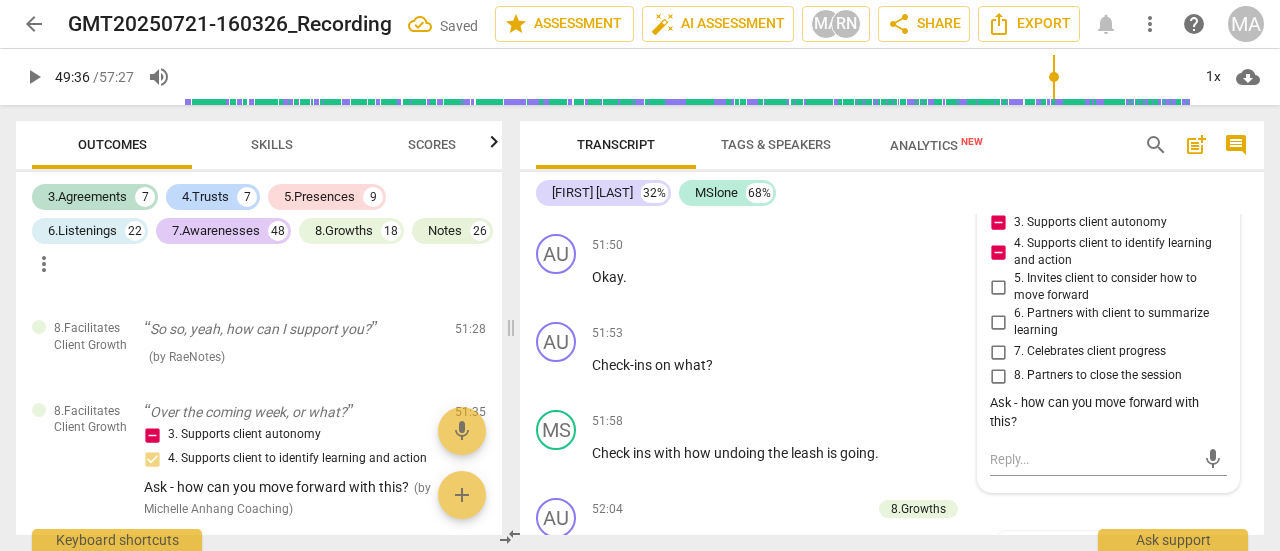 click on "5. Invites client to consider how to move forward" at bounding box center (998, 287) 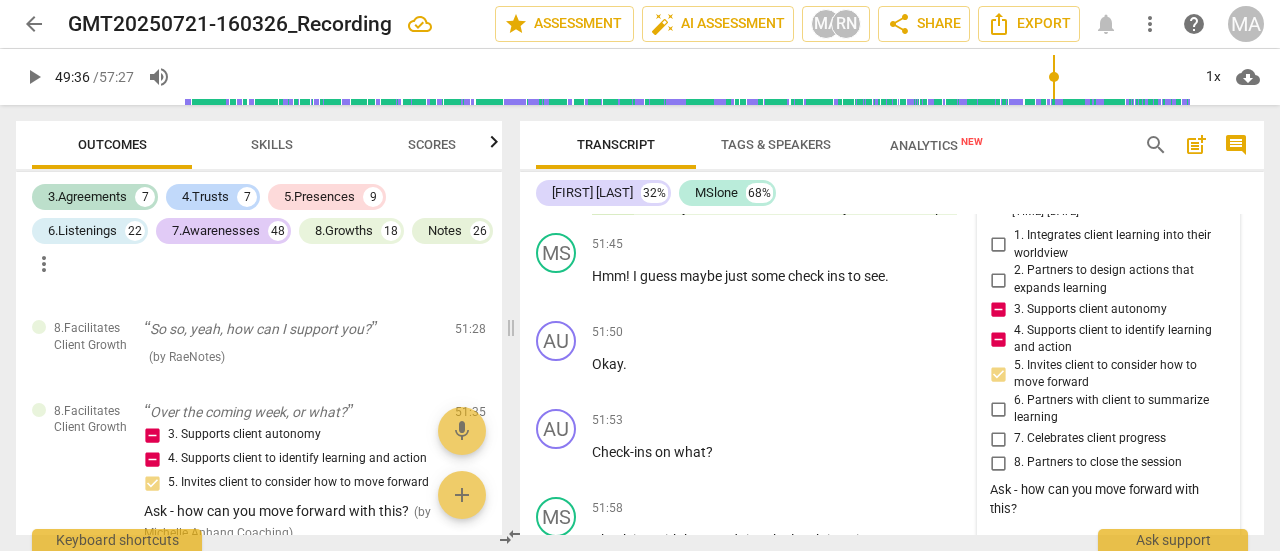 scroll, scrollTop: 27027, scrollLeft: 0, axis: vertical 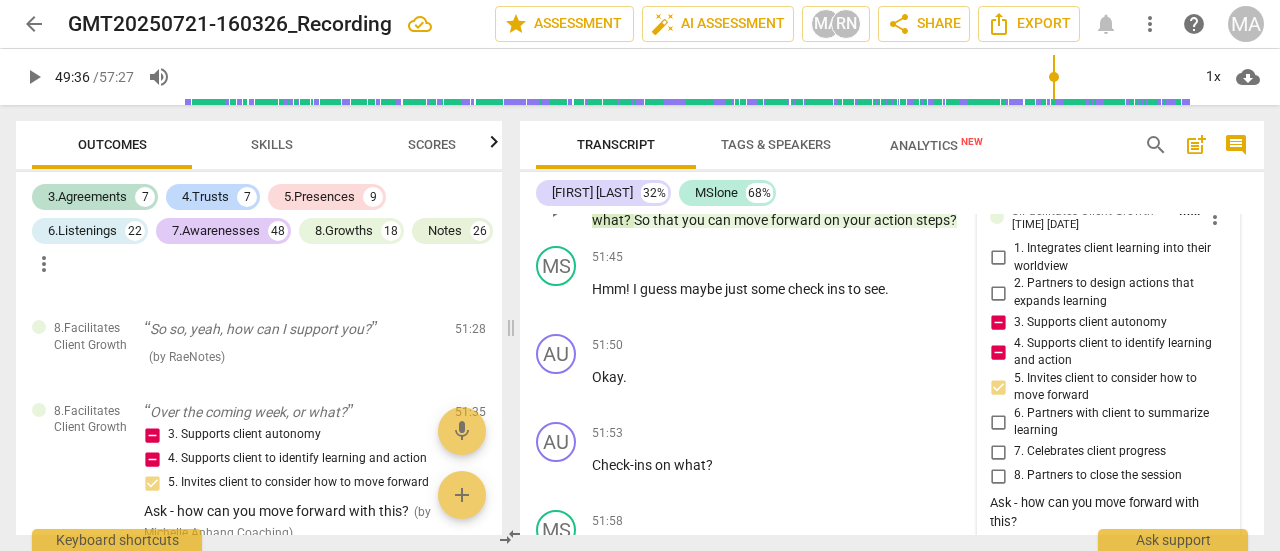click on "+" at bounding box center (762, 167) 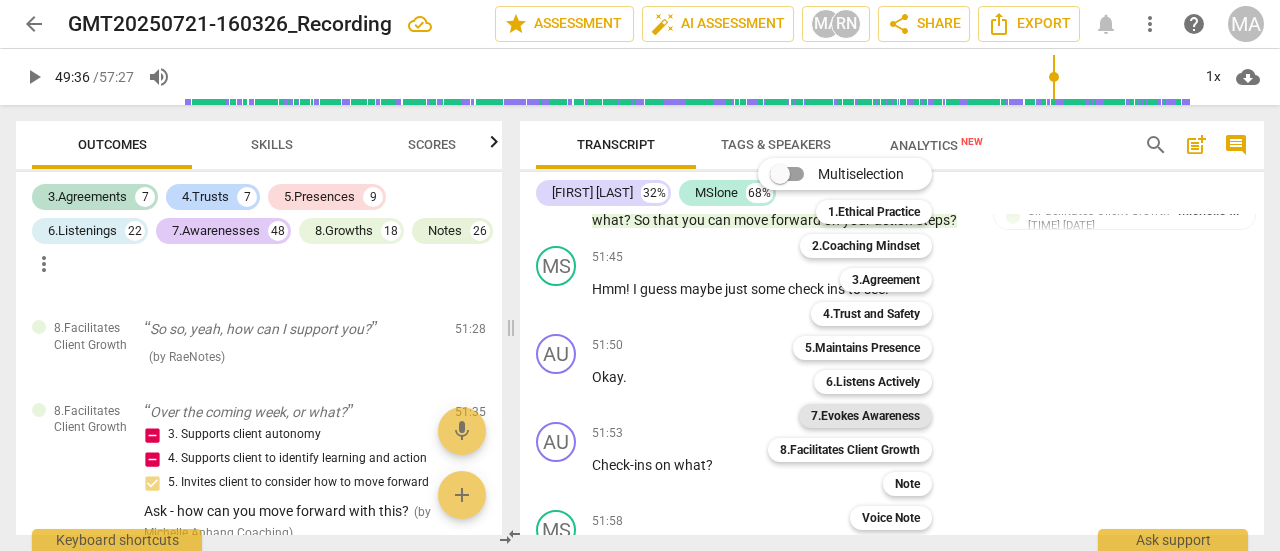 click on "7.Evokes Awareness" at bounding box center [865, 416] 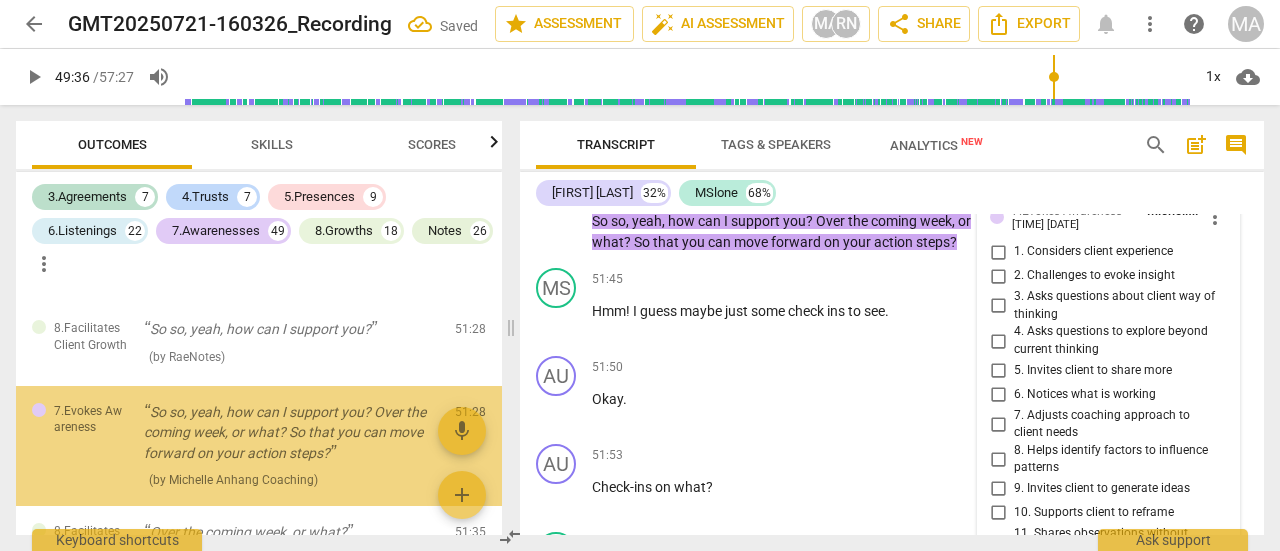 scroll, scrollTop: 27432, scrollLeft: 0, axis: vertical 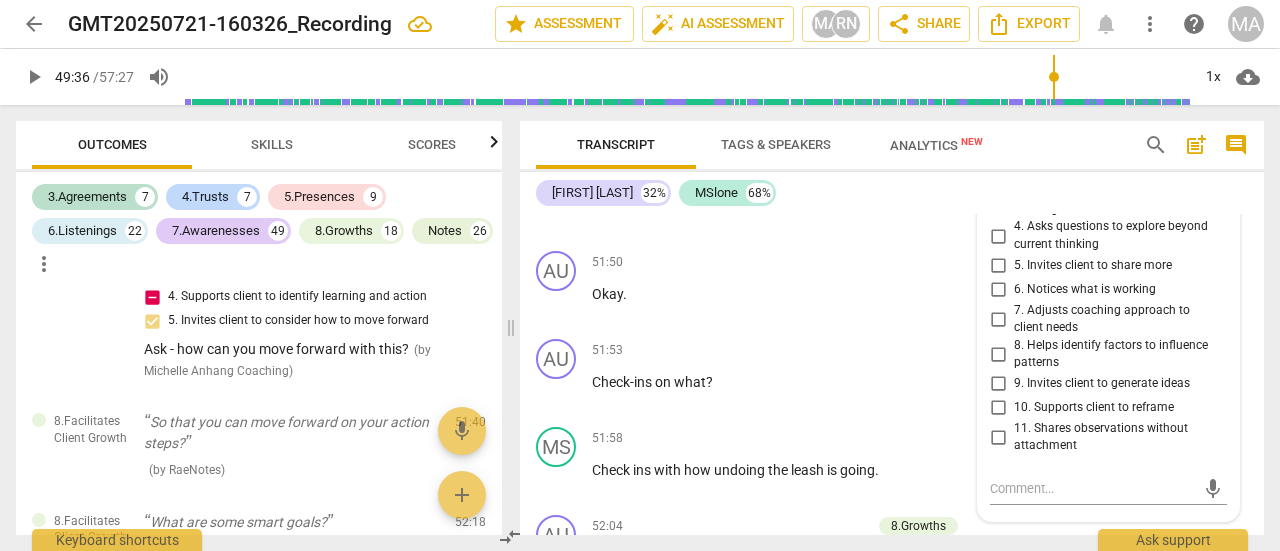click on "[NAME] [LAST] 32% MSlone 68%" at bounding box center [892, 193] 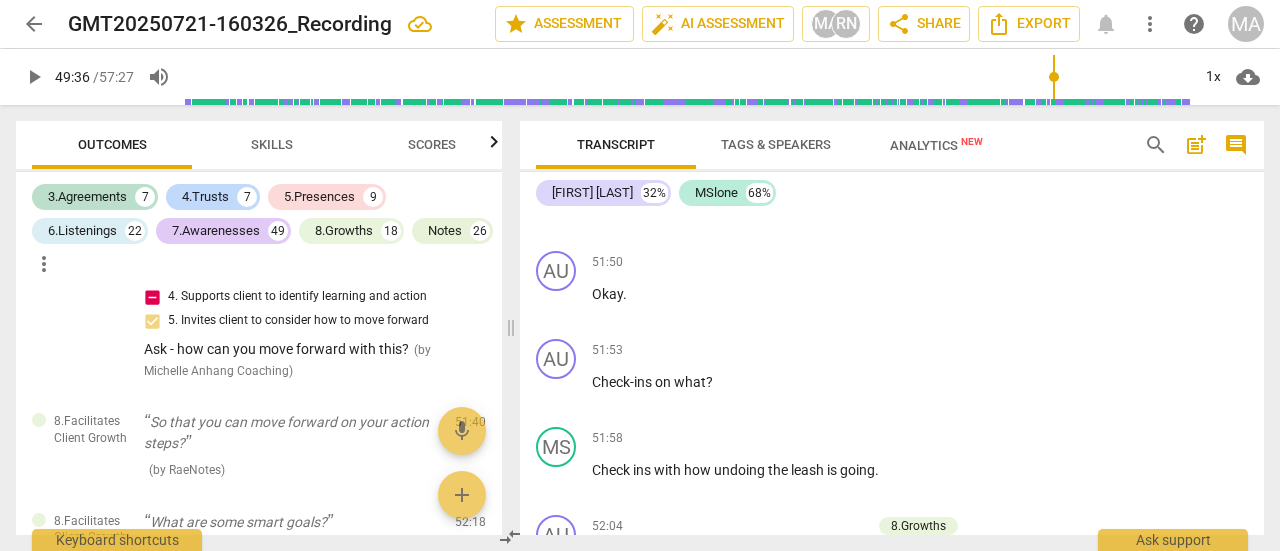click on "7.Evokes Awareness Michelle Anhang Coaching 11:59 [DATE] 3. Supports client autonomy Ask - how can you move forward with this?" at bounding box center [1124, 117] 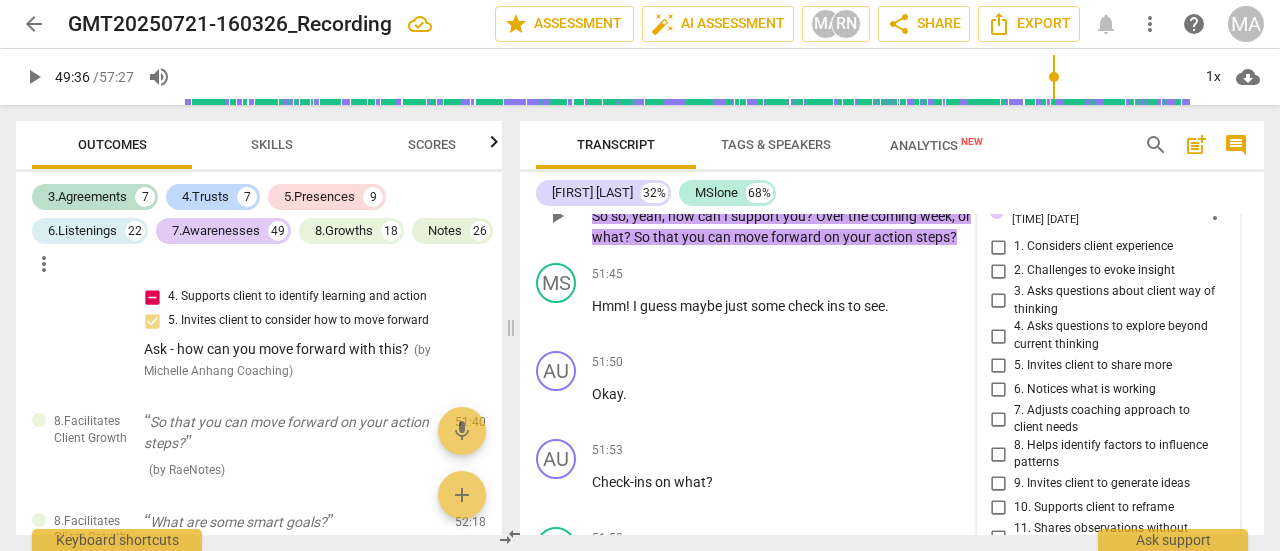 scroll, scrollTop: 27032, scrollLeft: 0, axis: vertical 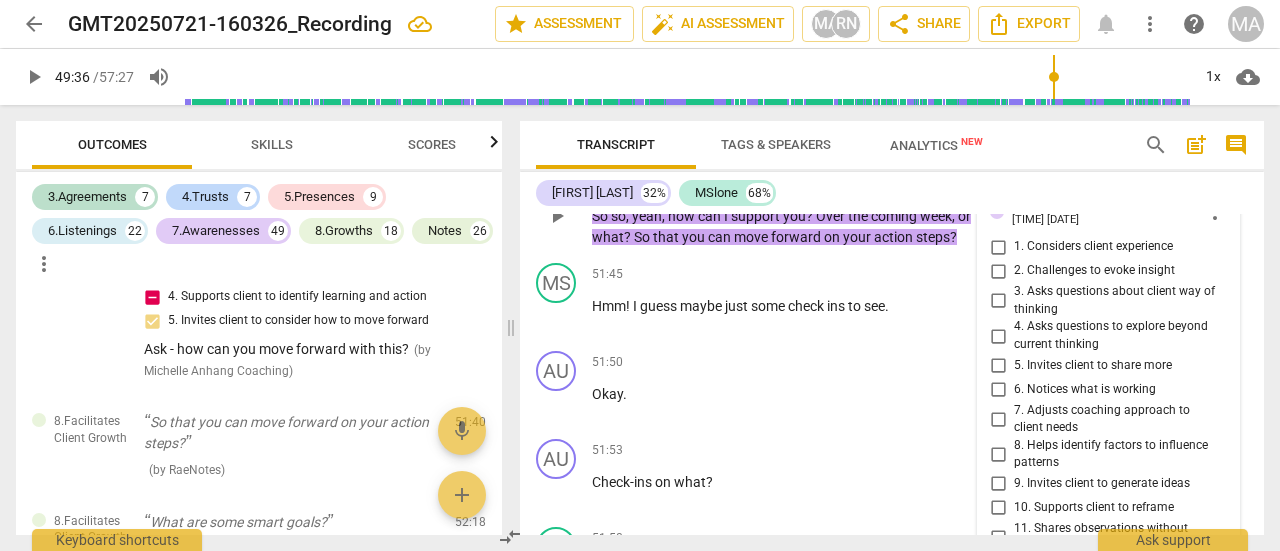 click on "more_vert" at bounding box center [1215, 212] 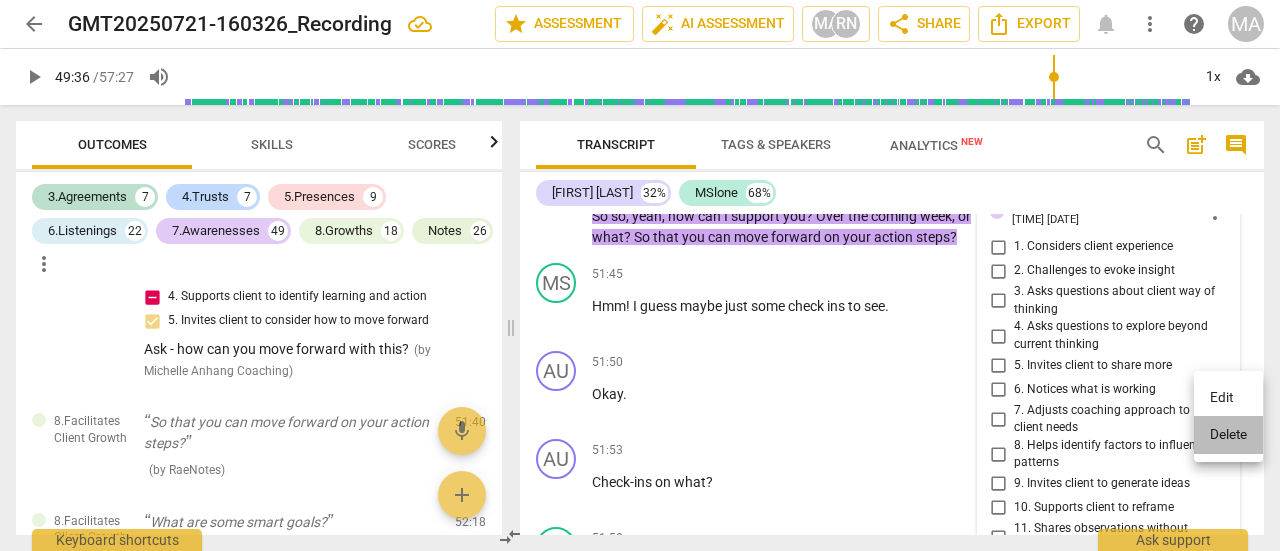 drag, startPoint x: 1197, startPoint y: 435, endPoint x: 720, endPoint y: 68, distance: 601.8455 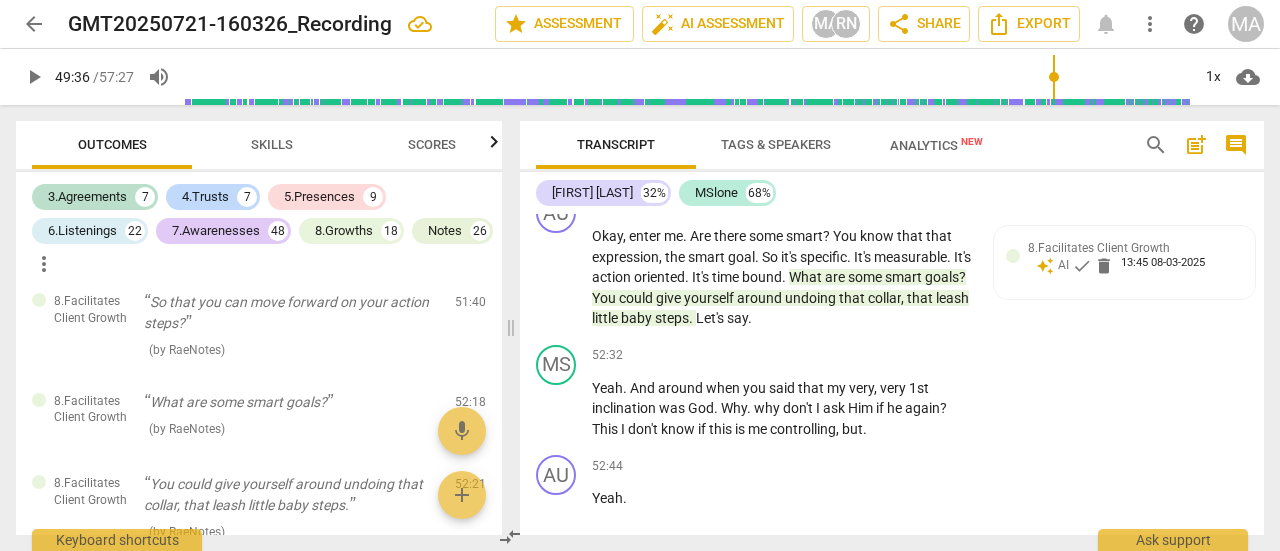 scroll, scrollTop: 27532, scrollLeft: 0, axis: vertical 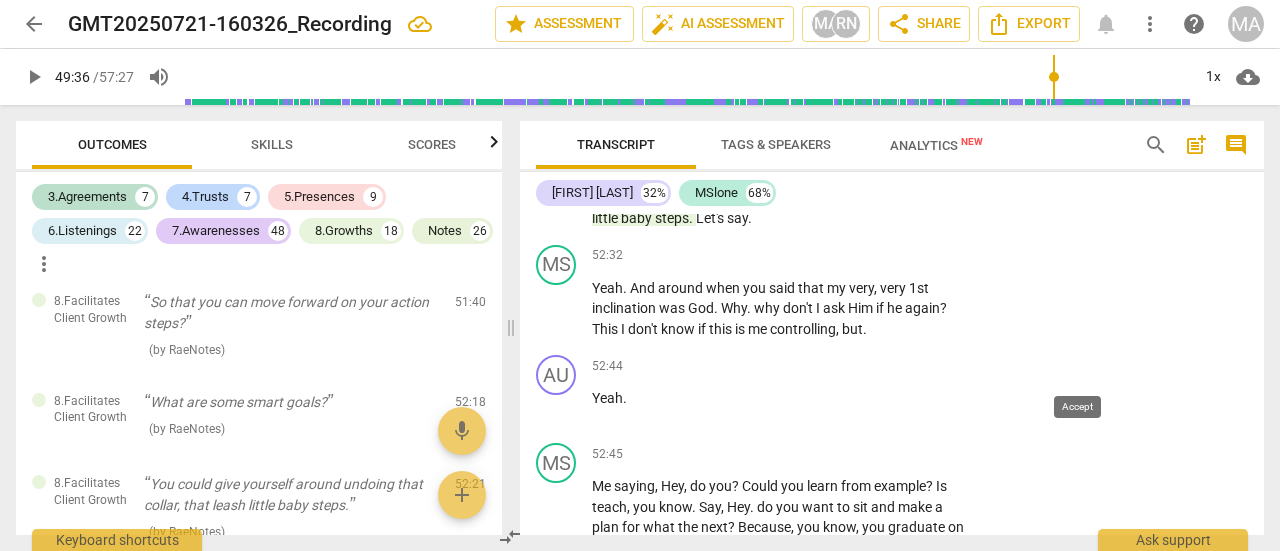 click on "check" at bounding box center [1082, 166] 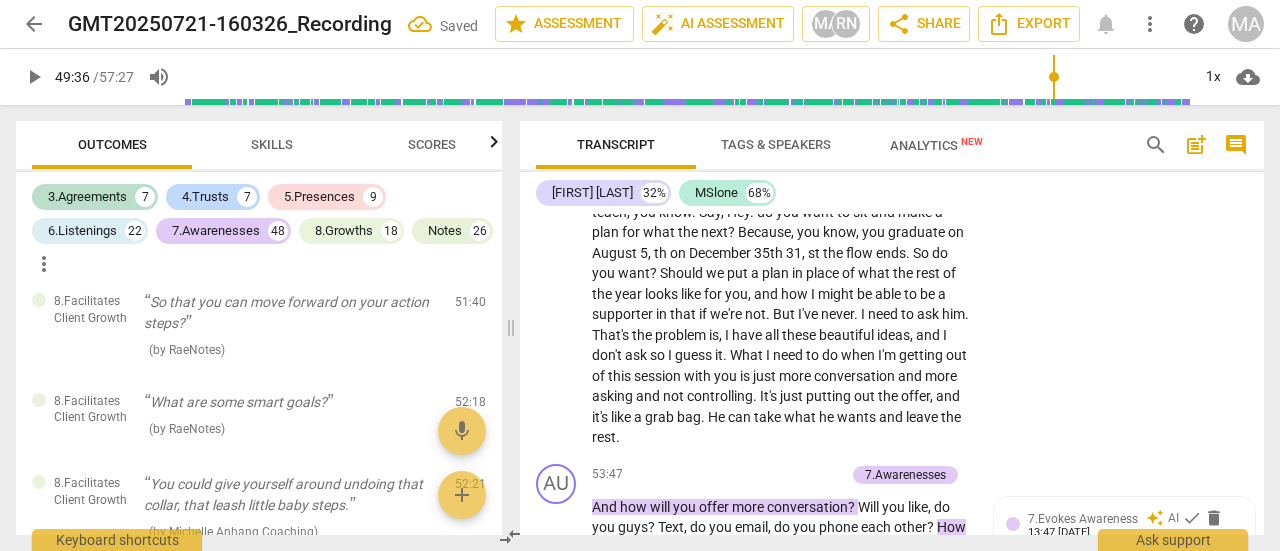 scroll, scrollTop: 27727, scrollLeft: 0, axis: vertical 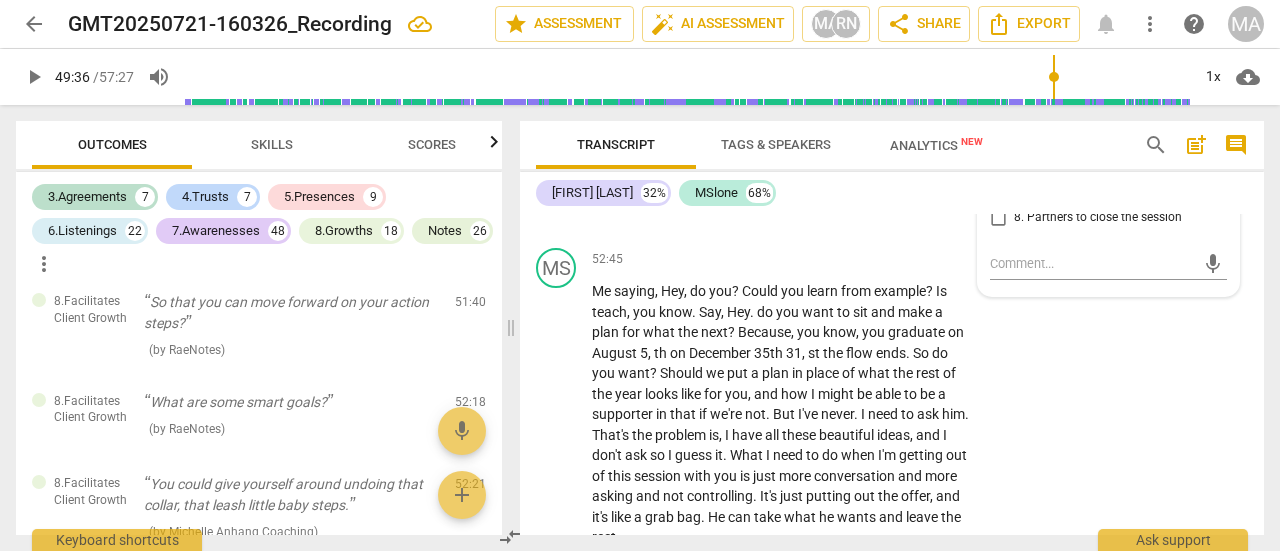 click on "5. Invites client to consider how to move forward" at bounding box center [998, 129] 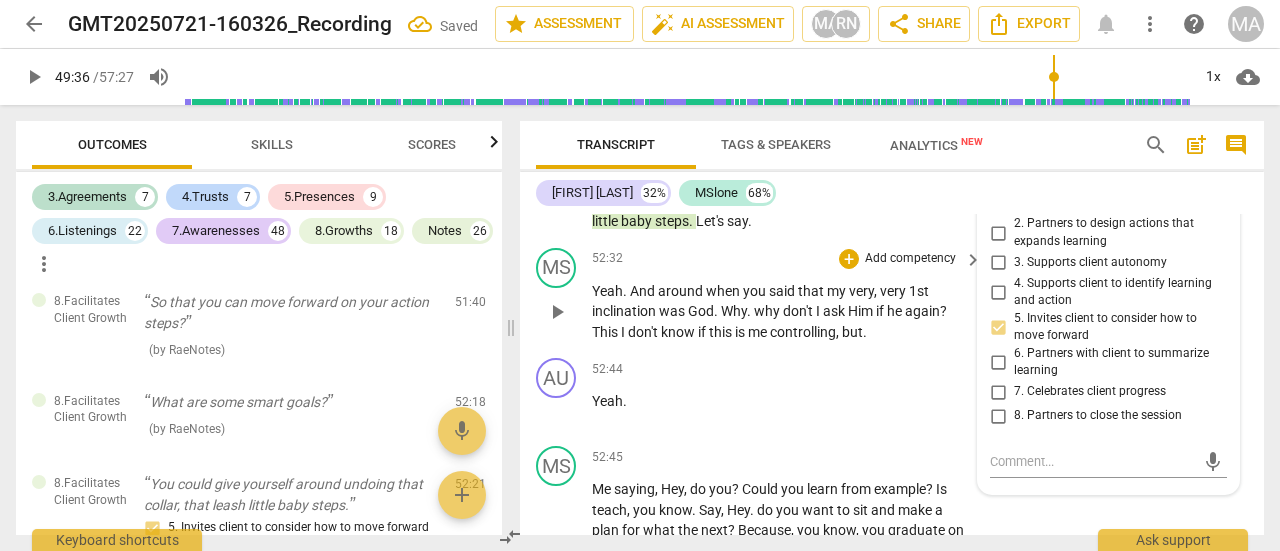 scroll, scrollTop: 27527, scrollLeft: 0, axis: vertical 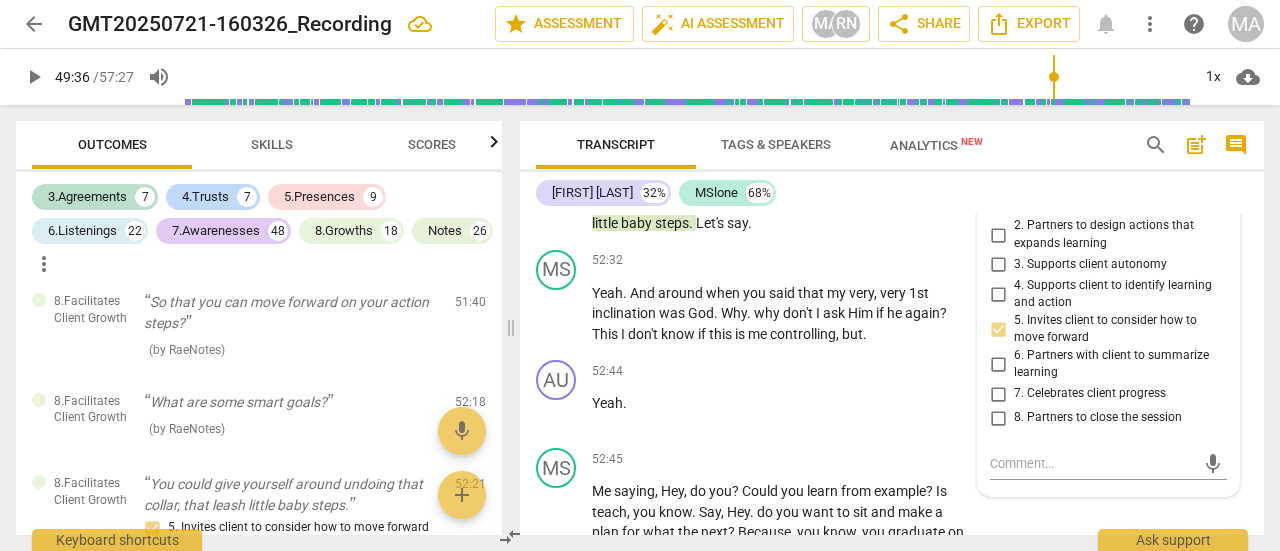 click on "2. Partners to design actions that expands learning" at bounding box center (998, 235) 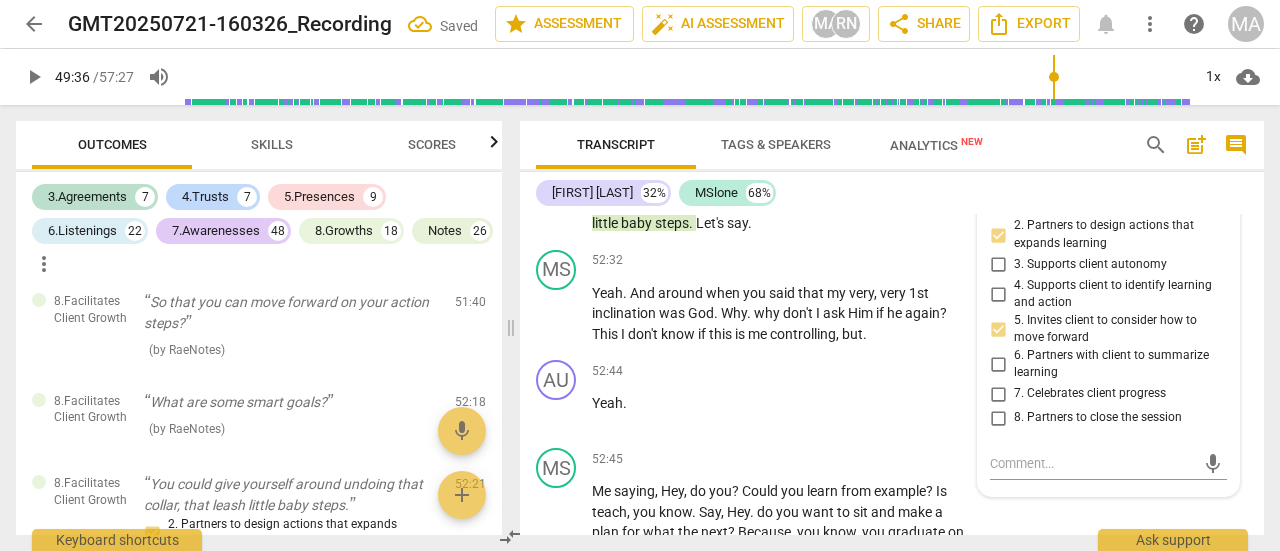 click on "3. Supports client autonomy" at bounding box center [998, 265] 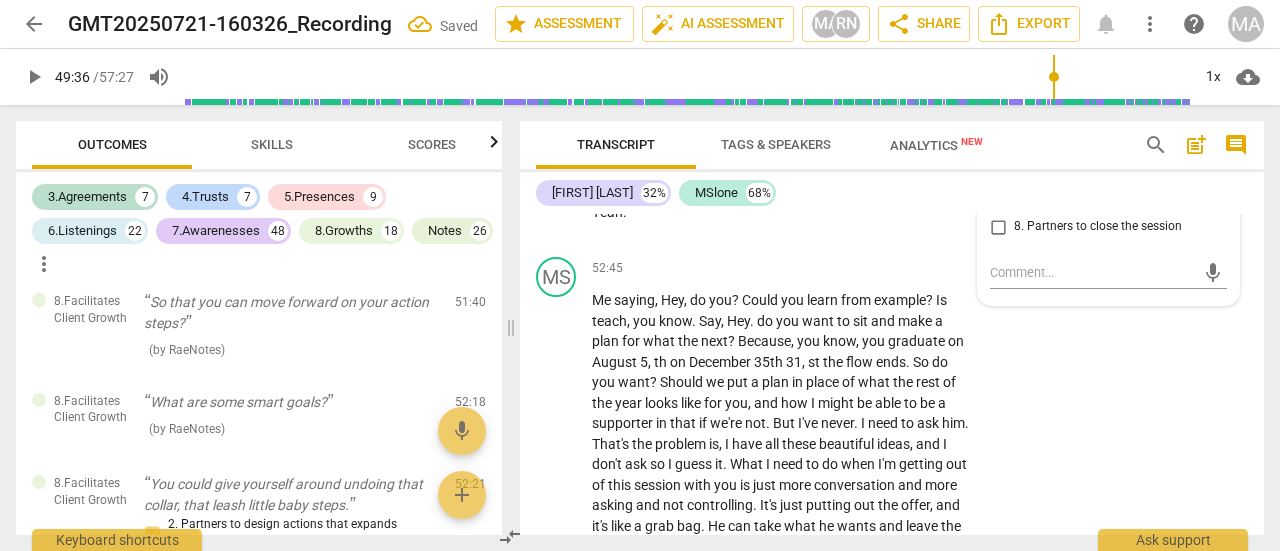 scroll, scrollTop: 27727, scrollLeft: 0, axis: vertical 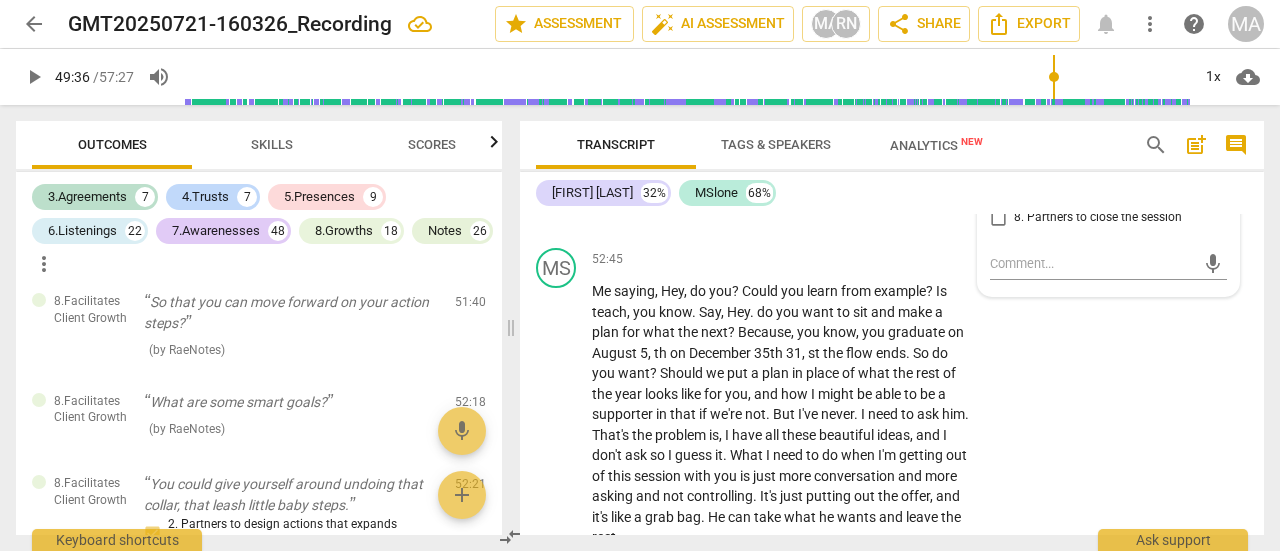 click on "play_arrow" at bounding box center [557, 114] 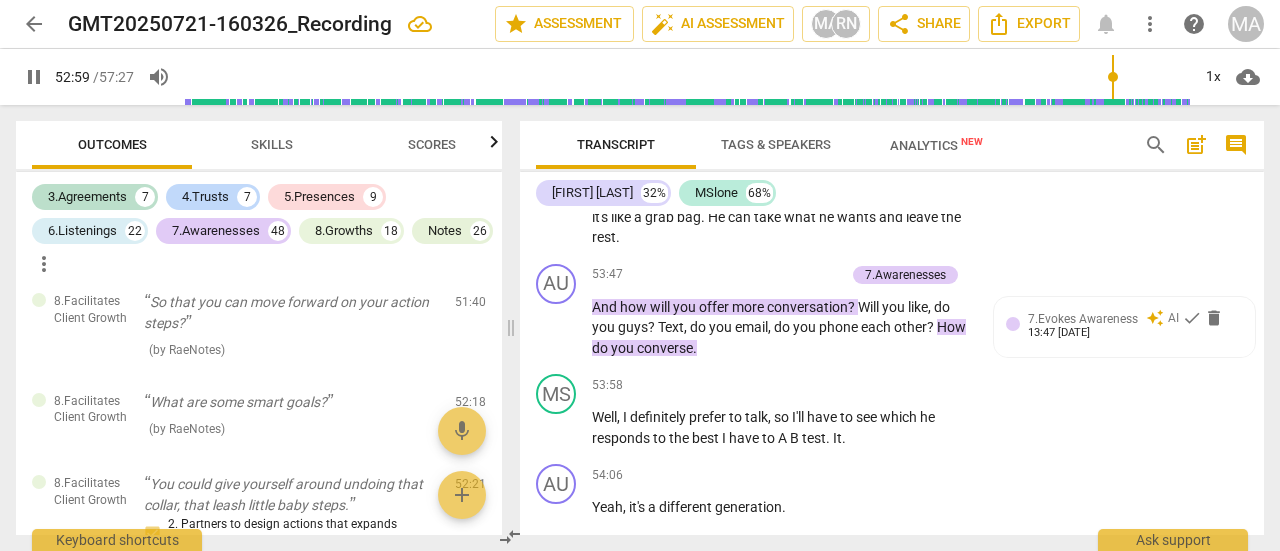 scroll, scrollTop: 28127, scrollLeft: 0, axis: vertical 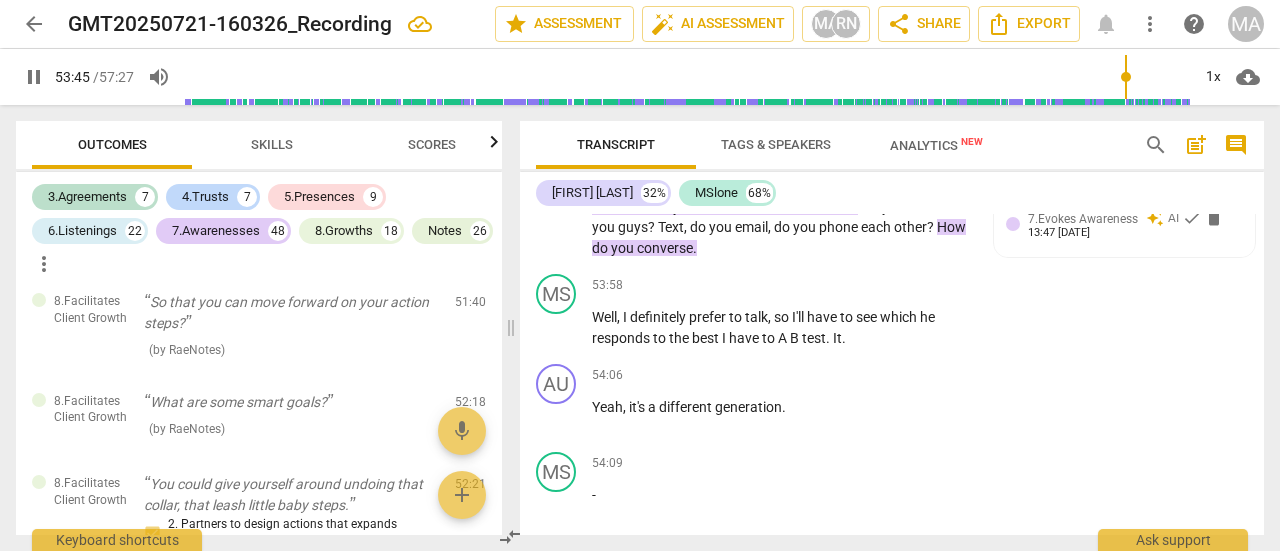 click on "pause" at bounding box center (557, 15) 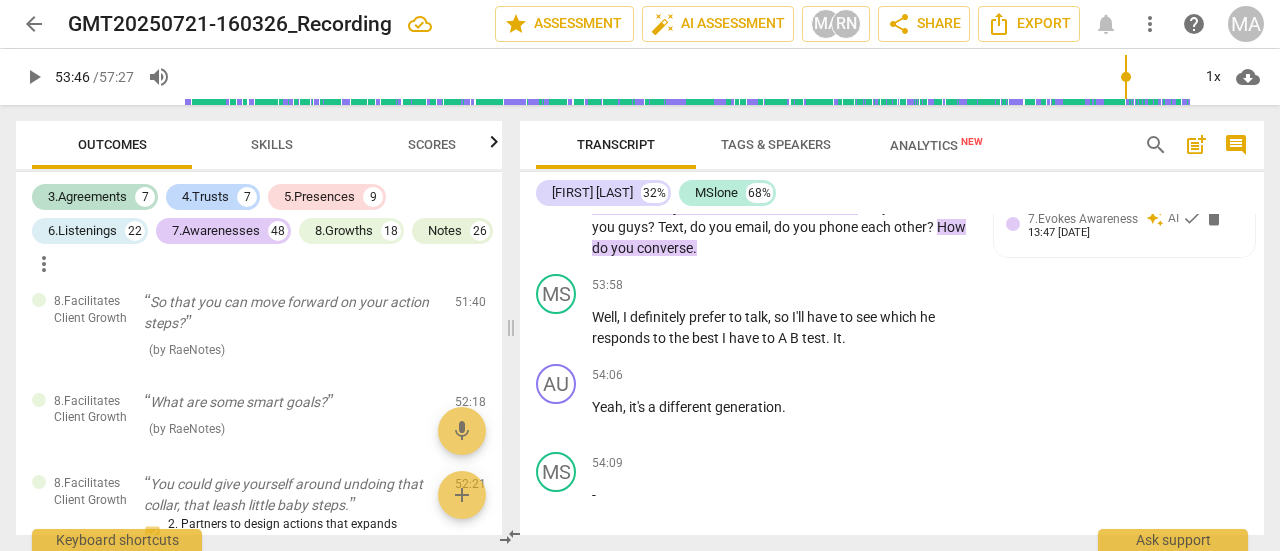 scroll, scrollTop: 27927, scrollLeft: 0, axis: vertical 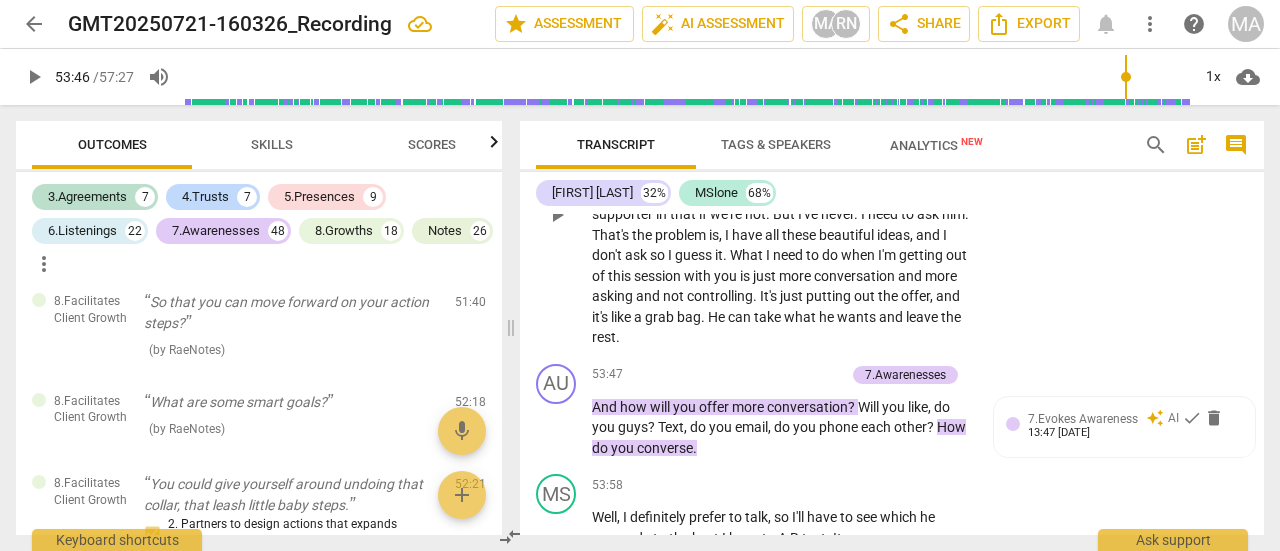 click on "+" at bounding box center [849, 59] 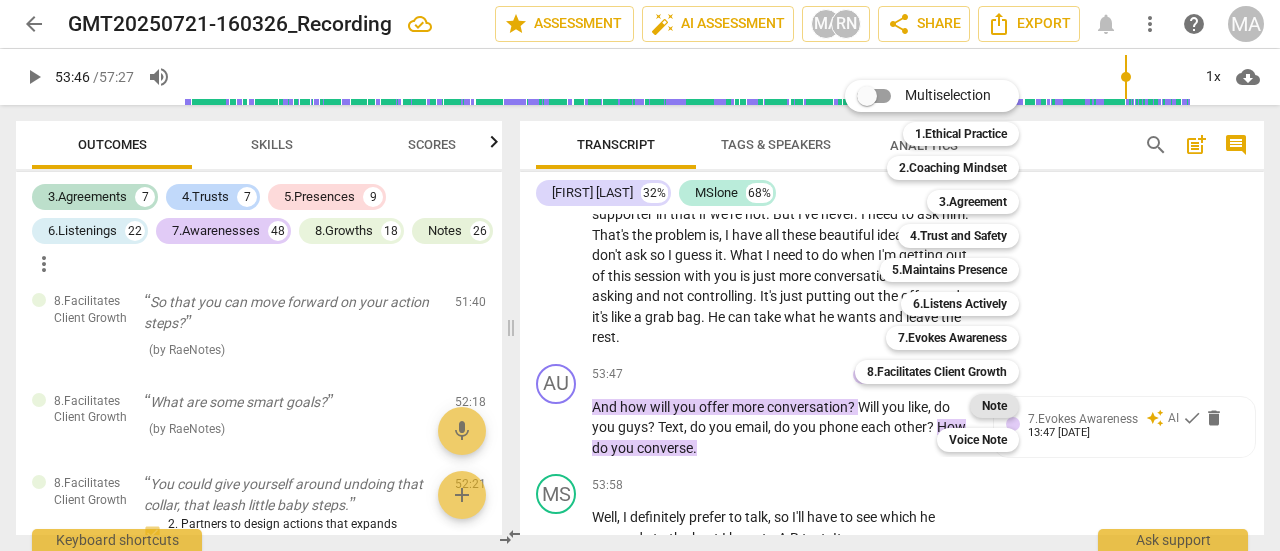 click on "Note" at bounding box center (994, 406) 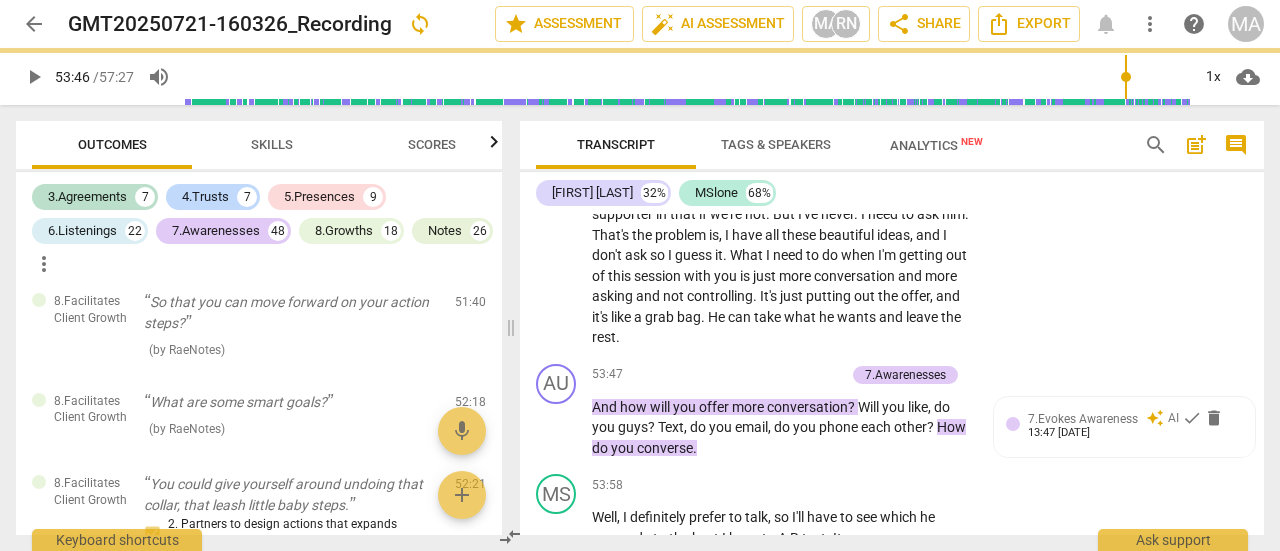 scroll, scrollTop: 27957, scrollLeft: 0, axis: vertical 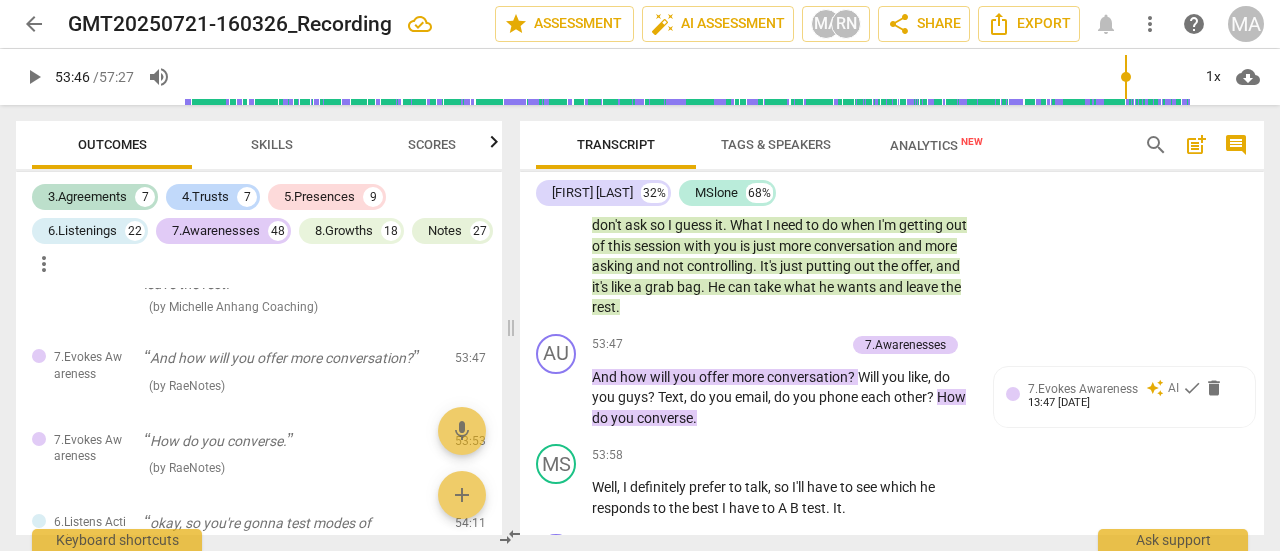 click on "more_vert" at bounding box center (1215, 79) 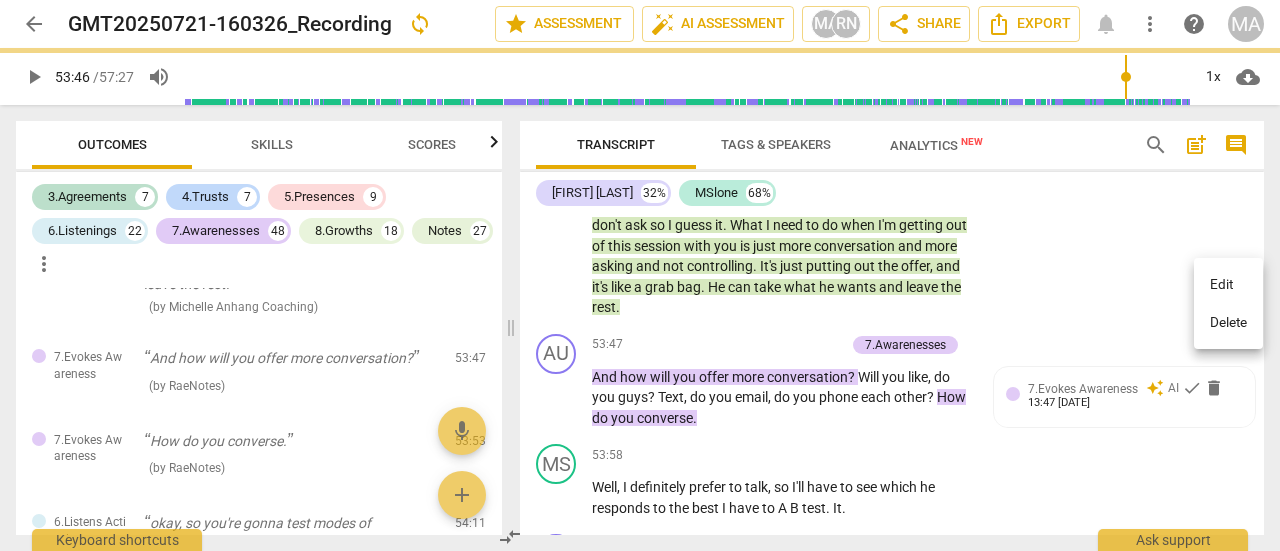 click on "Delete" at bounding box center (1228, 323) 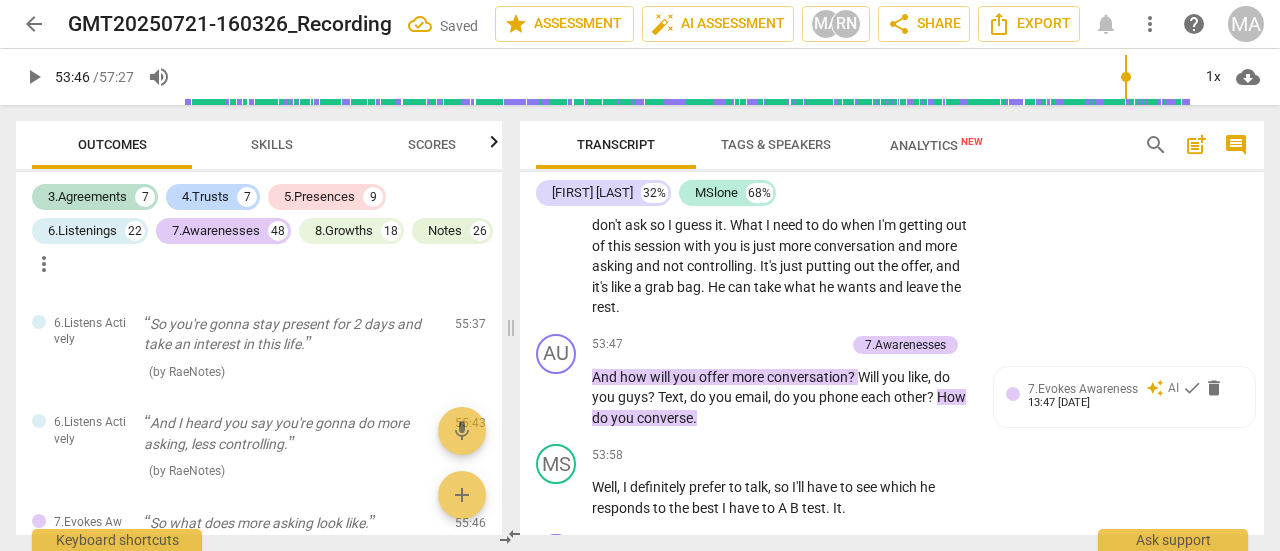 click on "+" at bounding box center [849, 29] 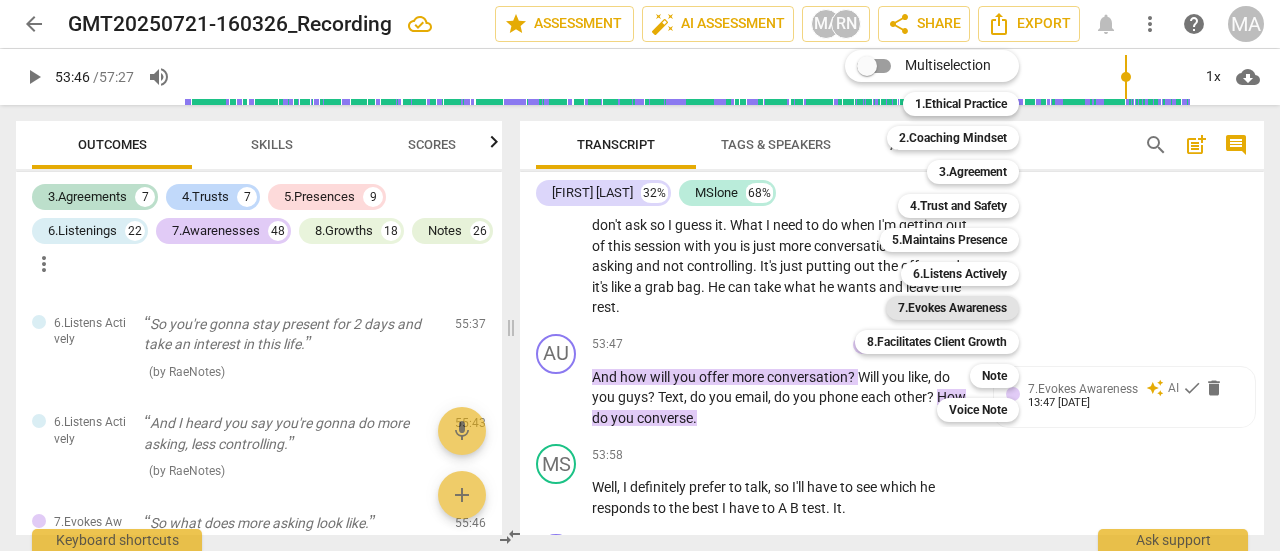 click on "7.Evokes Awareness" at bounding box center (952, 308) 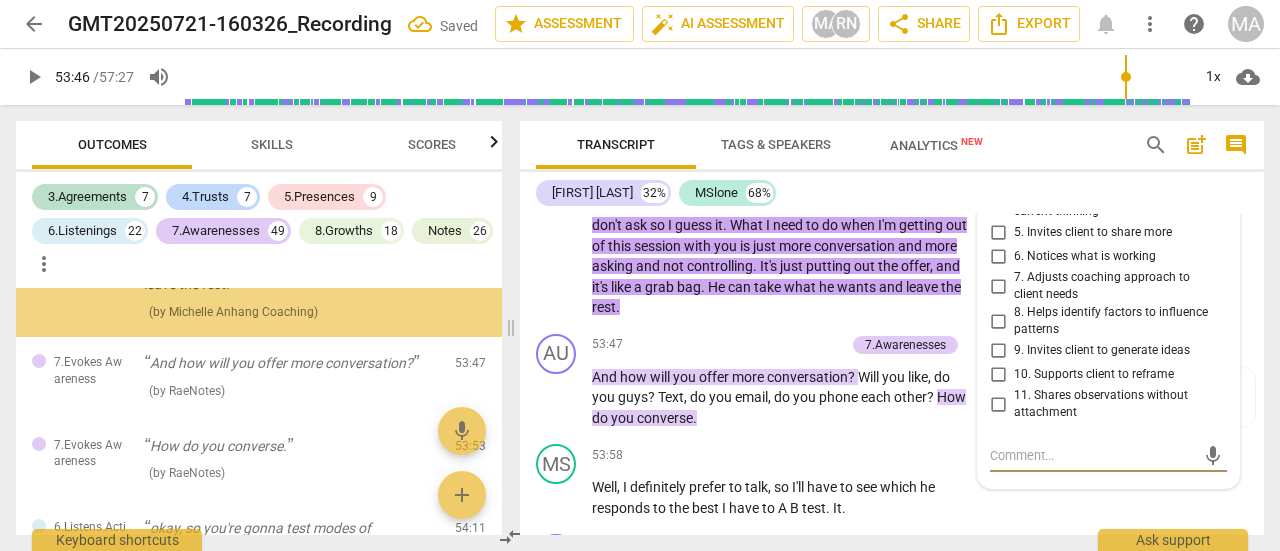 scroll, scrollTop: 28244, scrollLeft: 0, axis: vertical 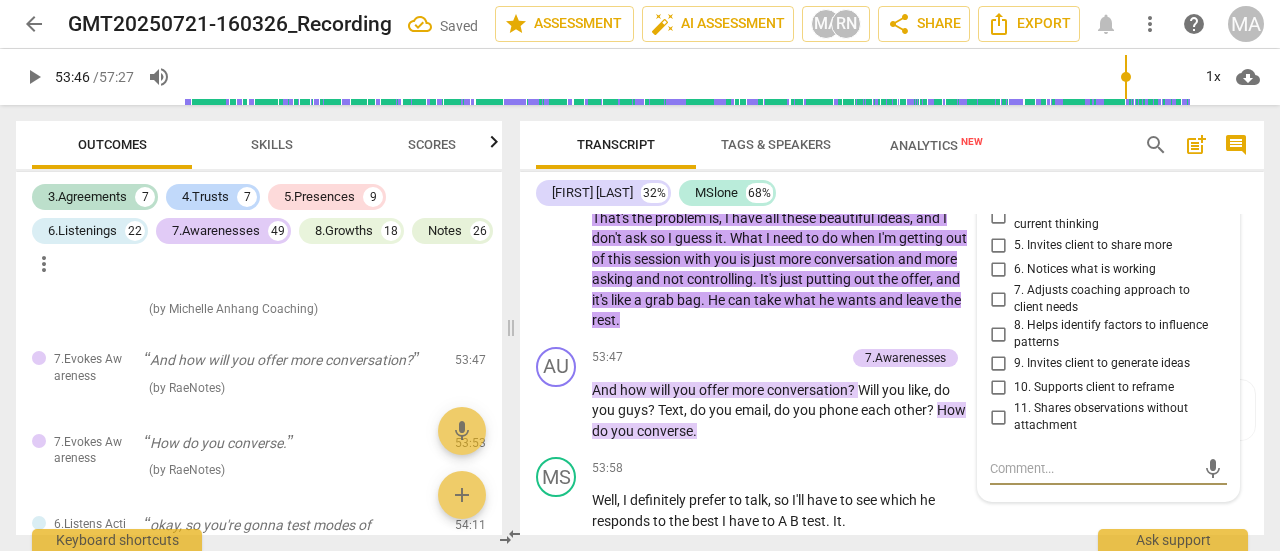 click on "3. Asks questions about client way of thinking" at bounding box center [998, 181] 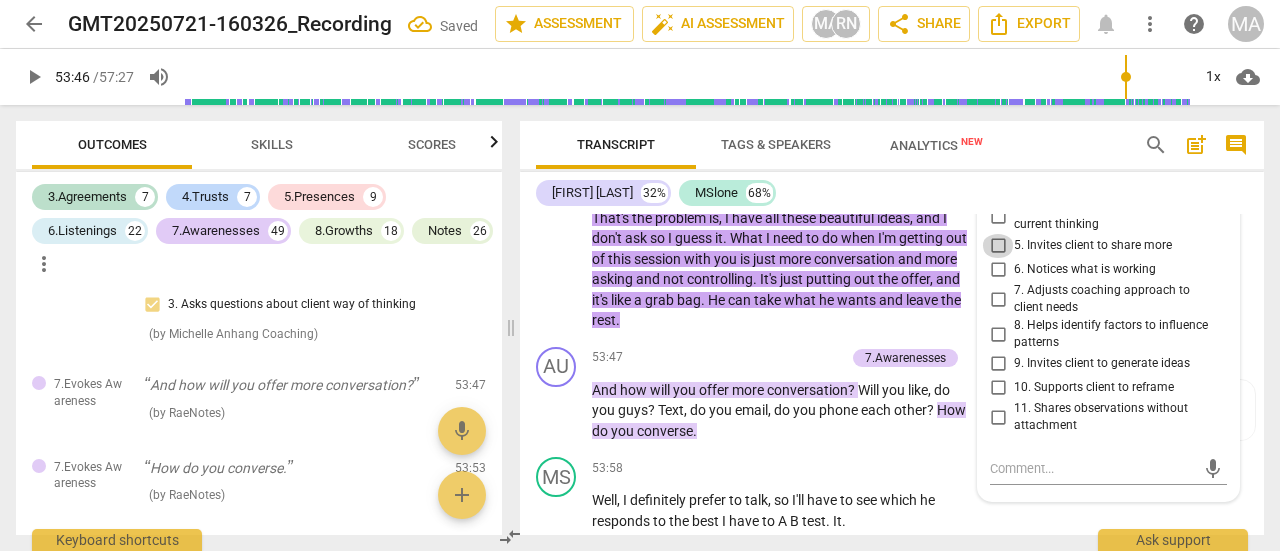 click on "5. Invites client to share more" at bounding box center (998, 246) 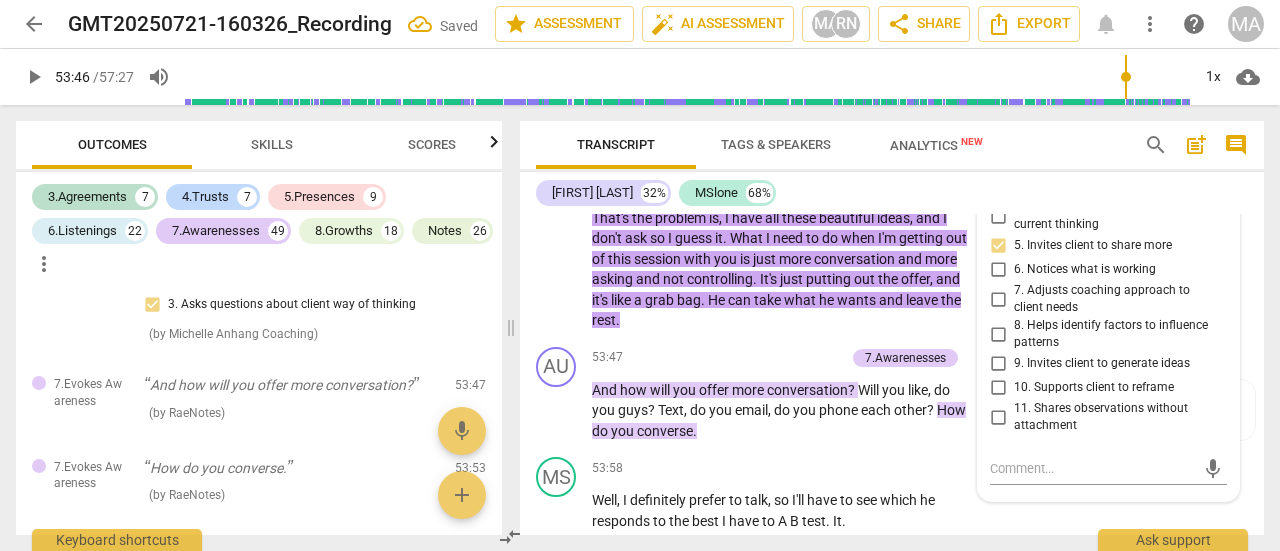 scroll, scrollTop: 28044, scrollLeft: 0, axis: vertical 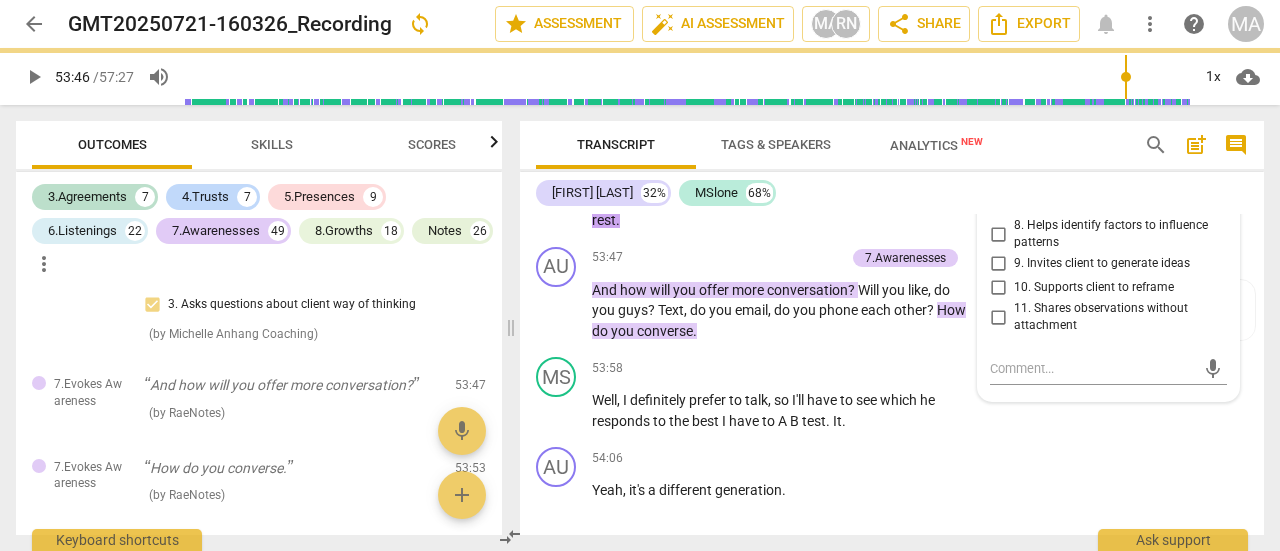 drag, startPoint x: 991, startPoint y: 287, endPoint x: 991, endPoint y: 348, distance: 61 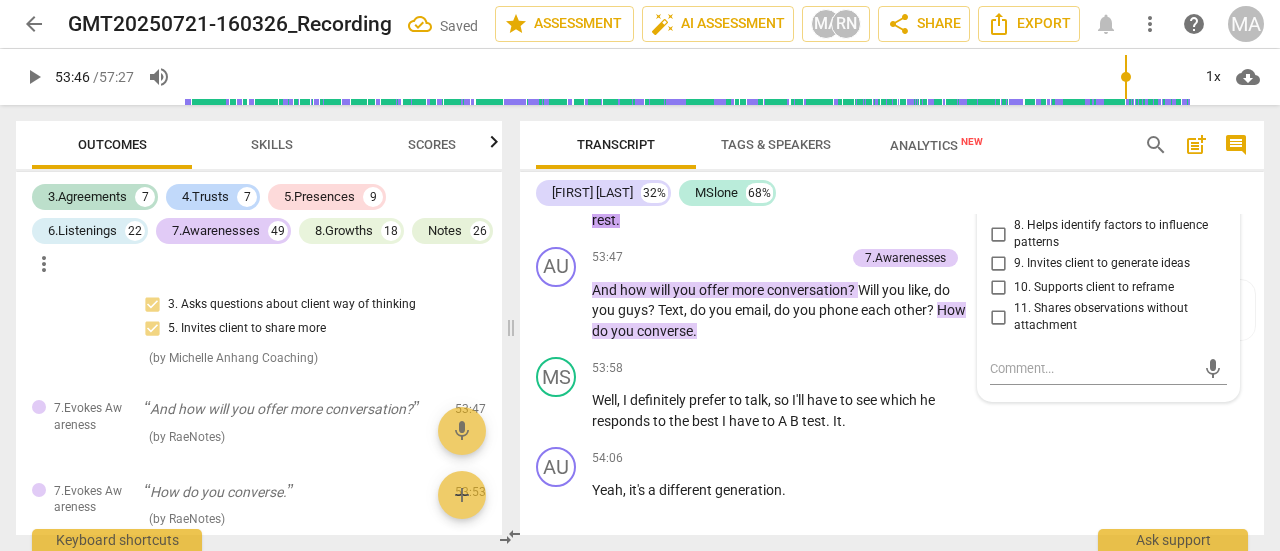 click on "3. Asks questions about client way of thinking" at bounding box center [998, 81] 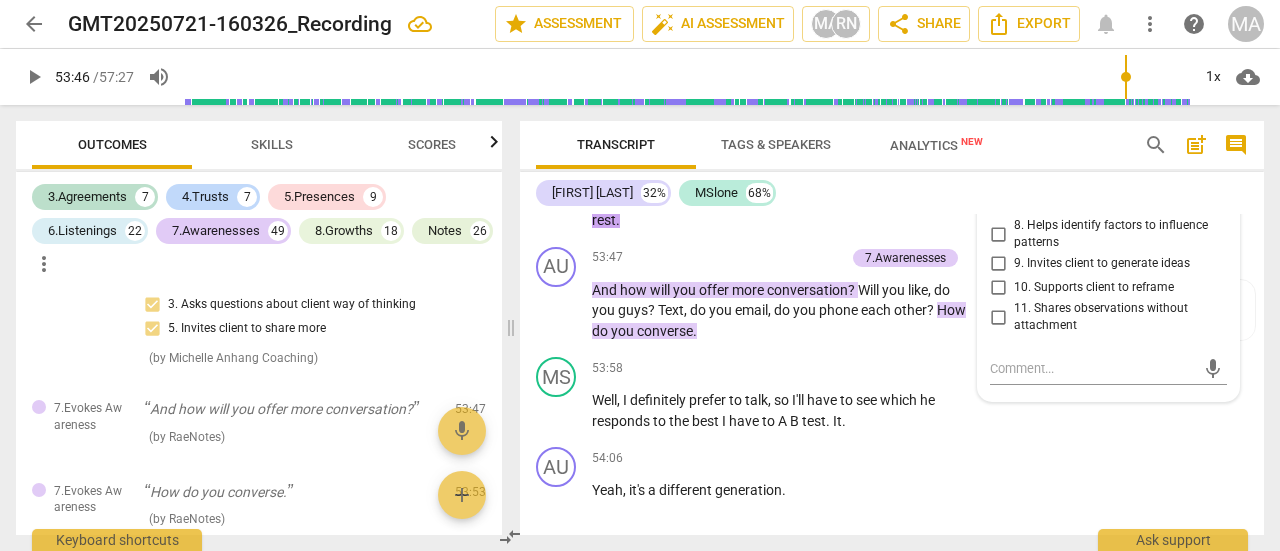 click on "5. Invites client to share more" at bounding box center [998, 146] 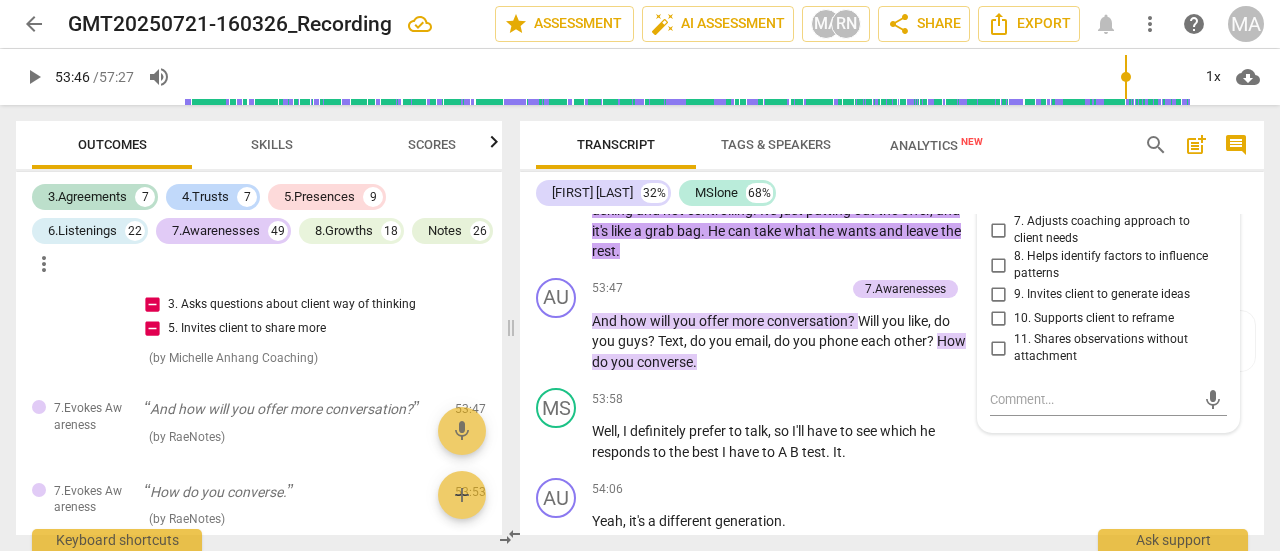 scroll, scrollTop: 28044, scrollLeft: 0, axis: vertical 